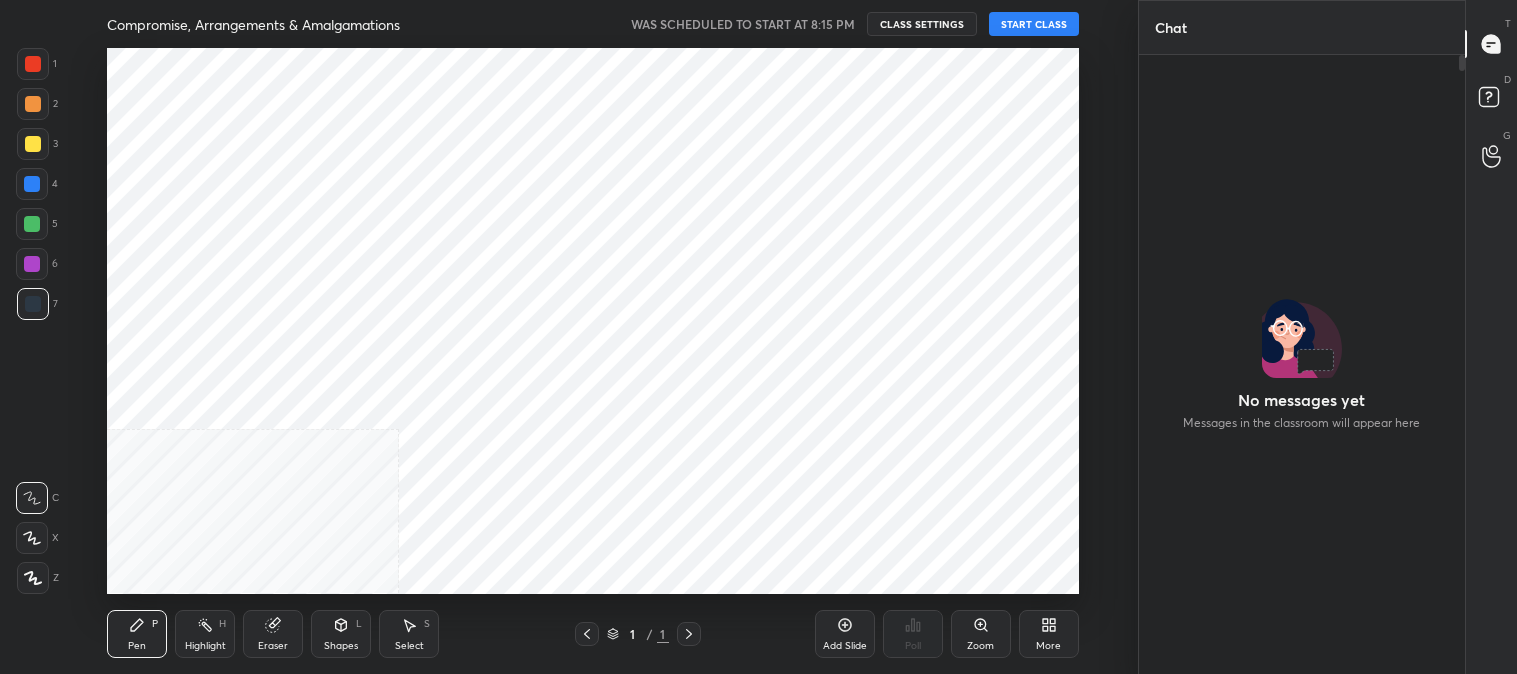 scroll, scrollTop: 0, scrollLeft: 0, axis: both 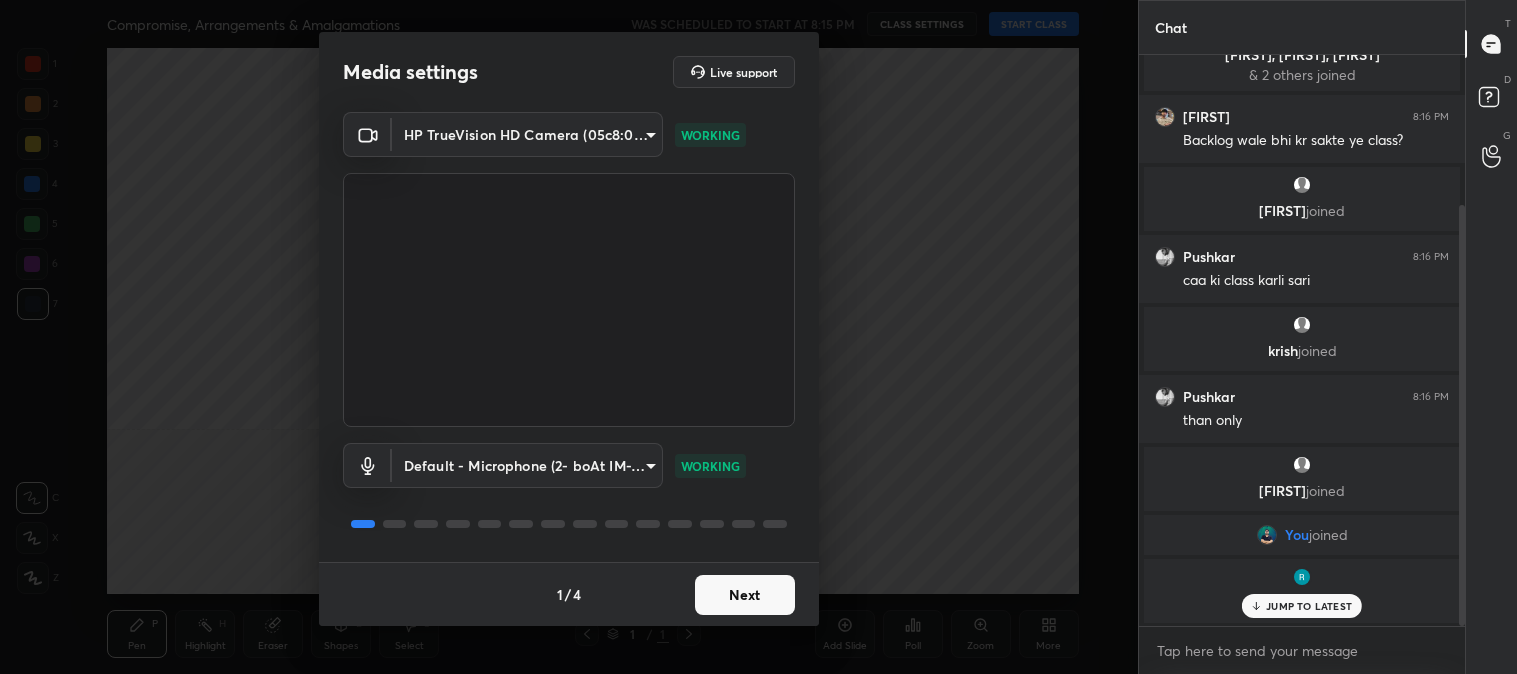 click on "Next" at bounding box center (745, 595) 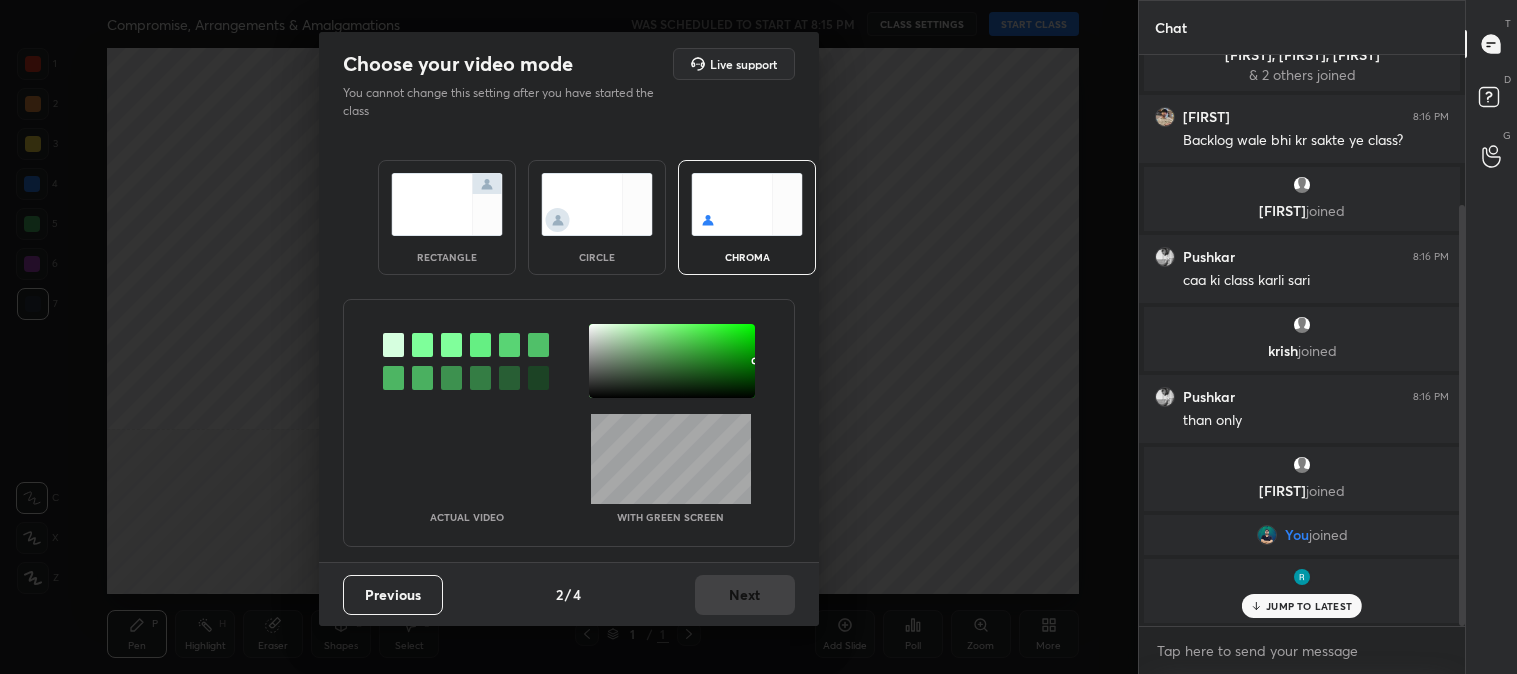 click at bounding box center (447, 204) 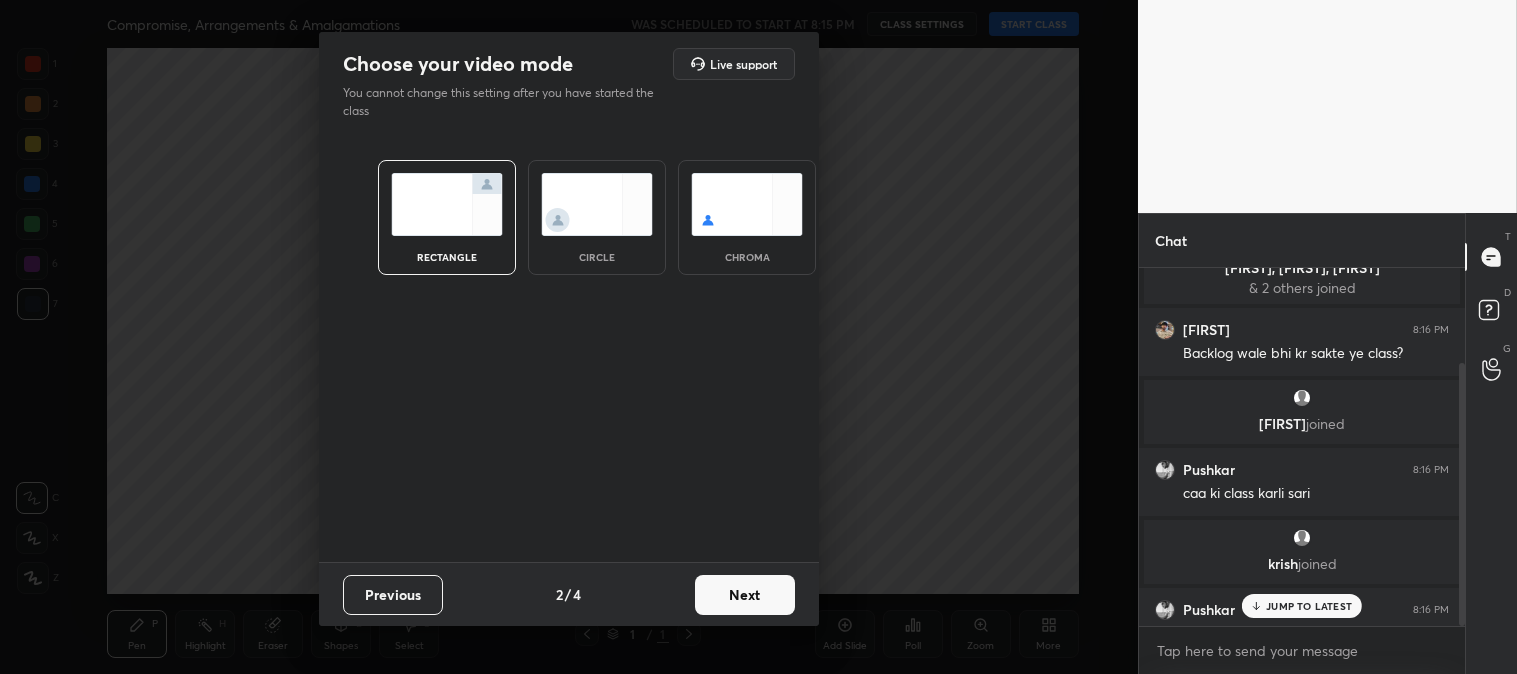 click on "Next" at bounding box center [745, 595] 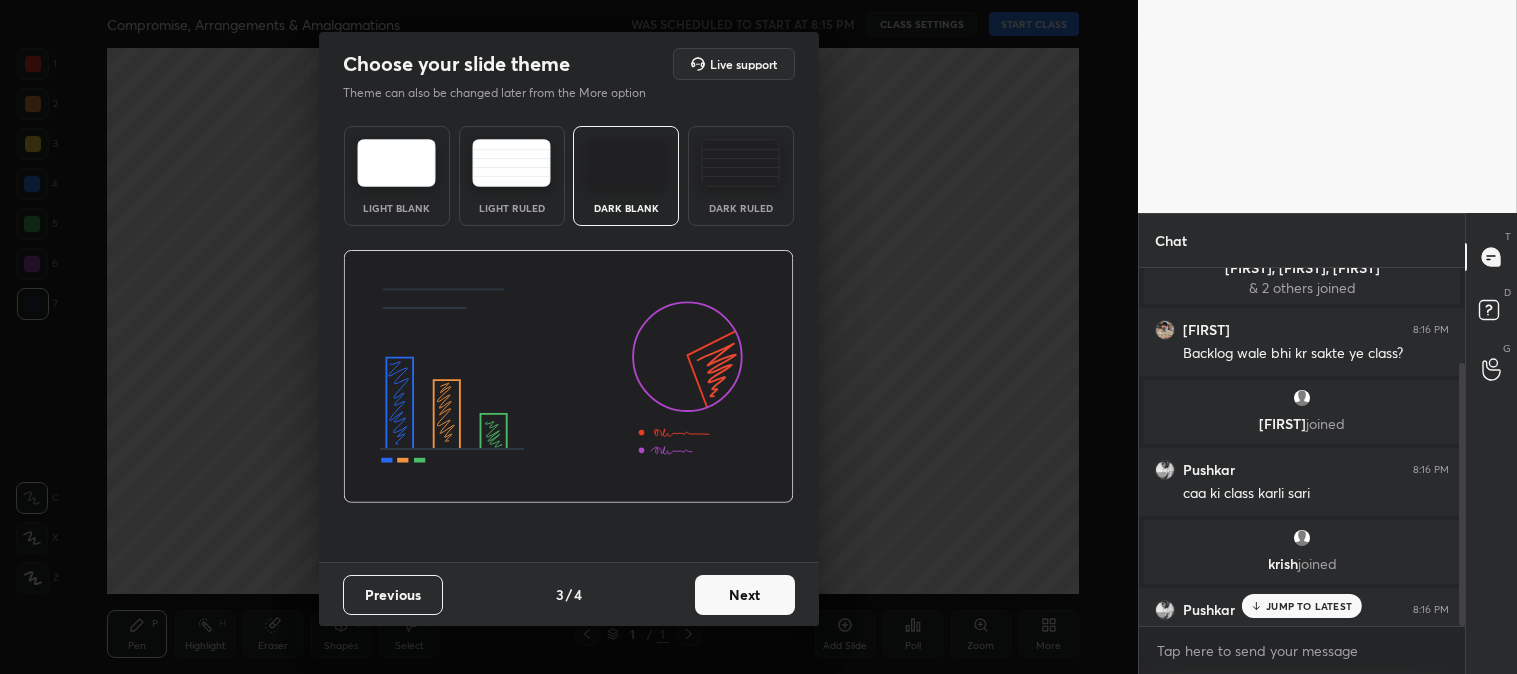 click on "Next" at bounding box center [745, 595] 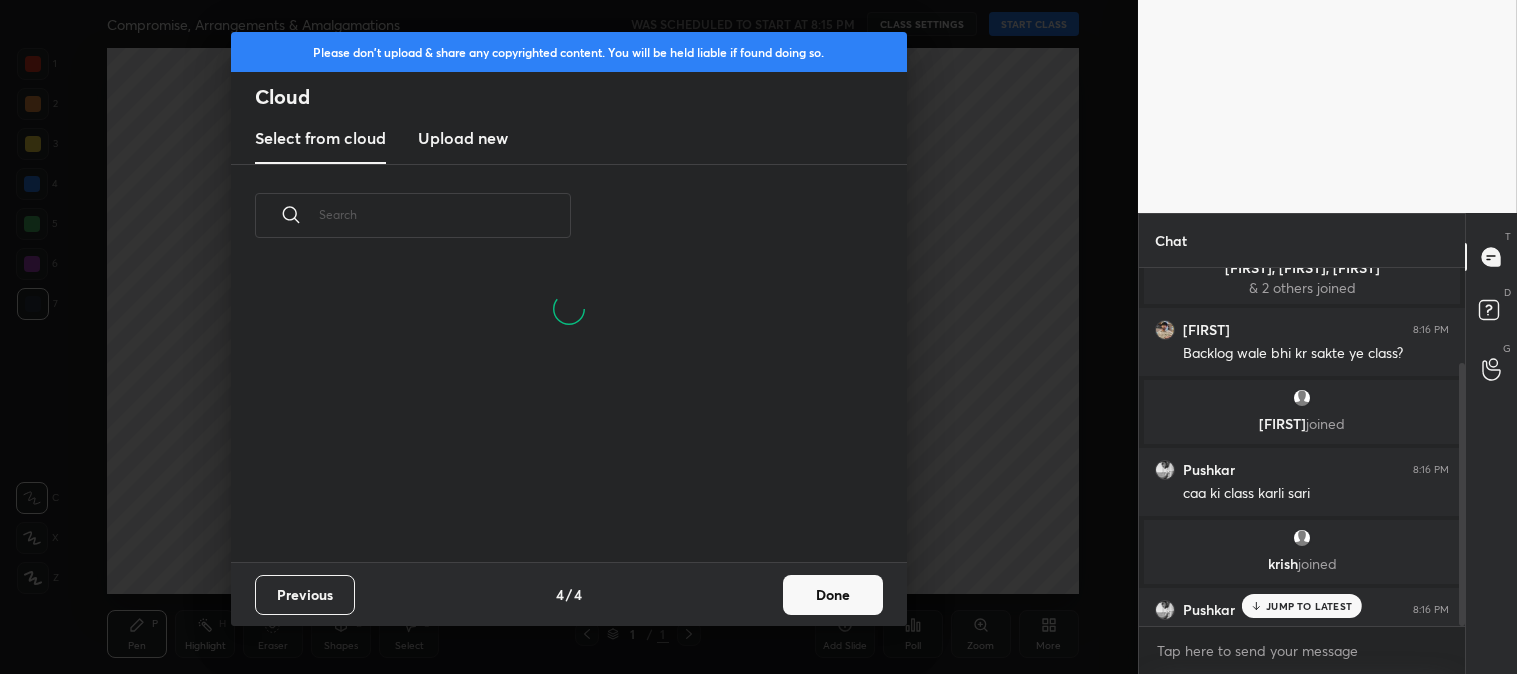 click on "Done" at bounding box center [833, 595] 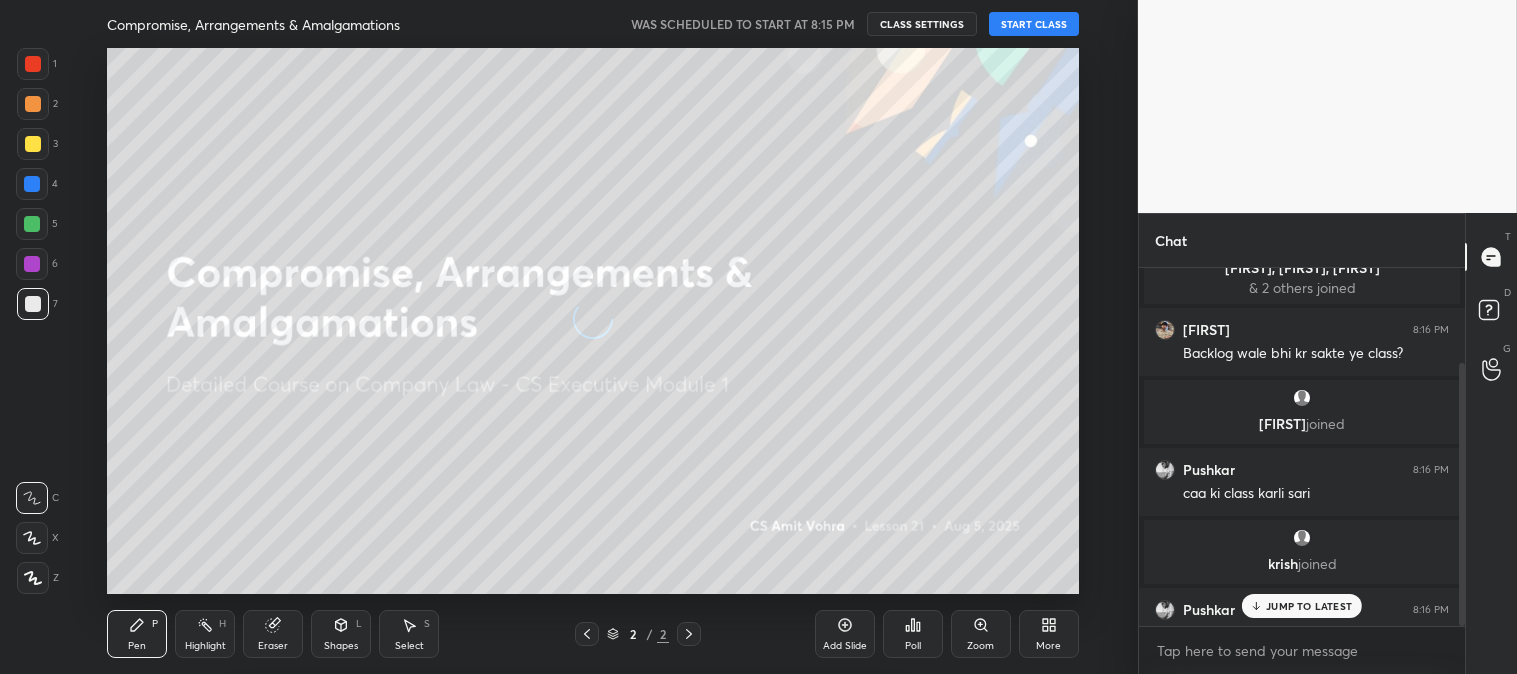 scroll, scrollTop: 6, scrollLeft: 11, axis: both 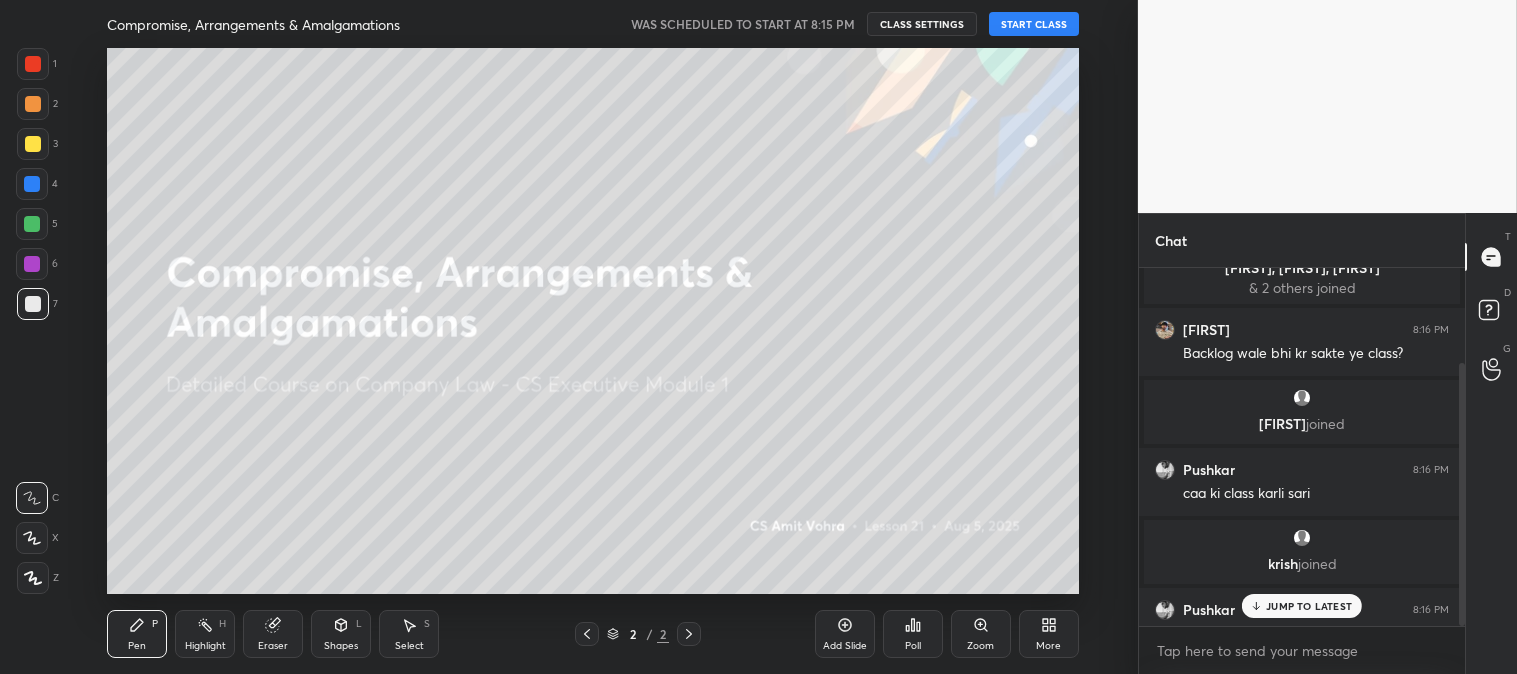 click at bounding box center [33, 144] 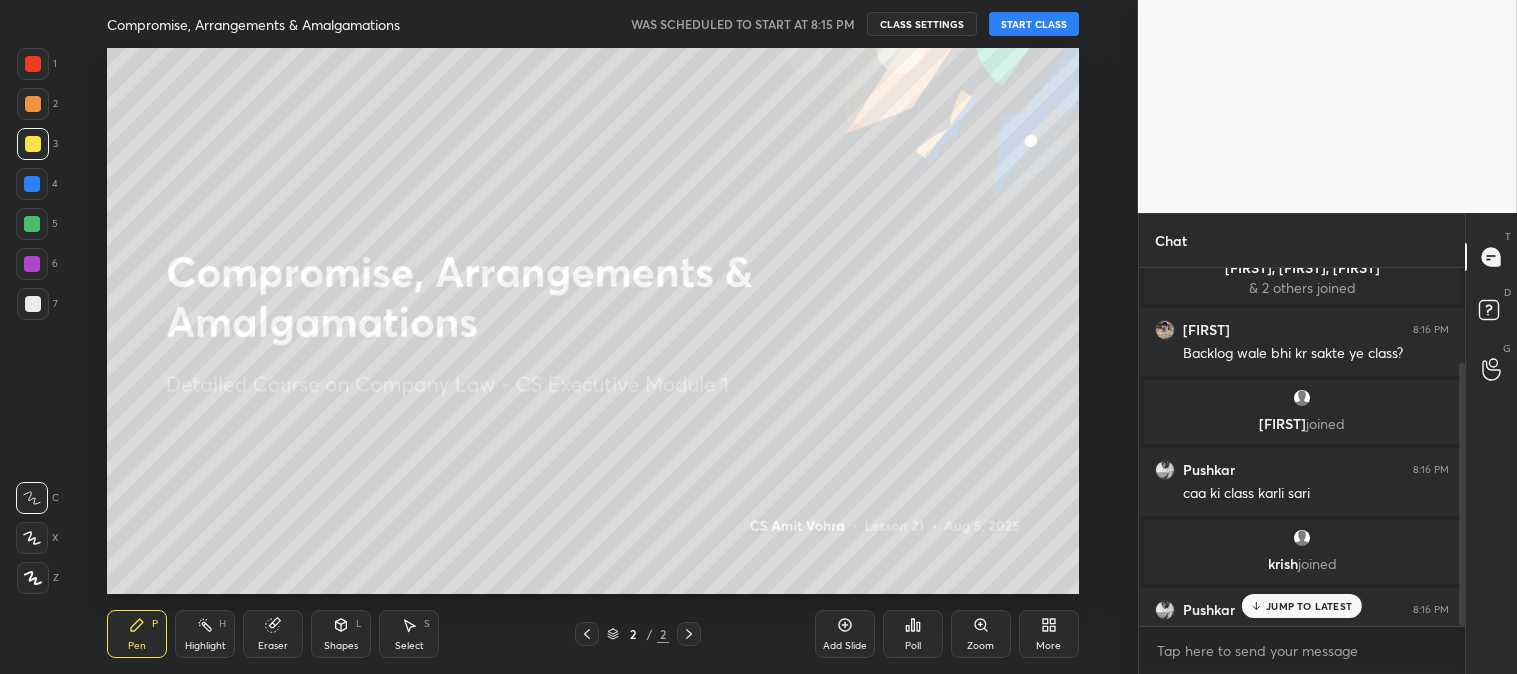 click 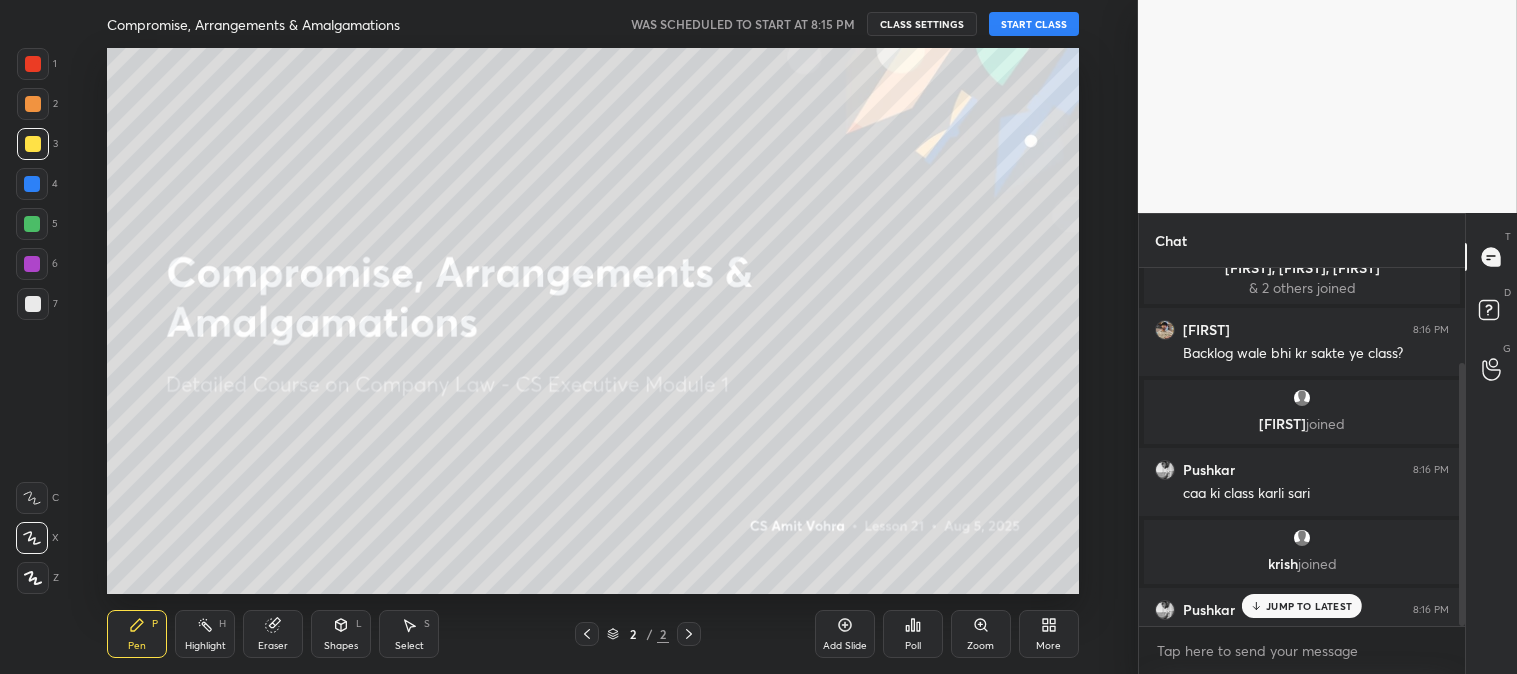 click on "START CLASS" at bounding box center [1034, 24] 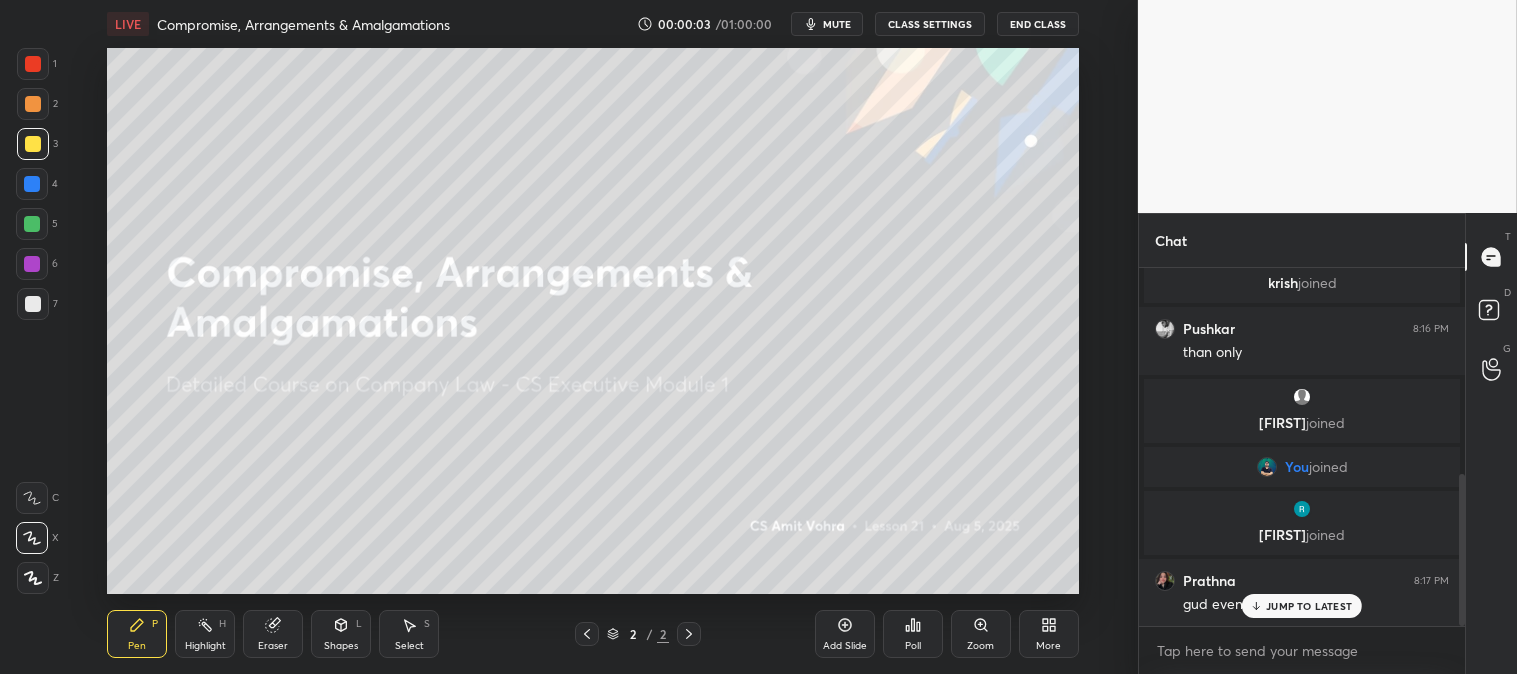 scroll, scrollTop: 553, scrollLeft: 0, axis: vertical 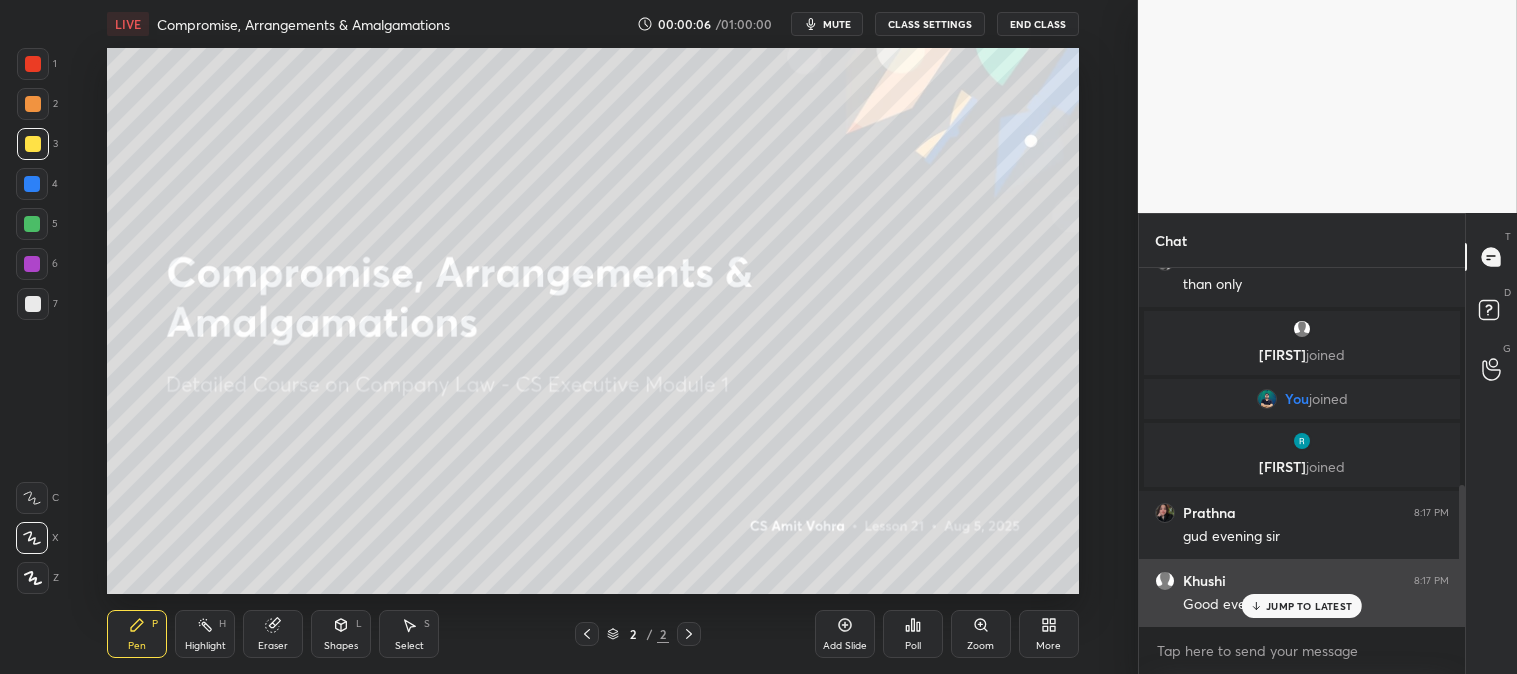 click on "JUMP TO LATEST" at bounding box center (1309, 606) 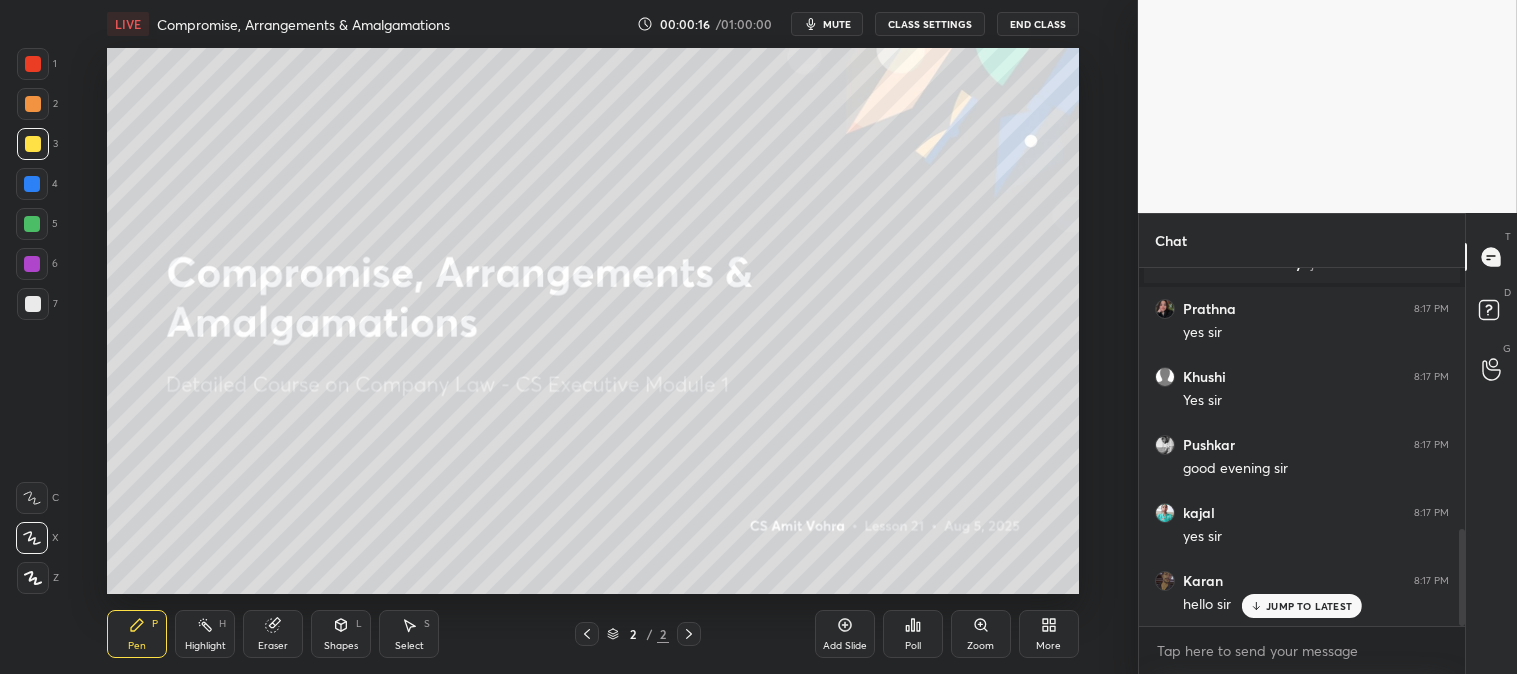 scroll, scrollTop: 1033, scrollLeft: 0, axis: vertical 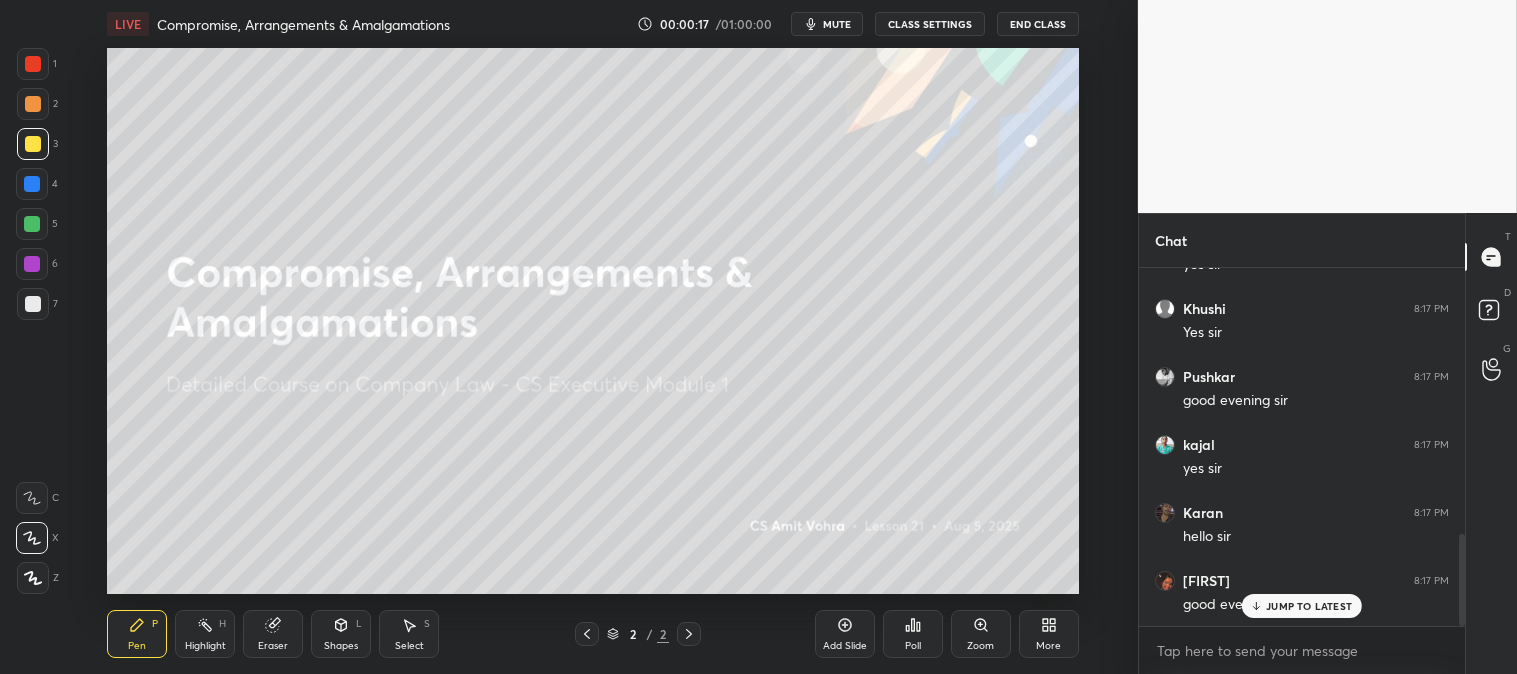 click at bounding box center (33, 304) 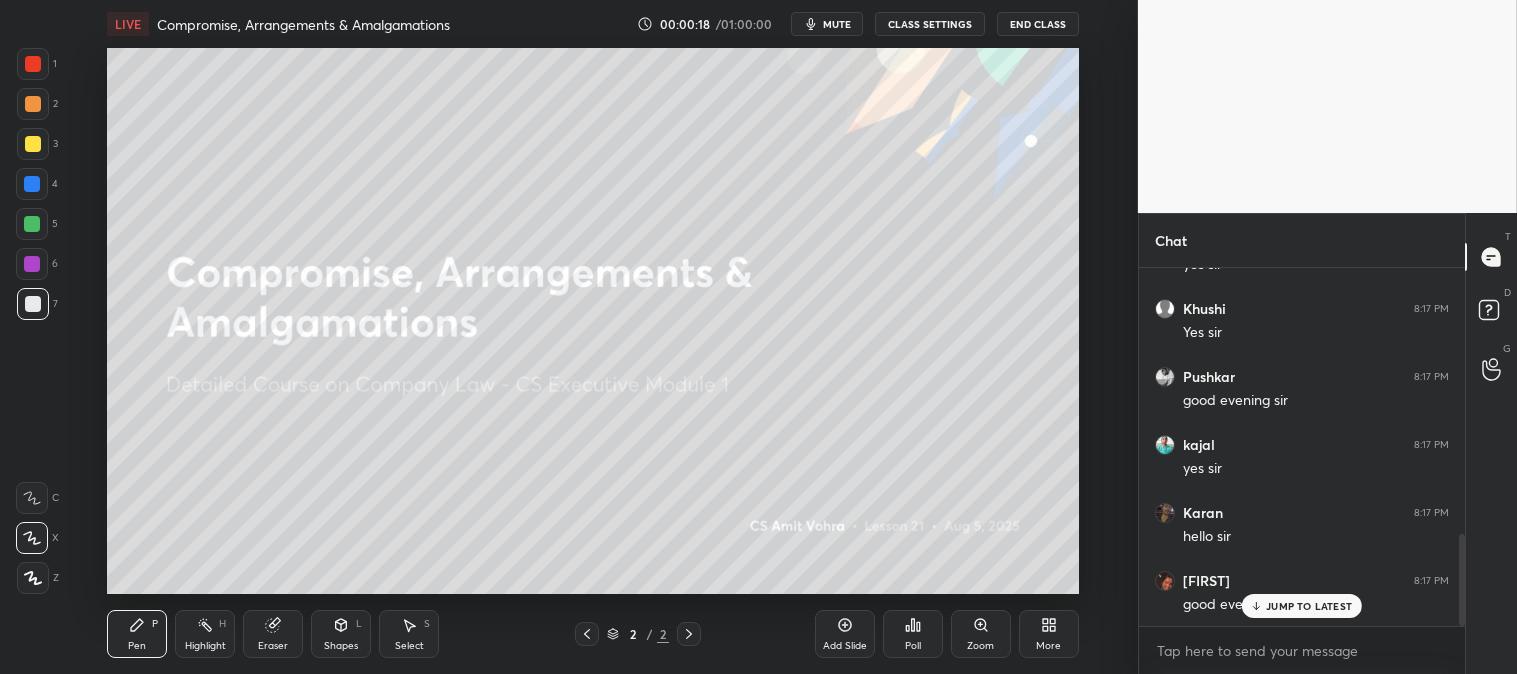 click at bounding box center (33, 144) 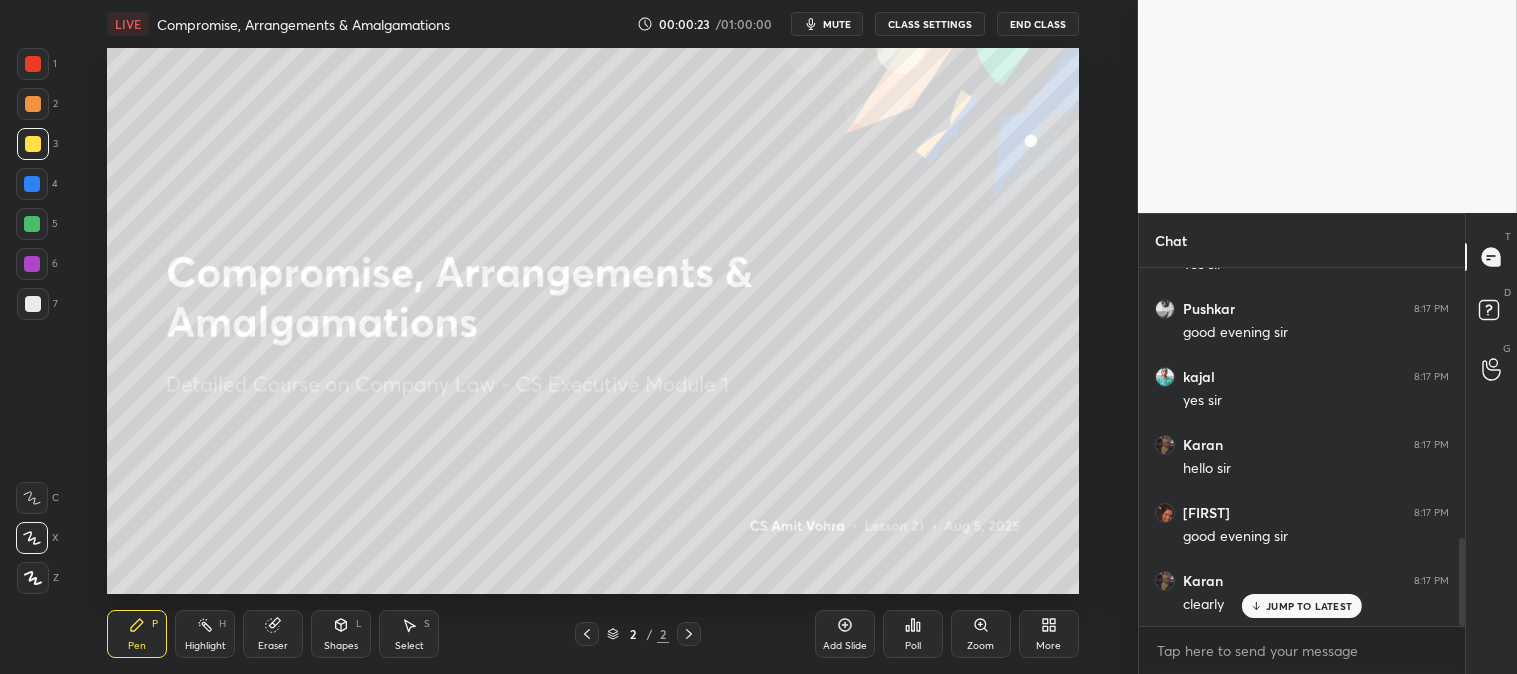 scroll, scrollTop: 1121, scrollLeft: 0, axis: vertical 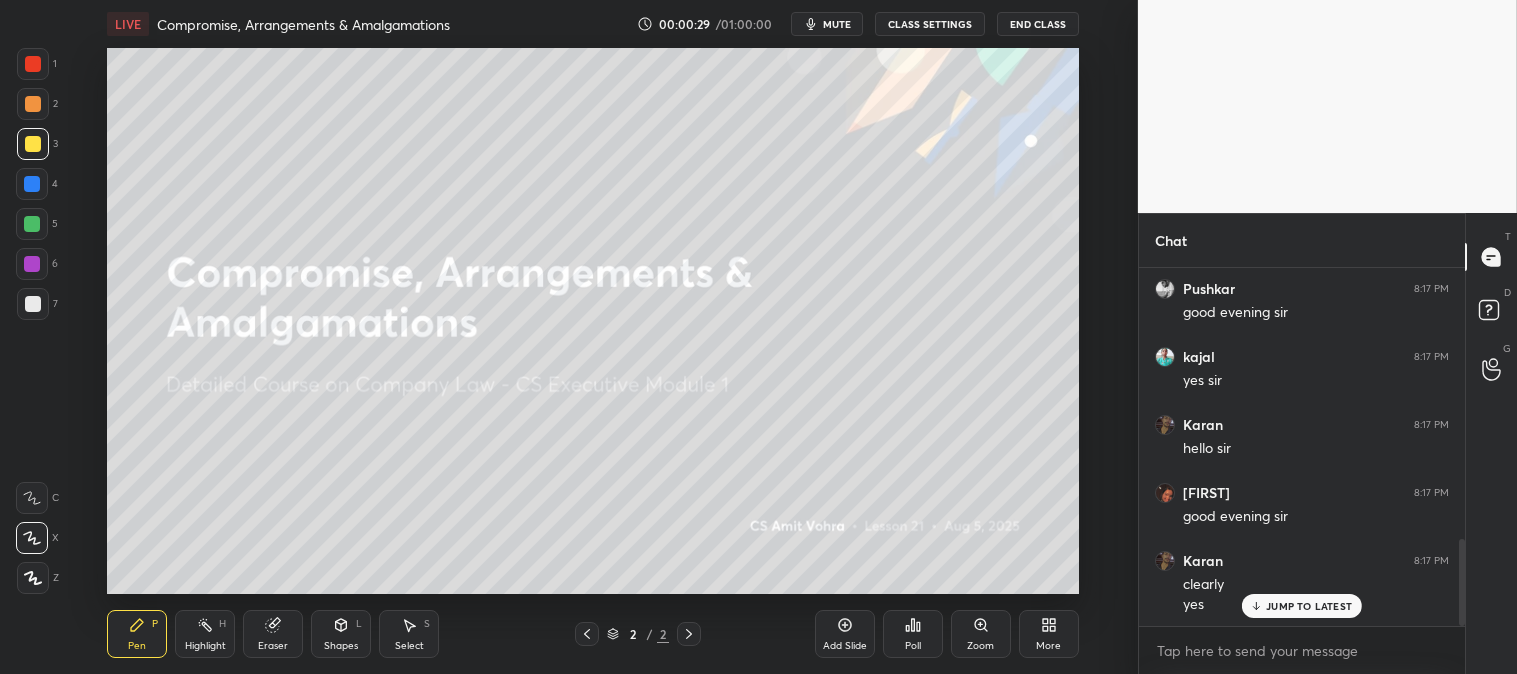 click on "mute" at bounding box center [837, 24] 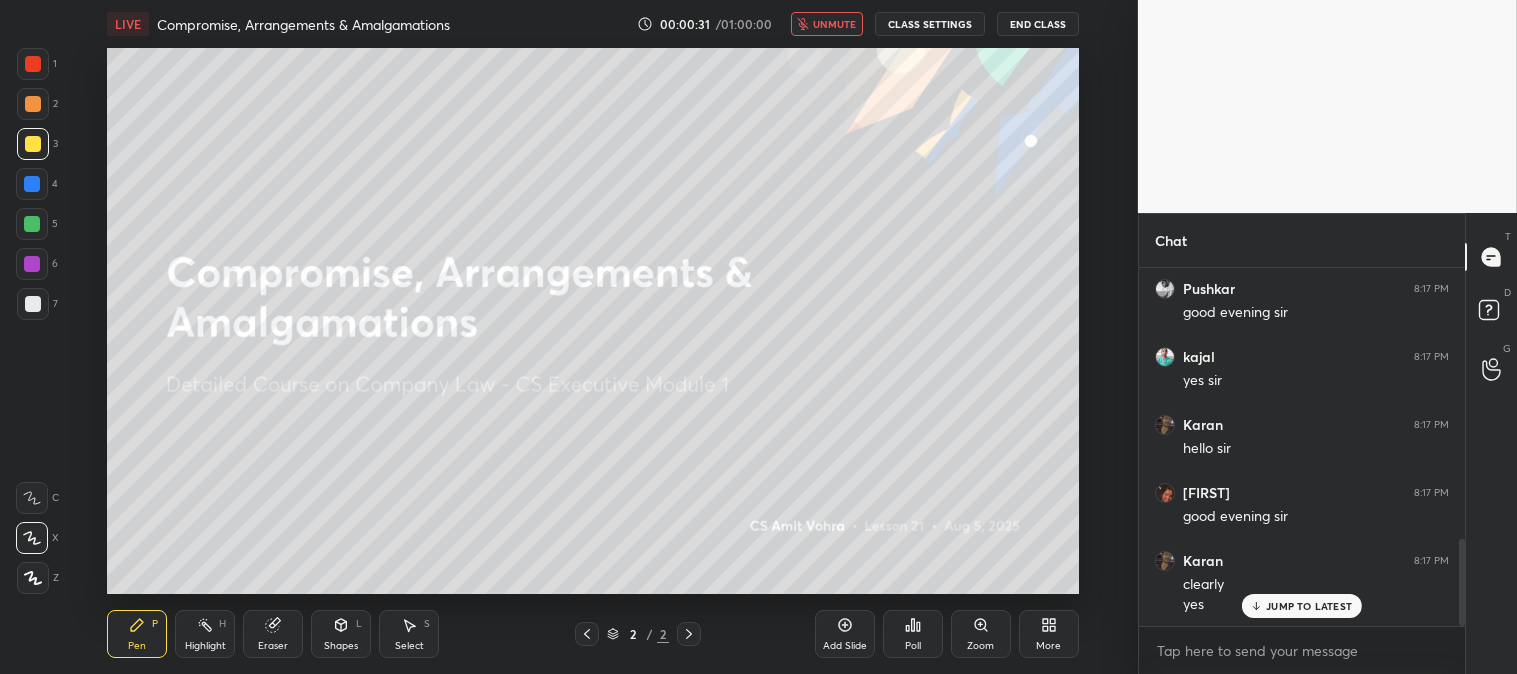 click on "unmute" at bounding box center [827, 24] 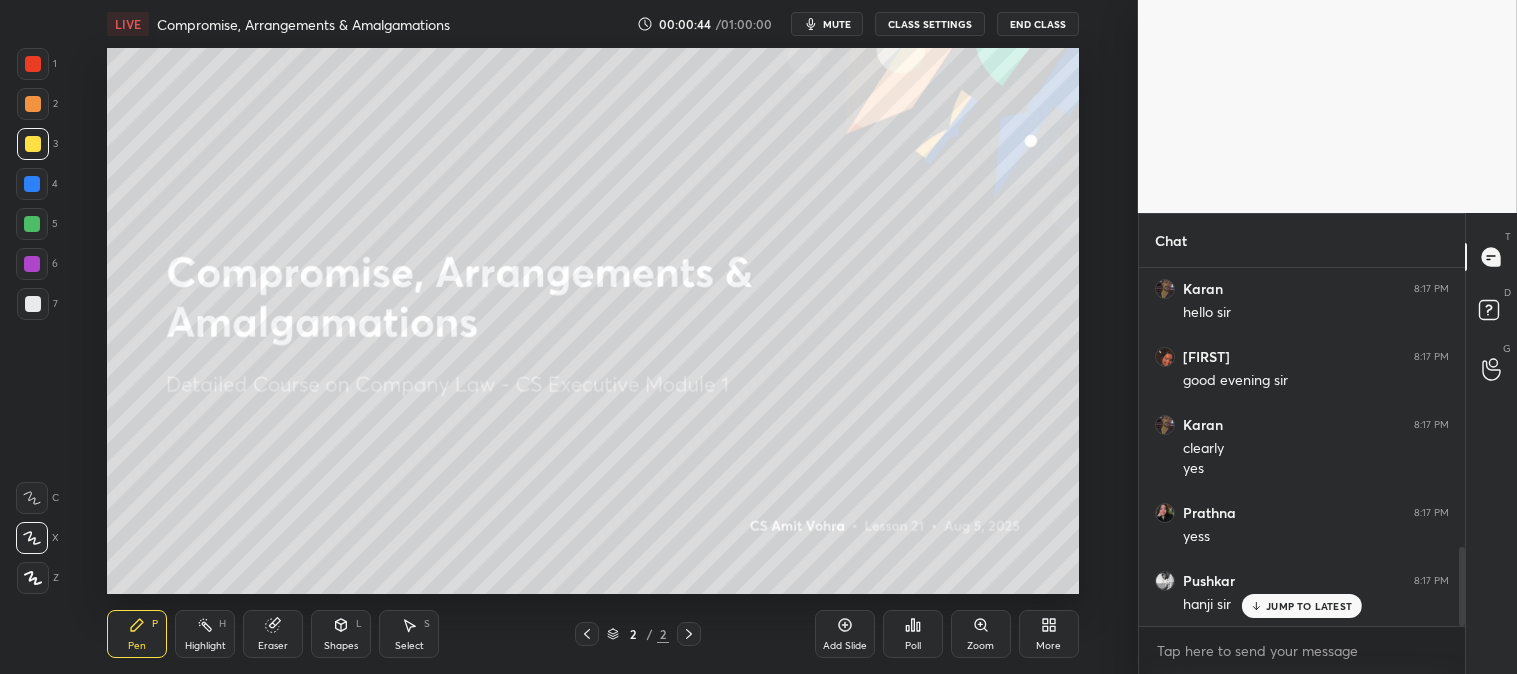 scroll, scrollTop: 1330, scrollLeft: 0, axis: vertical 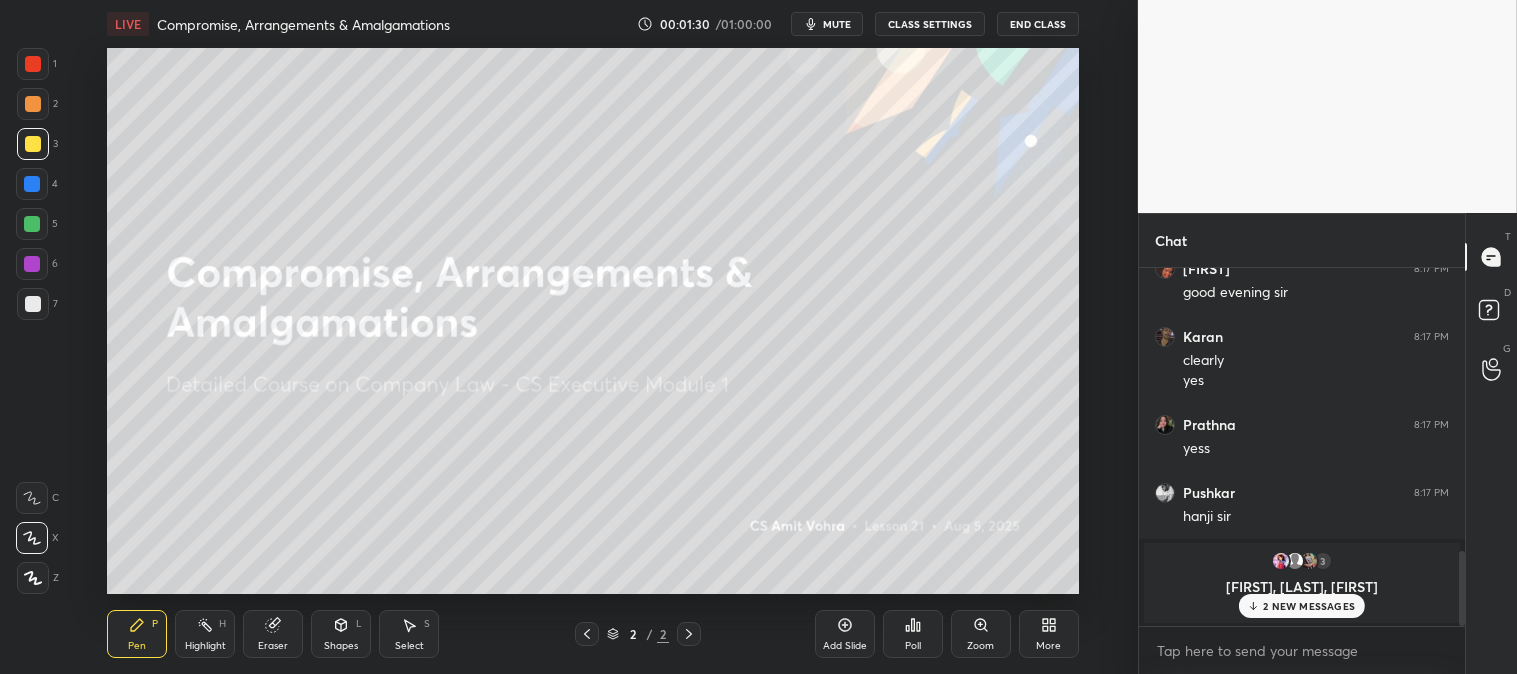 click on "mute" at bounding box center (837, 24) 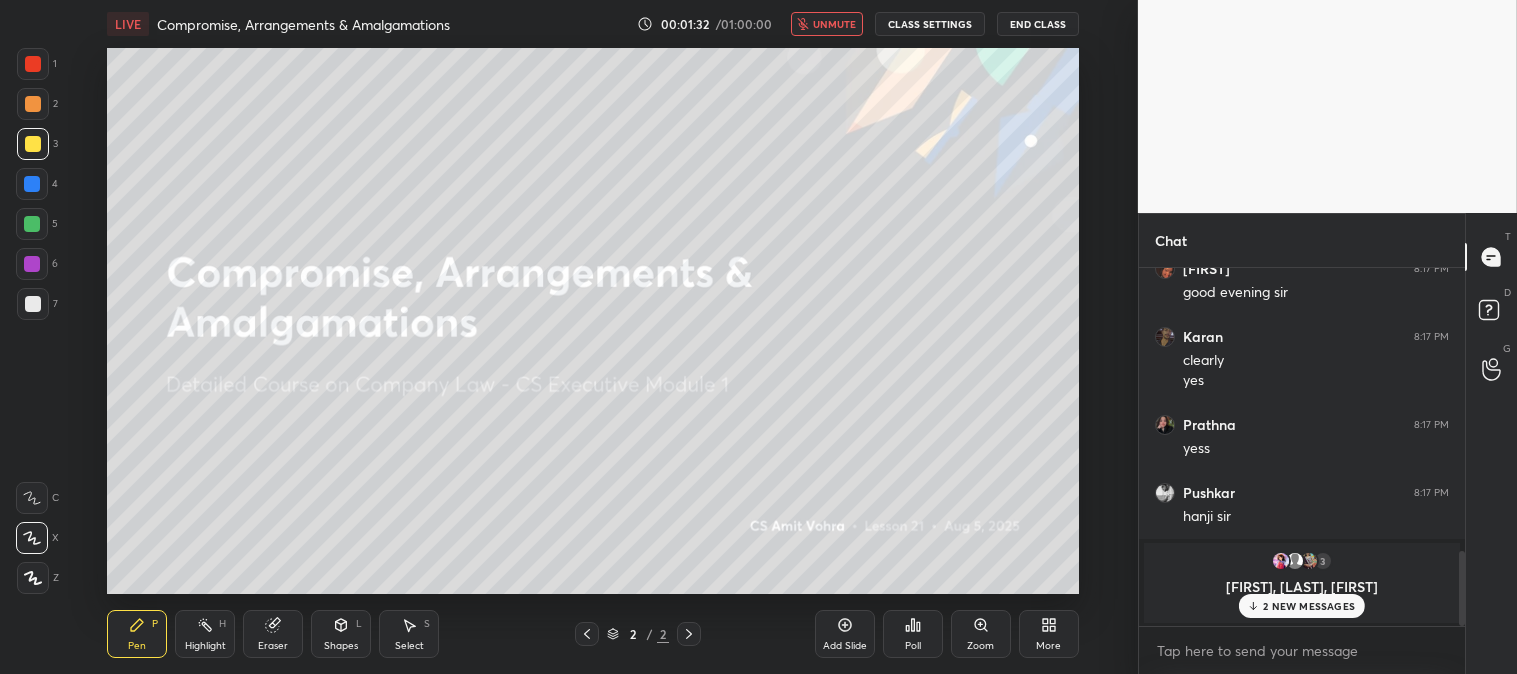 scroll, scrollTop: 1200, scrollLeft: 0, axis: vertical 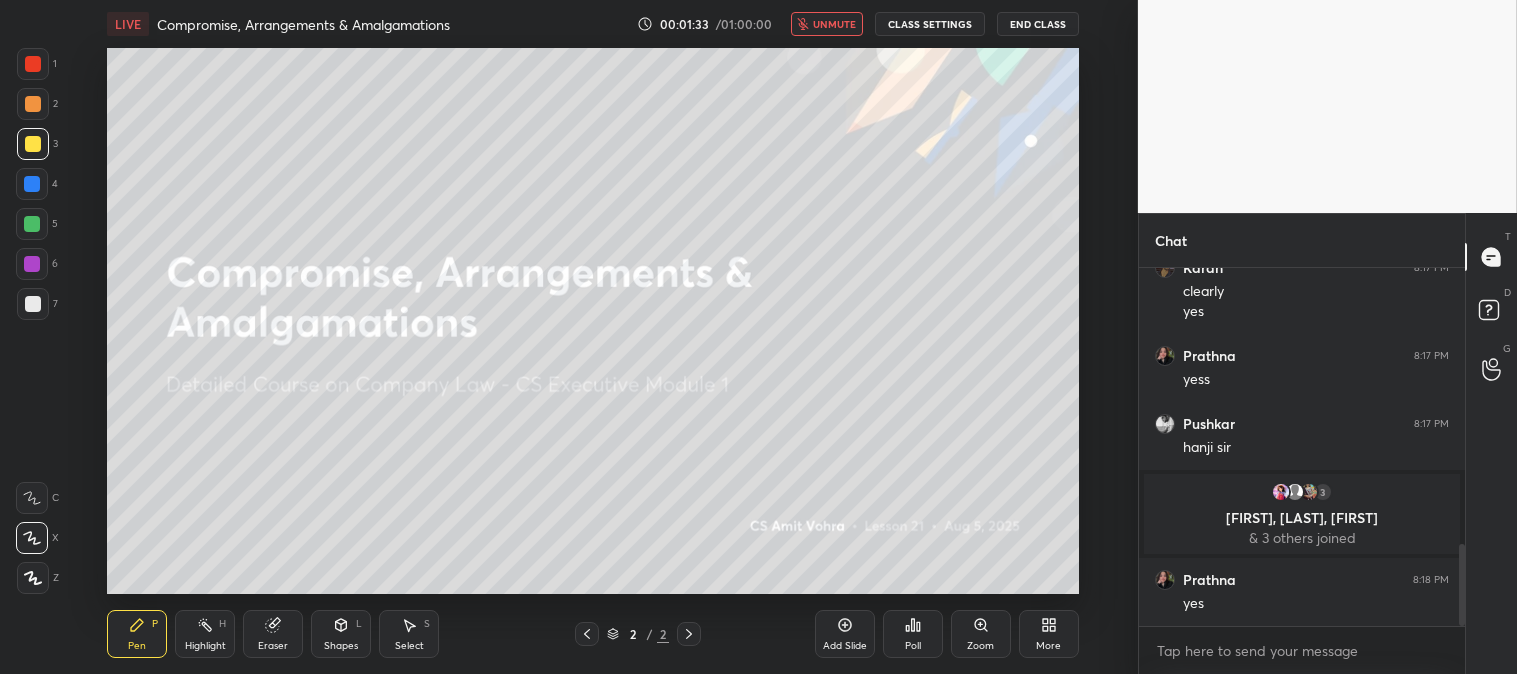 click on "unmute" at bounding box center [834, 24] 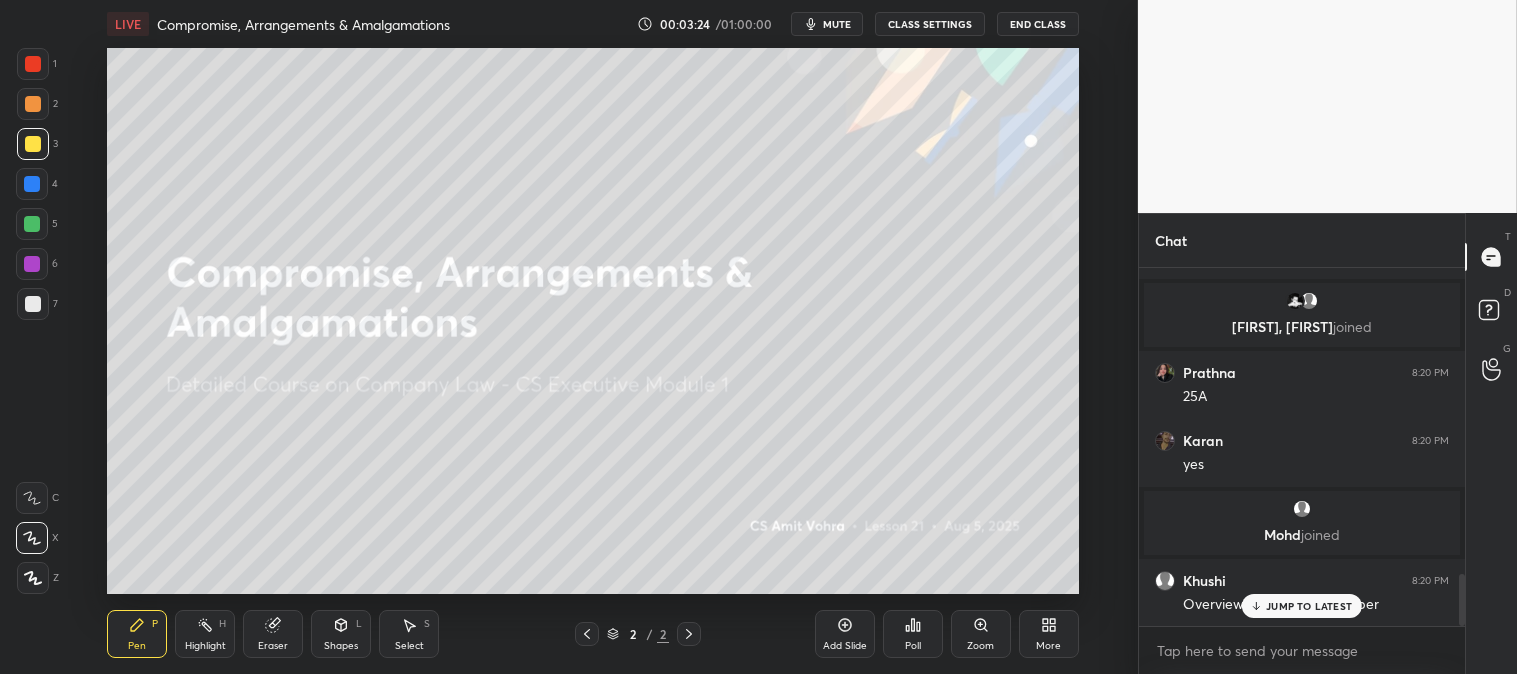 scroll, scrollTop: 2095, scrollLeft: 0, axis: vertical 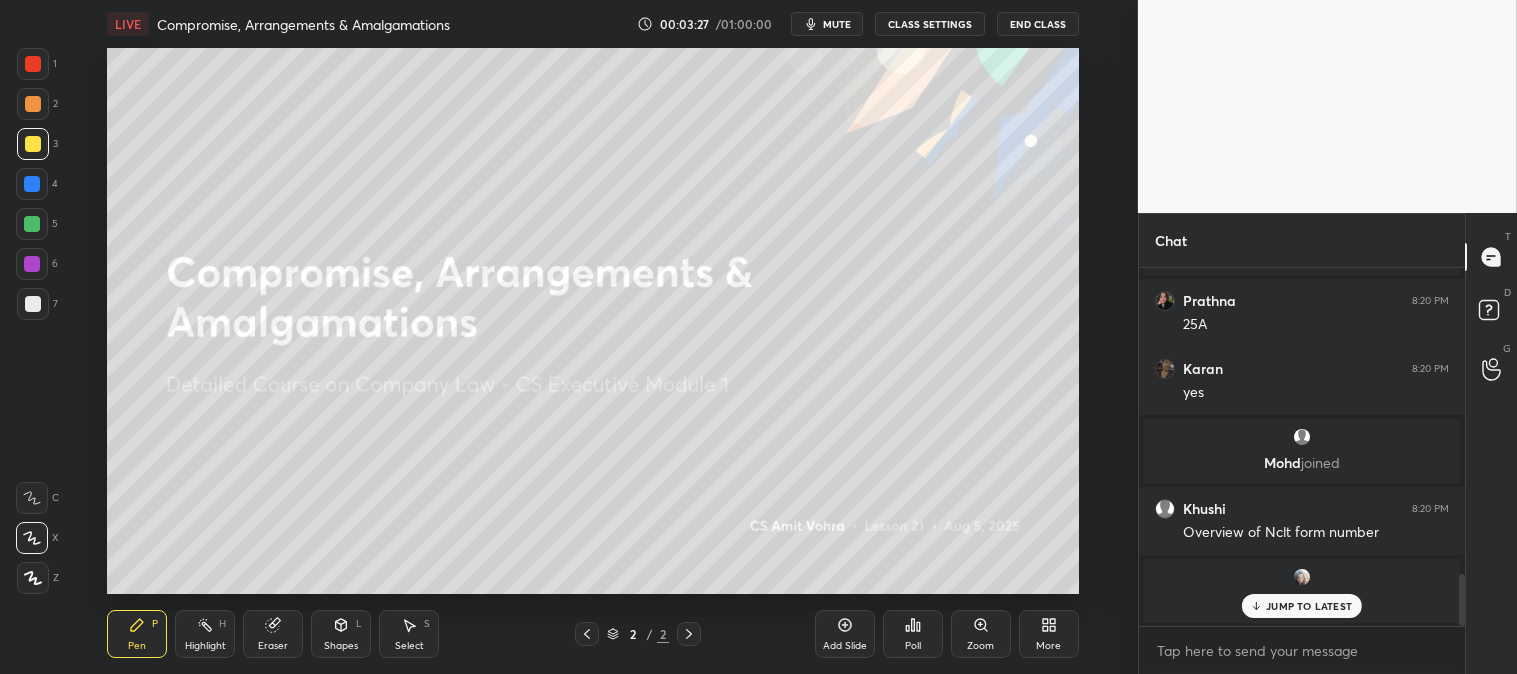 click on "JUMP TO LATEST" at bounding box center [1309, 606] 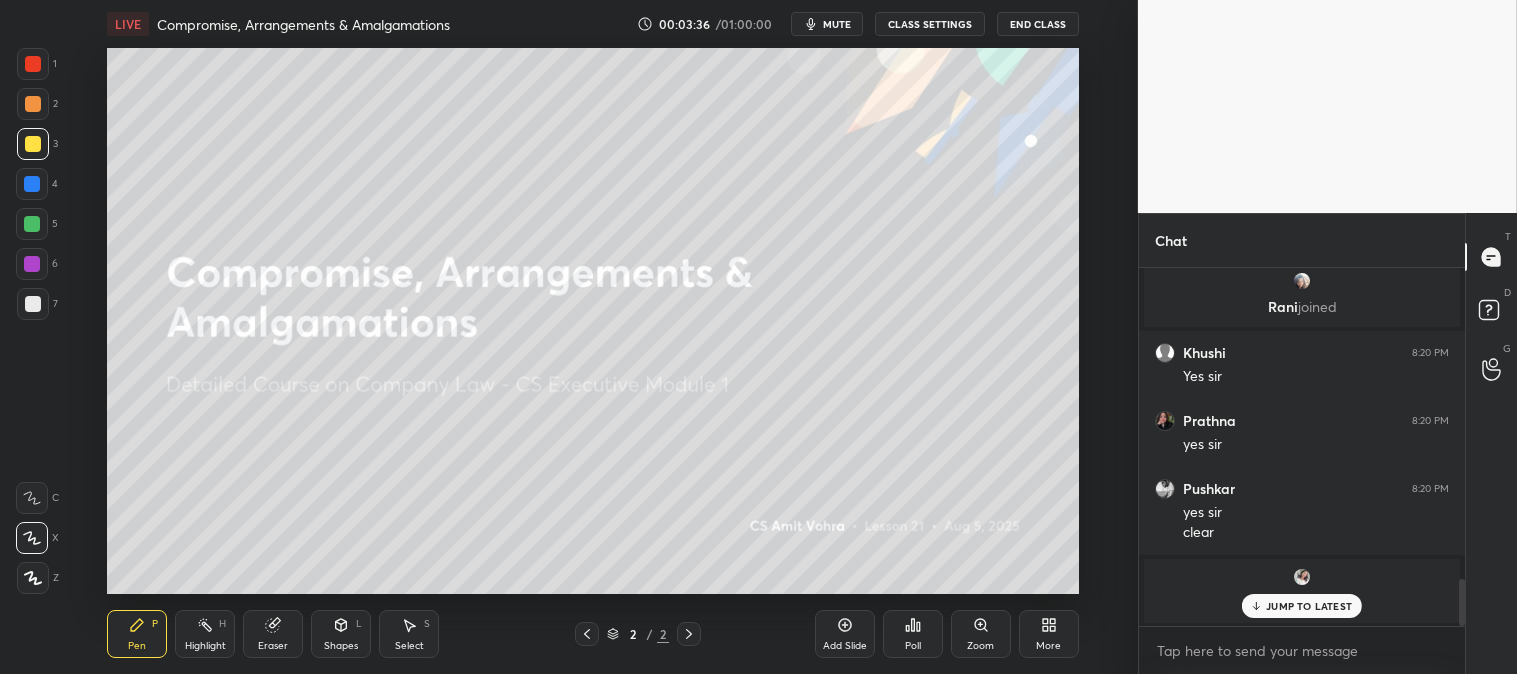 scroll, scrollTop: 2115, scrollLeft: 0, axis: vertical 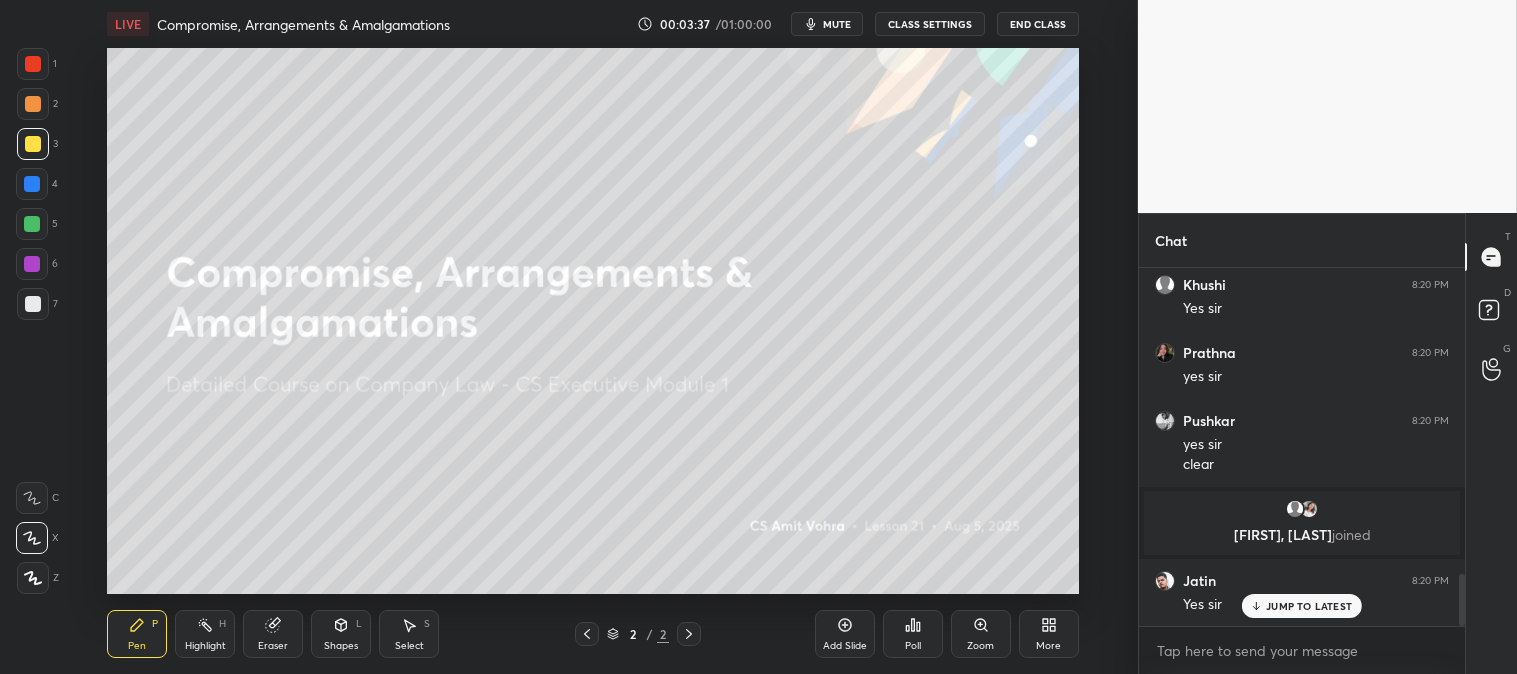 click at bounding box center [32, 224] 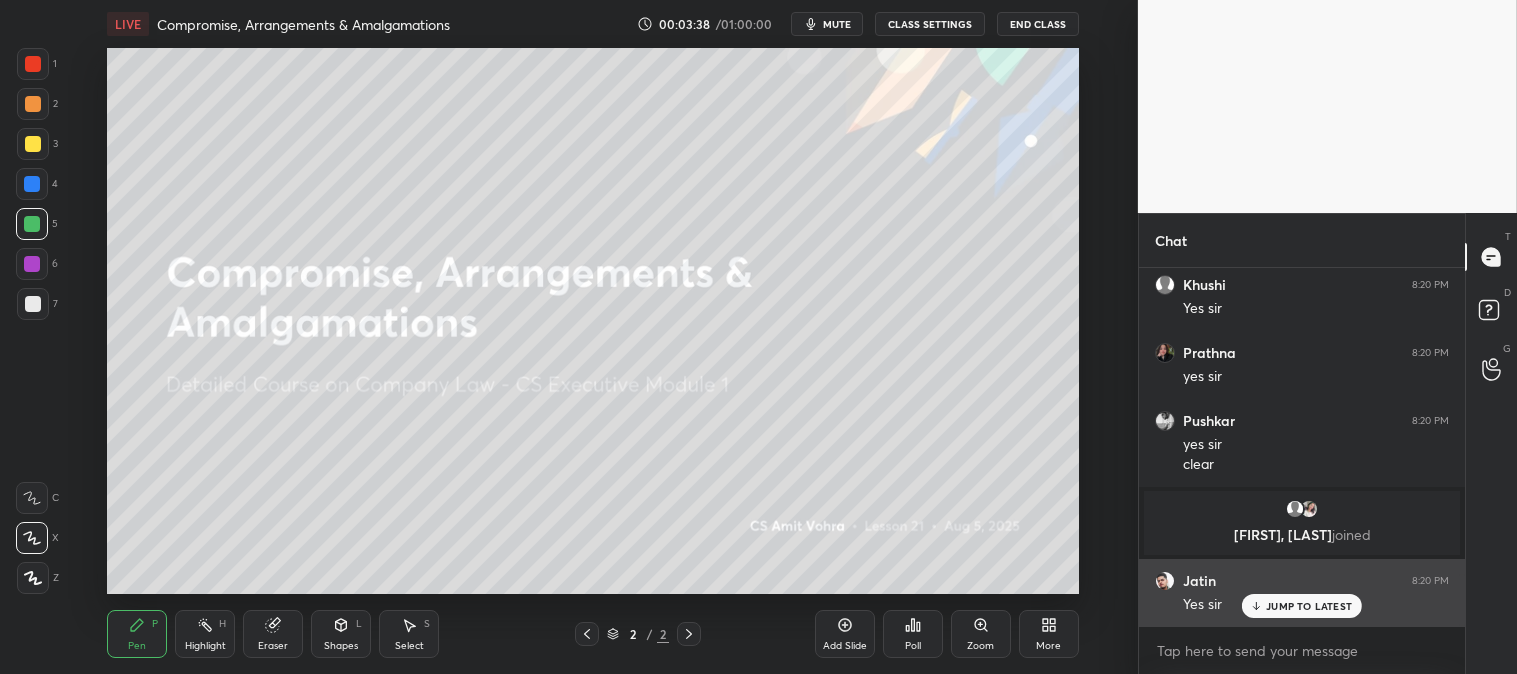 click on "JUMP TO LATEST" at bounding box center (1309, 606) 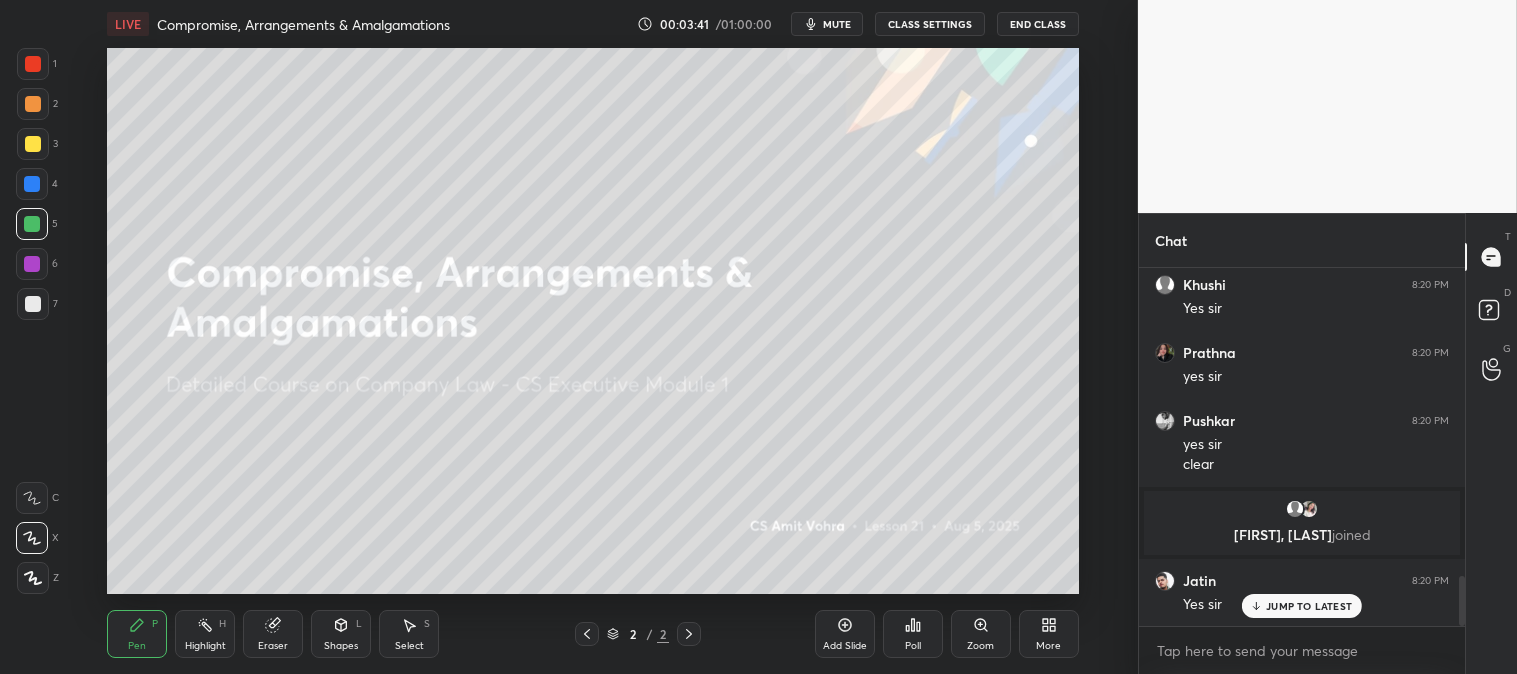 scroll, scrollTop: 2187, scrollLeft: 0, axis: vertical 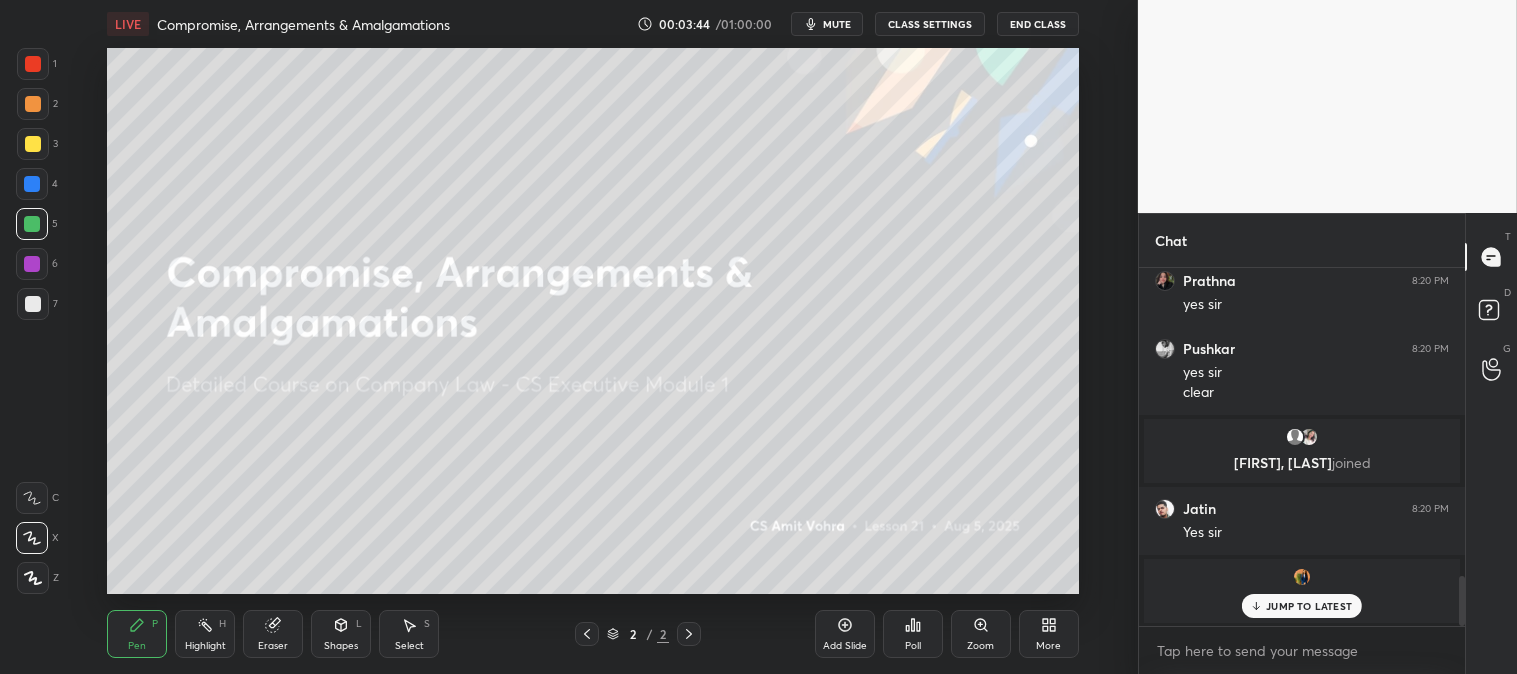 click on "Zoom" at bounding box center (981, 634) 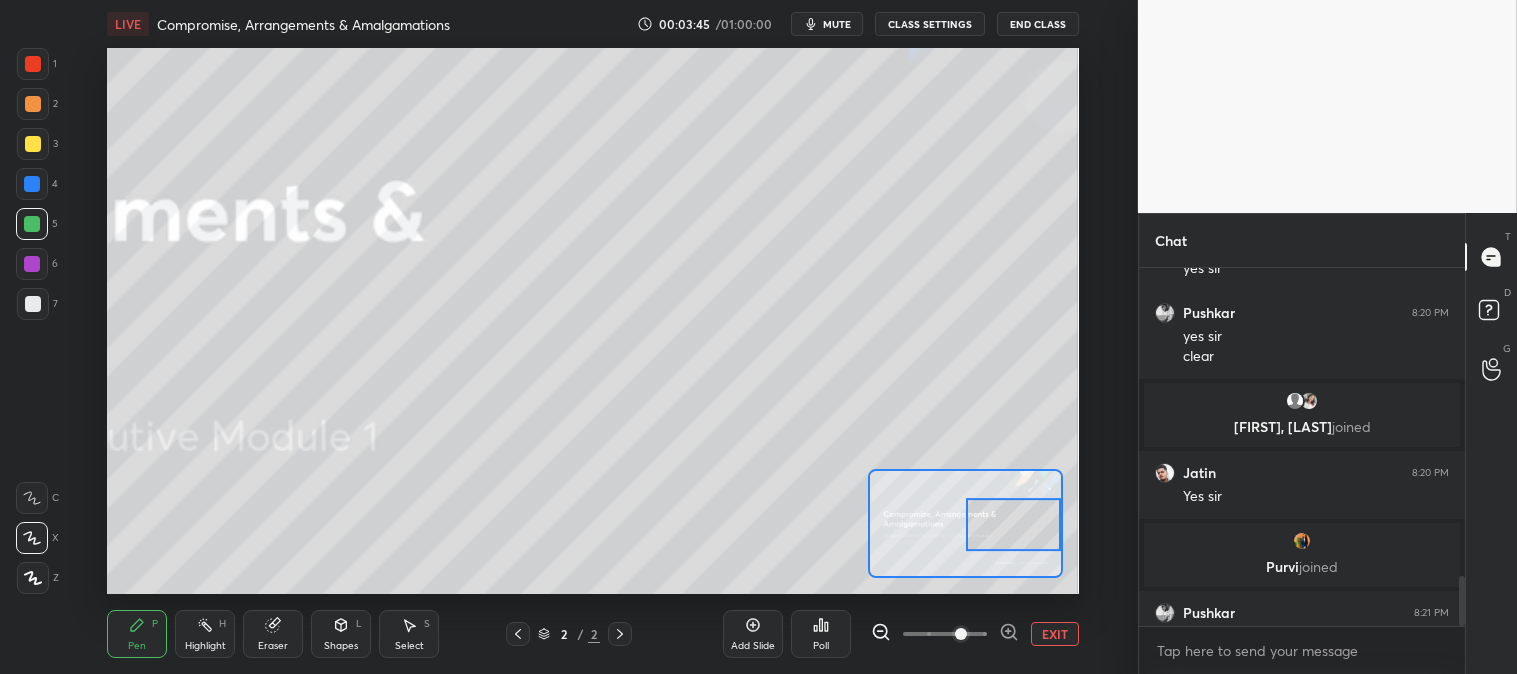 scroll, scrollTop: 2220, scrollLeft: 0, axis: vertical 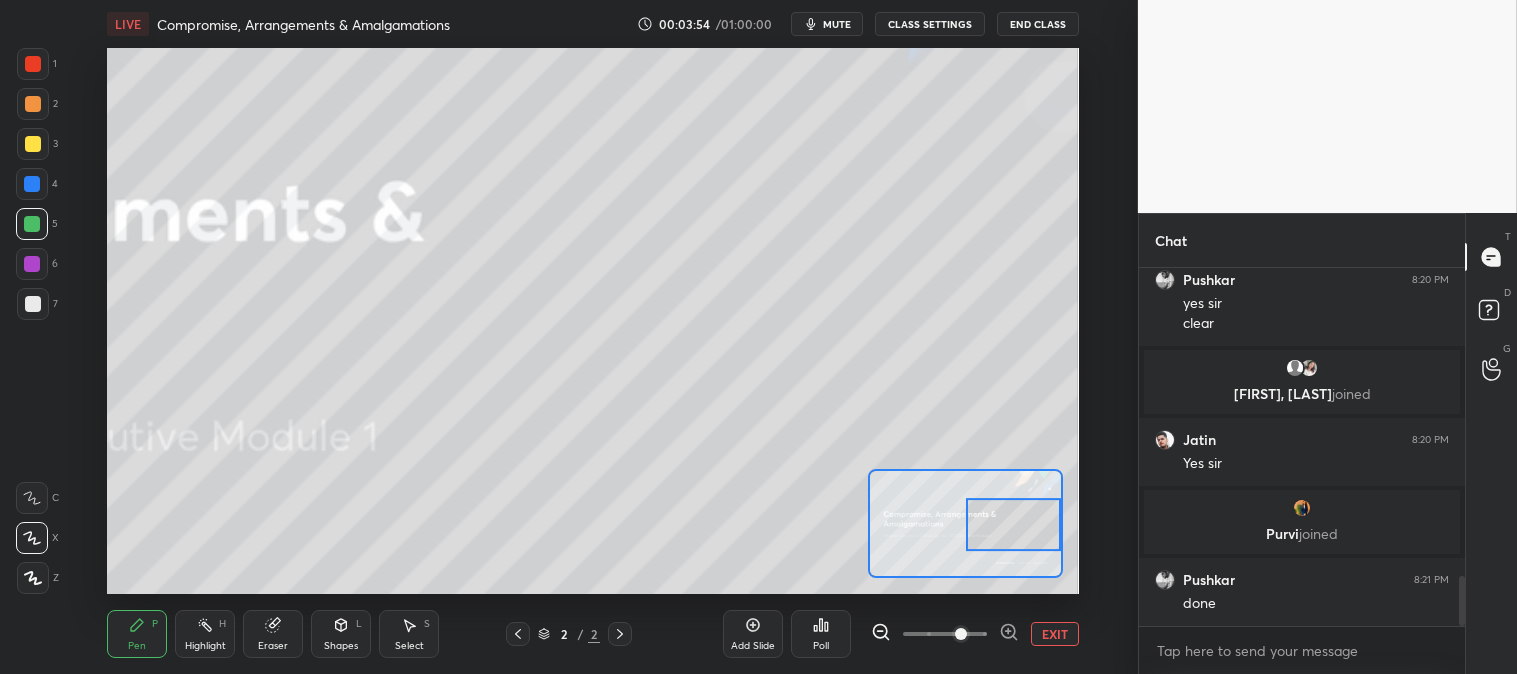 click on "mute" at bounding box center [837, 24] 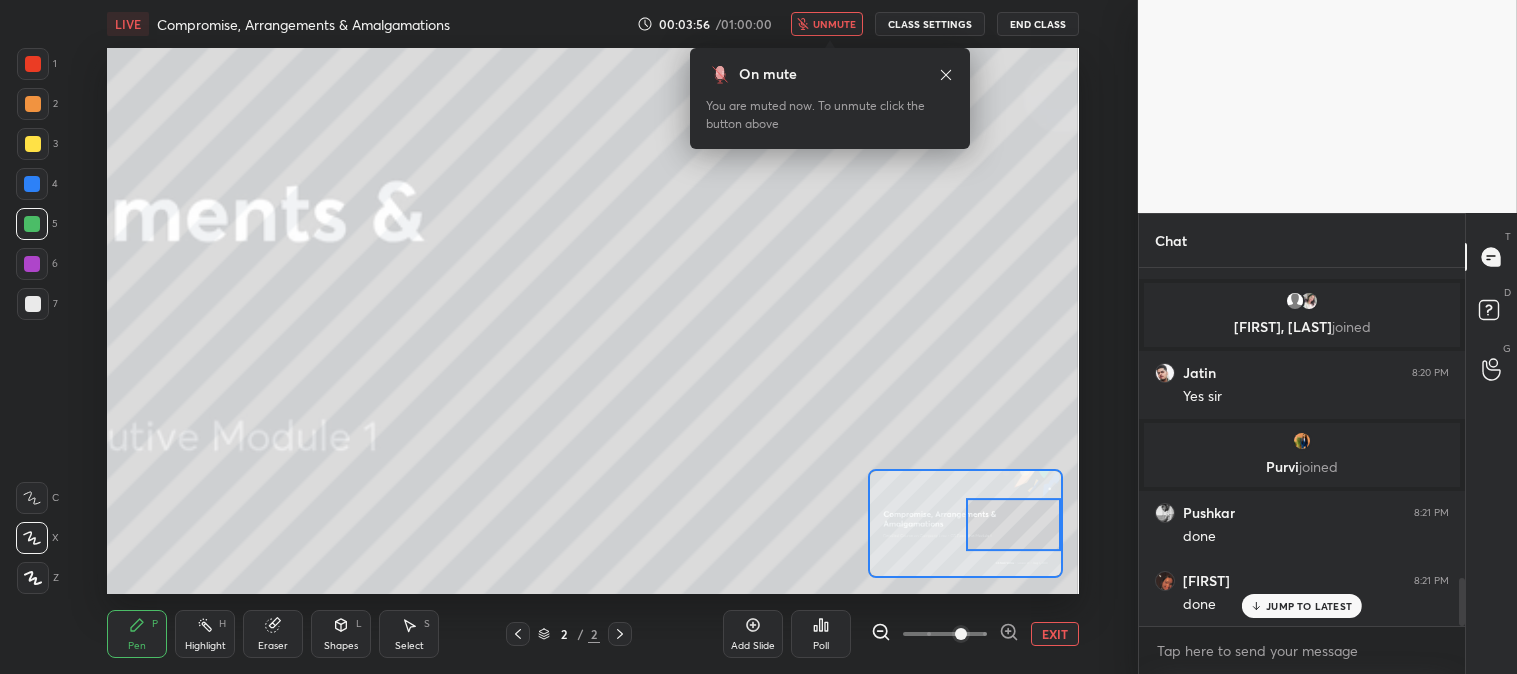 click on "unmute" at bounding box center [827, 24] 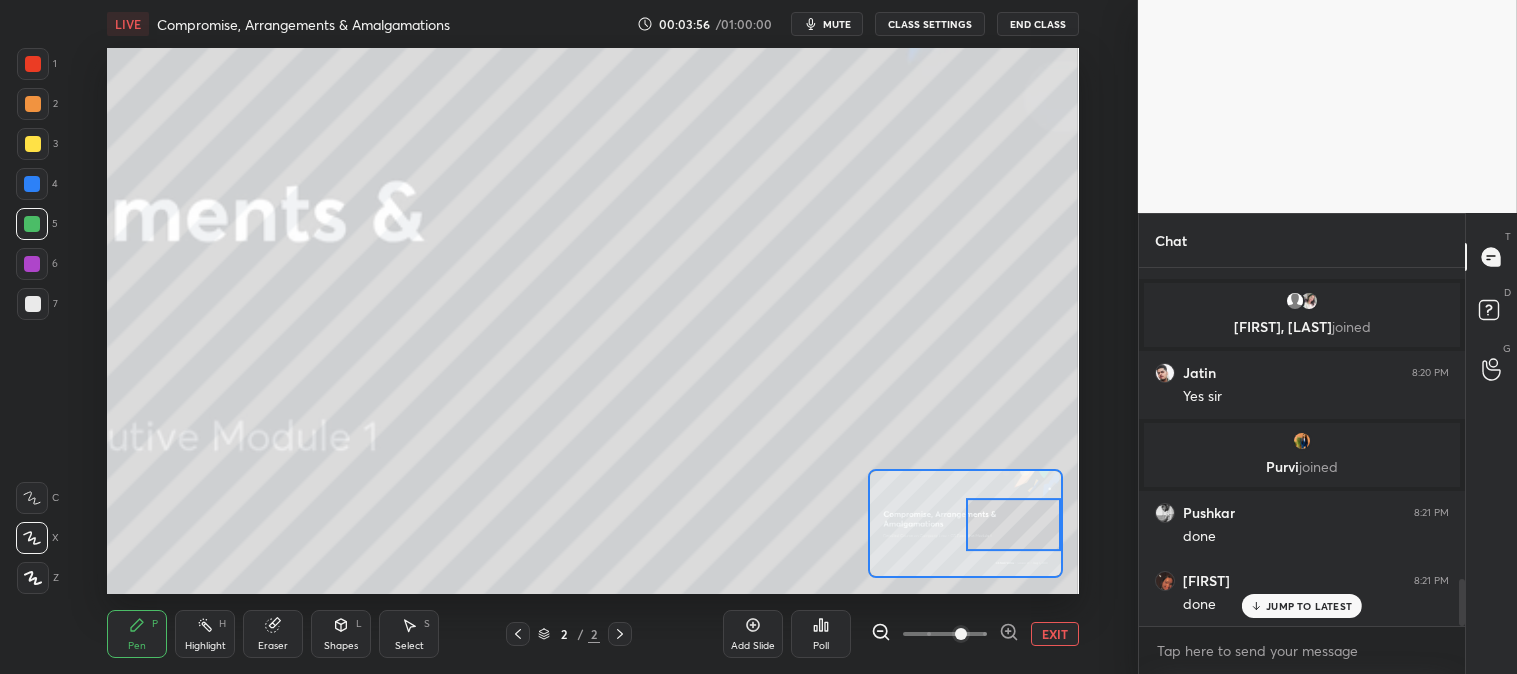 scroll, scrollTop: 2355, scrollLeft: 0, axis: vertical 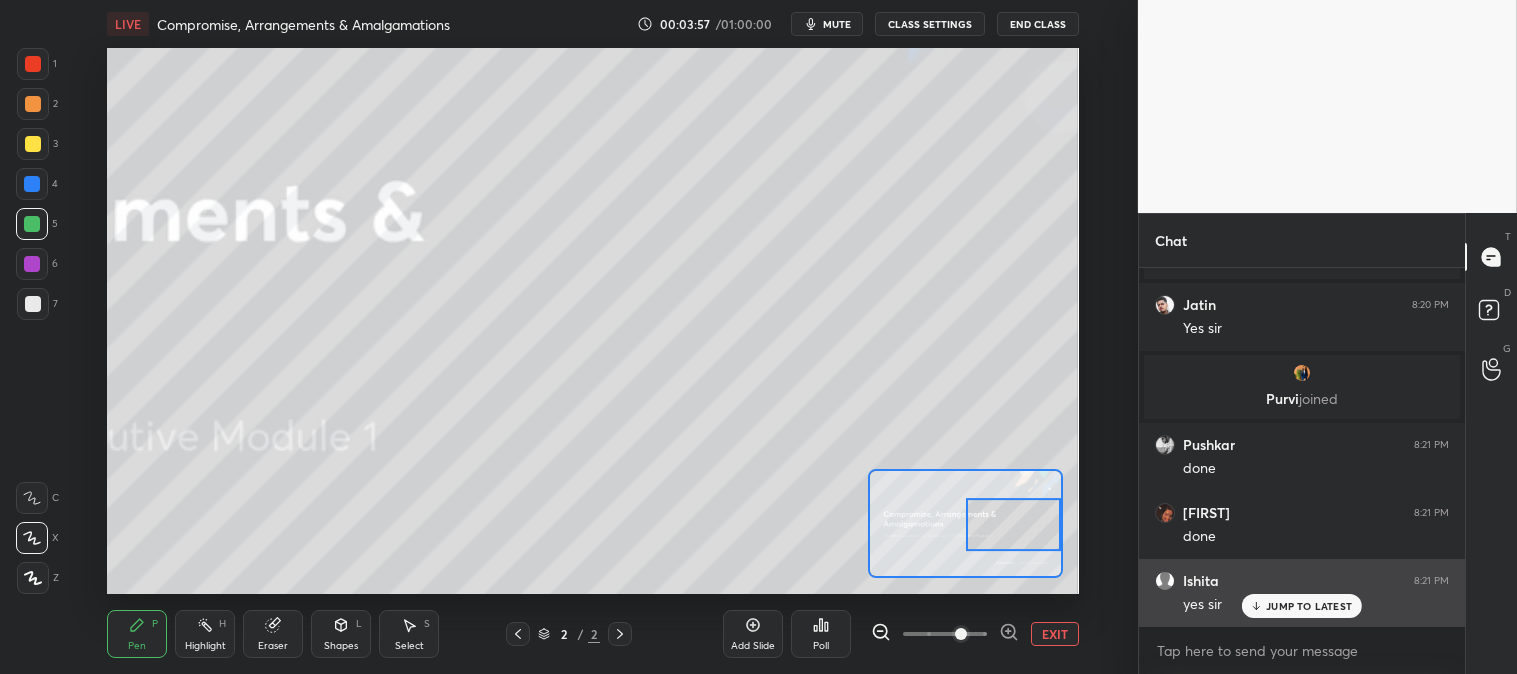 click on "JUMP TO LATEST" at bounding box center (1309, 606) 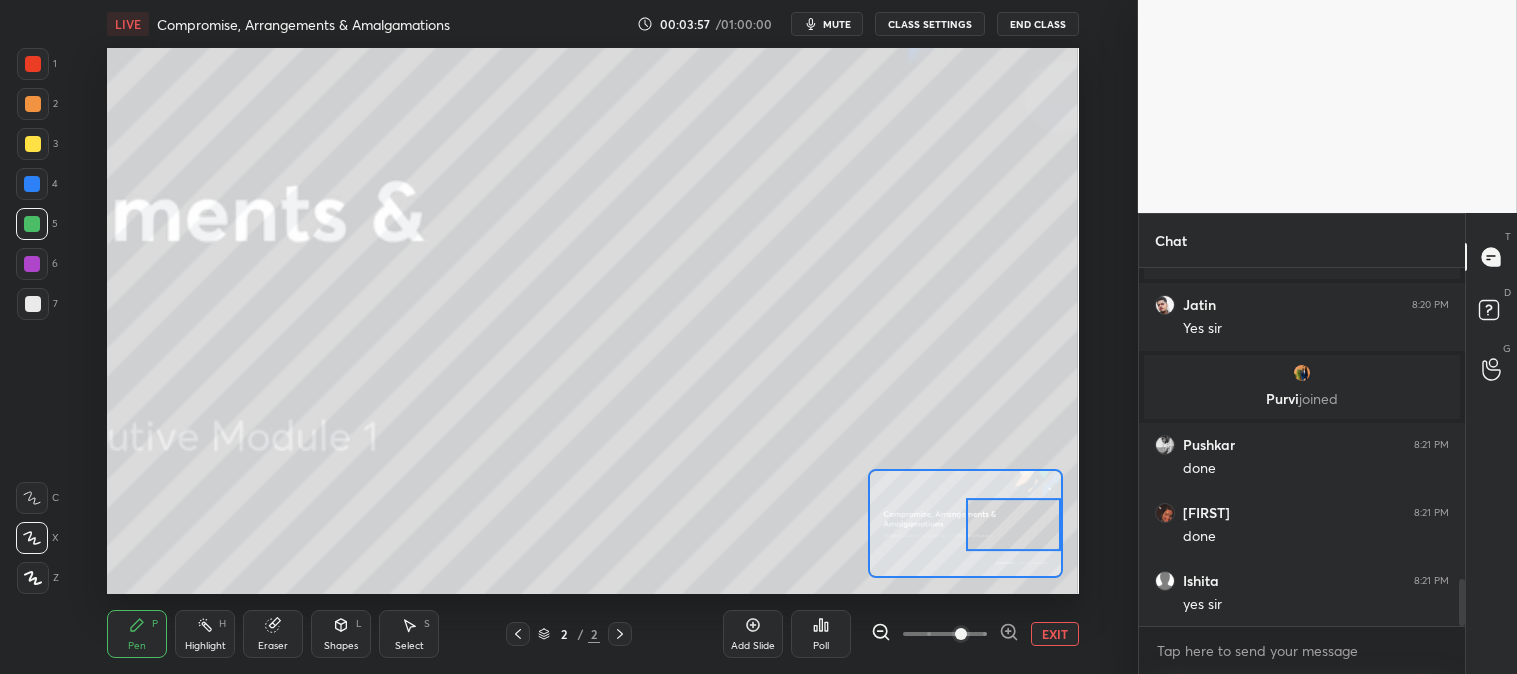 click on "EXIT" at bounding box center (1055, 634) 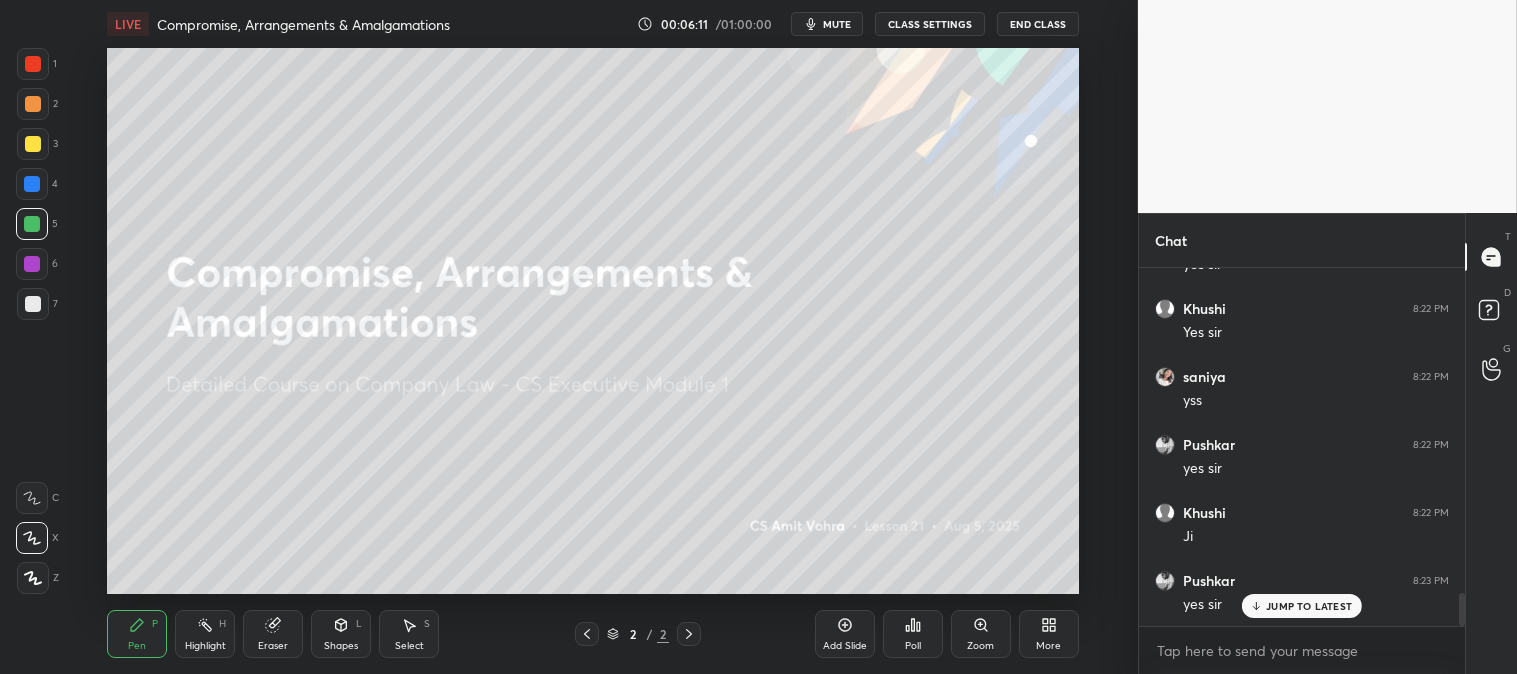 scroll, scrollTop: 3555, scrollLeft: 0, axis: vertical 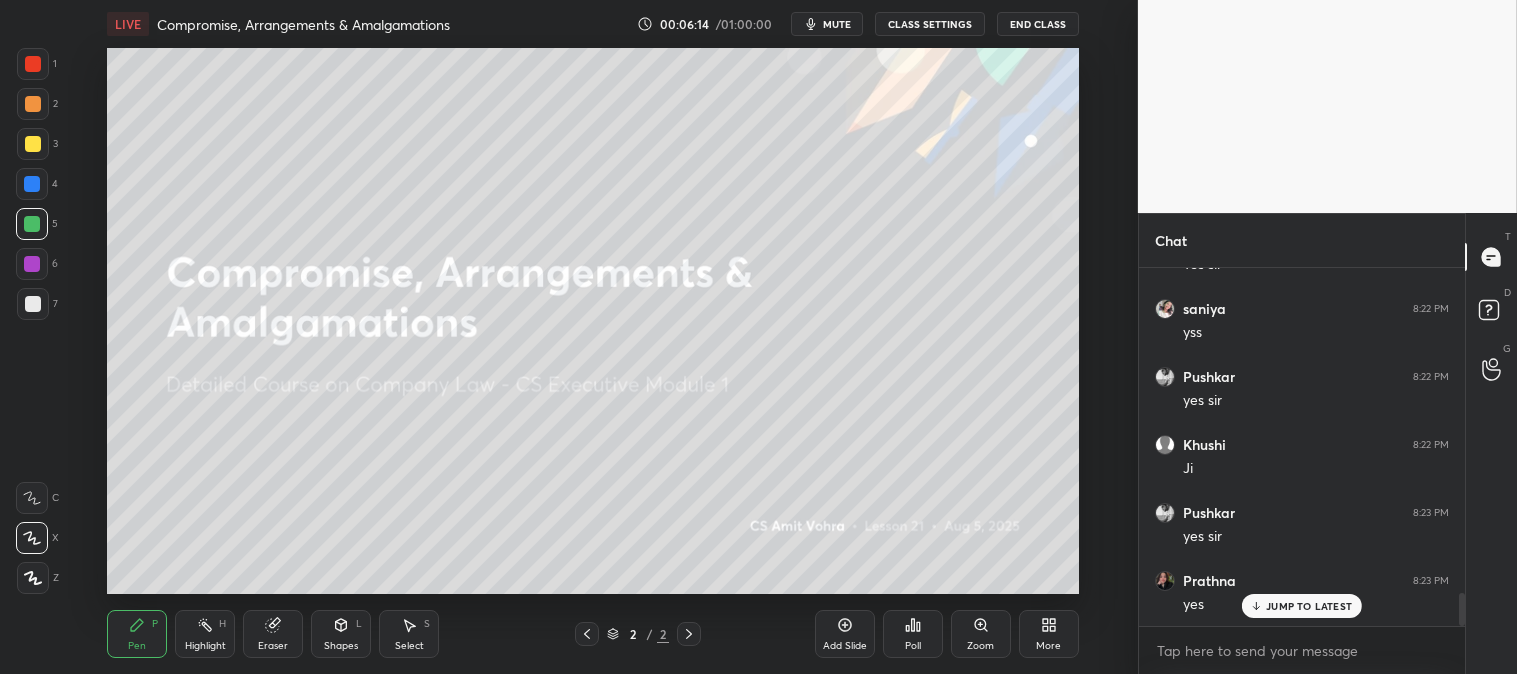 click on "Zoom" at bounding box center [980, 646] 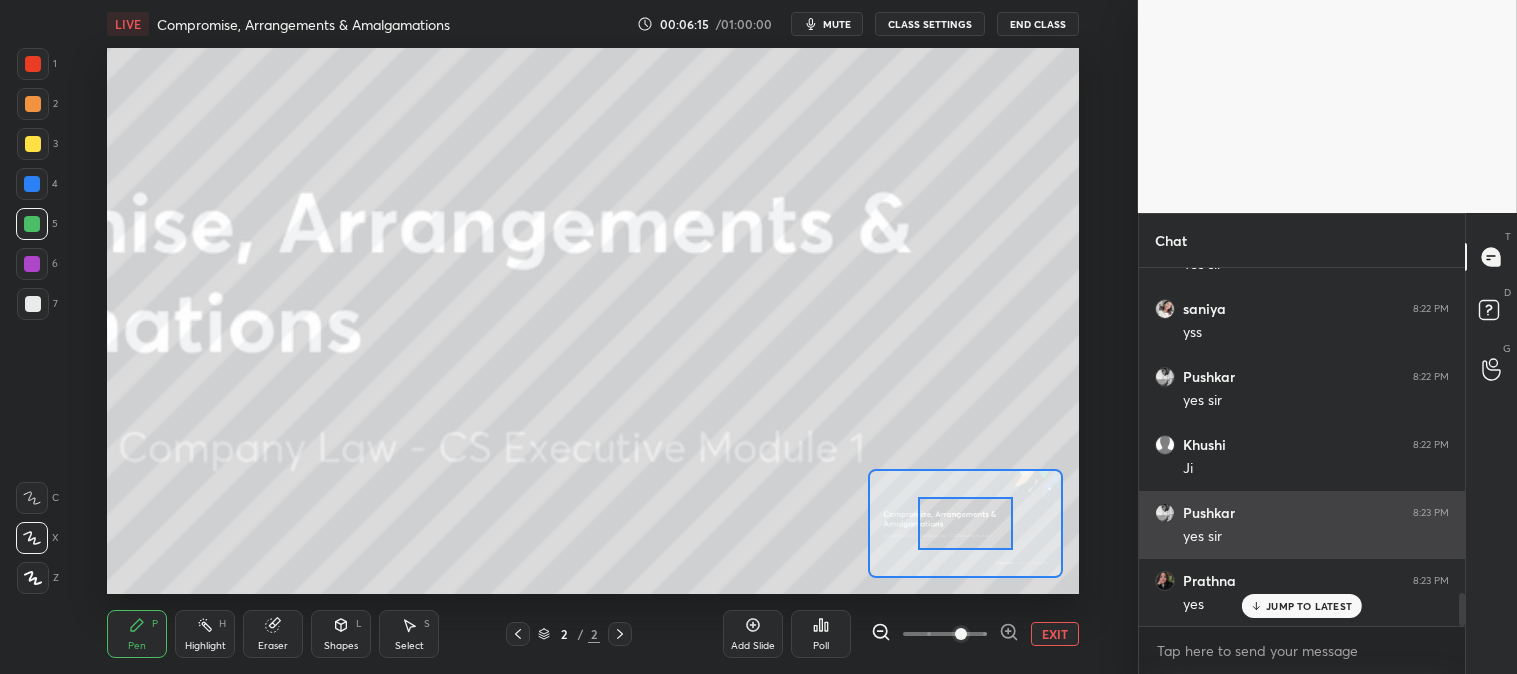 click on "JUMP TO LATEST" at bounding box center [1309, 606] 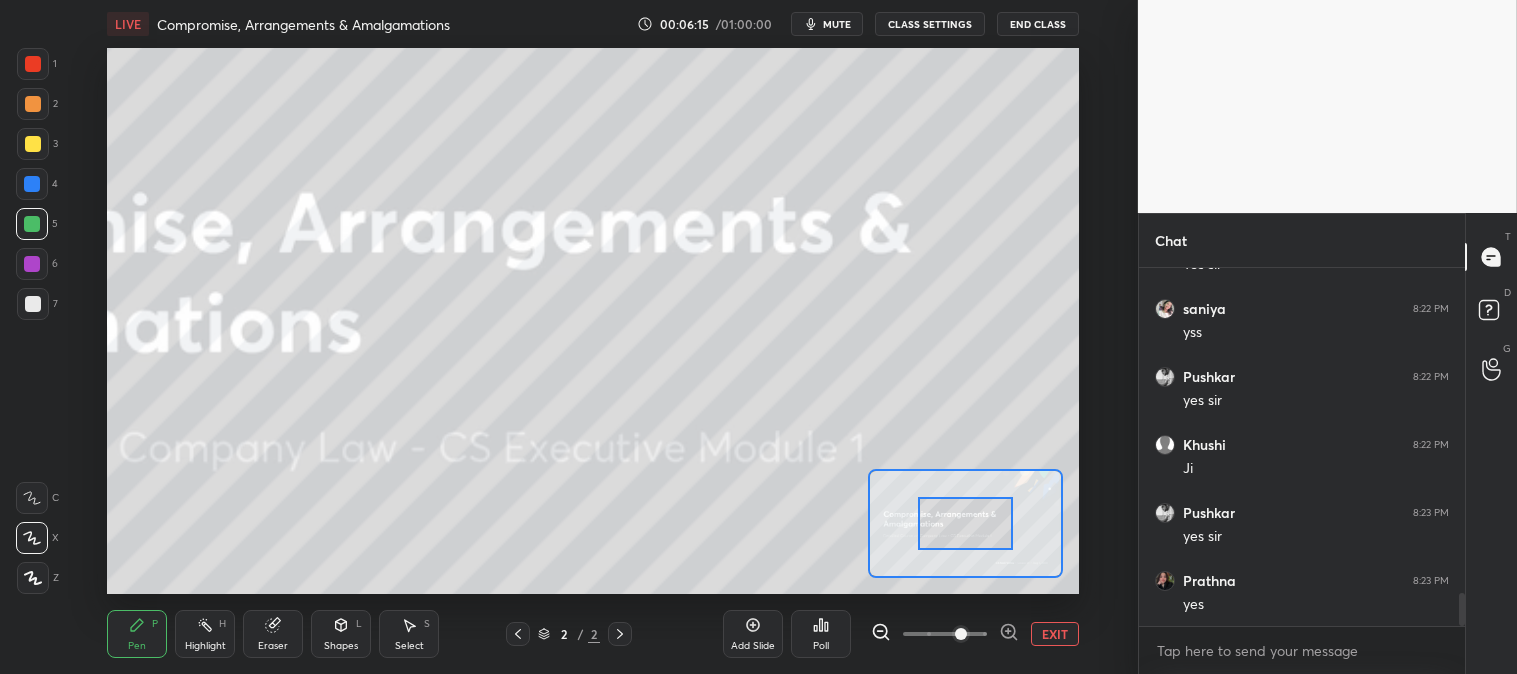 click on "mute" at bounding box center (837, 24) 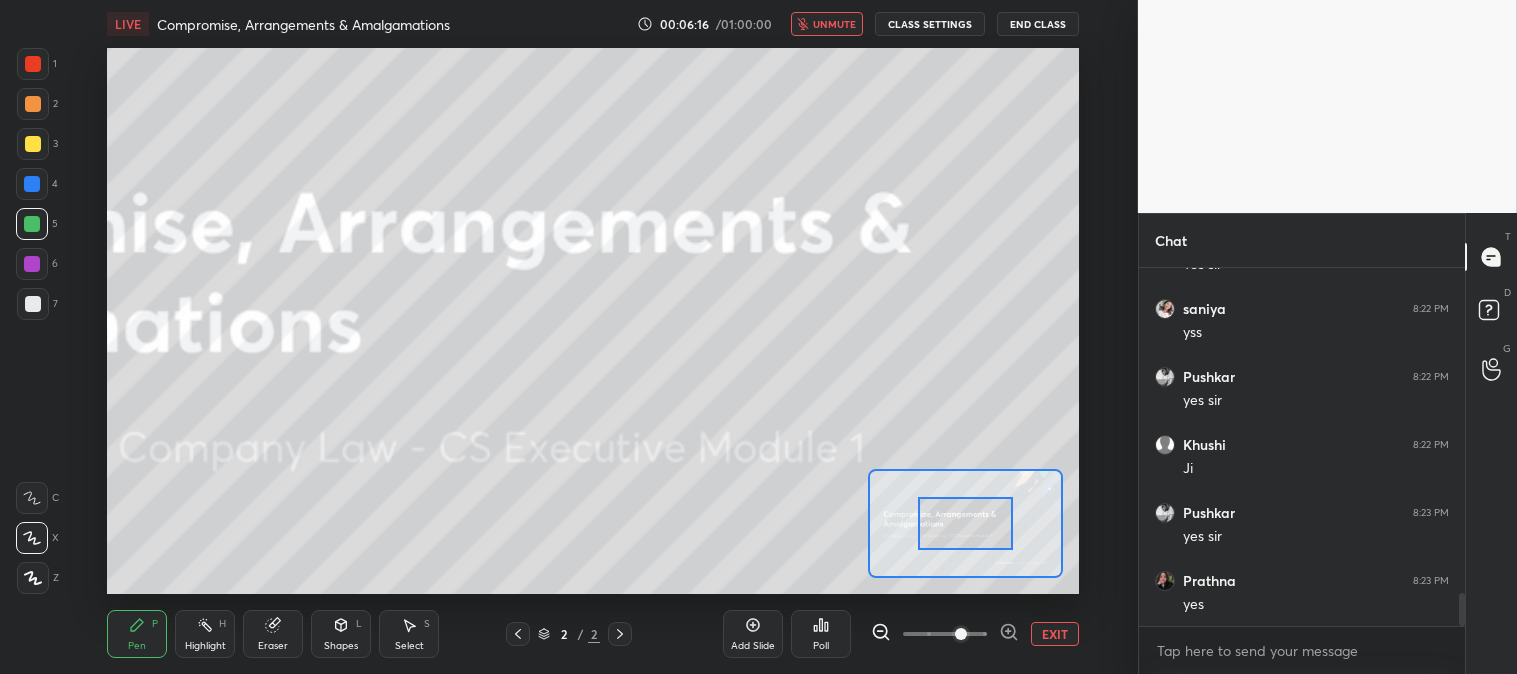 click on "unmute" at bounding box center [834, 24] 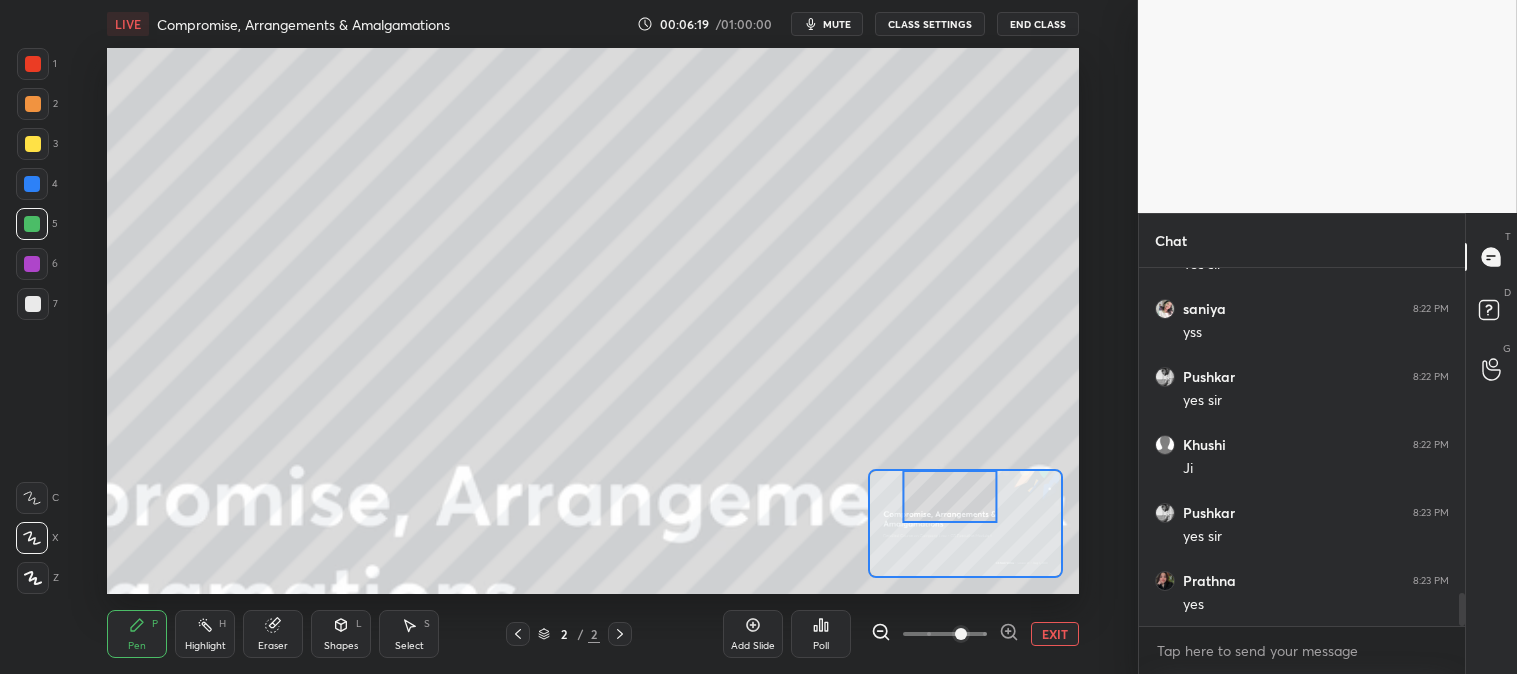 click on "Pen P" at bounding box center [137, 634] 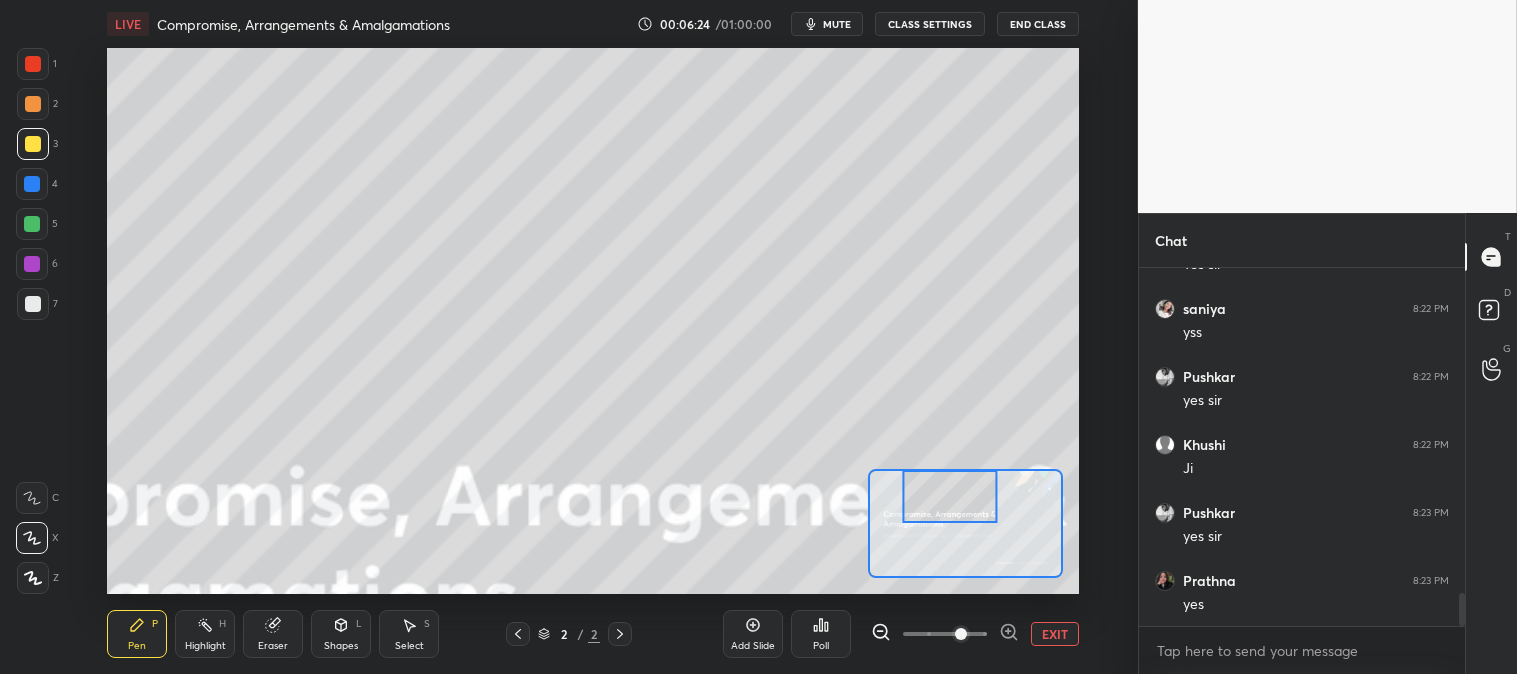 click on "mute" at bounding box center (837, 24) 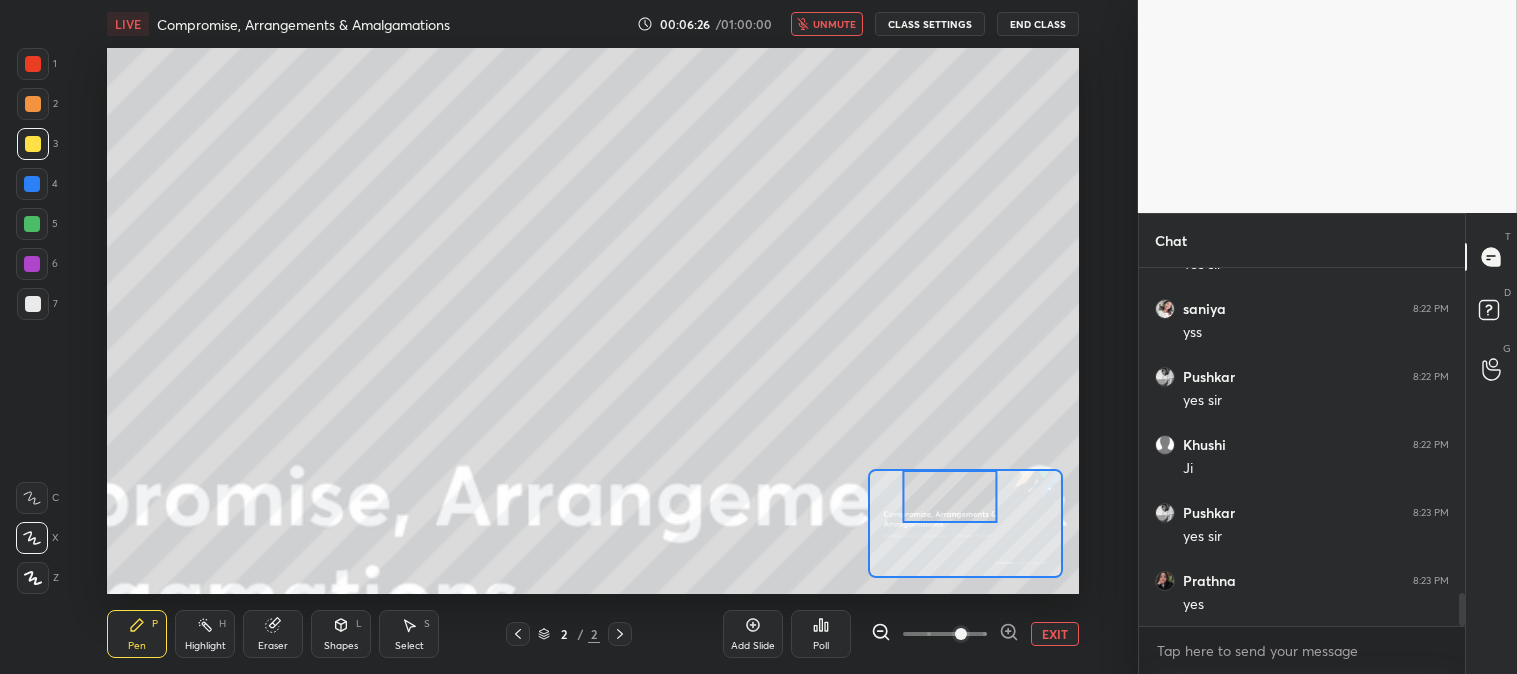 click on "unmute" at bounding box center (834, 24) 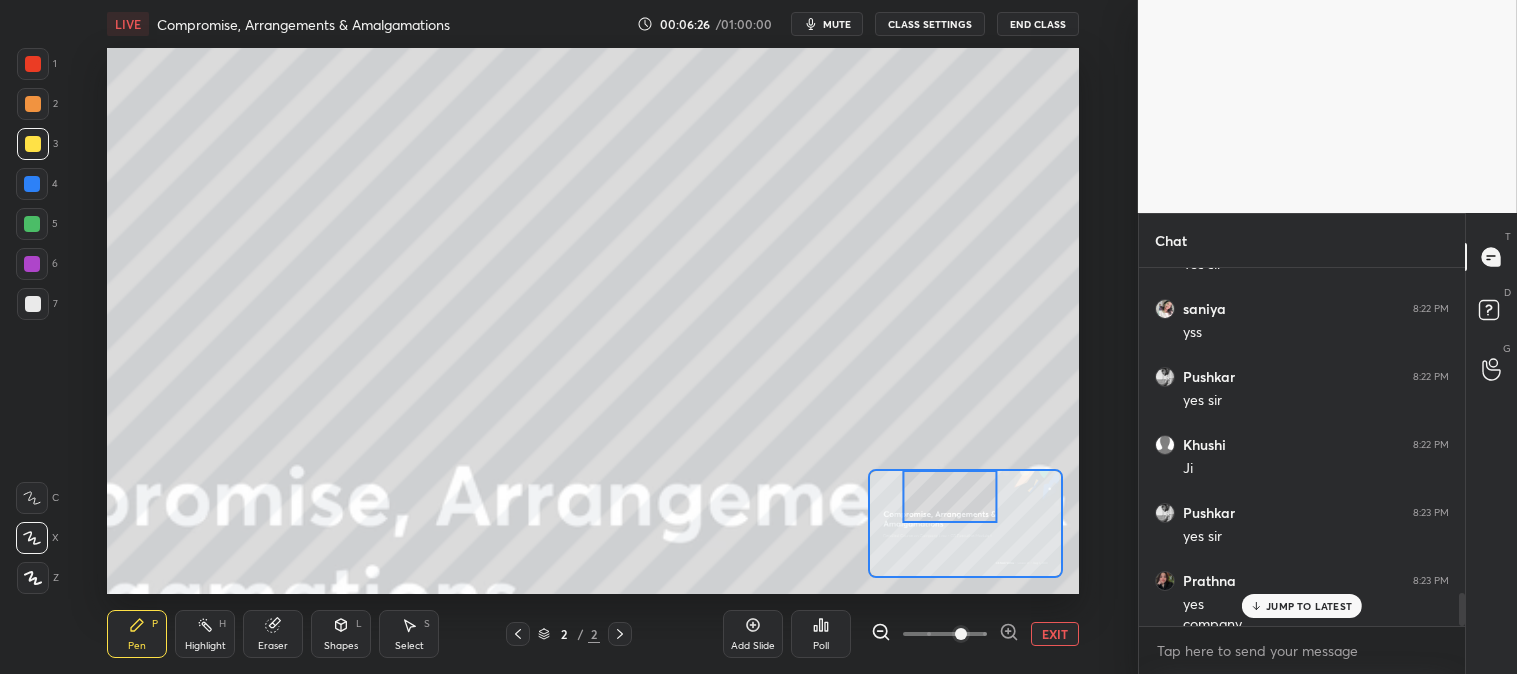 scroll, scrollTop: 3575, scrollLeft: 0, axis: vertical 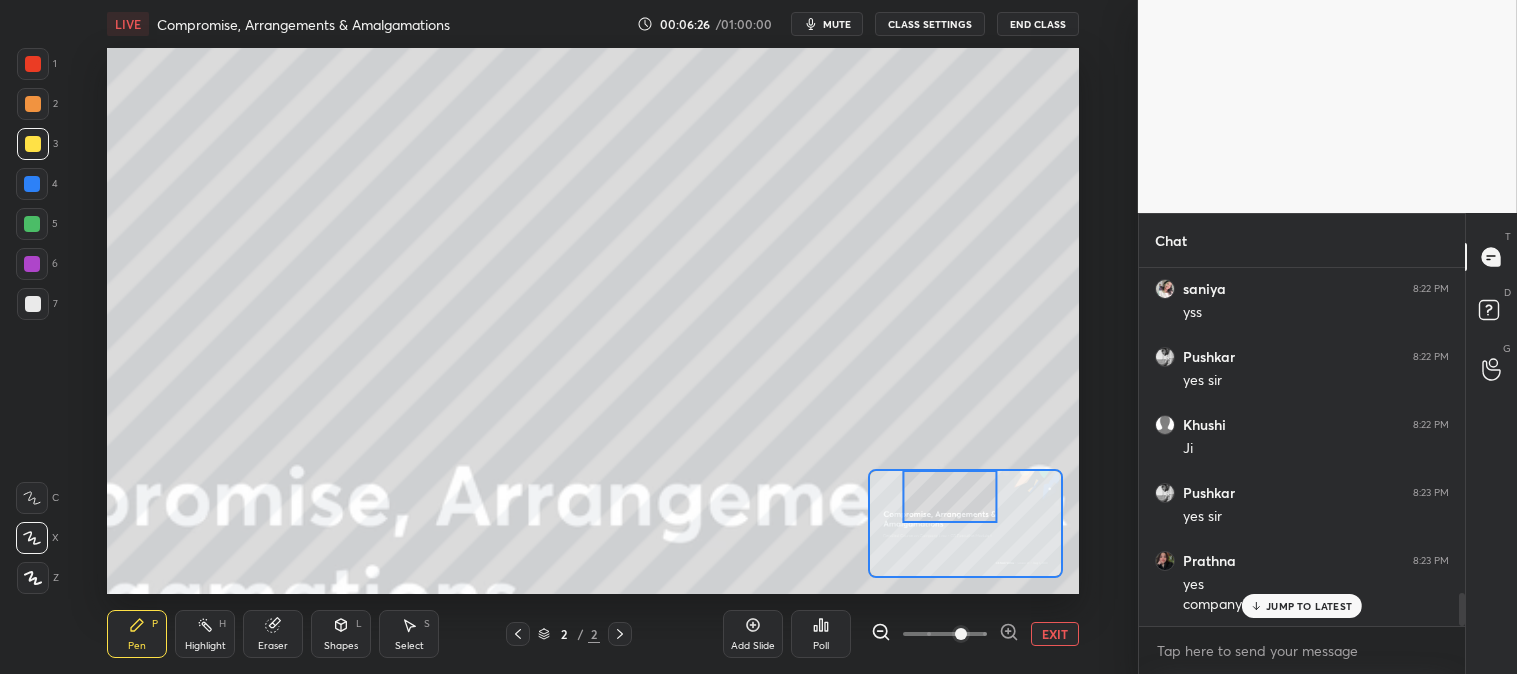 click on "Eraser" at bounding box center [273, 646] 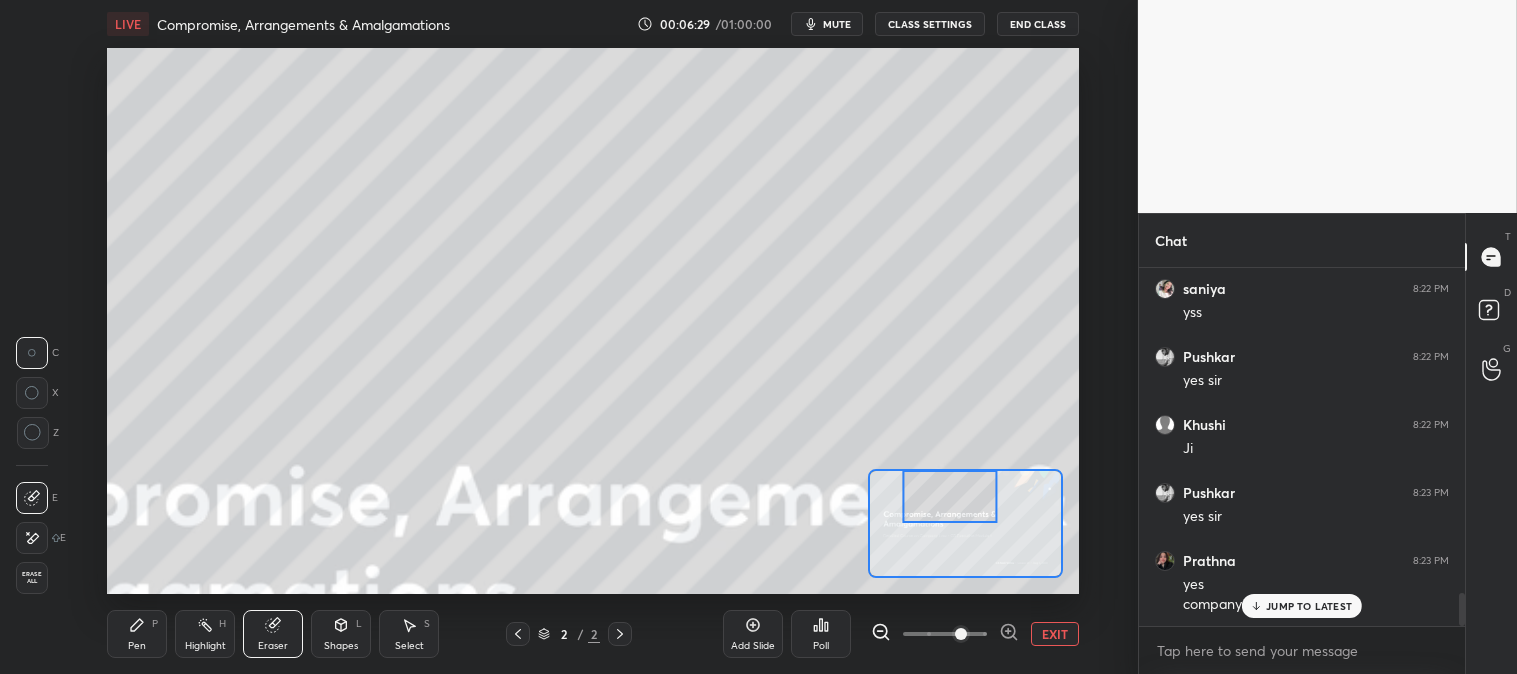 click 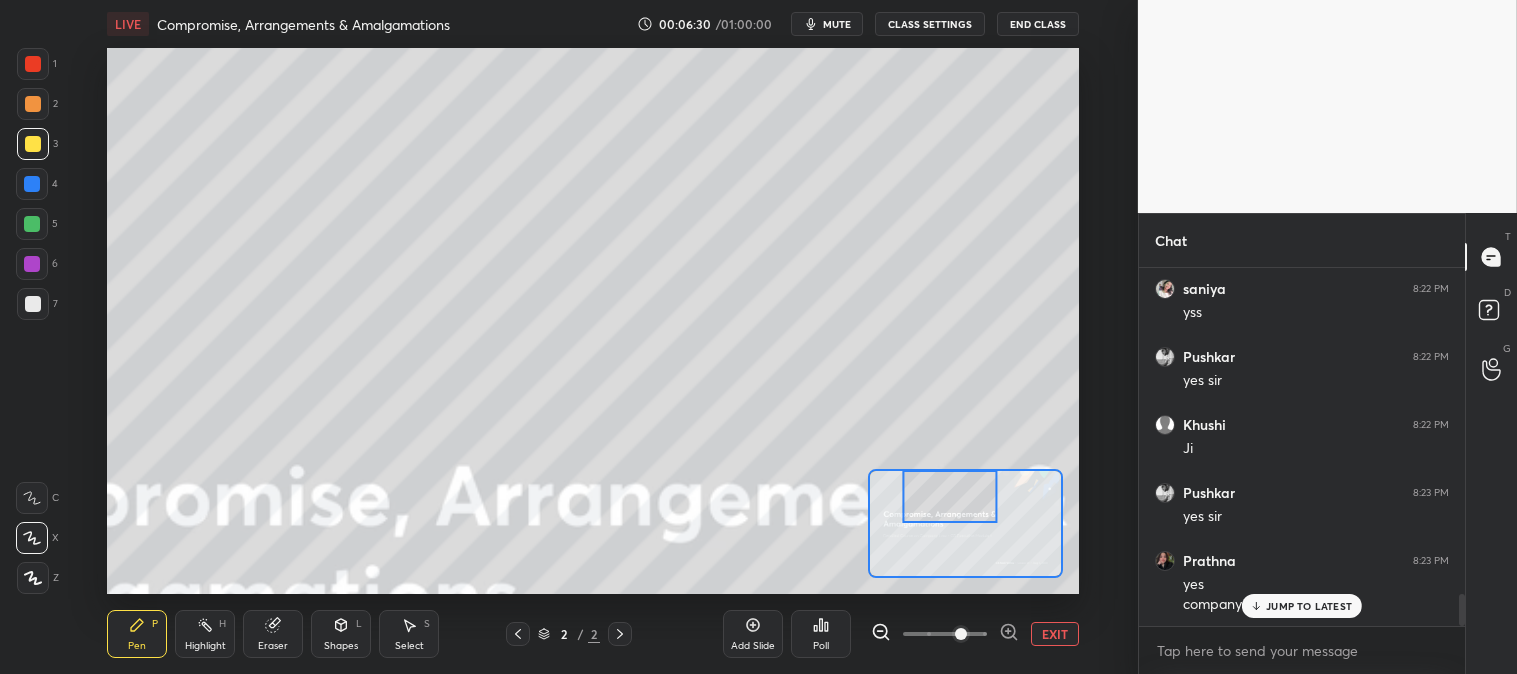 scroll, scrollTop: 3643, scrollLeft: 0, axis: vertical 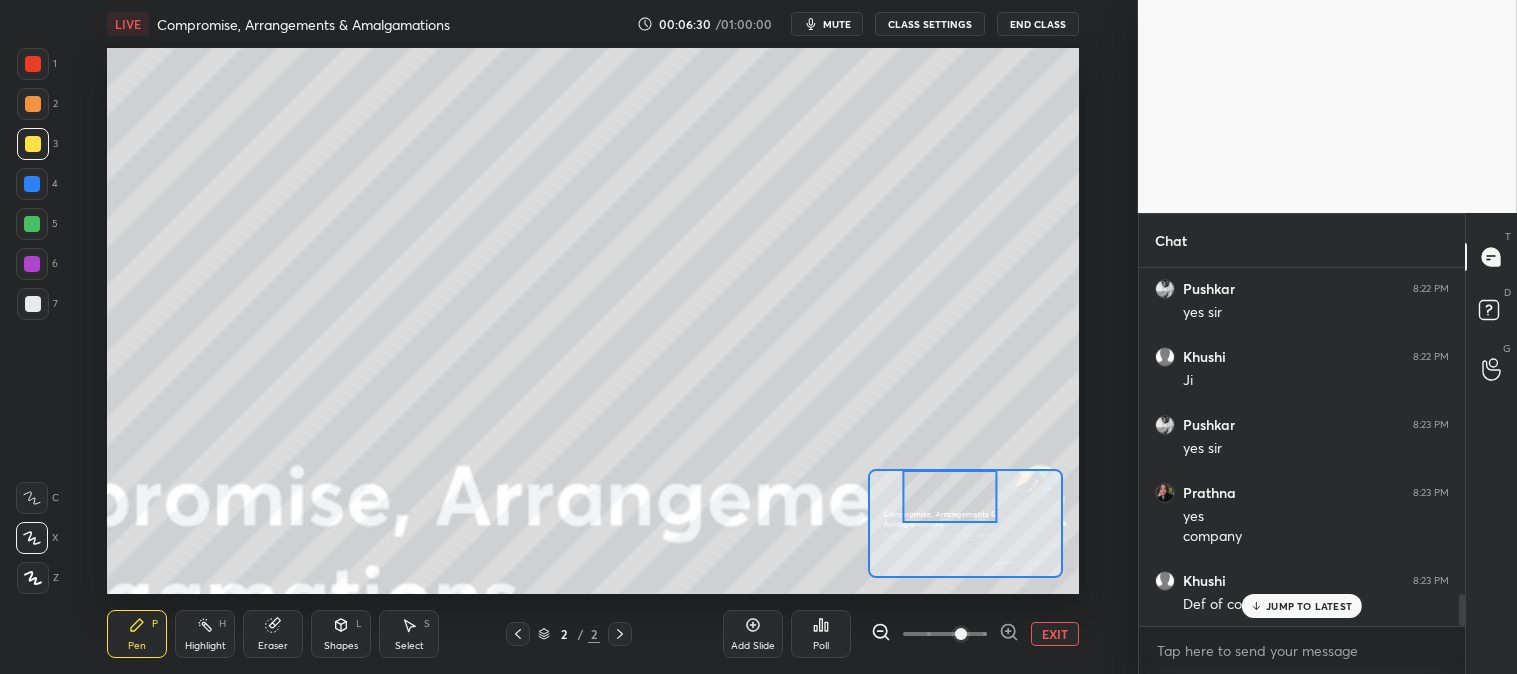 click on "Pen P" at bounding box center [137, 634] 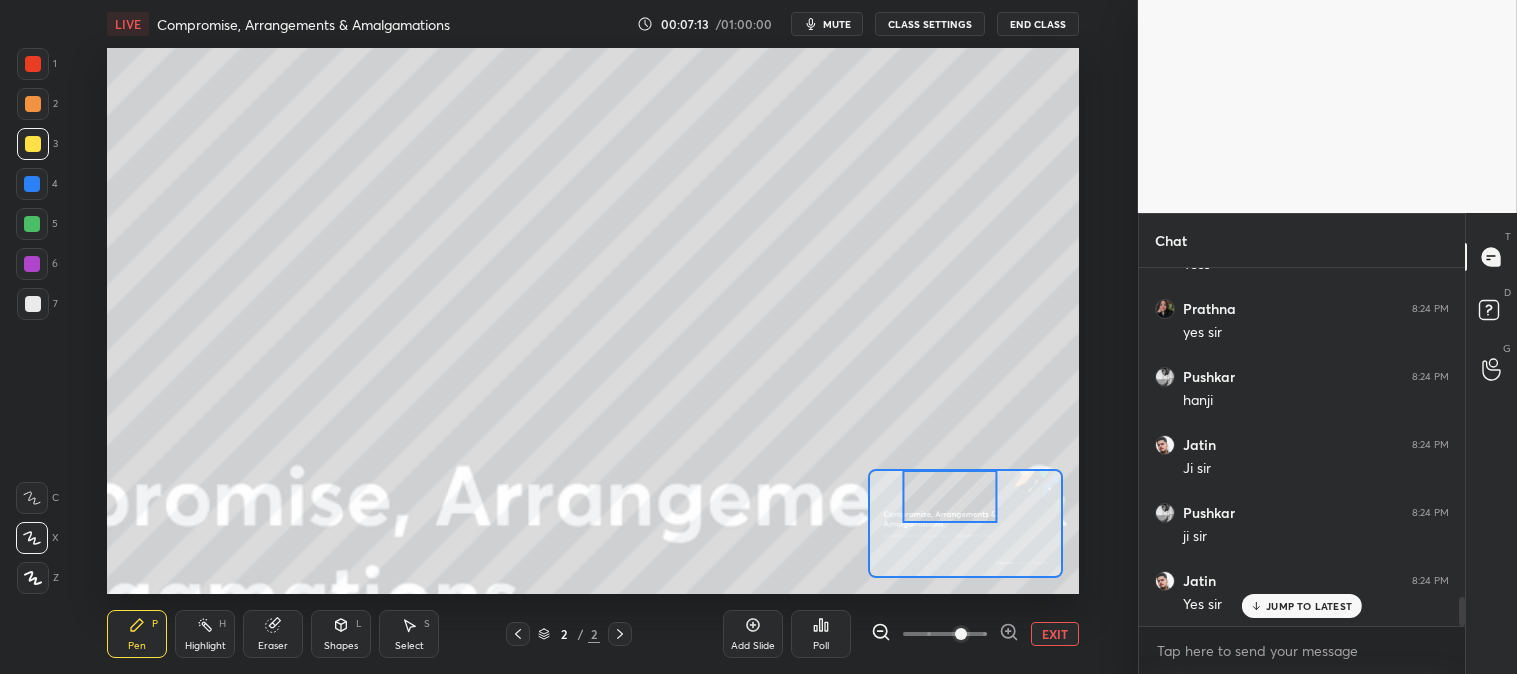 scroll, scrollTop: 4071, scrollLeft: 0, axis: vertical 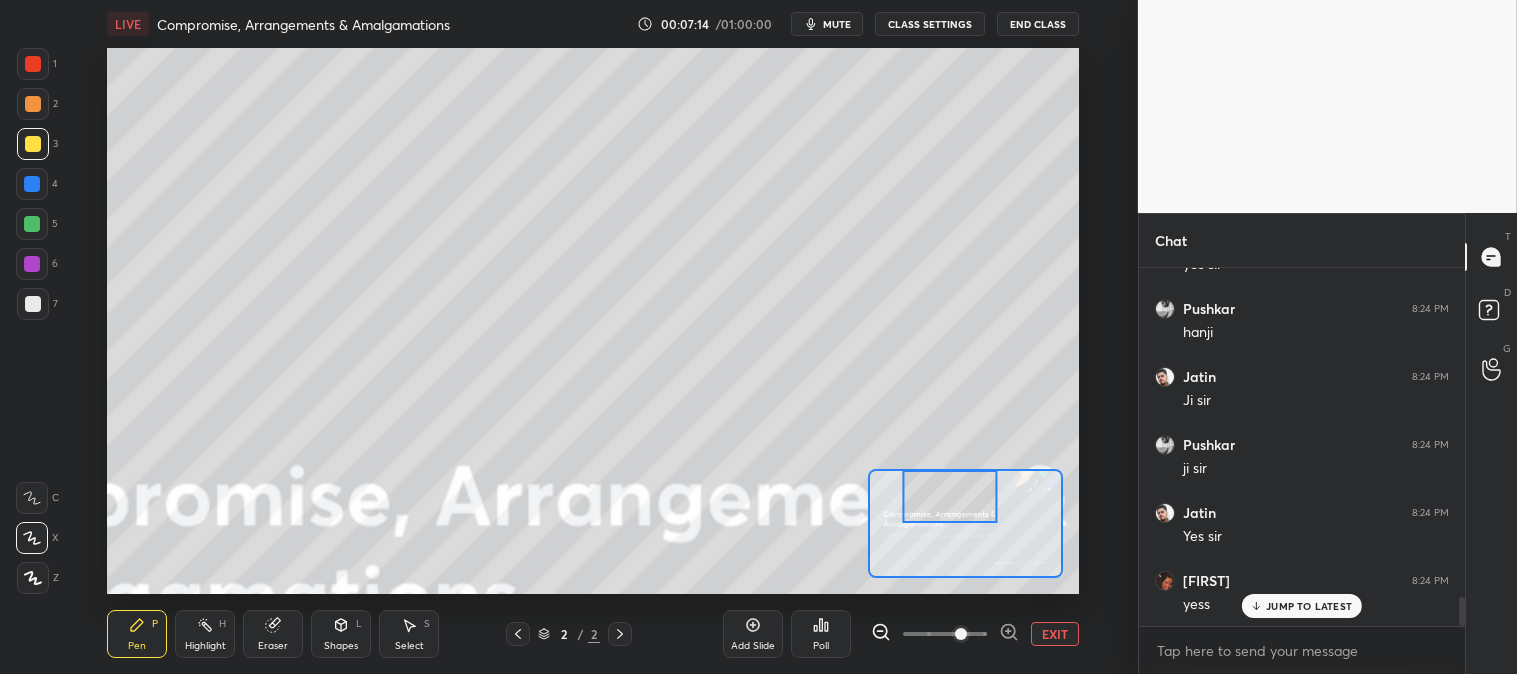 click on "mute" at bounding box center [837, 24] 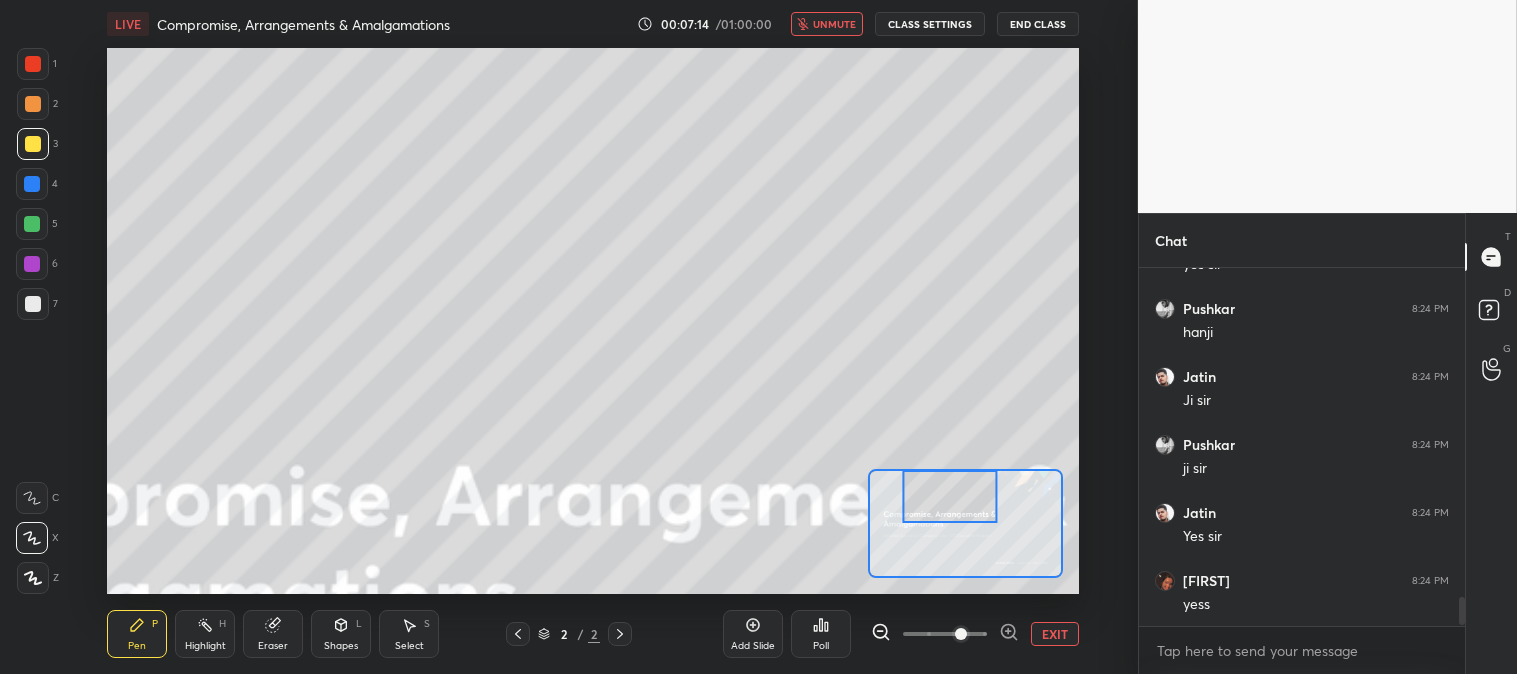 scroll, scrollTop: 4140, scrollLeft: 0, axis: vertical 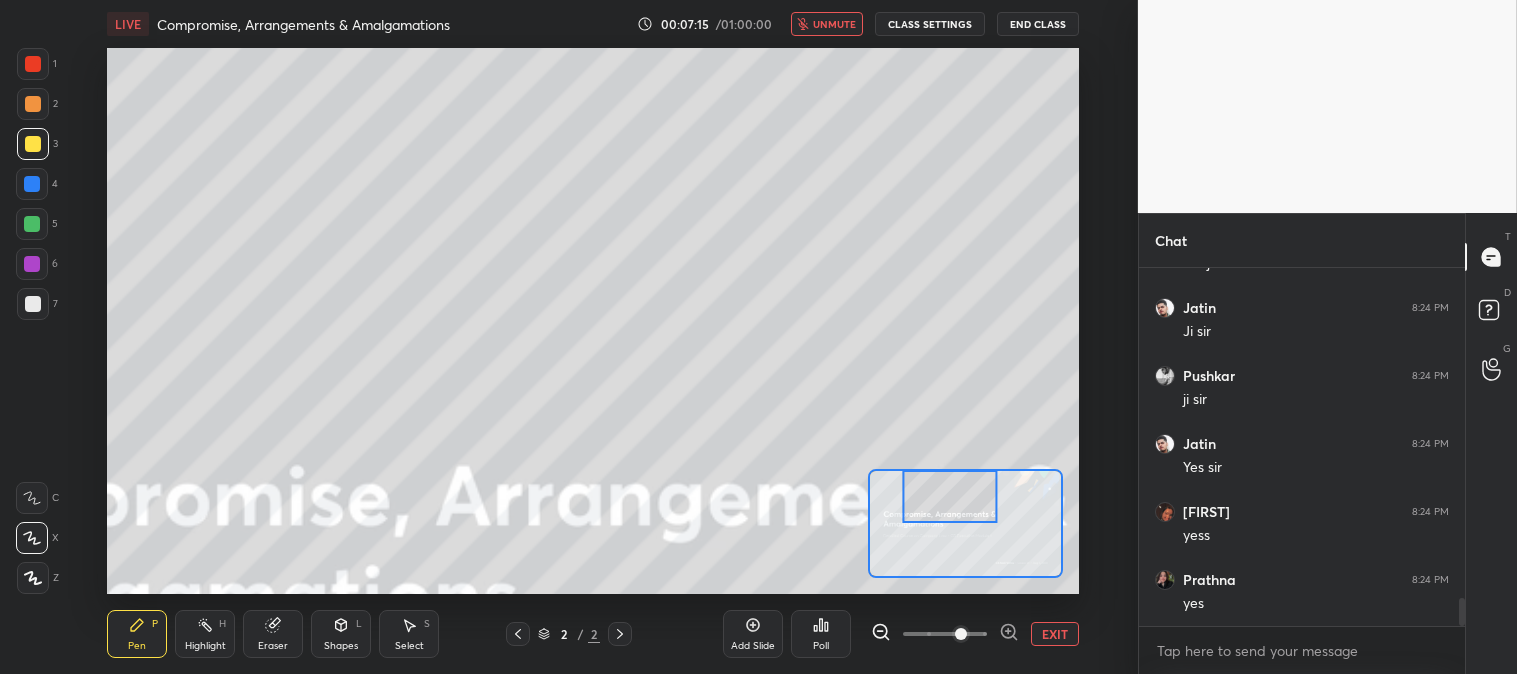 click on "unmute" at bounding box center [827, 24] 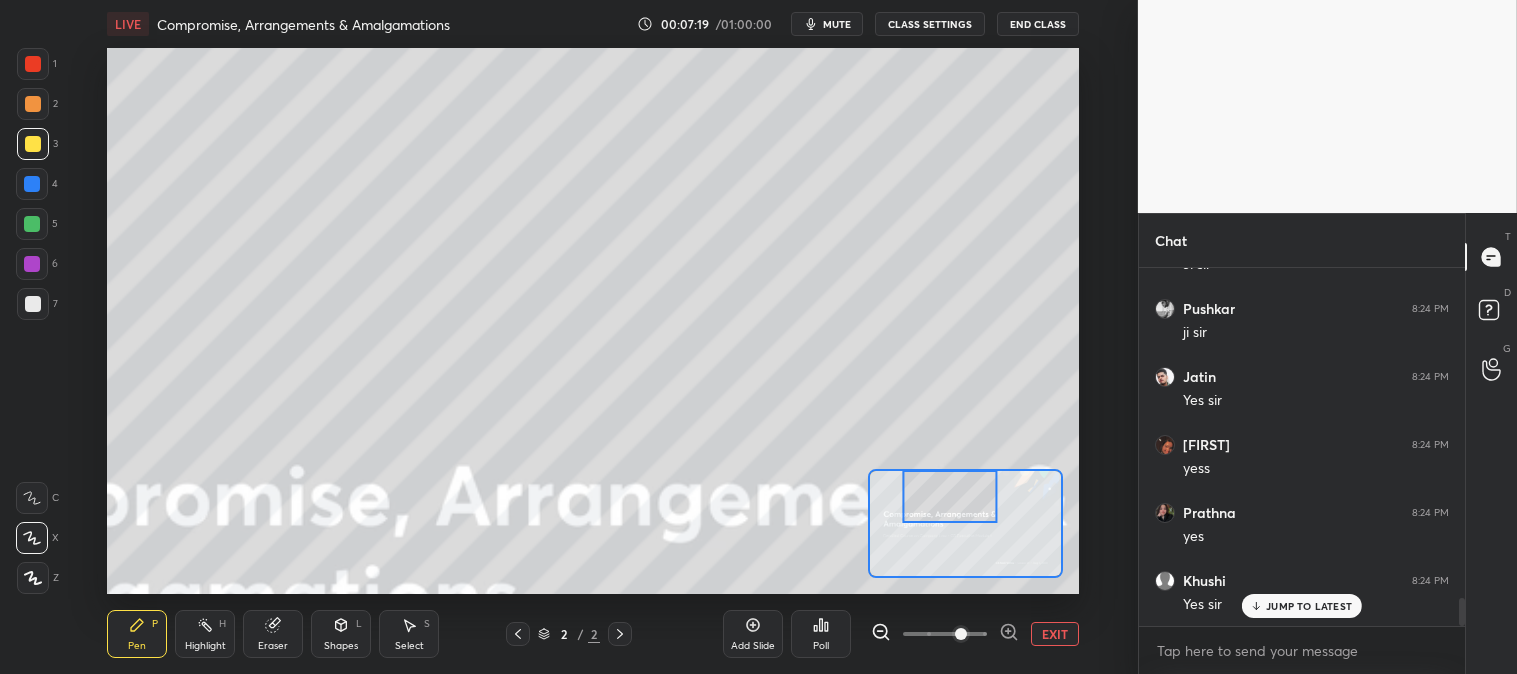 scroll, scrollTop: 4275, scrollLeft: 0, axis: vertical 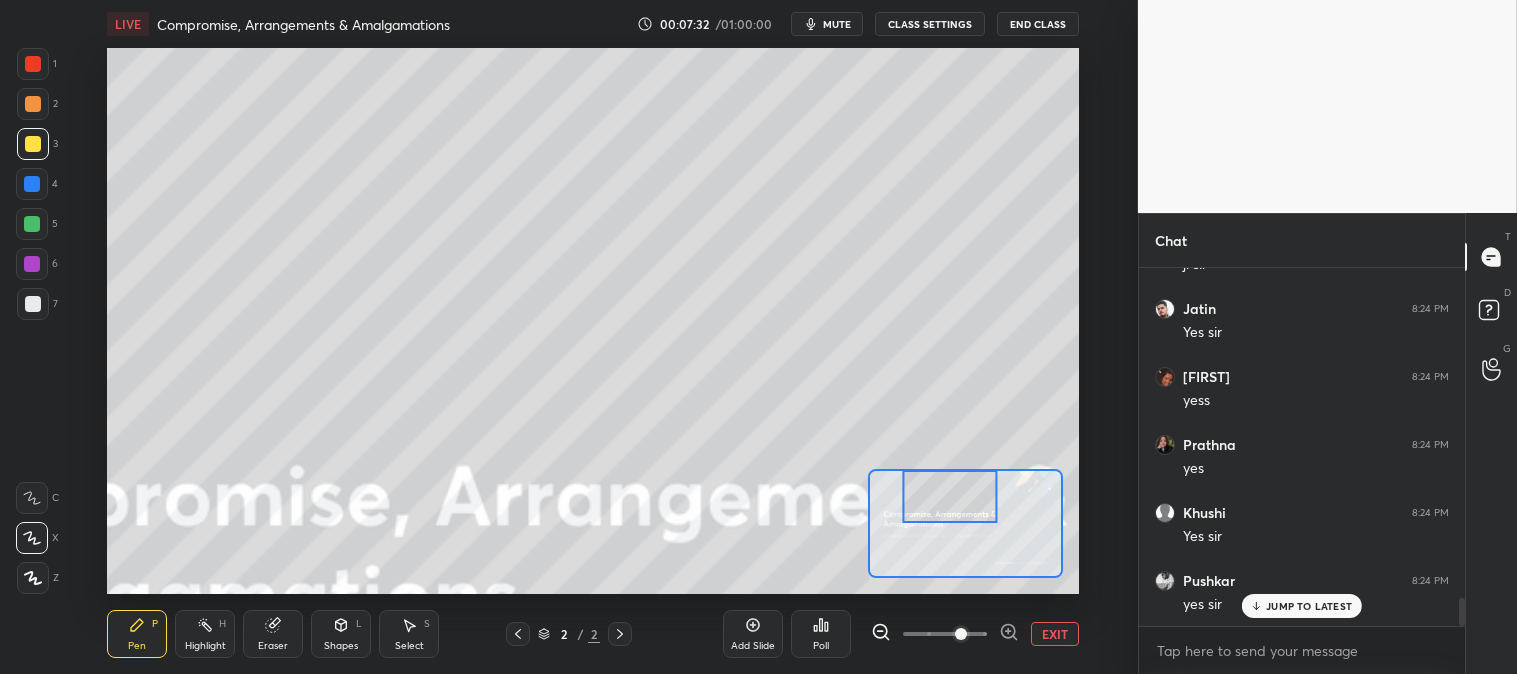 click at bounding box center [33, 304] 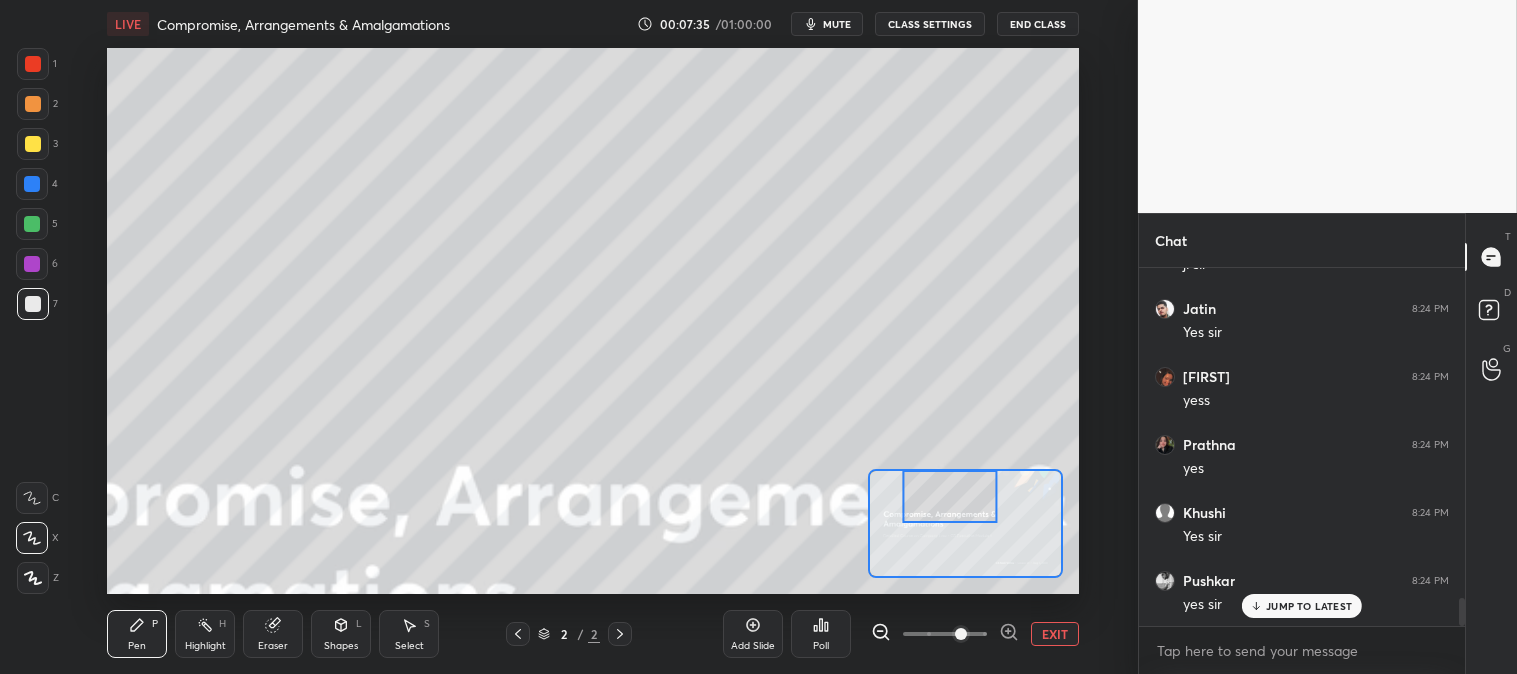 click on "Eraser" at bounding box center (273, 646) 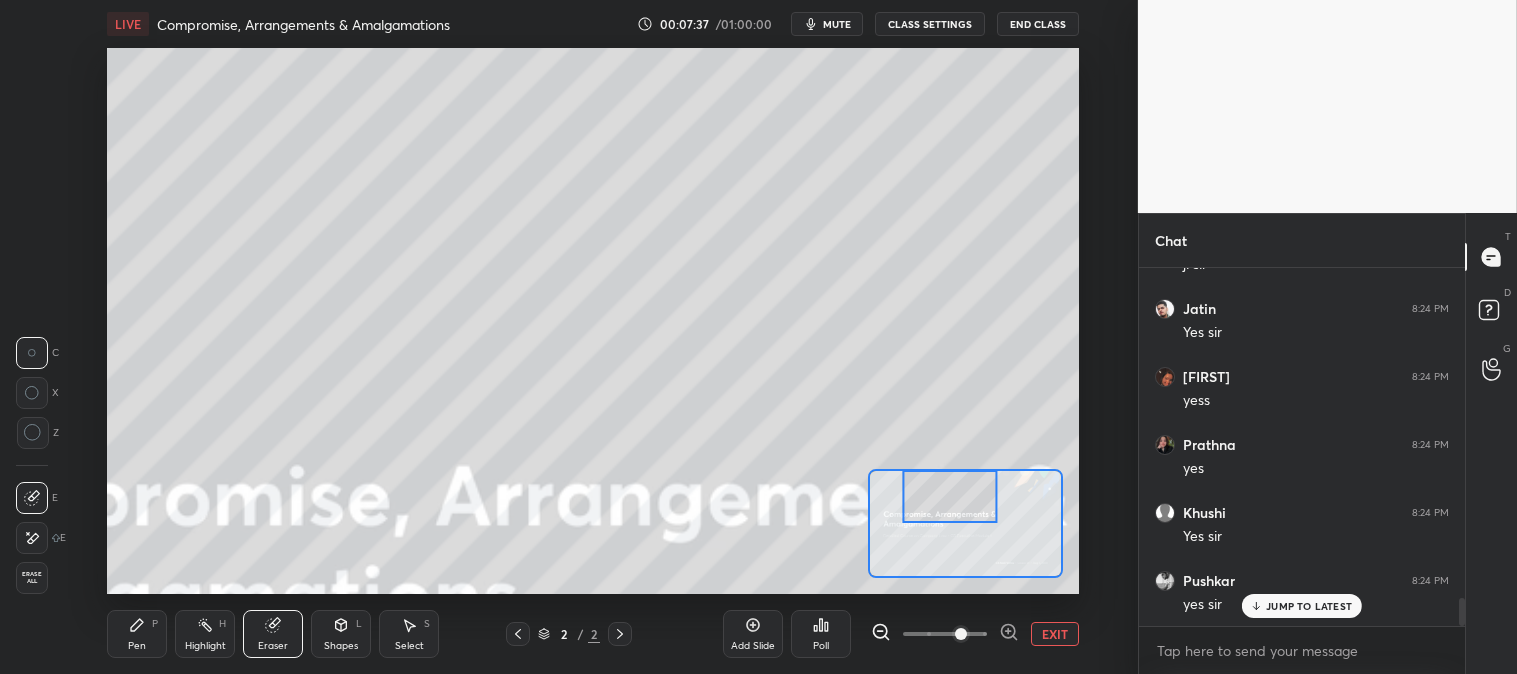 click on "Pen P" at bounding box center (137, 634) 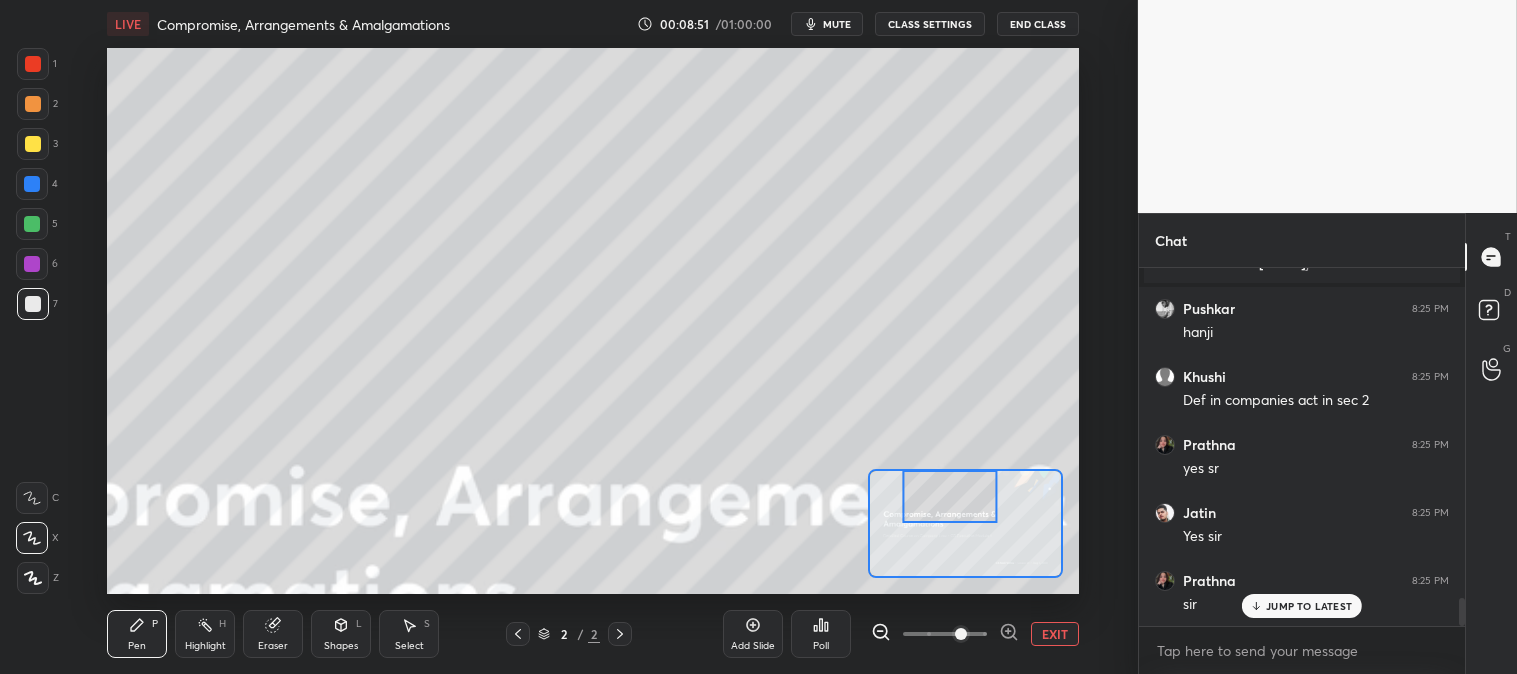 scroll, scrollTop: 4231, scrollLeft: 0, axis: vertical 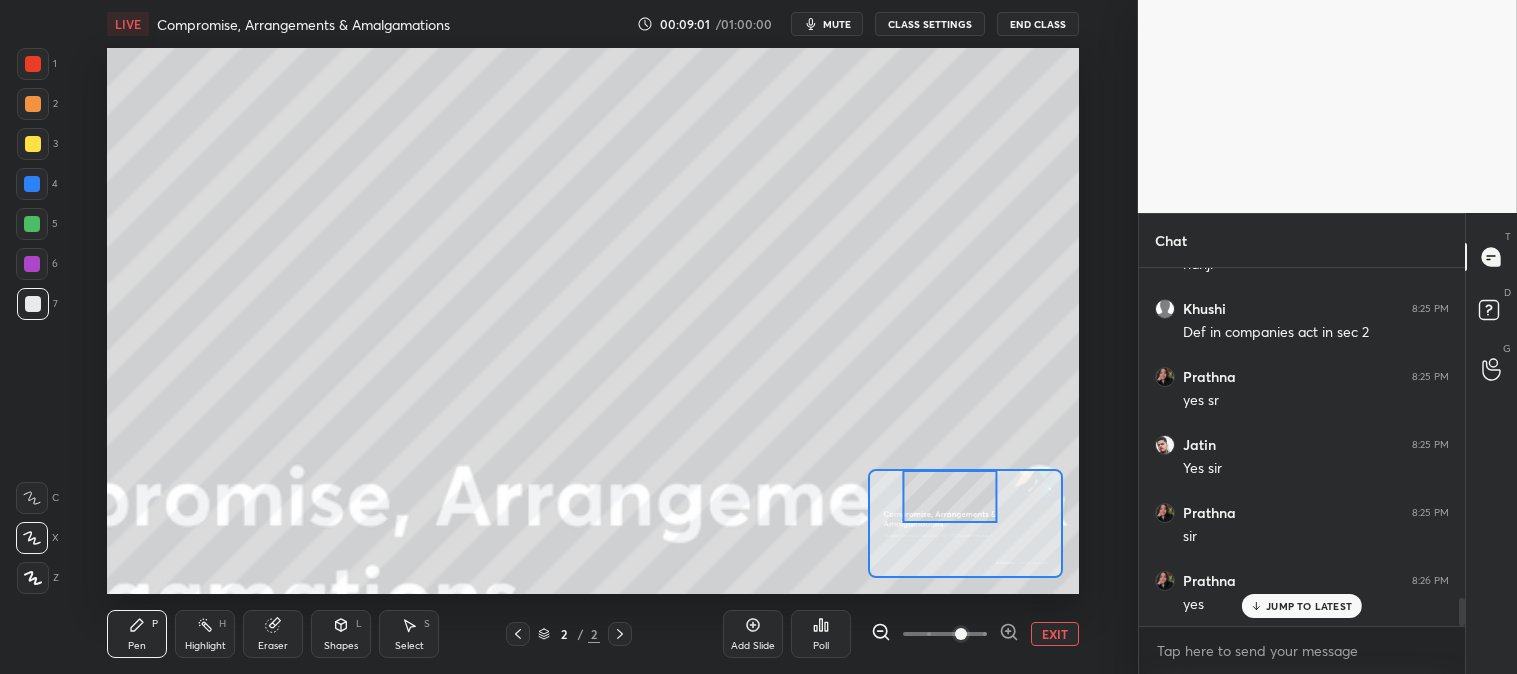 click on "mute" at bounding box center [837, 24] 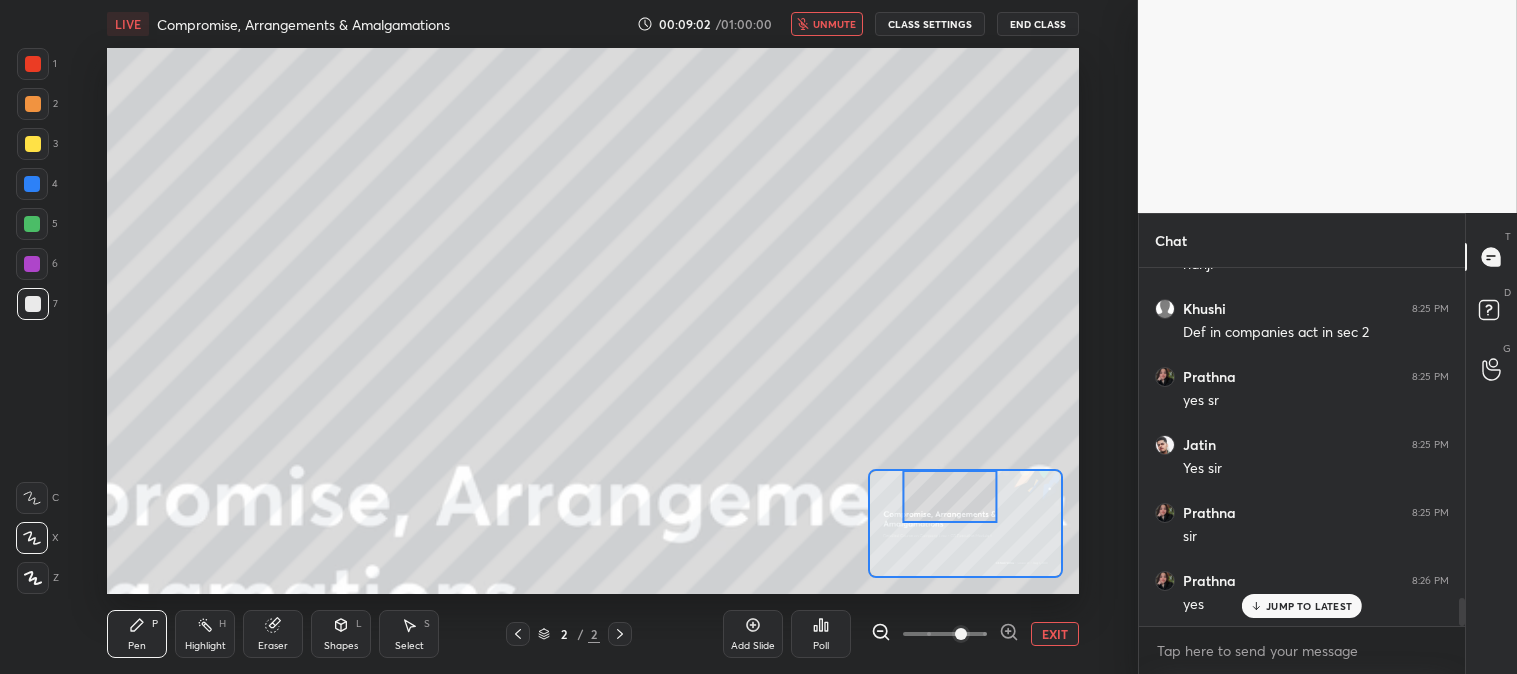 scroll, scrollTop: 4300, scrollLeft: 0, axis: vertical 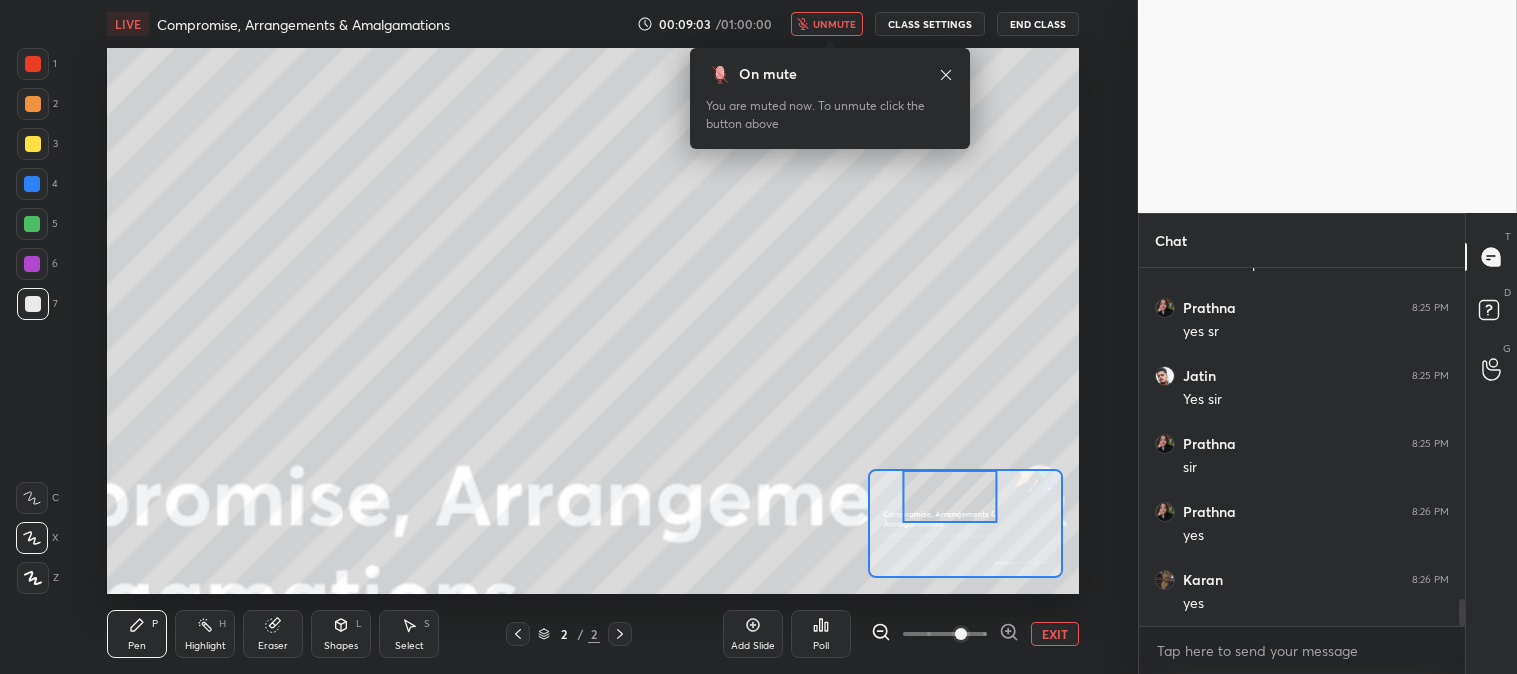 click on "unmute" at bounding box center (834, 24) 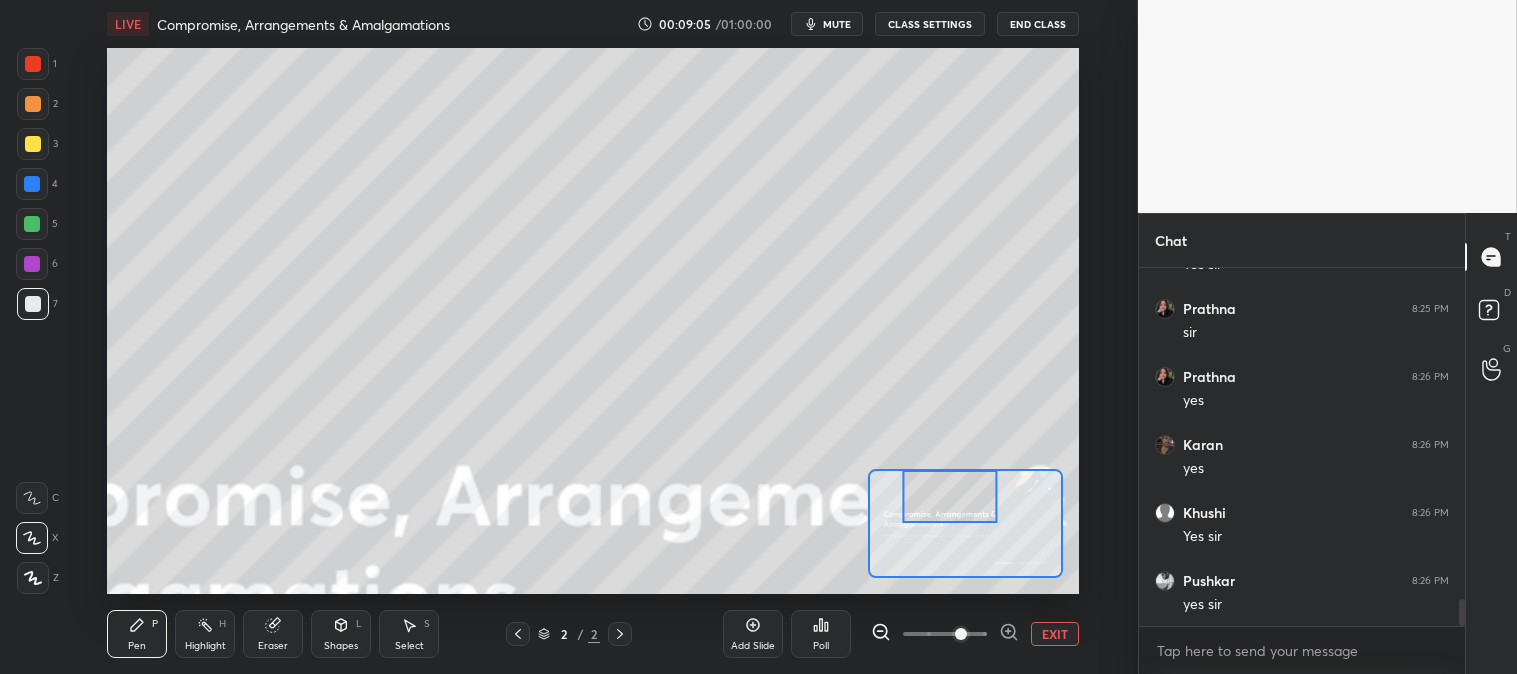 scroll, scrollTop: 4503, scrollLeft: 0, axis: vertical 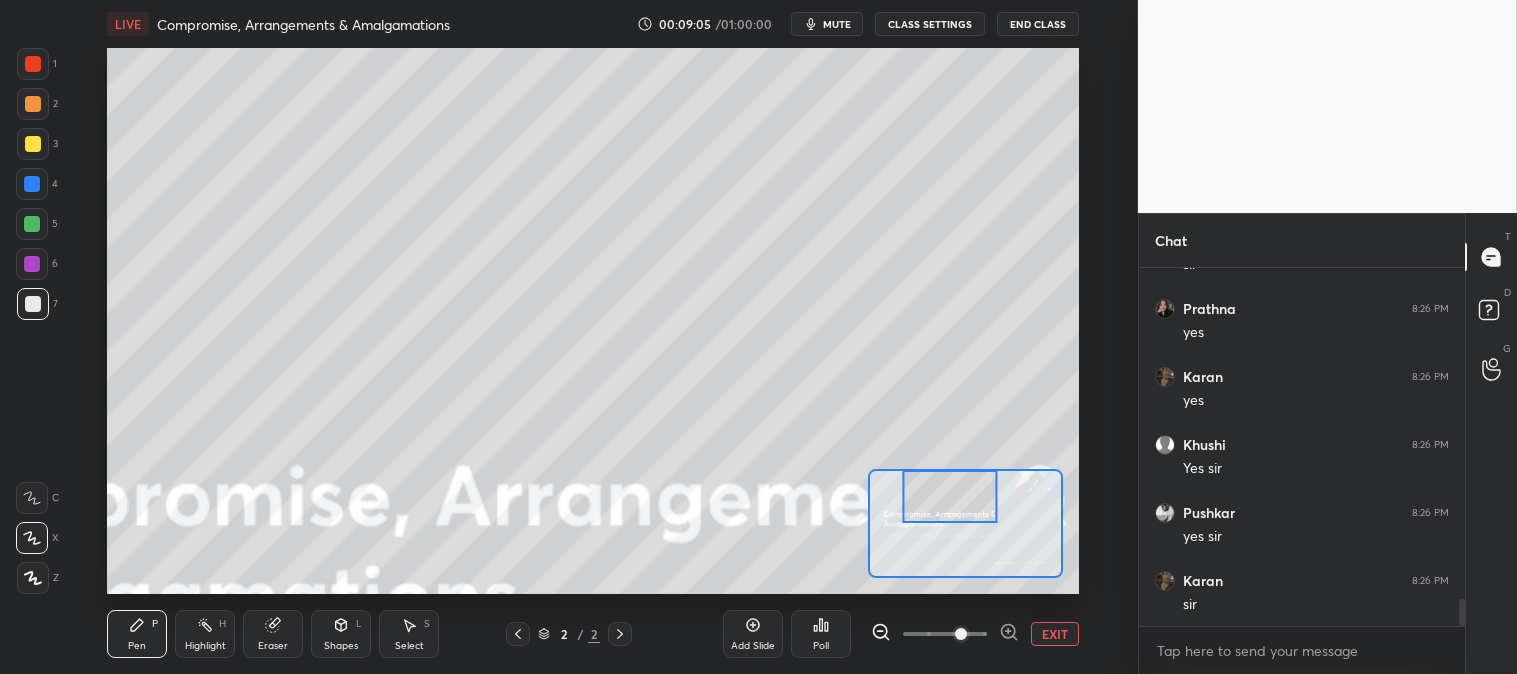 click on "JUMP TO LATEST" at bounding box center [1309, 670] 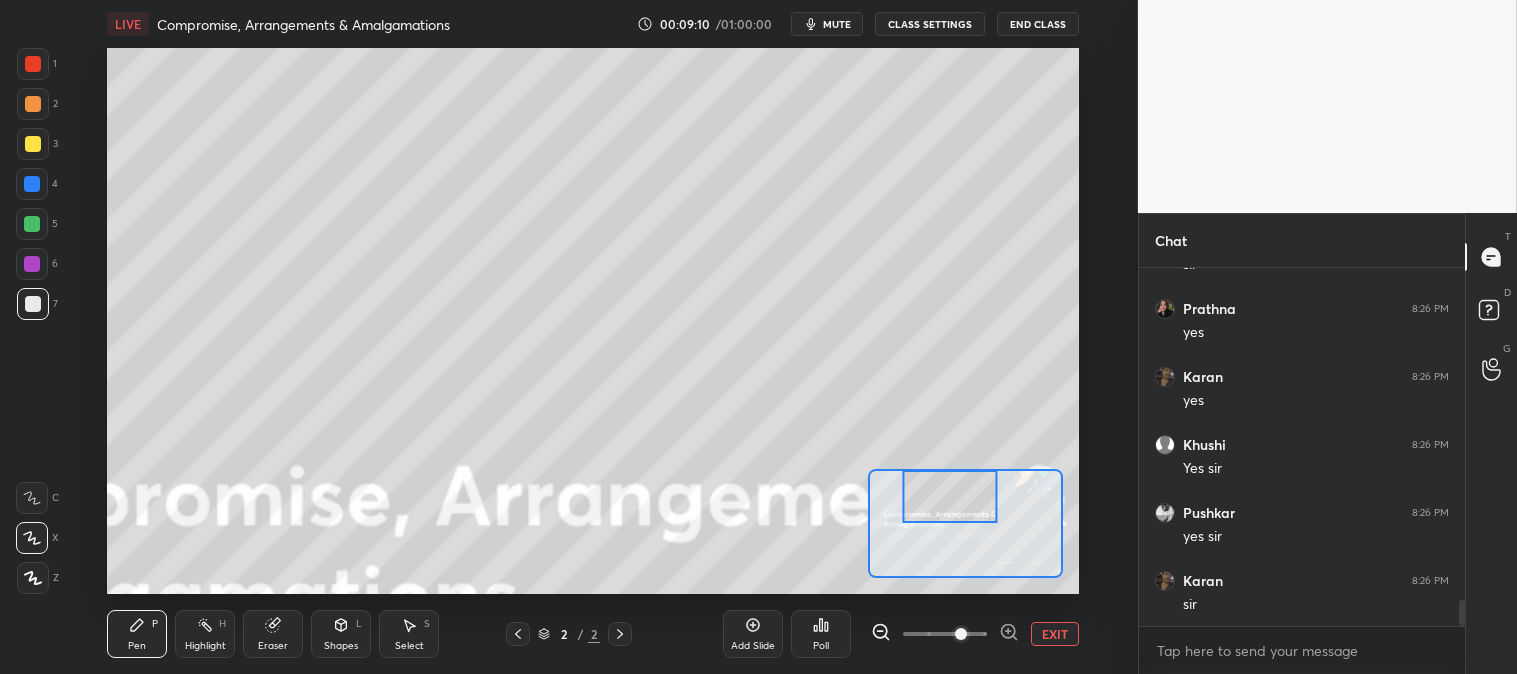 scroll, scrollTop: 4571, scrollLeft: 0, axis: vertical 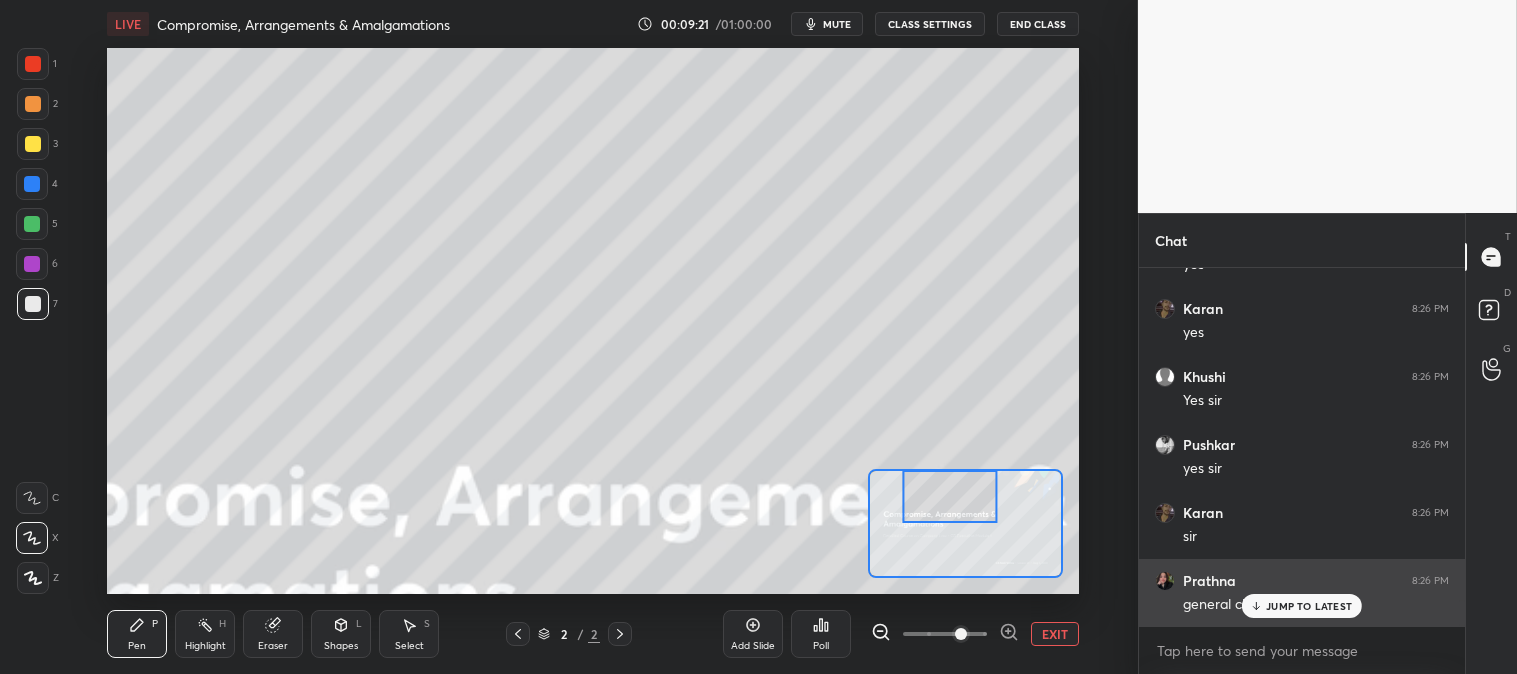 click on "JUMP TO LATEST" at bounding box center [1309, 606] 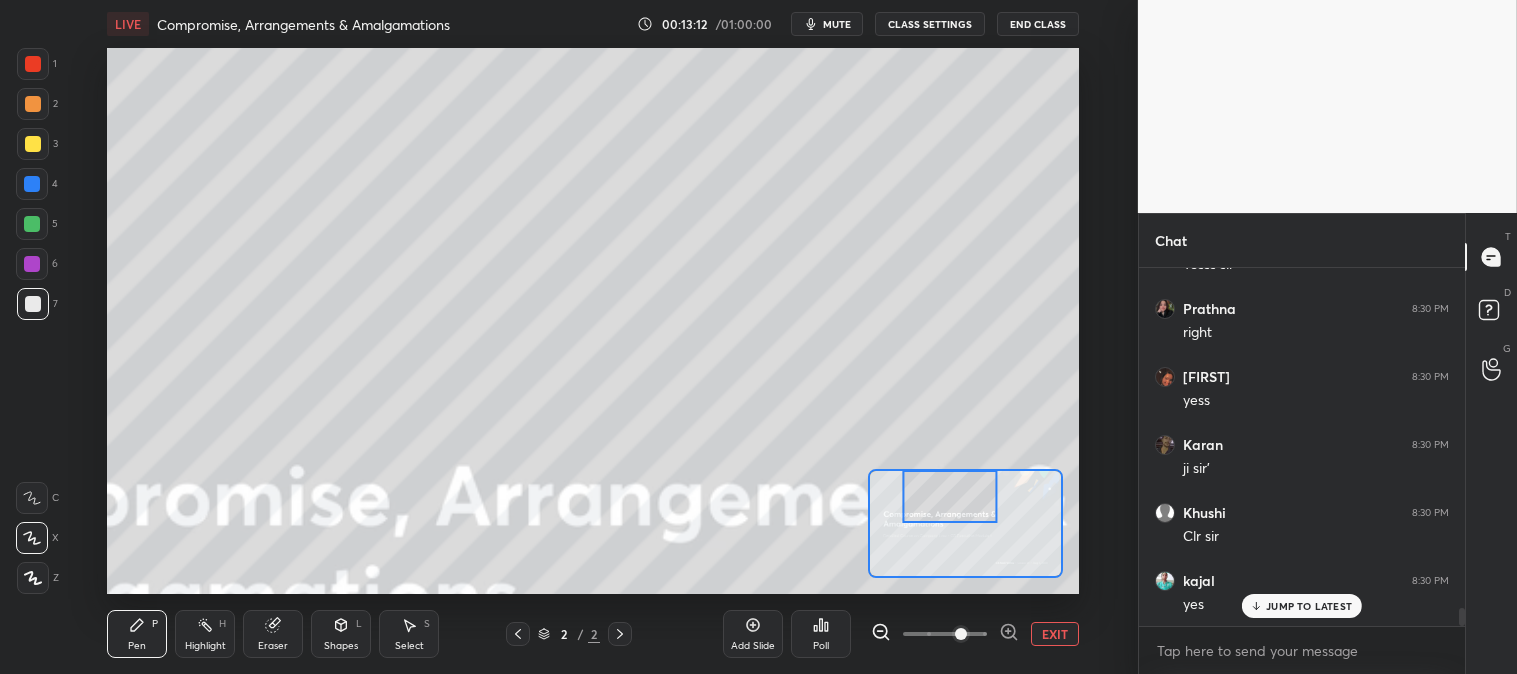 scroll, scrollTop: 6803, scrollLeft: 0, axis: vertical 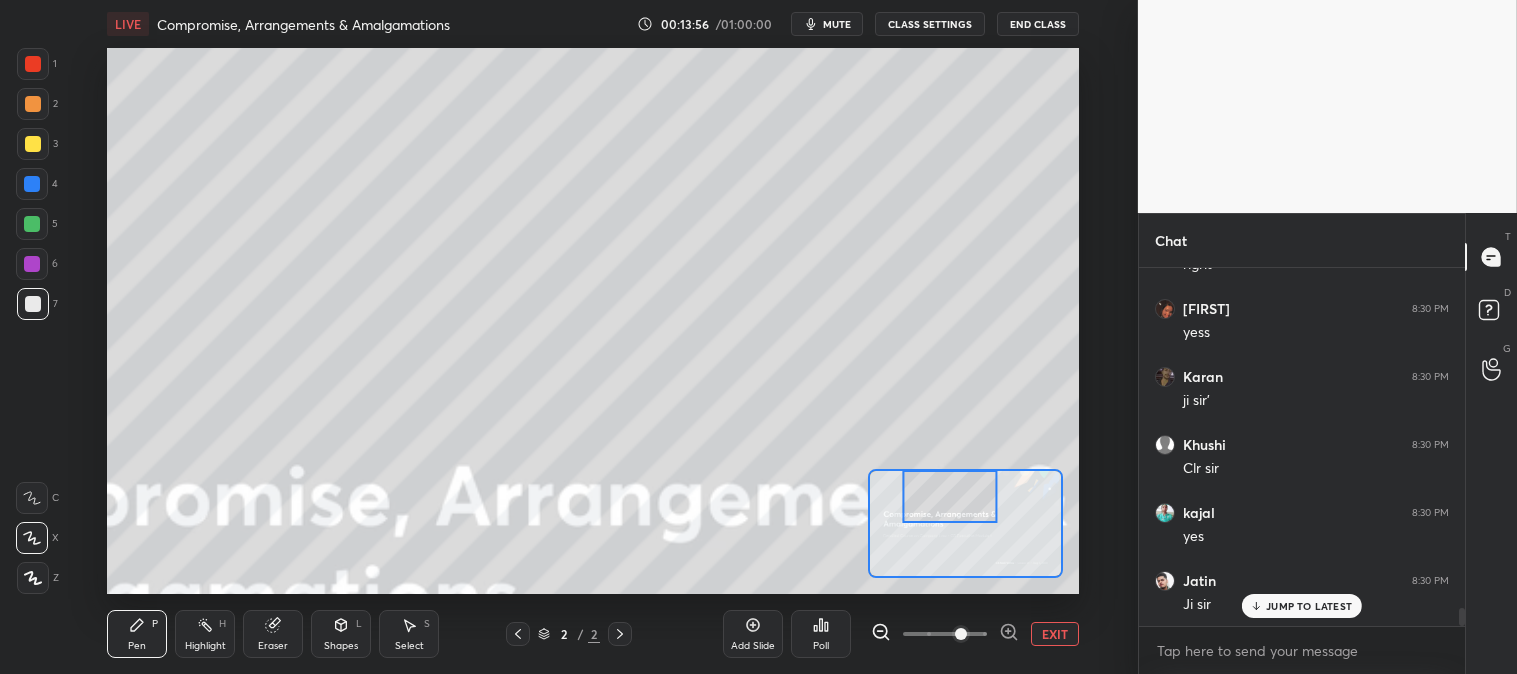 click on "mute" at bounding box center (837, 24) 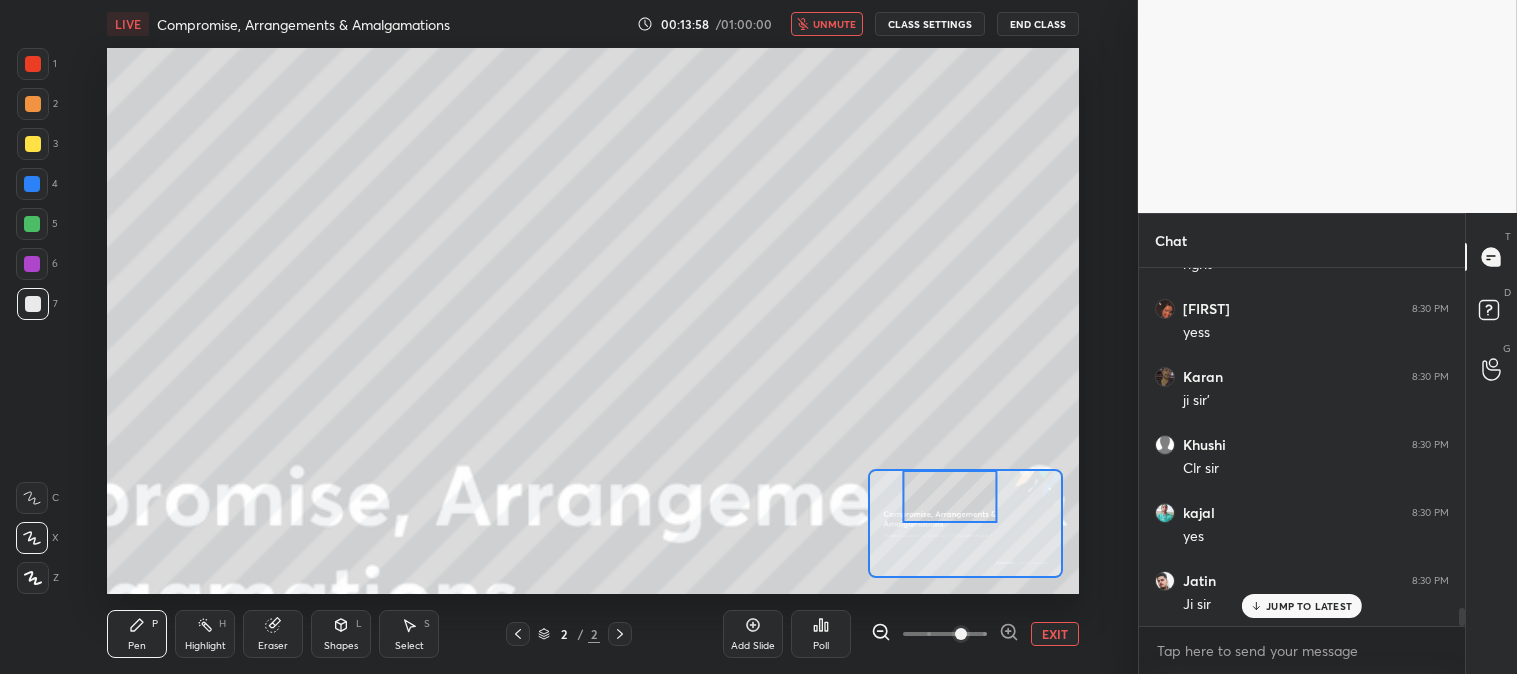 click on "unmute" at bounding box center [834, 24] 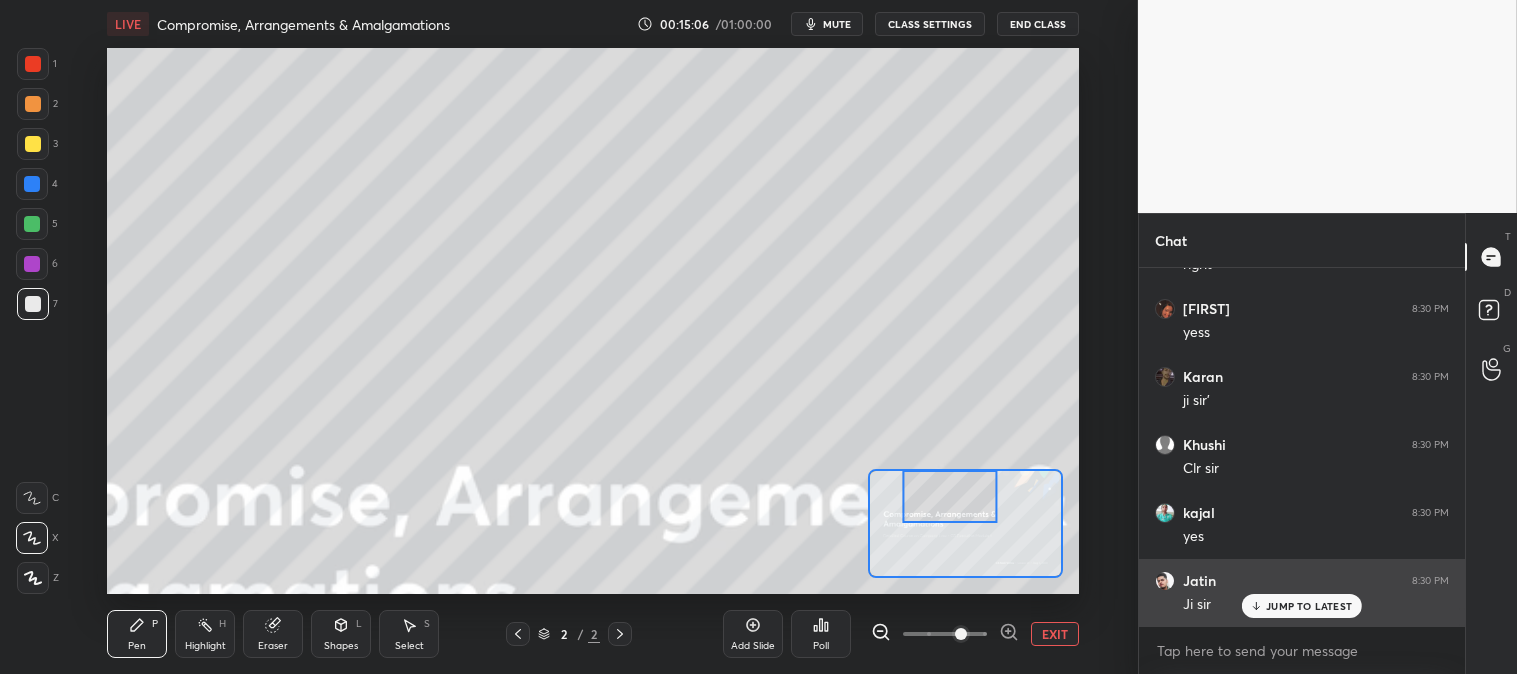 click on "JUMP TO LATEST" at bounding box center (1302, 606) 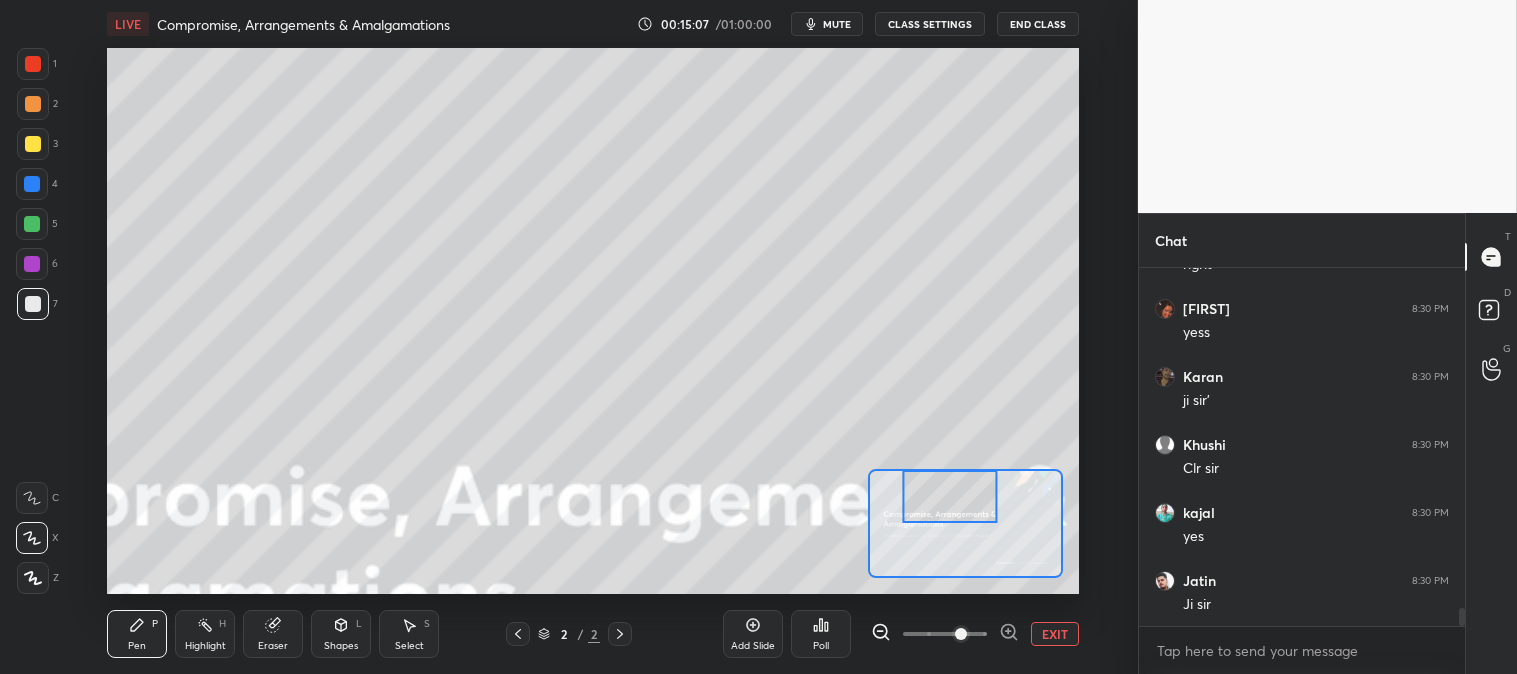click on "mute" at bounding box center [837, 24] 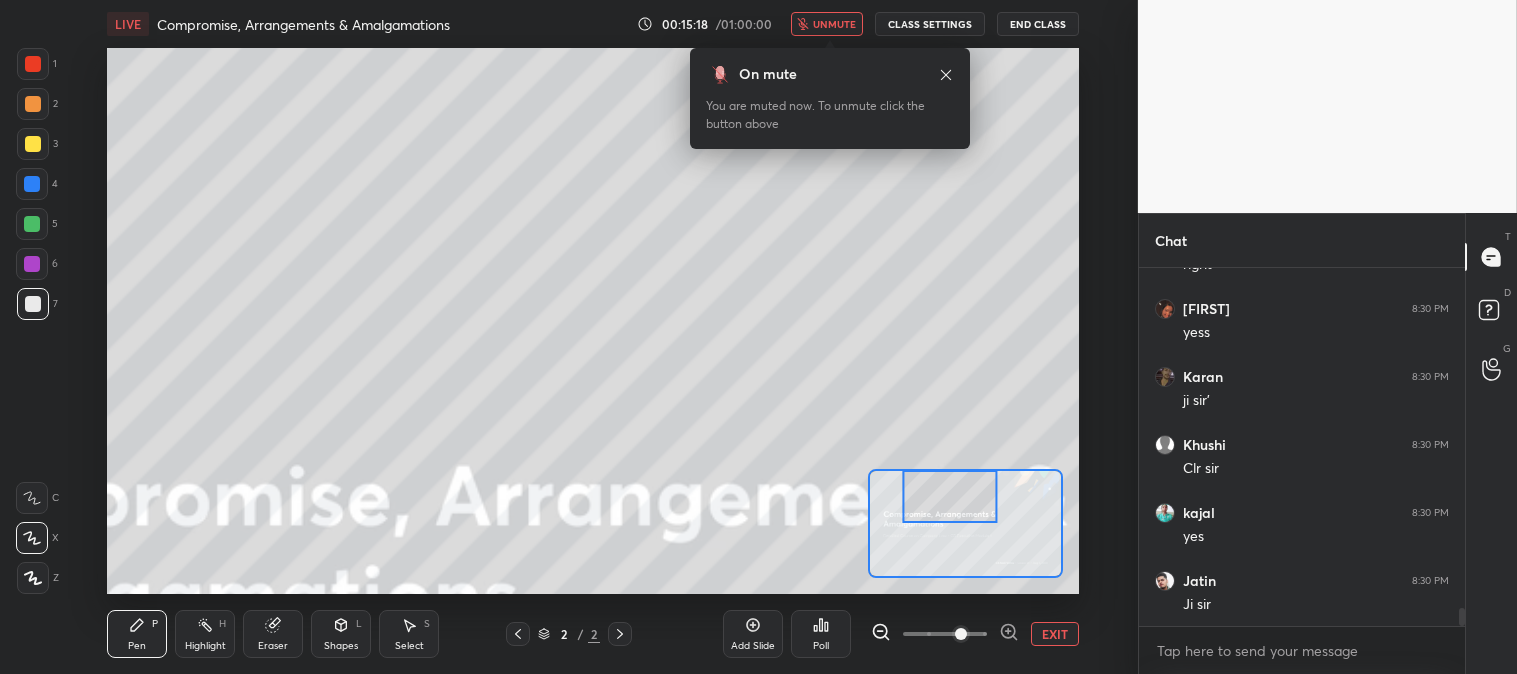 click on "unmute" at bounding box center (834, 24) 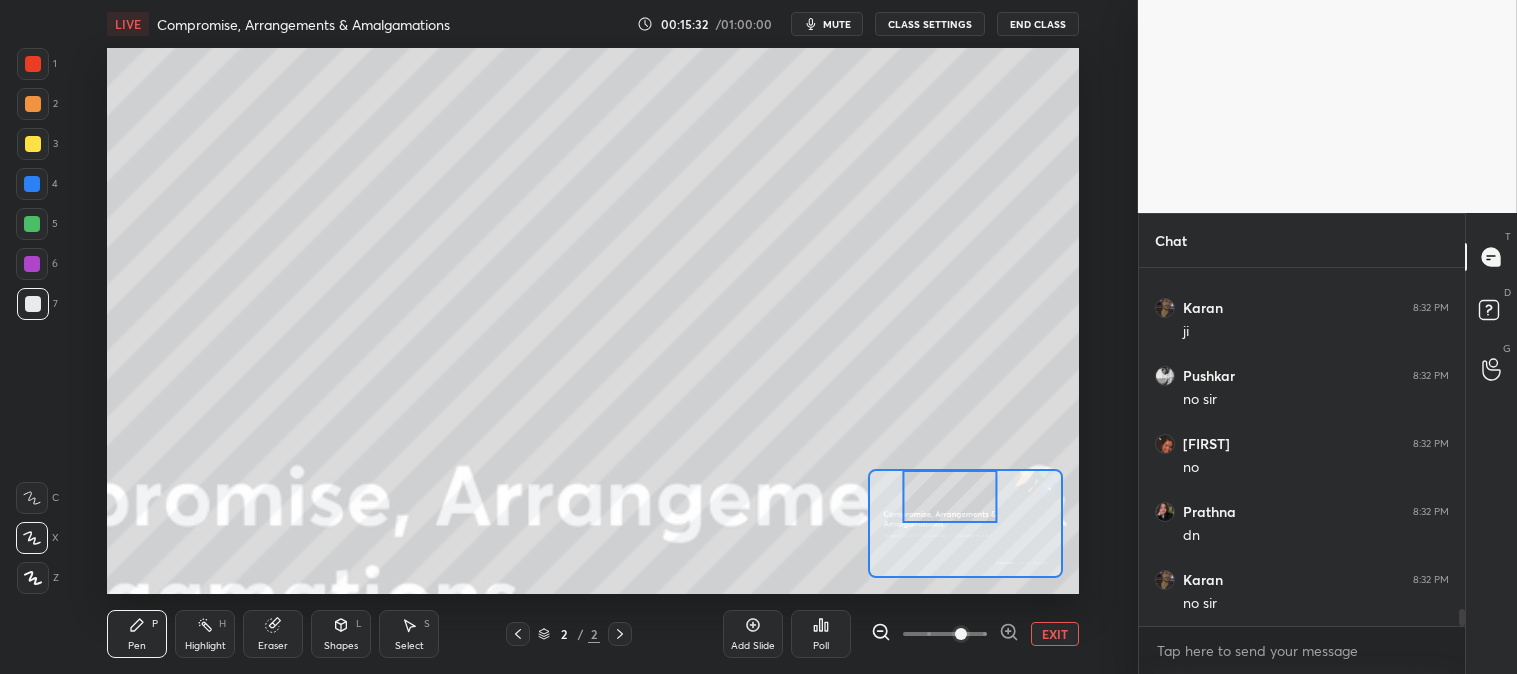 scroll, scrollTop: 7367, scrollLeft: 0, axis: vertical 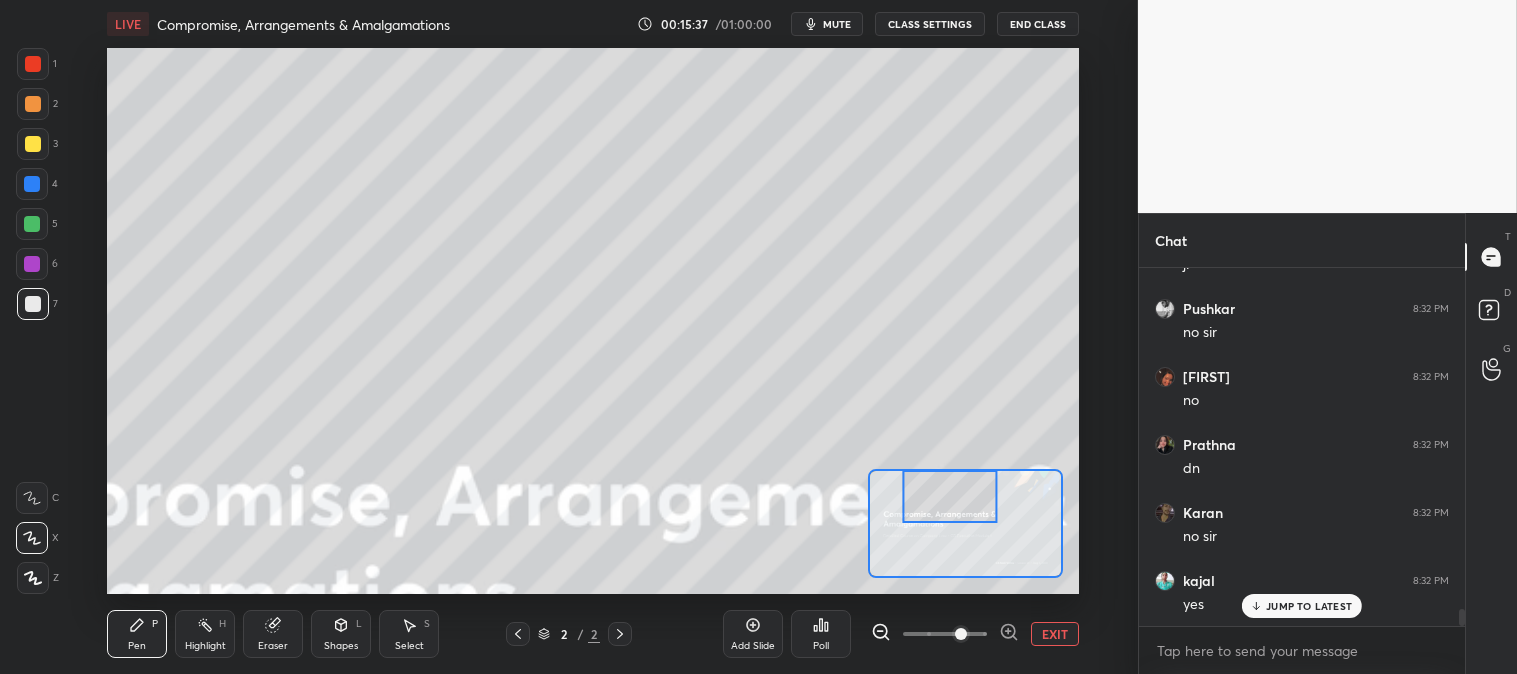 click on "mute" at bounding box center (837, 24) 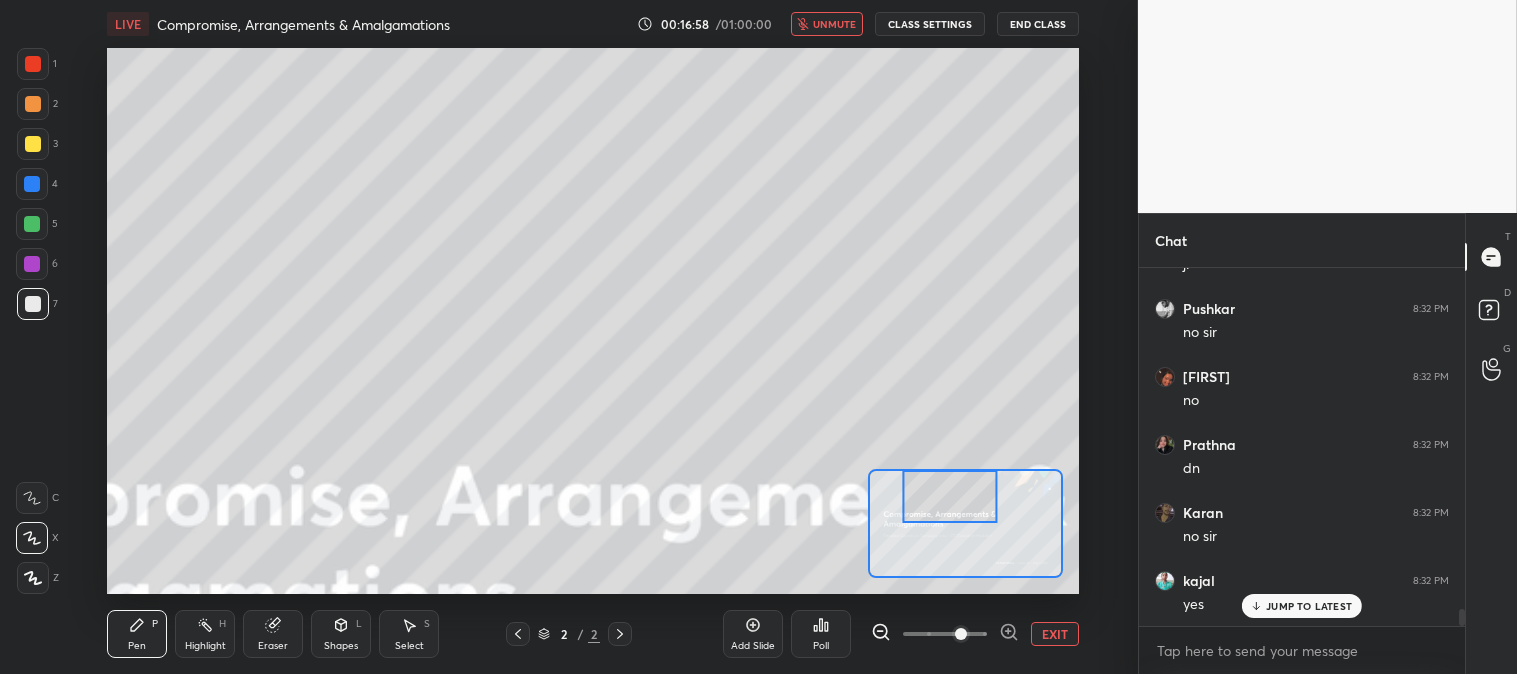 click on "unmute" at bounding box center (834, 24) 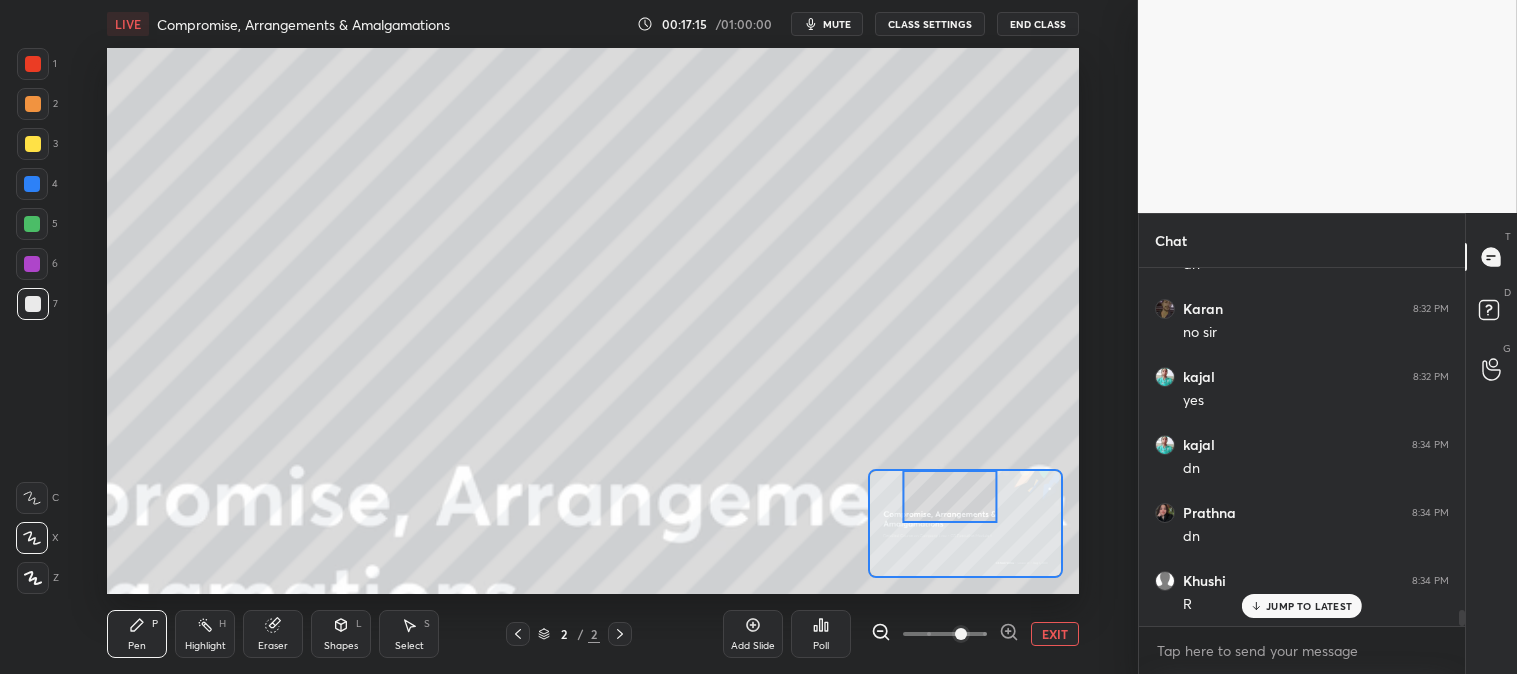 scroll, scrollTop: 7640, scrollLeft: 0, axis: vertical 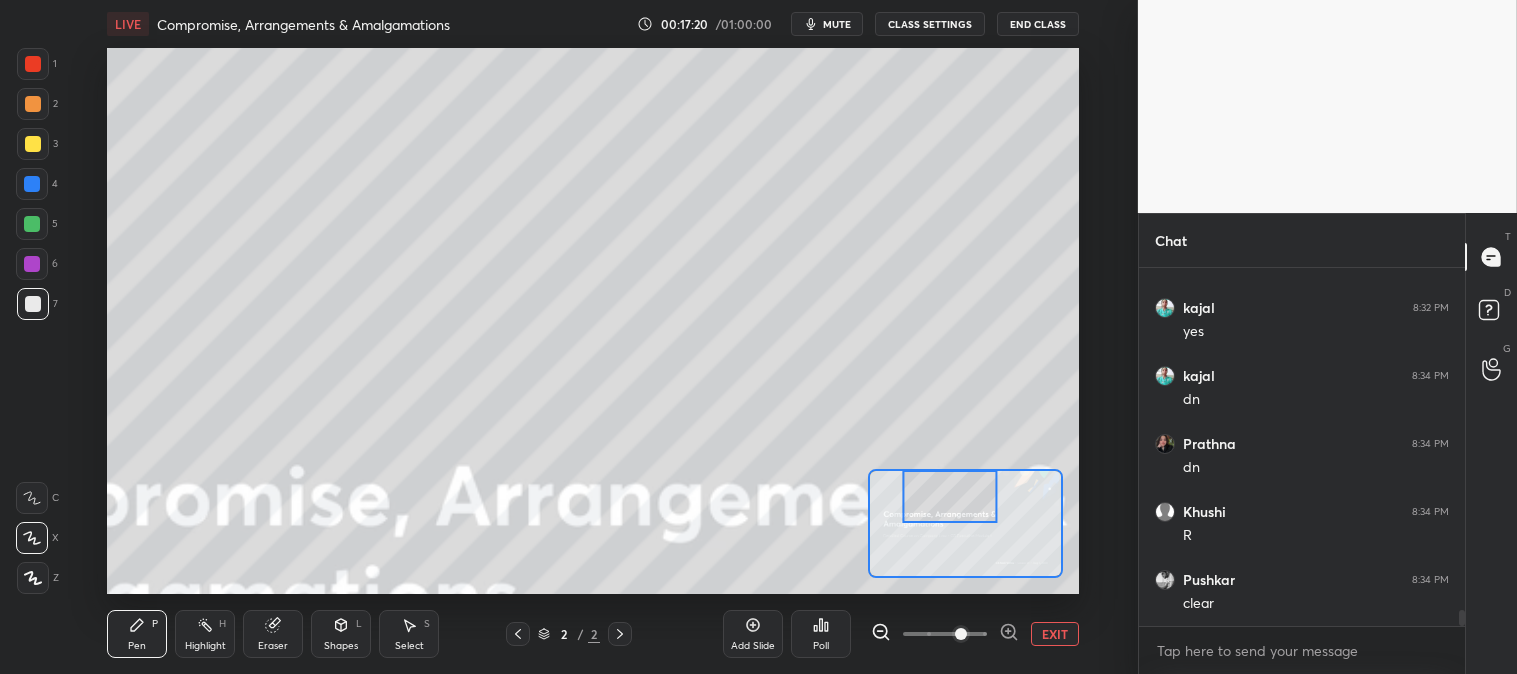 click on "mute" at bounding box center (837, 24) 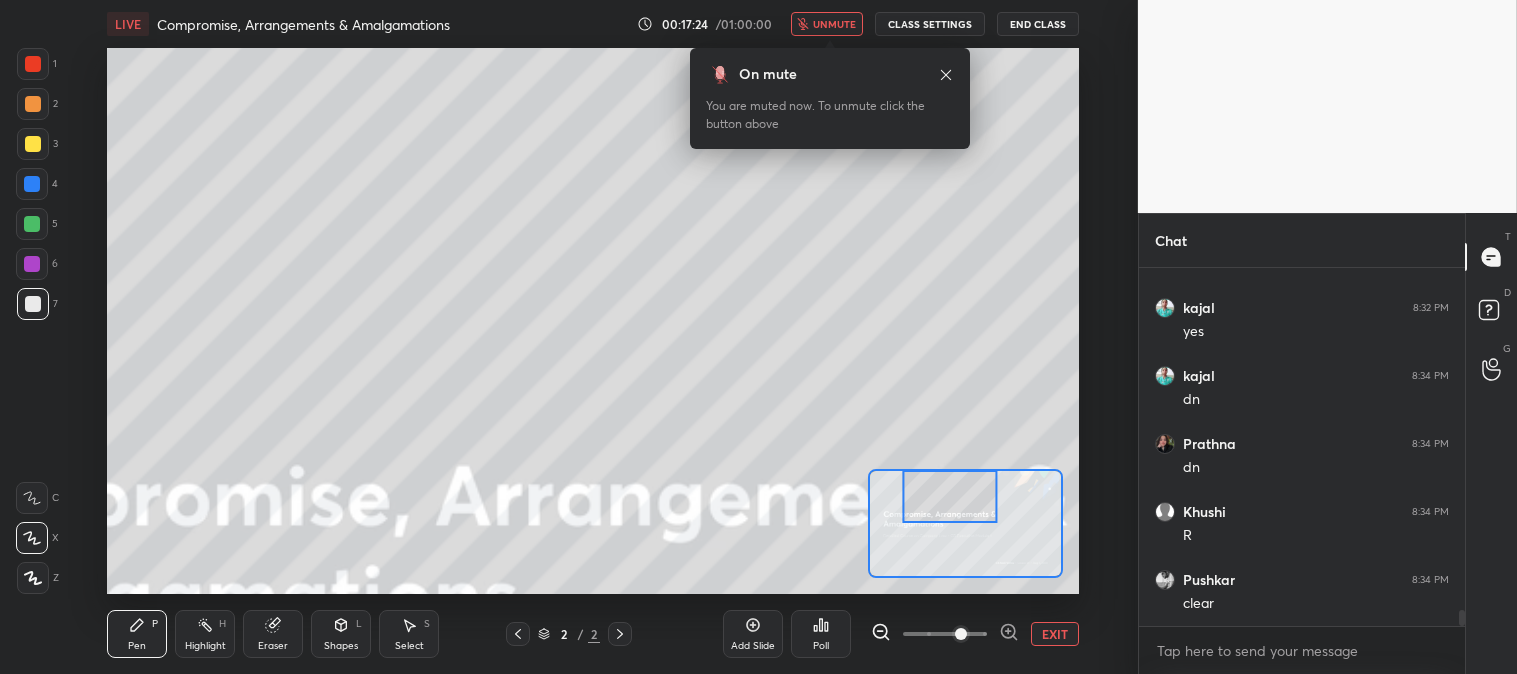 click on "unmute" at bounding box center [834, 24] 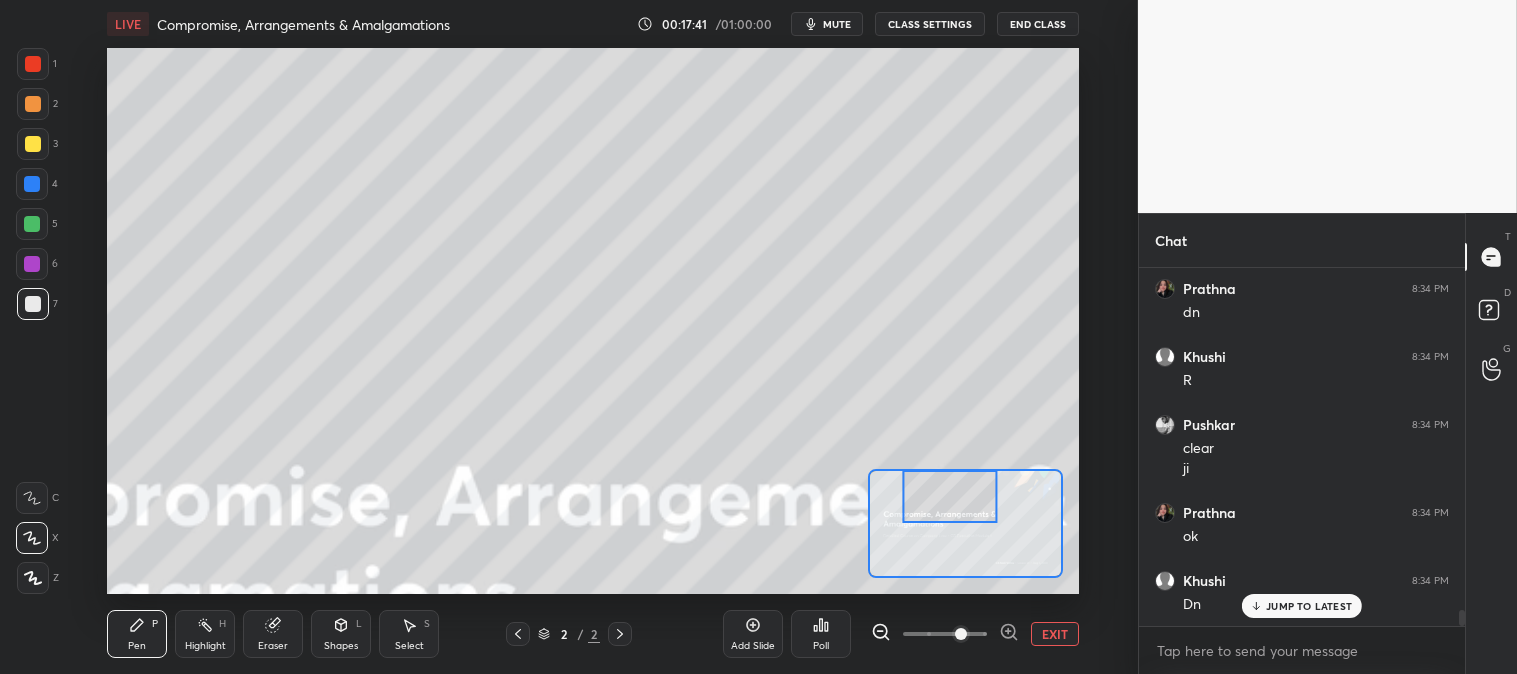 scroll, scrollTop: 7863, scrollLeft: 0, axis: vertical 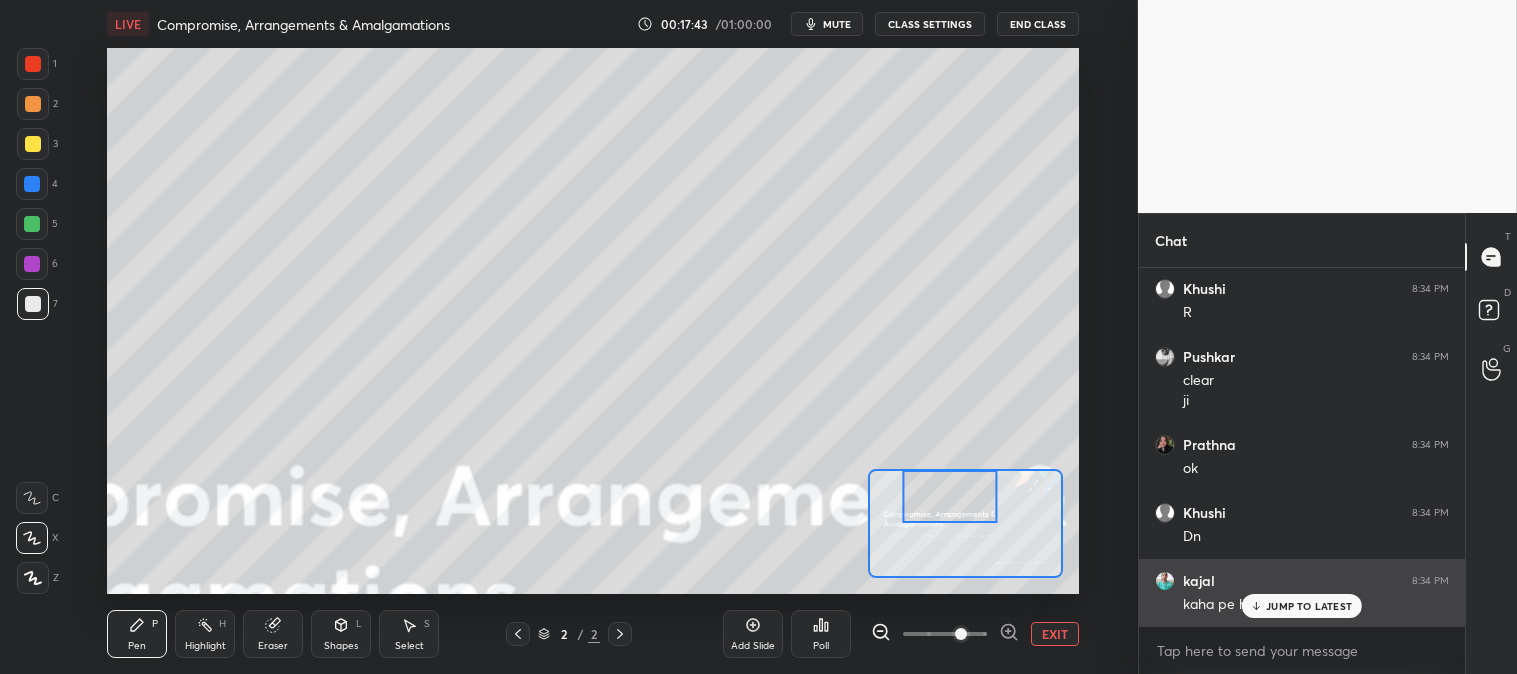 click on "JUMP TO LATEST" at bounding box center [1302, 606] 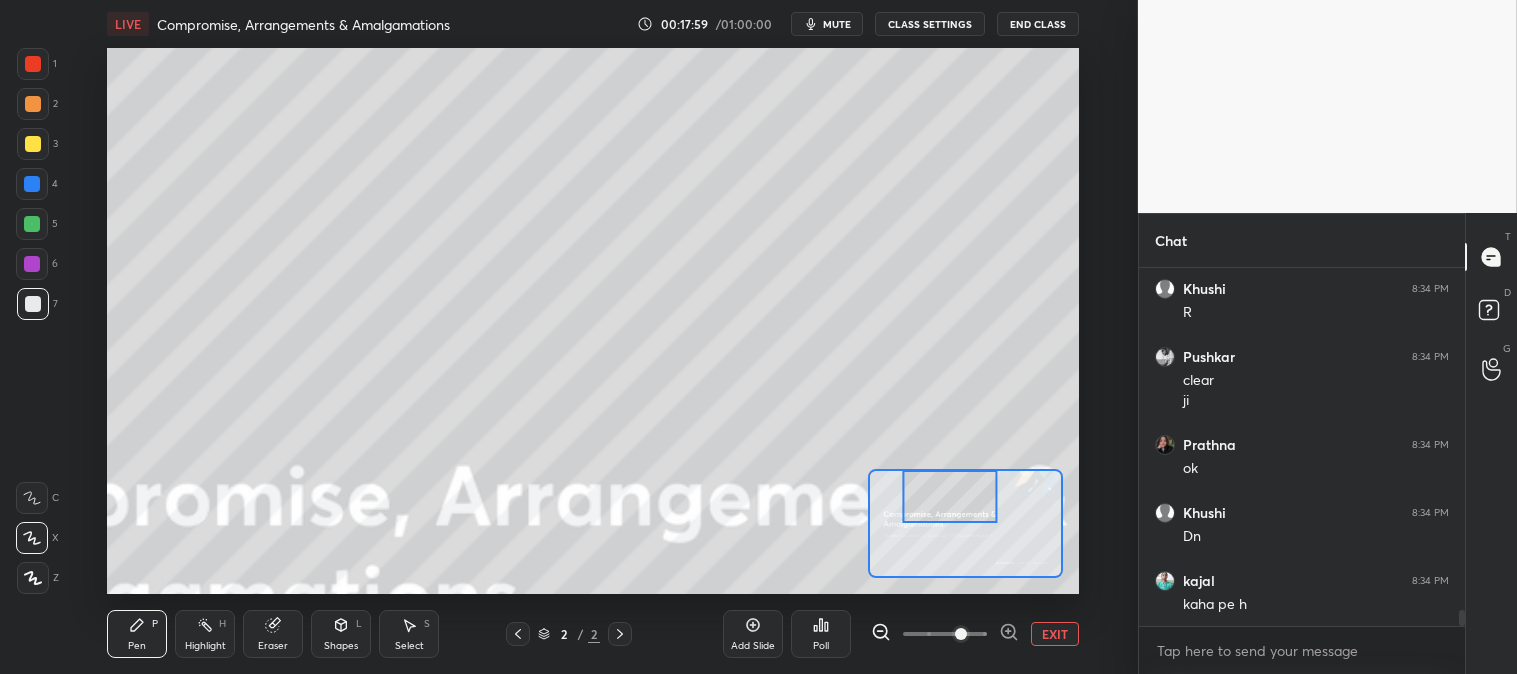 scroll, scrollTop: 7950, scrollLeft: 0, axis: vertical 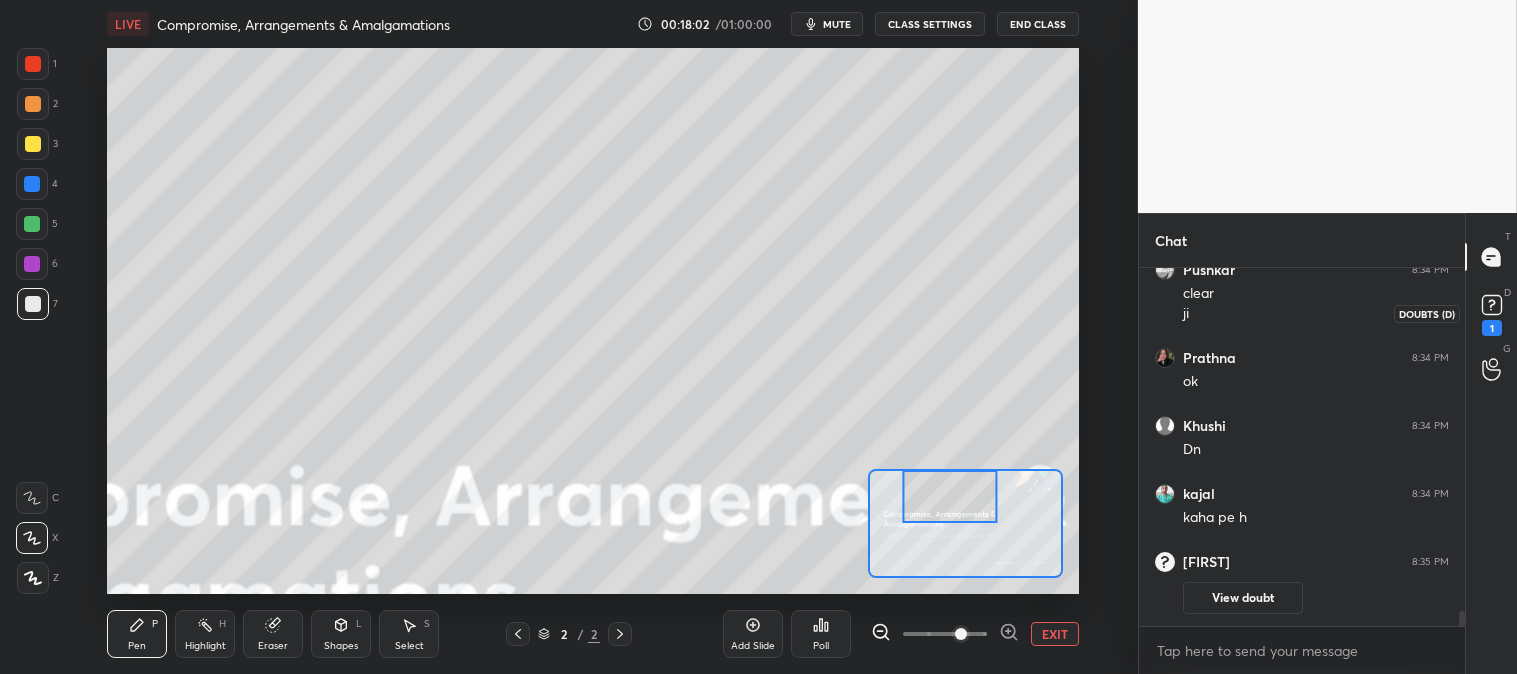 click 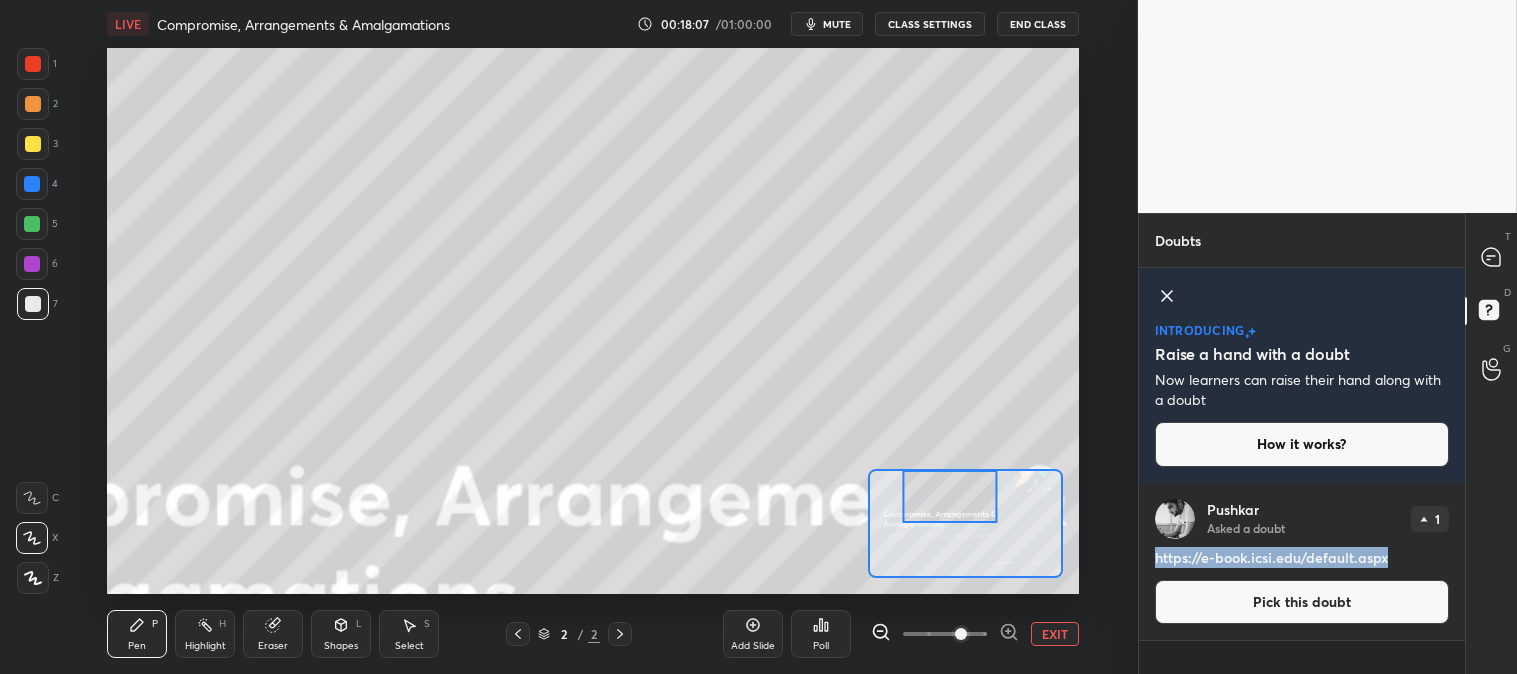 drag, startPoint x: 1155, startPoint y: 555, endPoint x: 1418, endPoint y: 557, distance: 263.0076 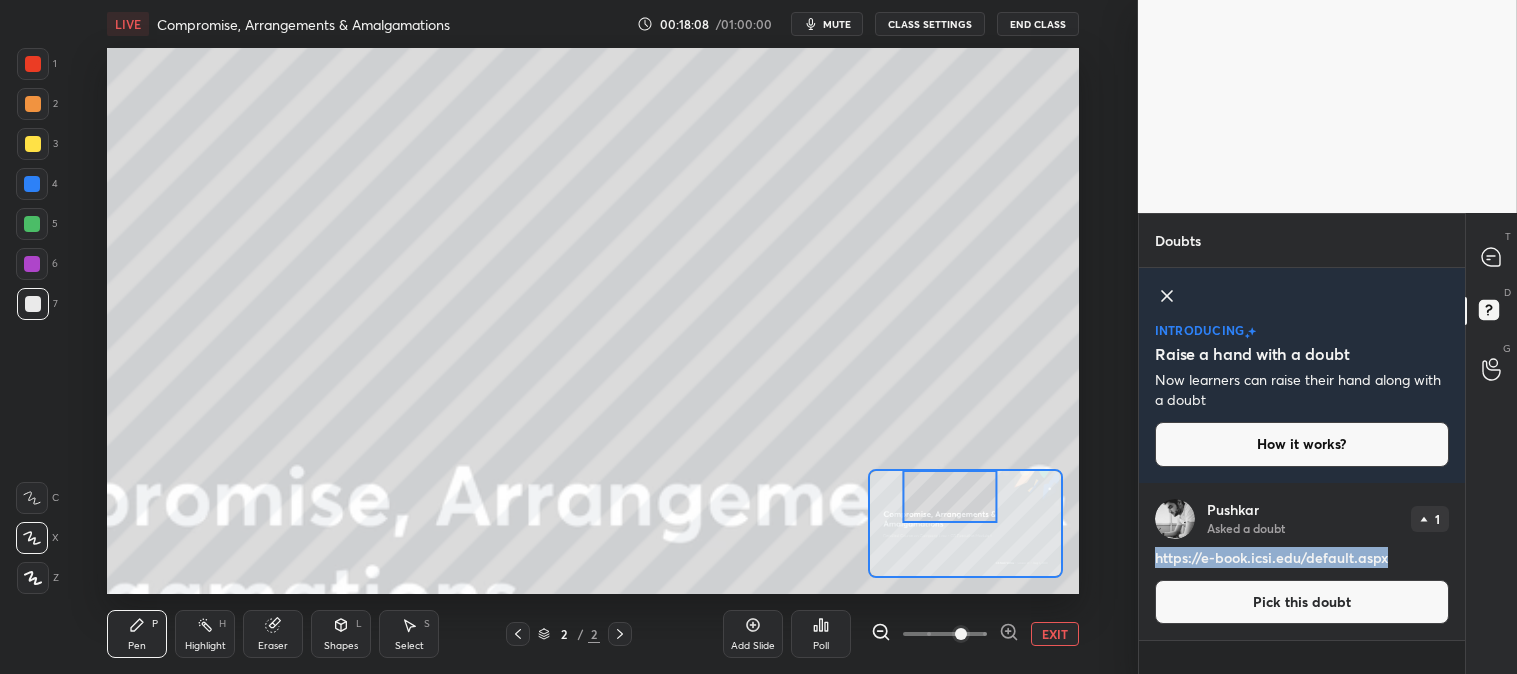 copy on "https://e-book.icsi.edu/default.aspx" 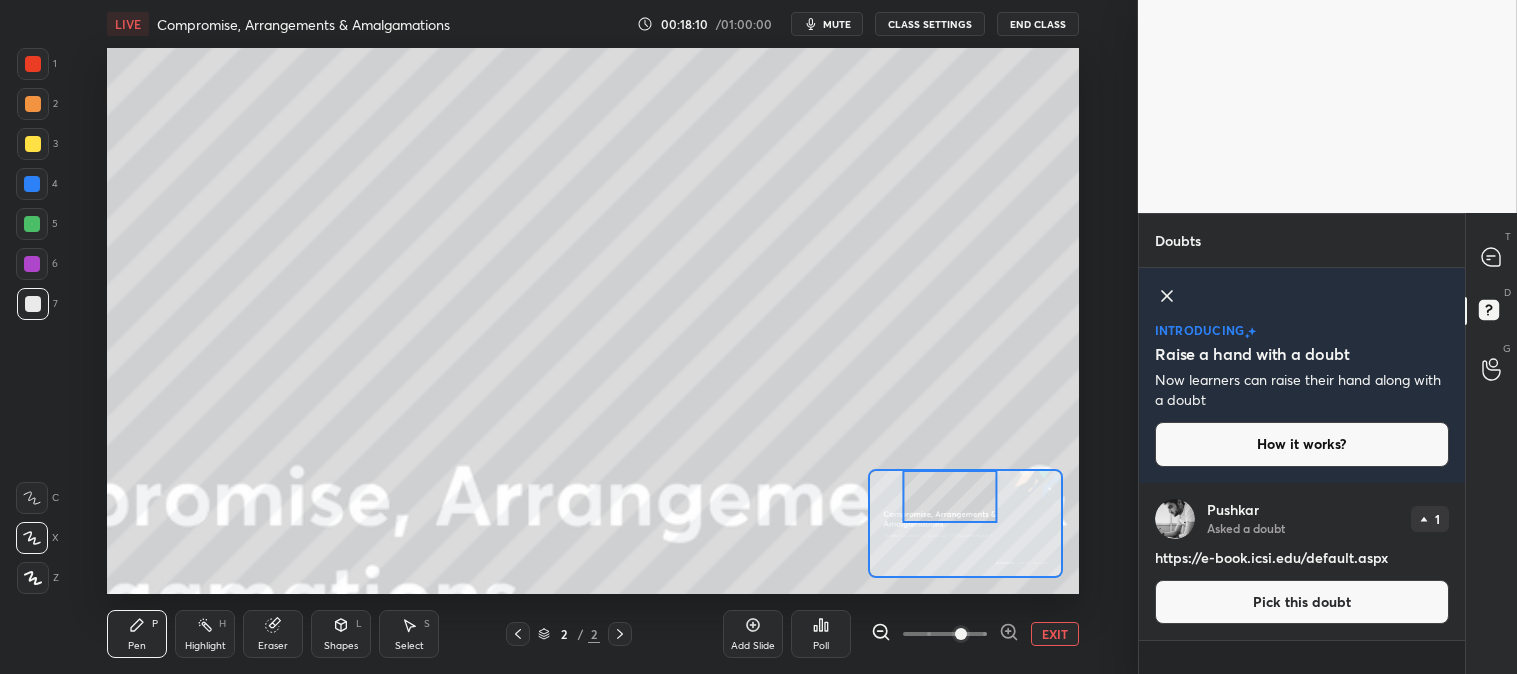 click 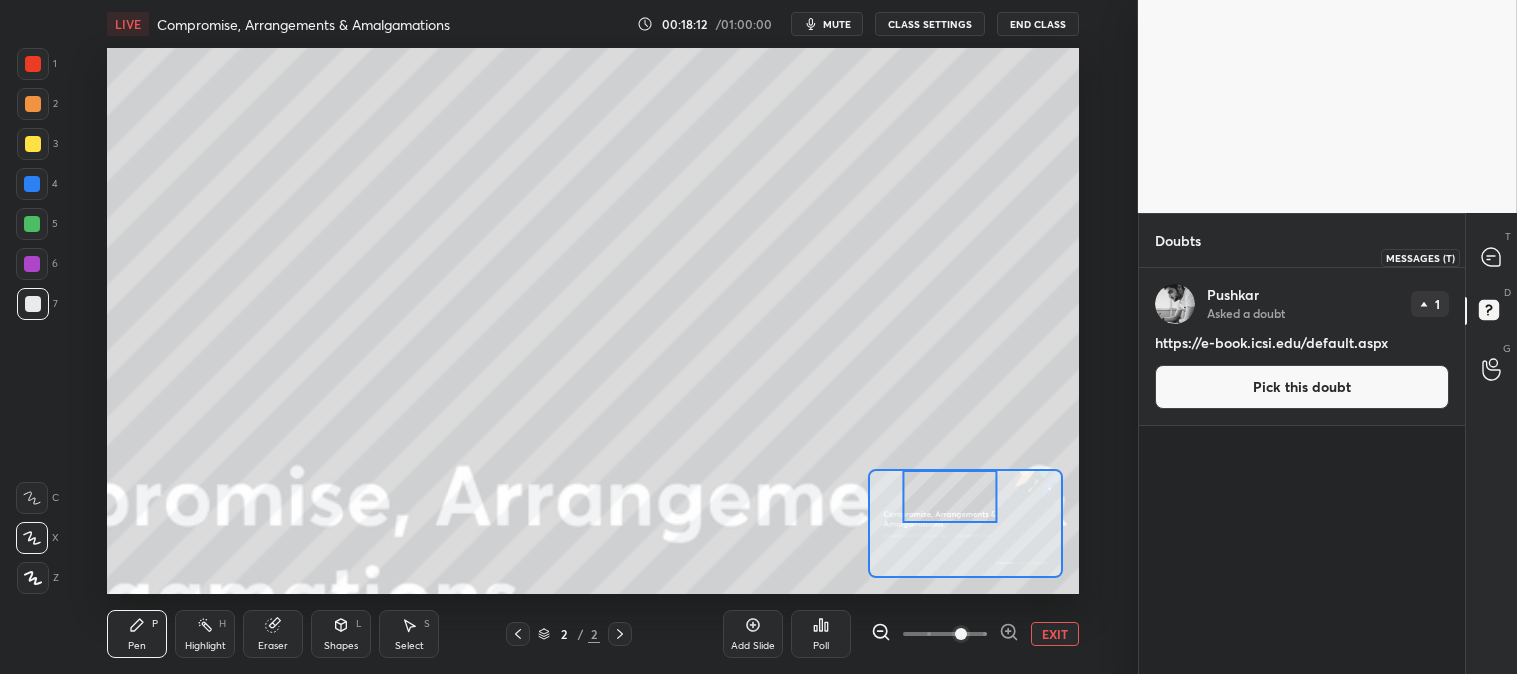 click 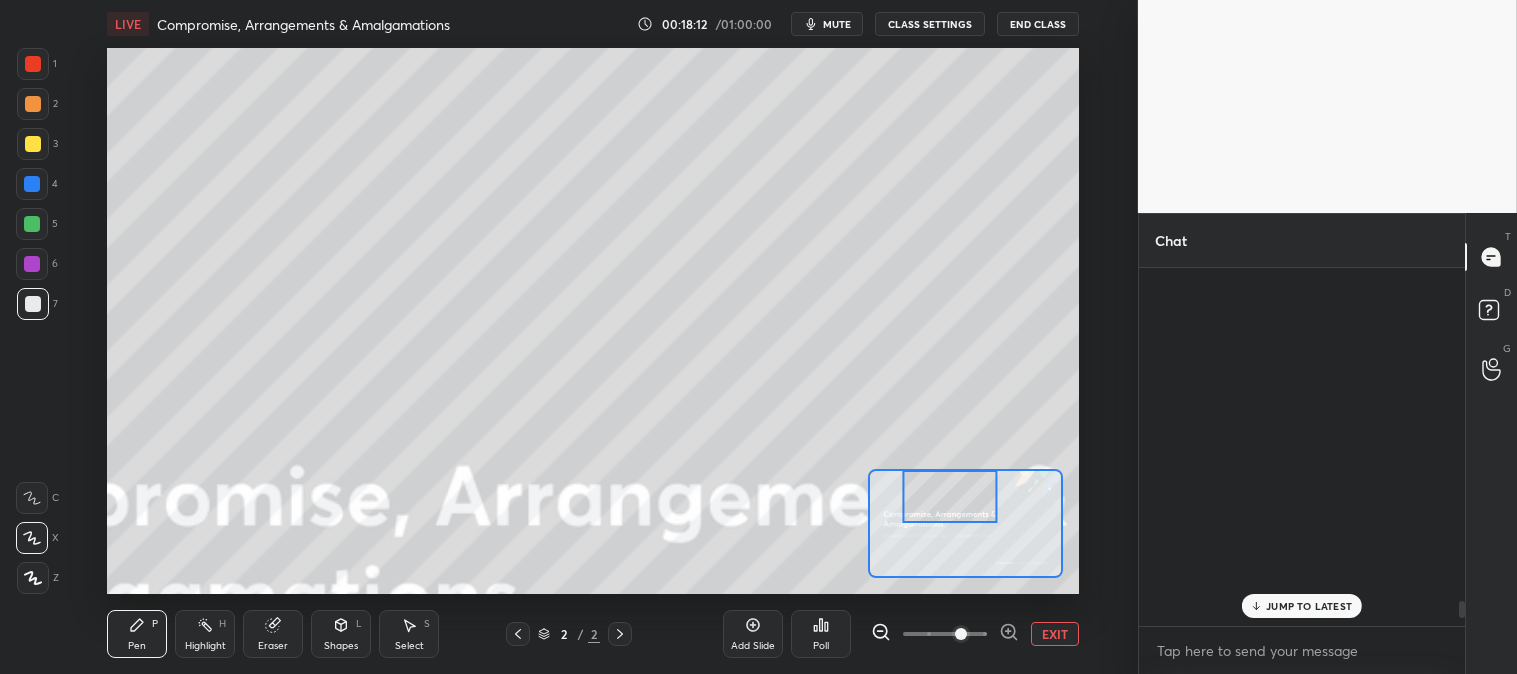scroll, scrollTop: 6911, scrollLeft: 0, axis: vertical 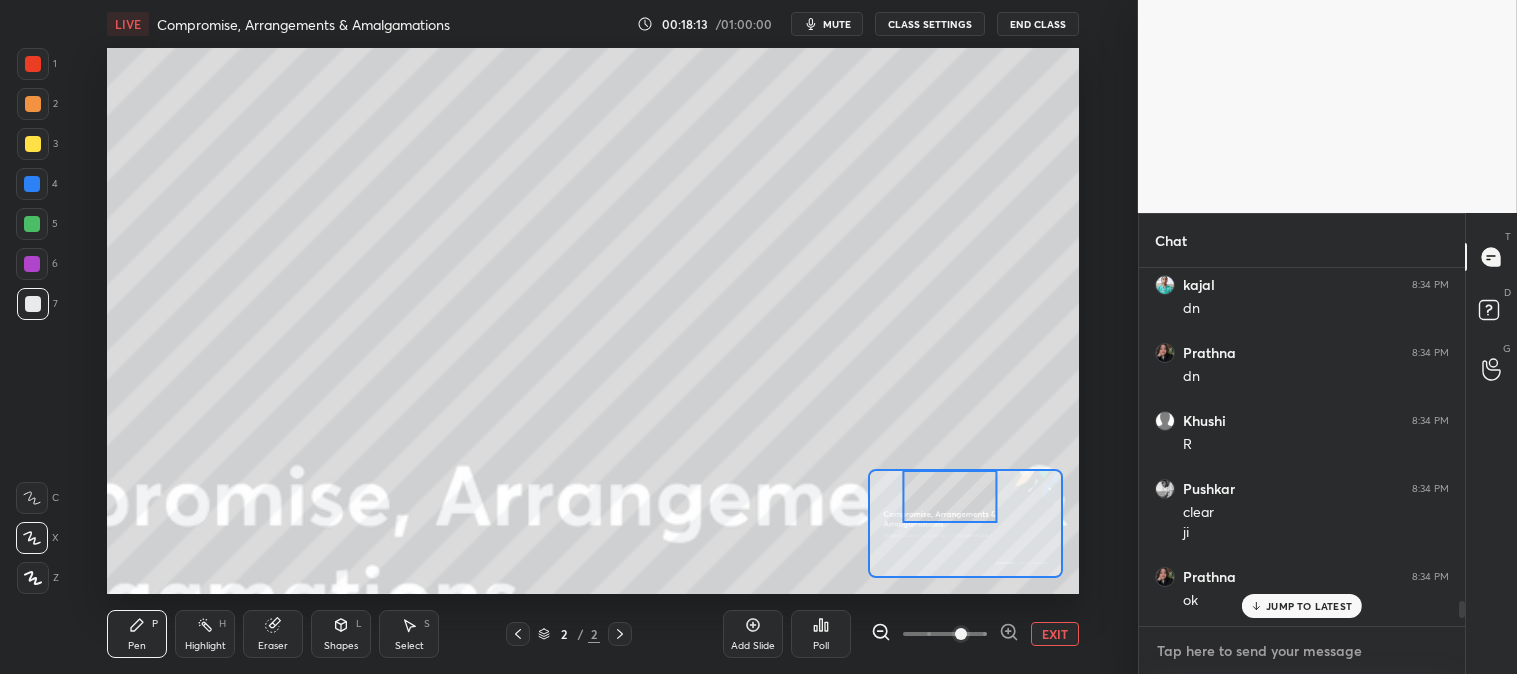 type on "x" 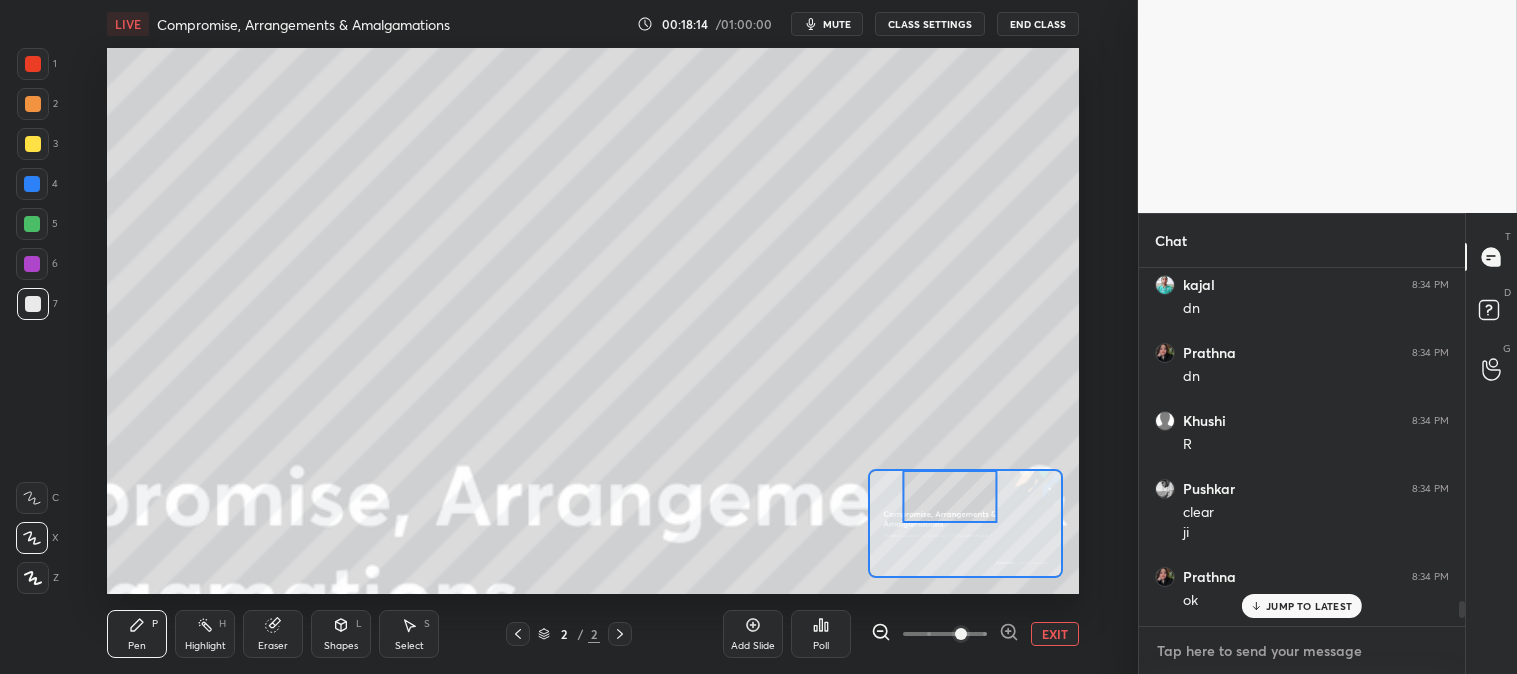 paste on "https://e-book.icsi.edu/default.aspx" 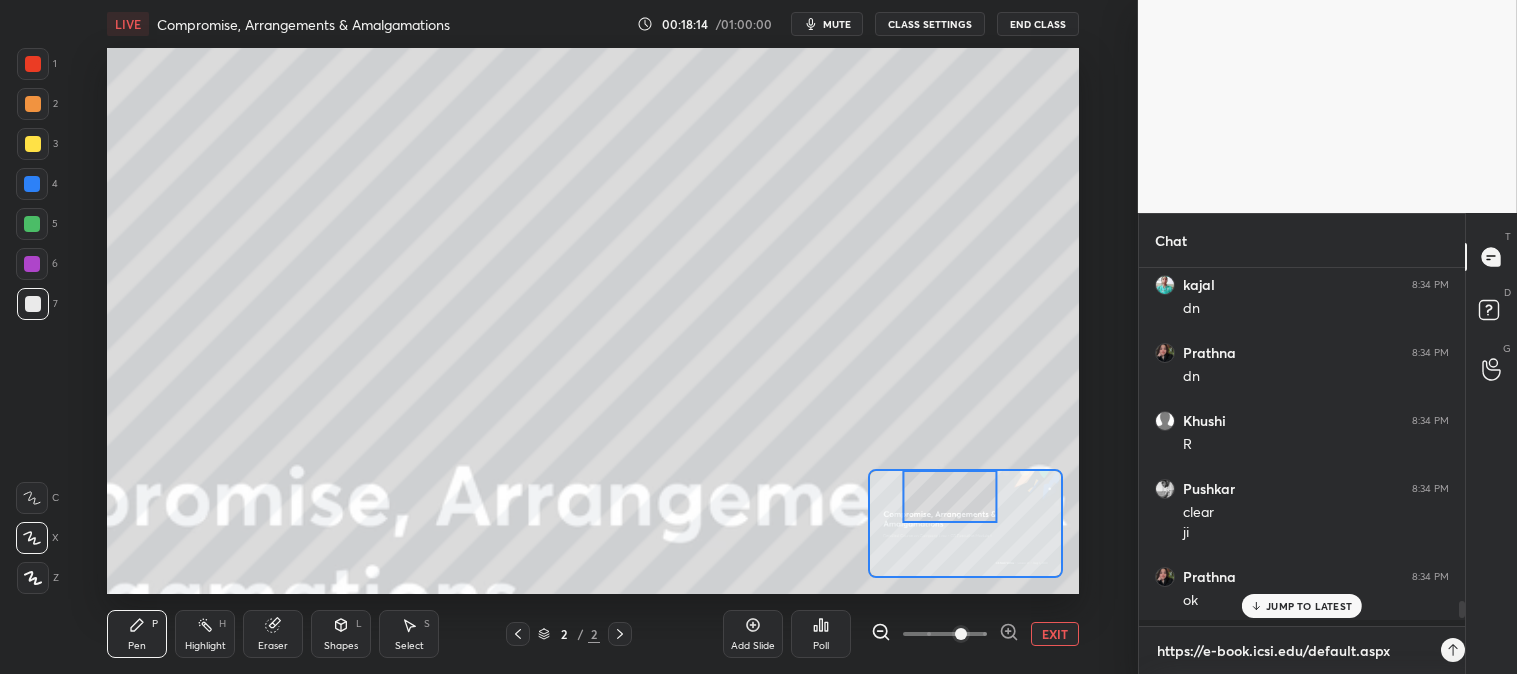 scroll, scrollTop: 346, scrollLeft: 320, axis: both 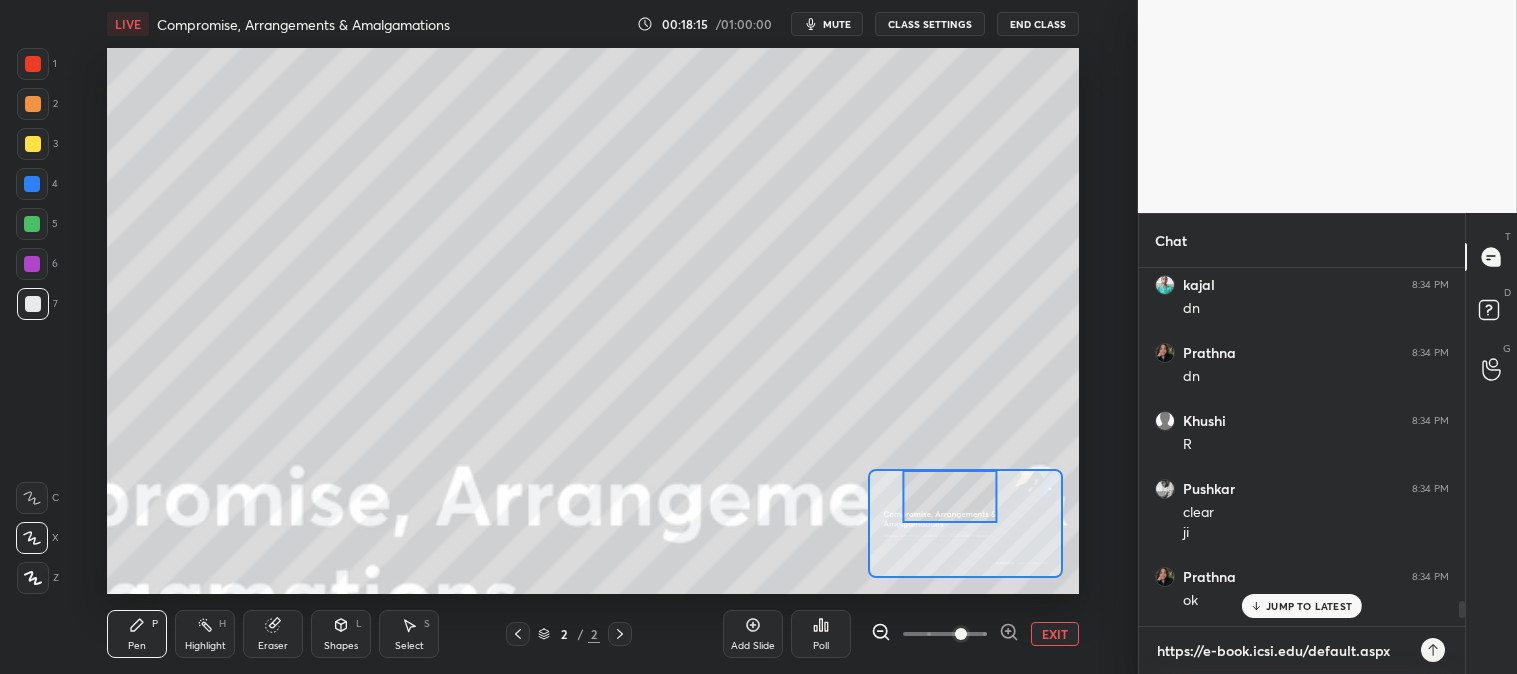 type 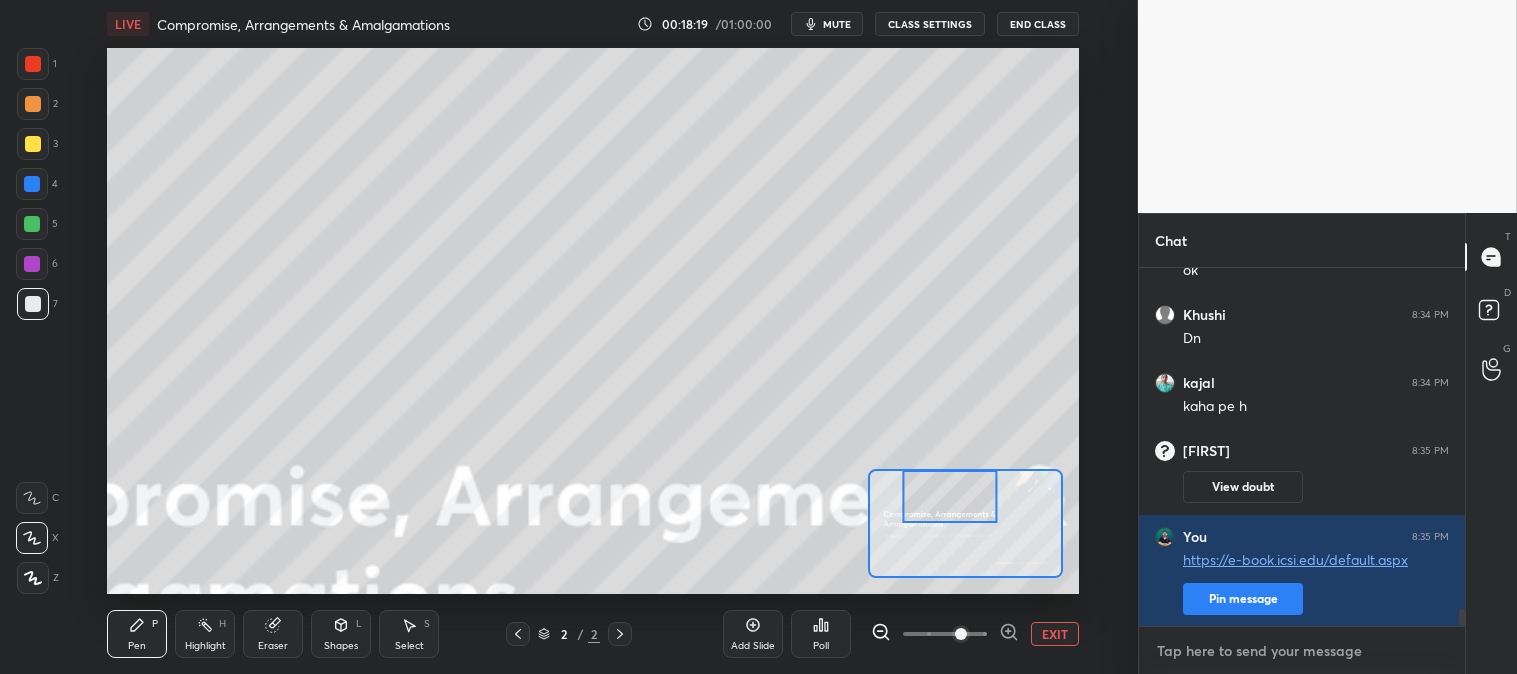 scroll, scrollTop: 7310, scrollLeft: 0, axis: vertical 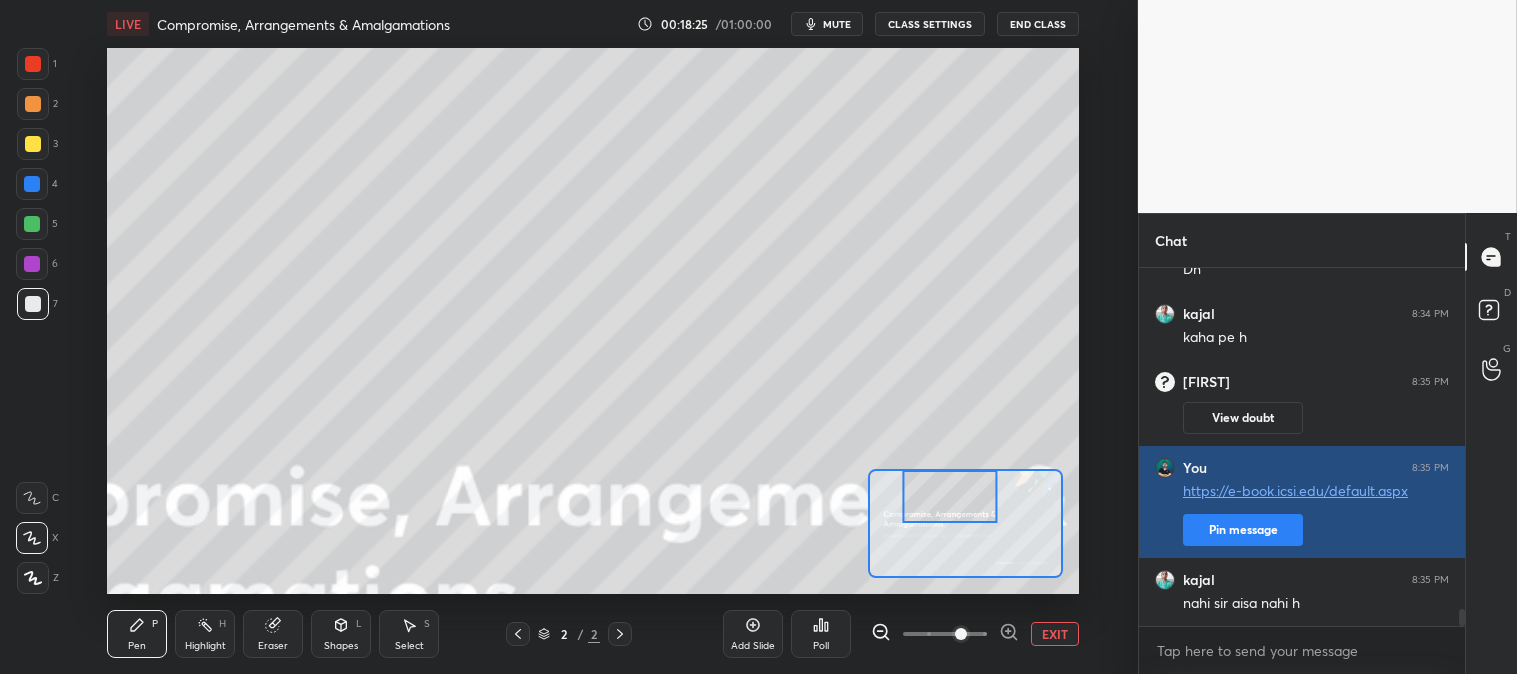 click on "Pin message" at bounding box center [1243, 530] 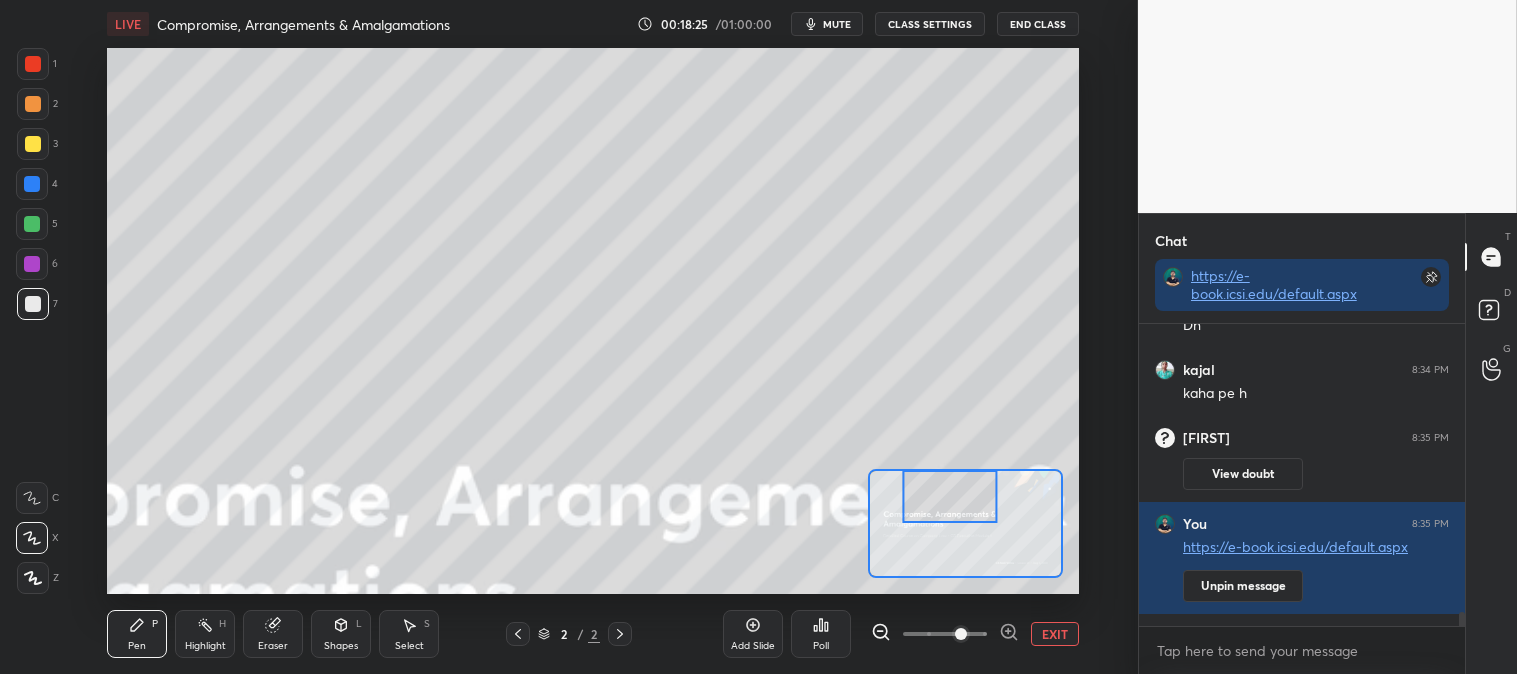 scroll, scrollTop: 296, scrollLeft: 320, axis: both 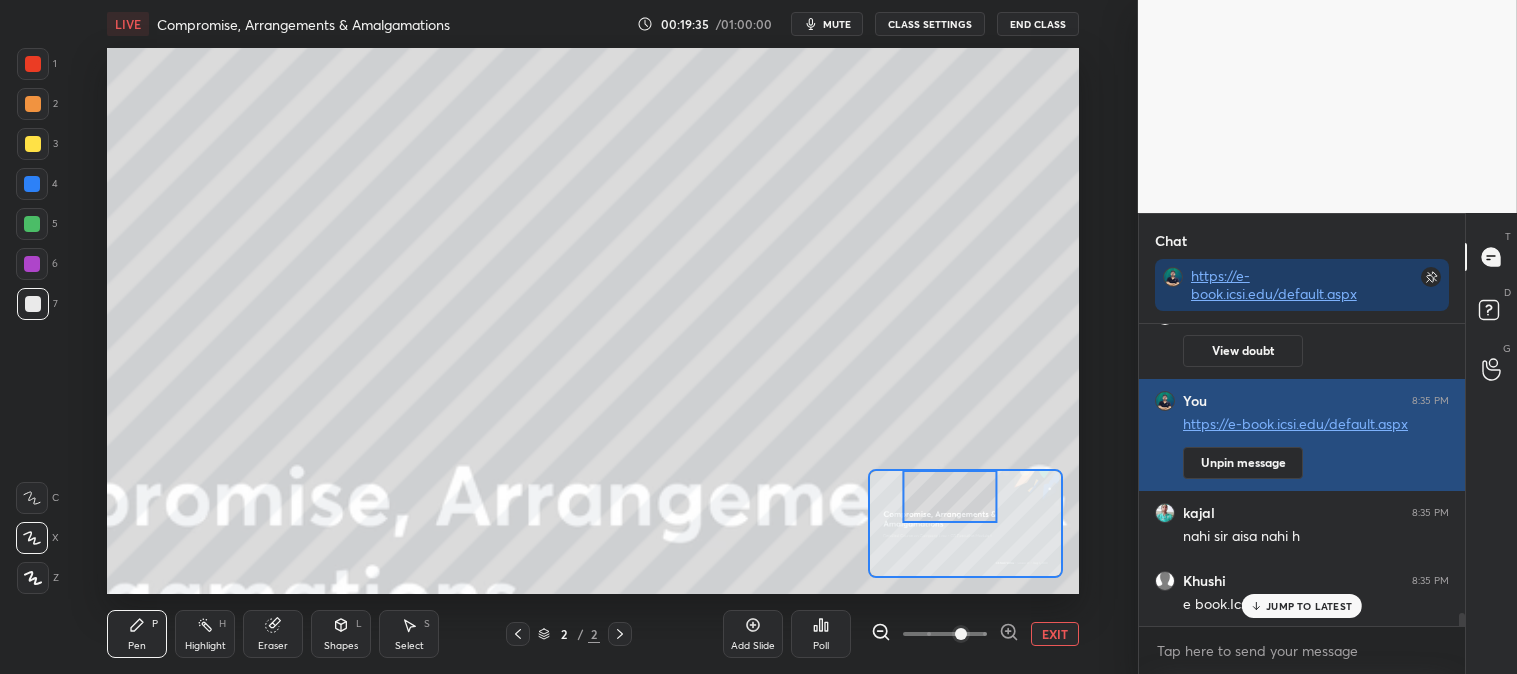 click on "JUMP TO LATEST" at bounding box center (1309, 606) 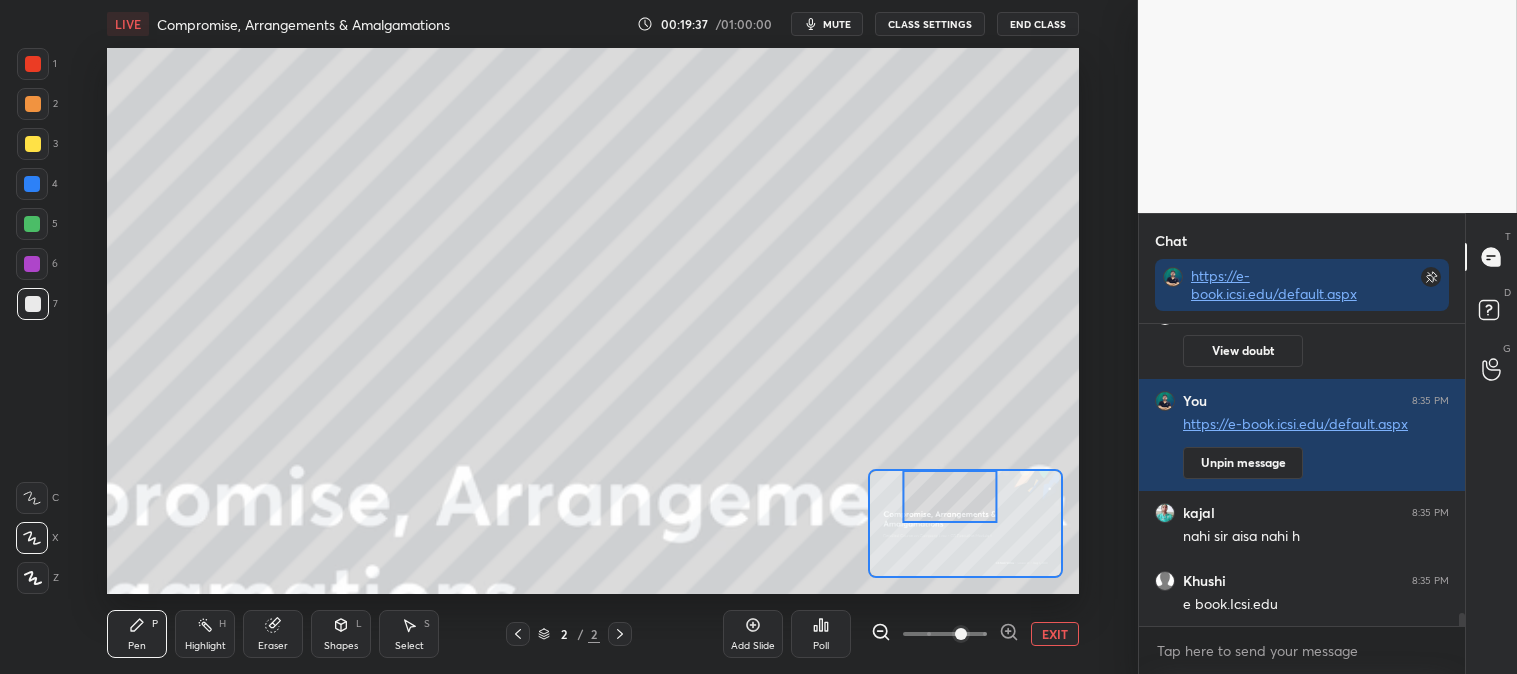 click on "mute" at bounding box center [837, 24] 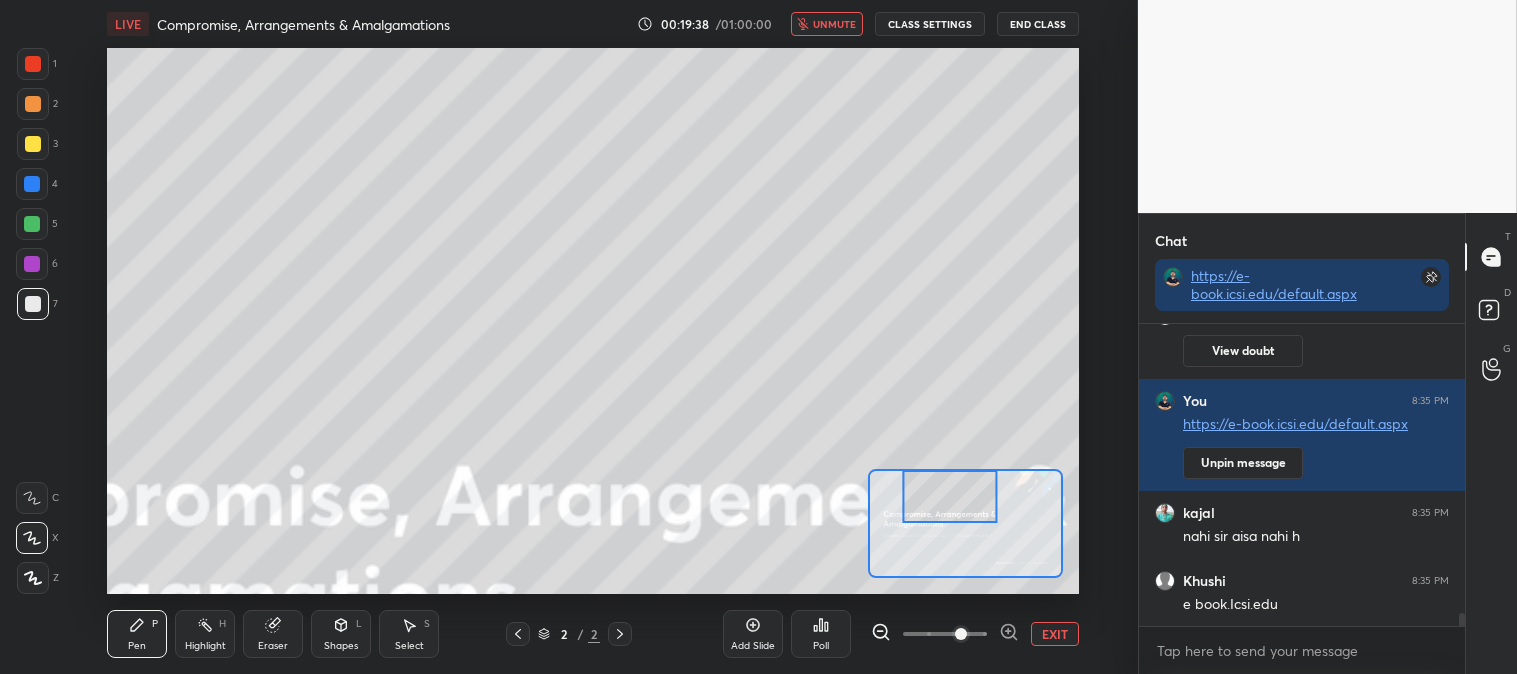 click on "unmute" at bounding box center [834, 24] 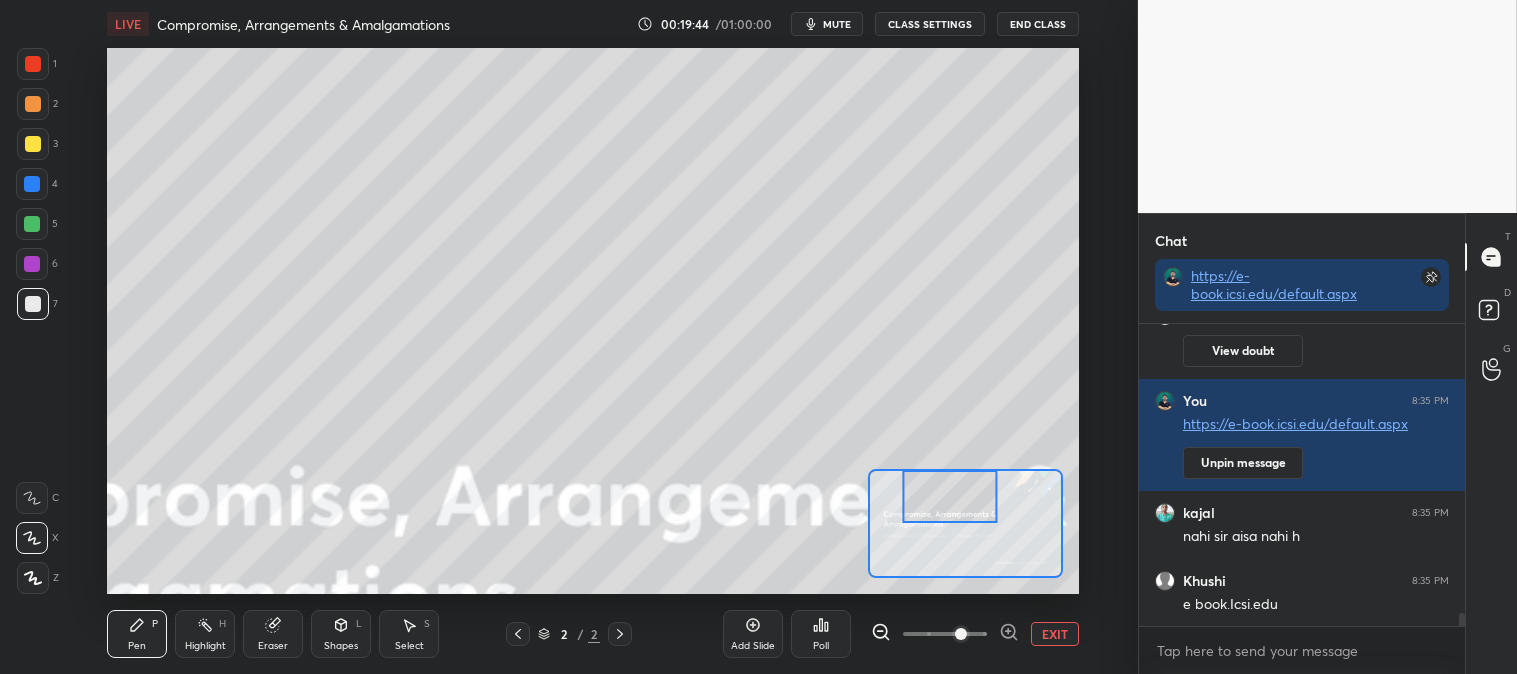 click on "mute" at bounding box center [837, 24] 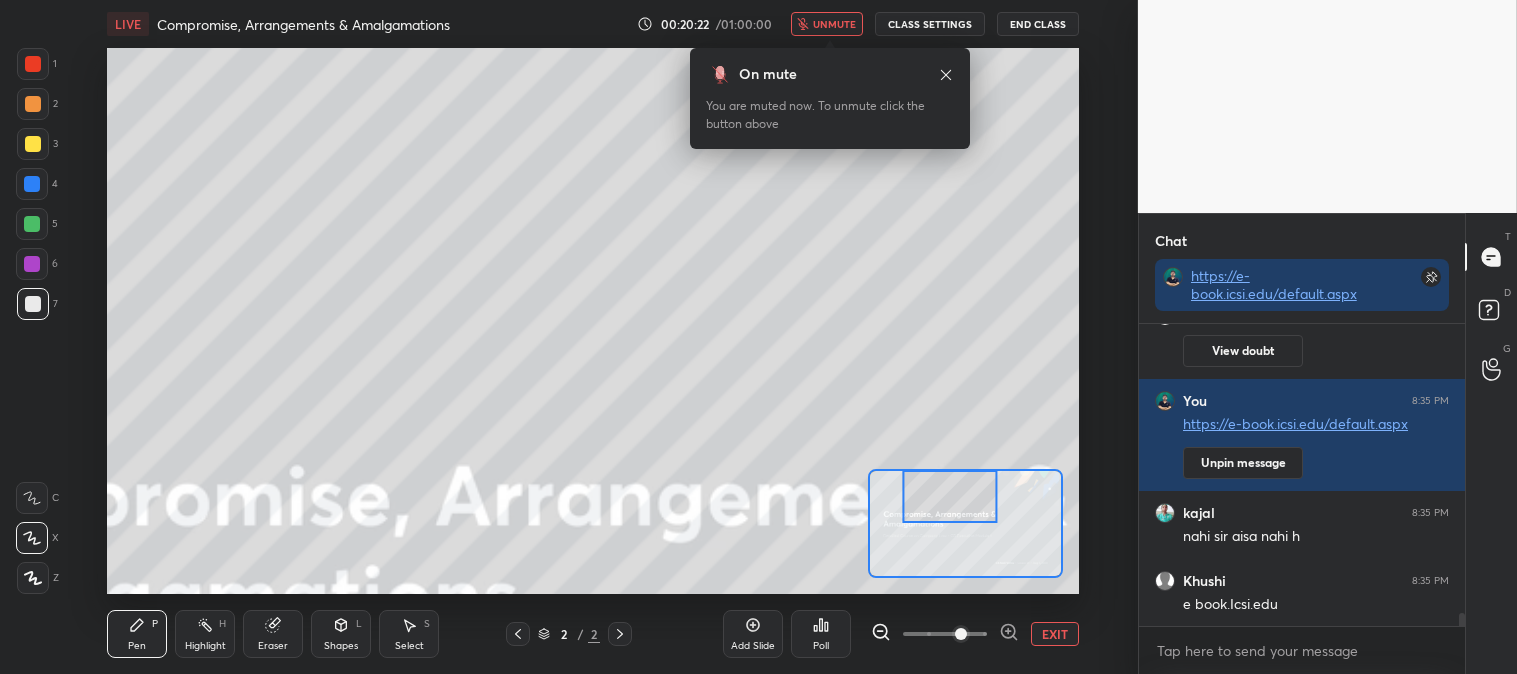 click on "unmute" at bounding box center (834, 24) 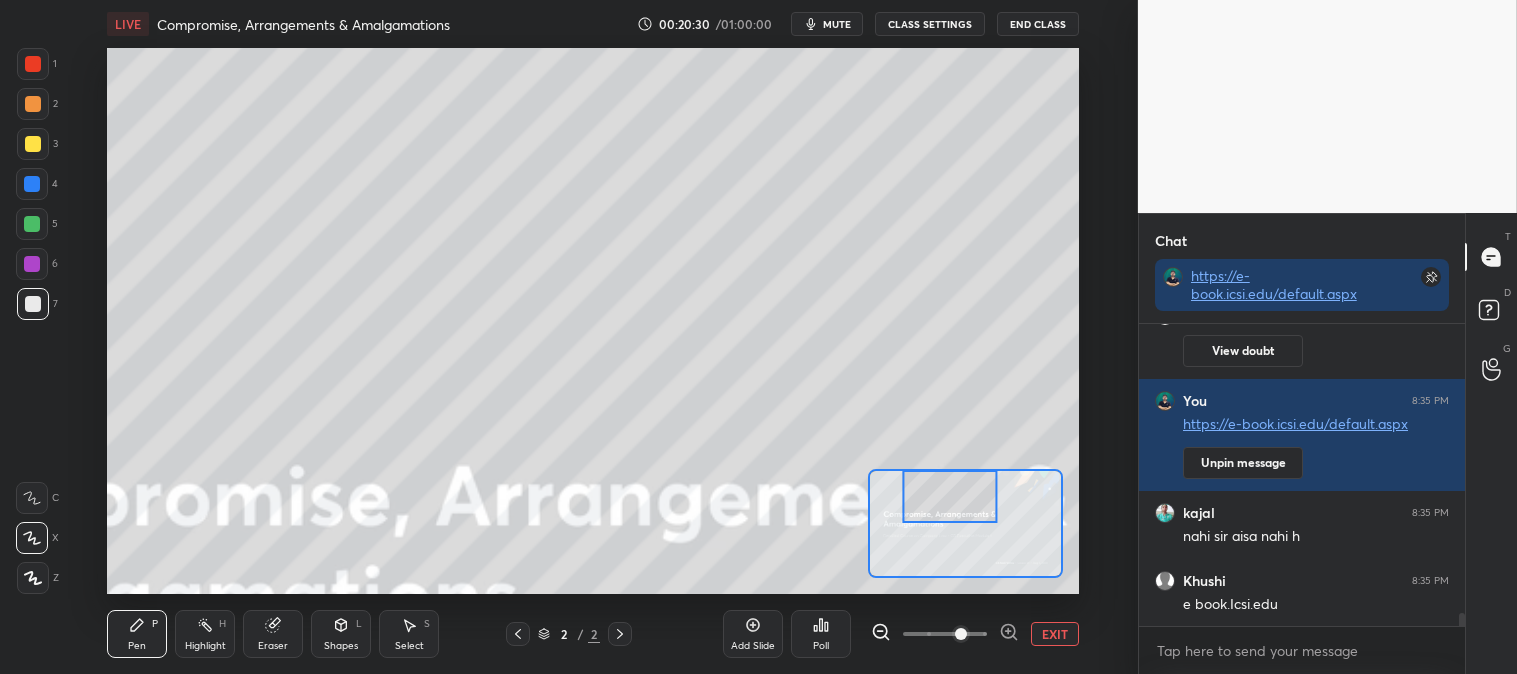click on "mute" at bounding box center (837, 24) 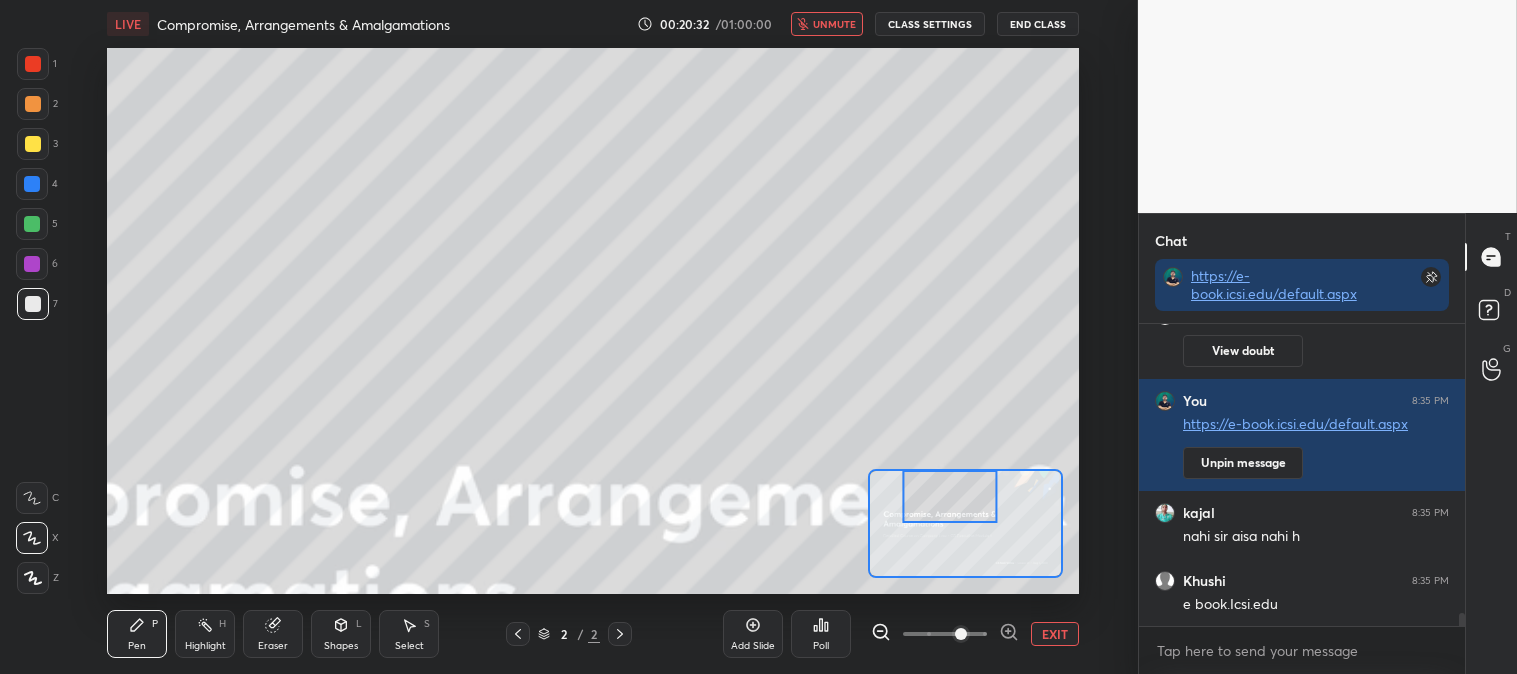 scroll, scrollTop: 7053, scrollLeft: 0, axis: vertical 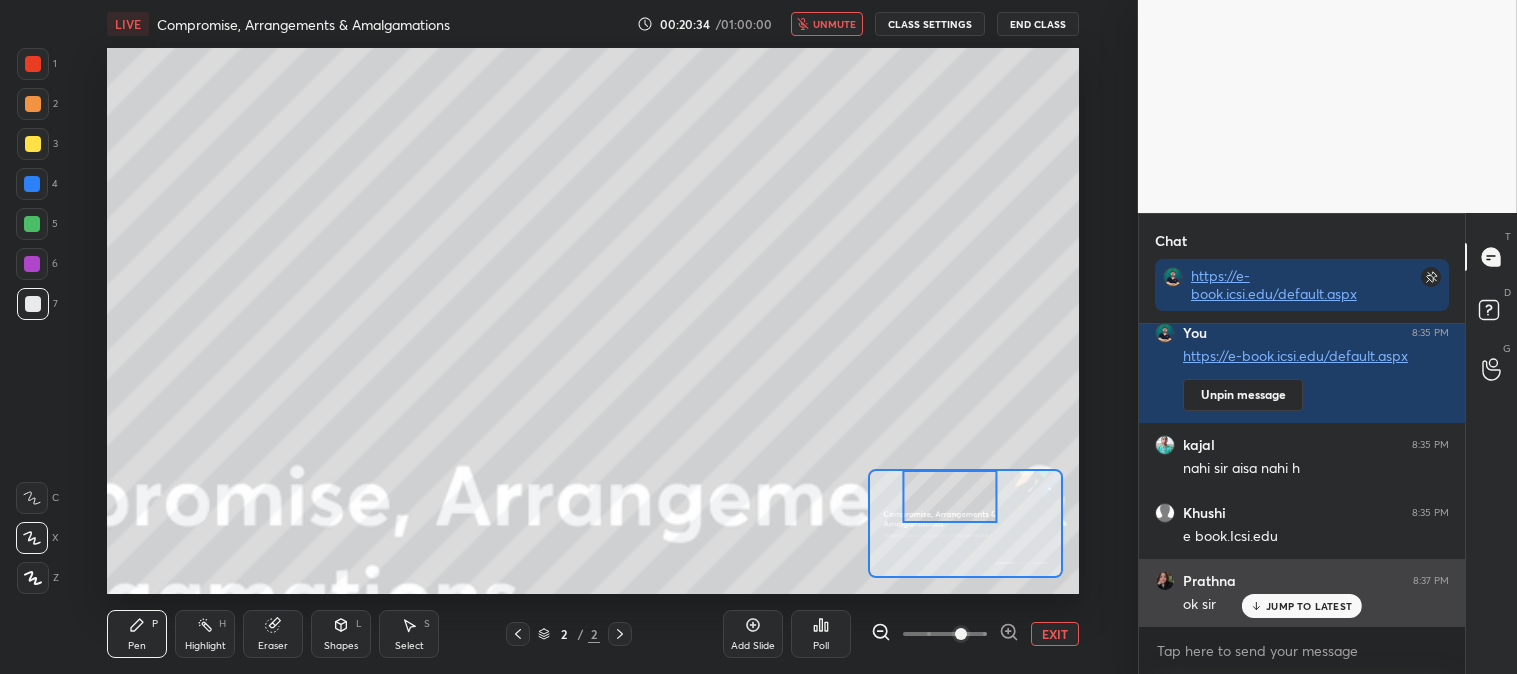 click on "JUMP TO LATEST" at bounding box center (1309, 606) 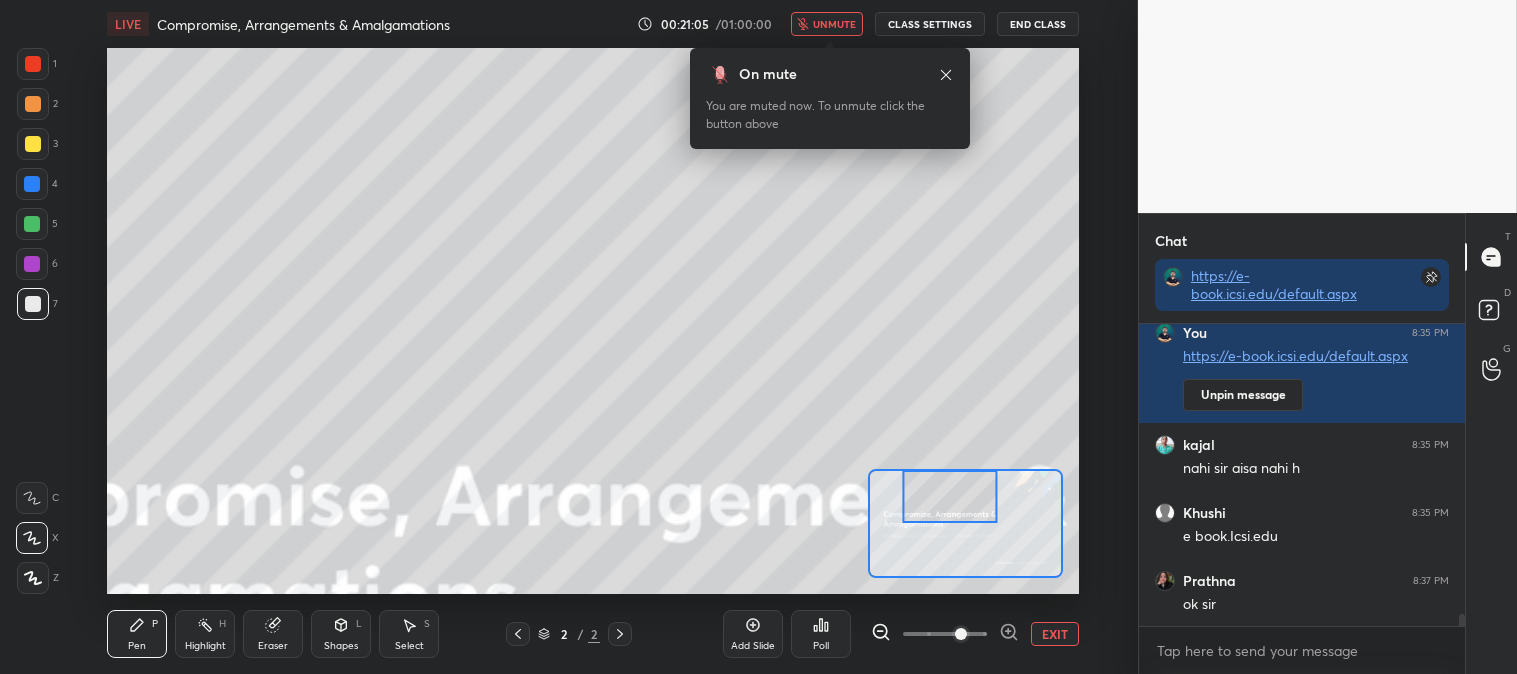 click 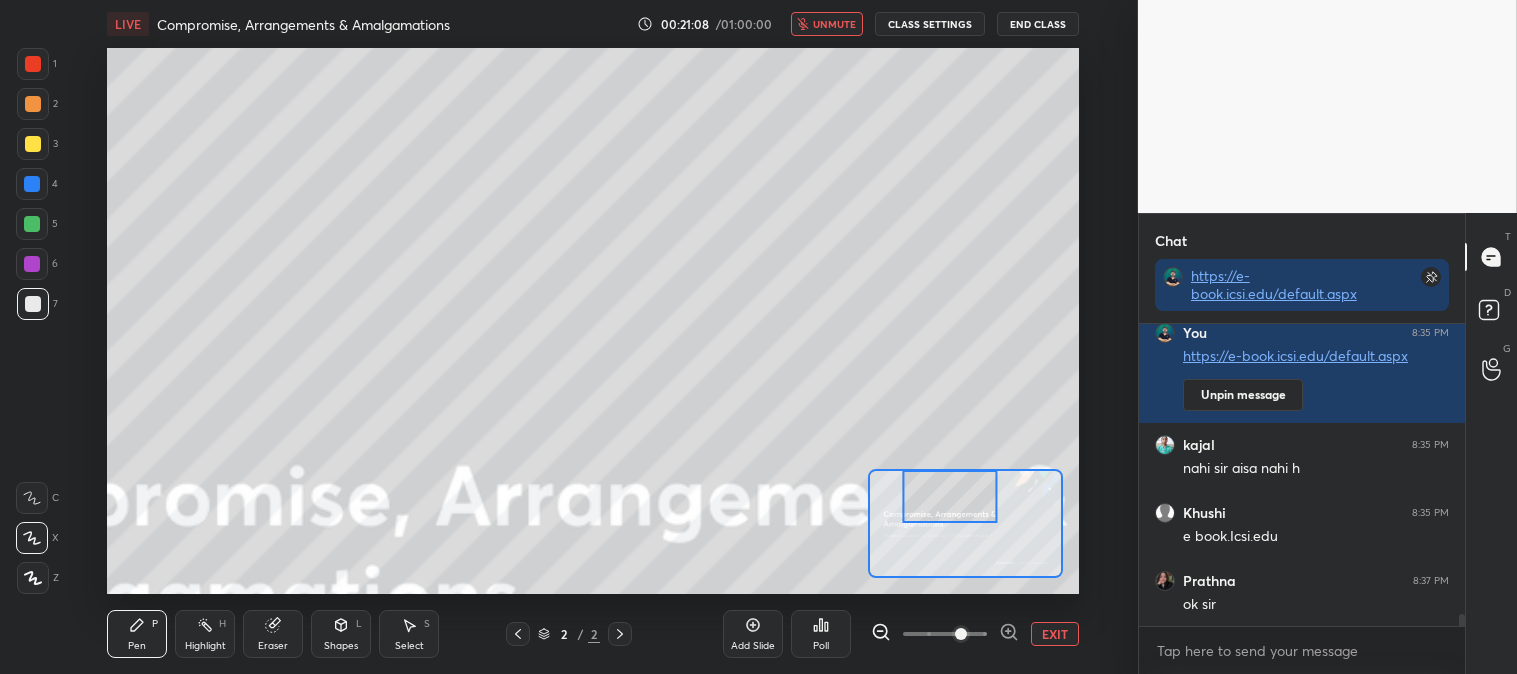 click on "Eraser" at bounding box center [273, 646] 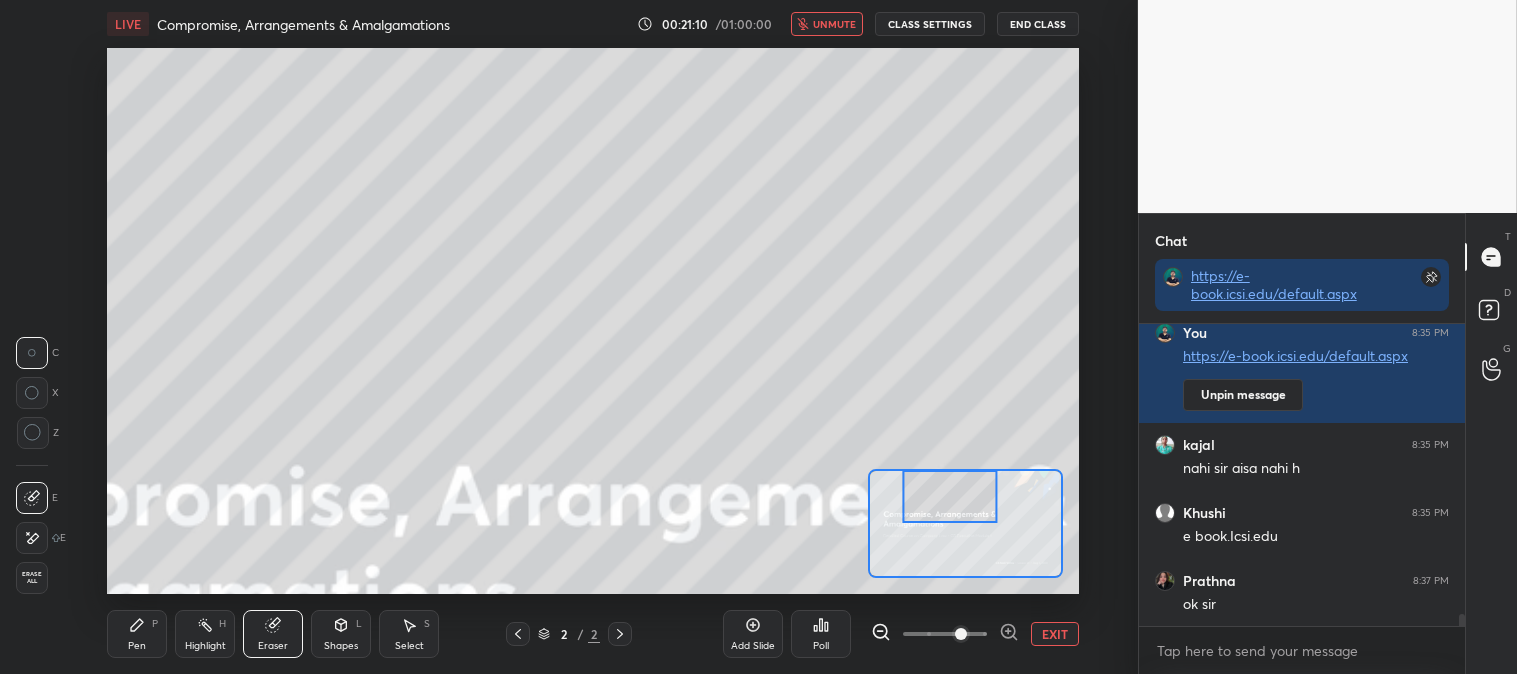 click on "Highlight" at bounding box center (205, 646) 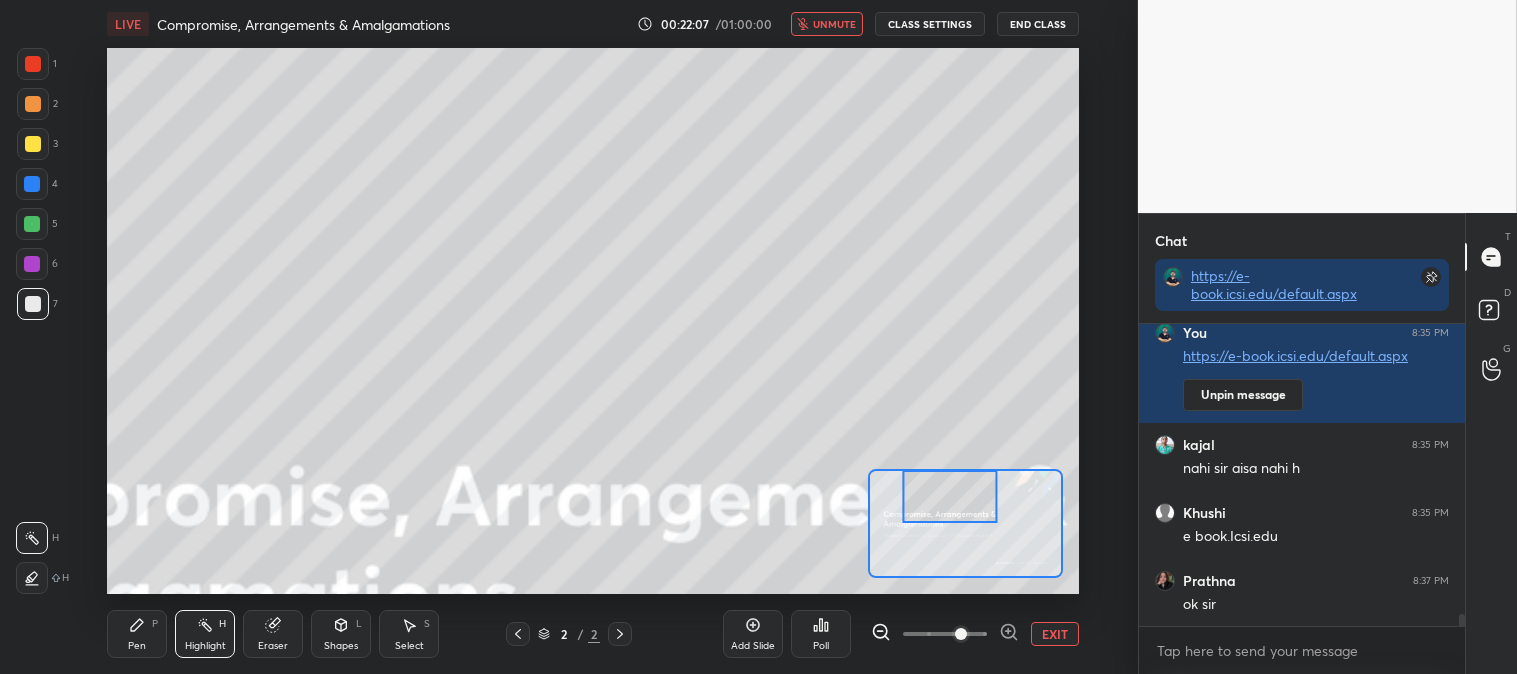 click on "unmute" at bounding box center [834, 24] 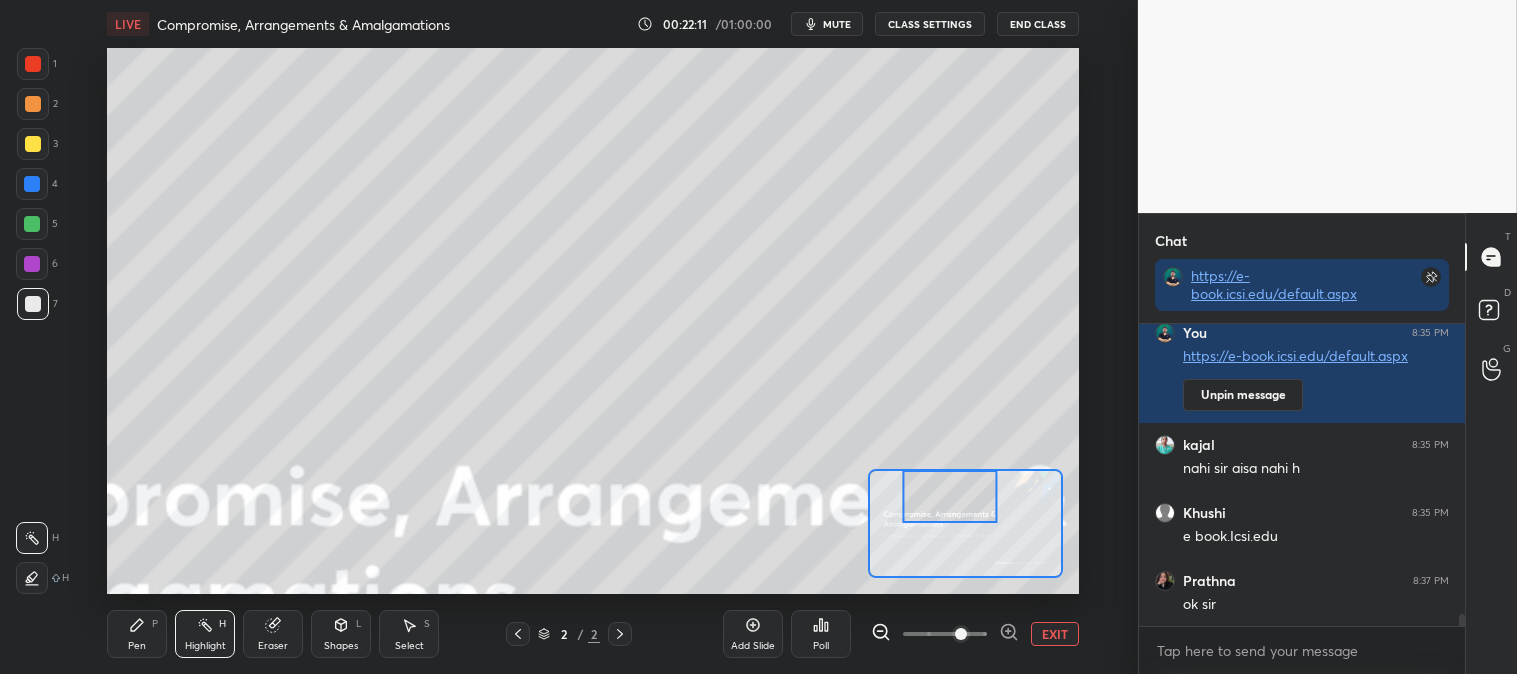 scroll, scrollTop: 7121, scrollLeft: 0, axis: vertical 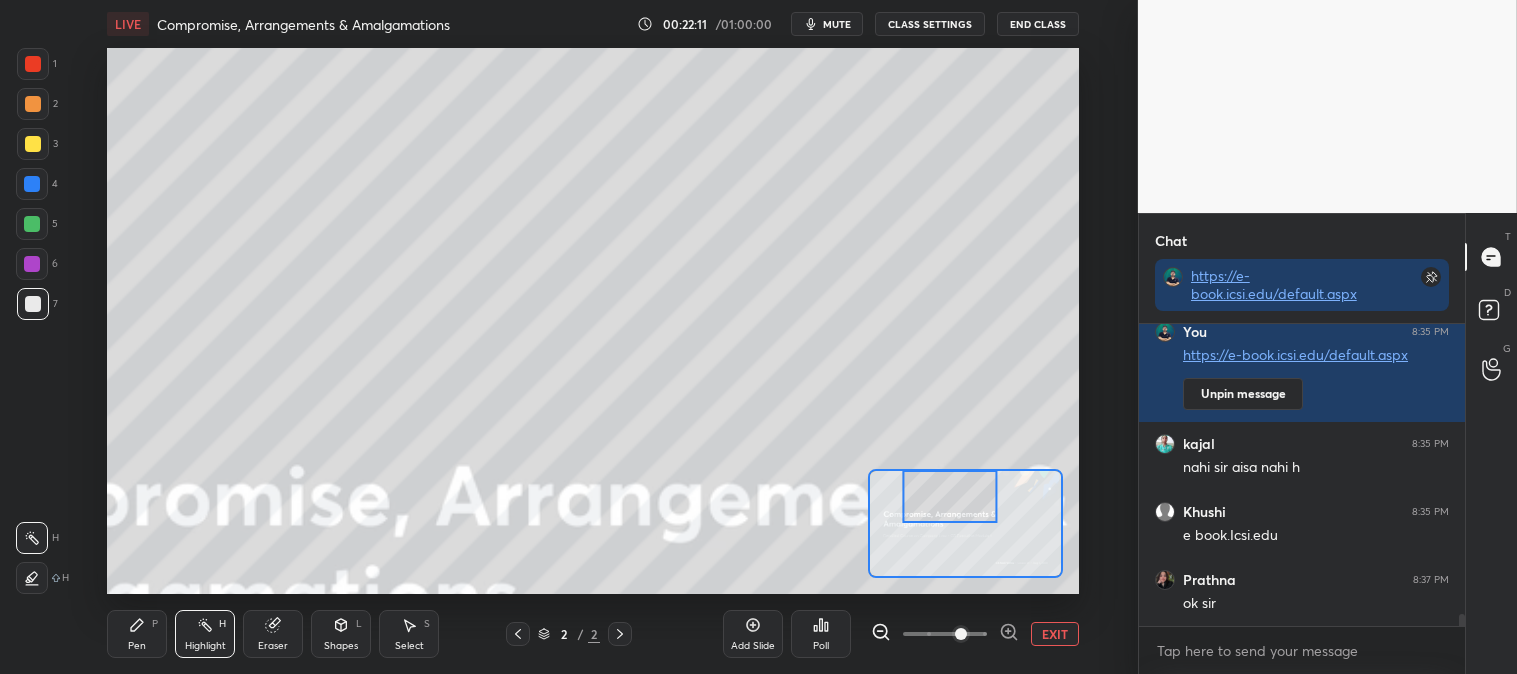 click on "mute" at bounding box center [837, 24] 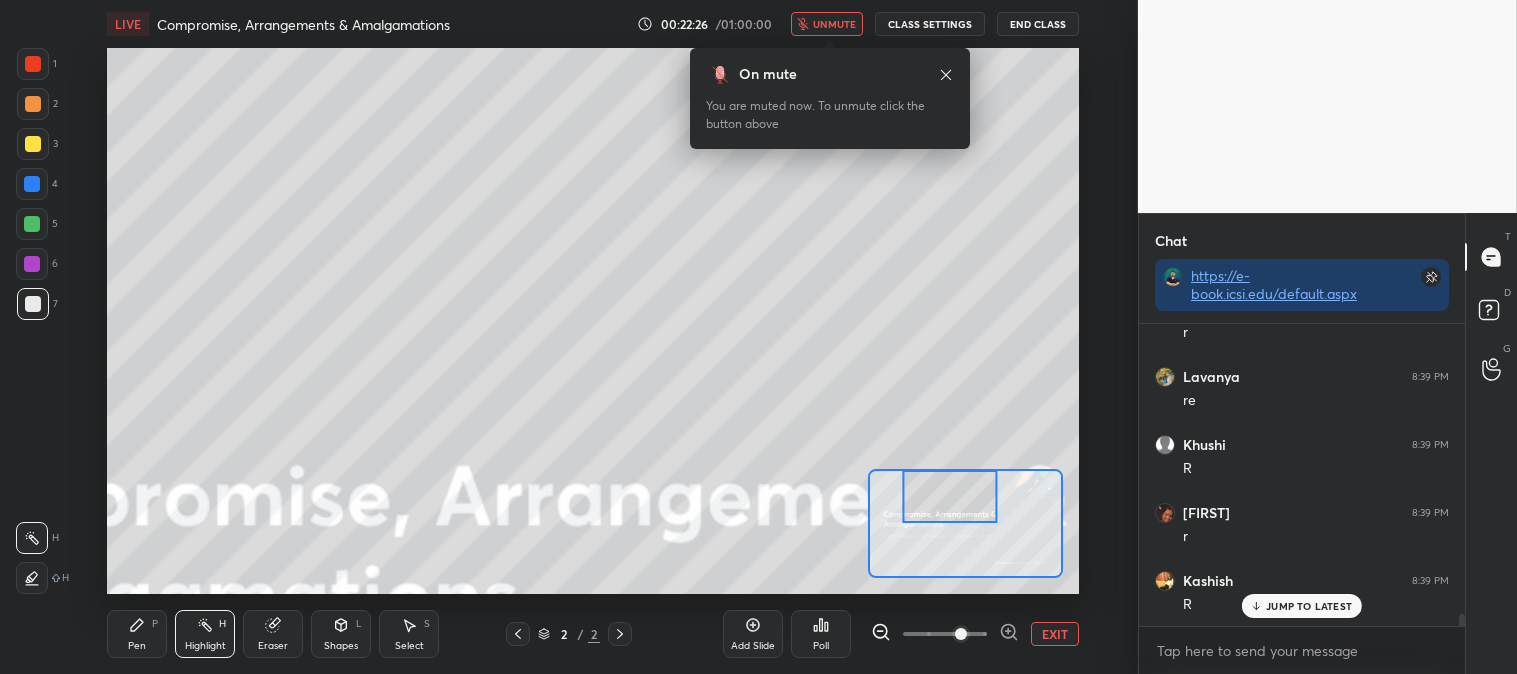 scroll, scrollTop: 7461, scrollLeft: 0, axis: vertical 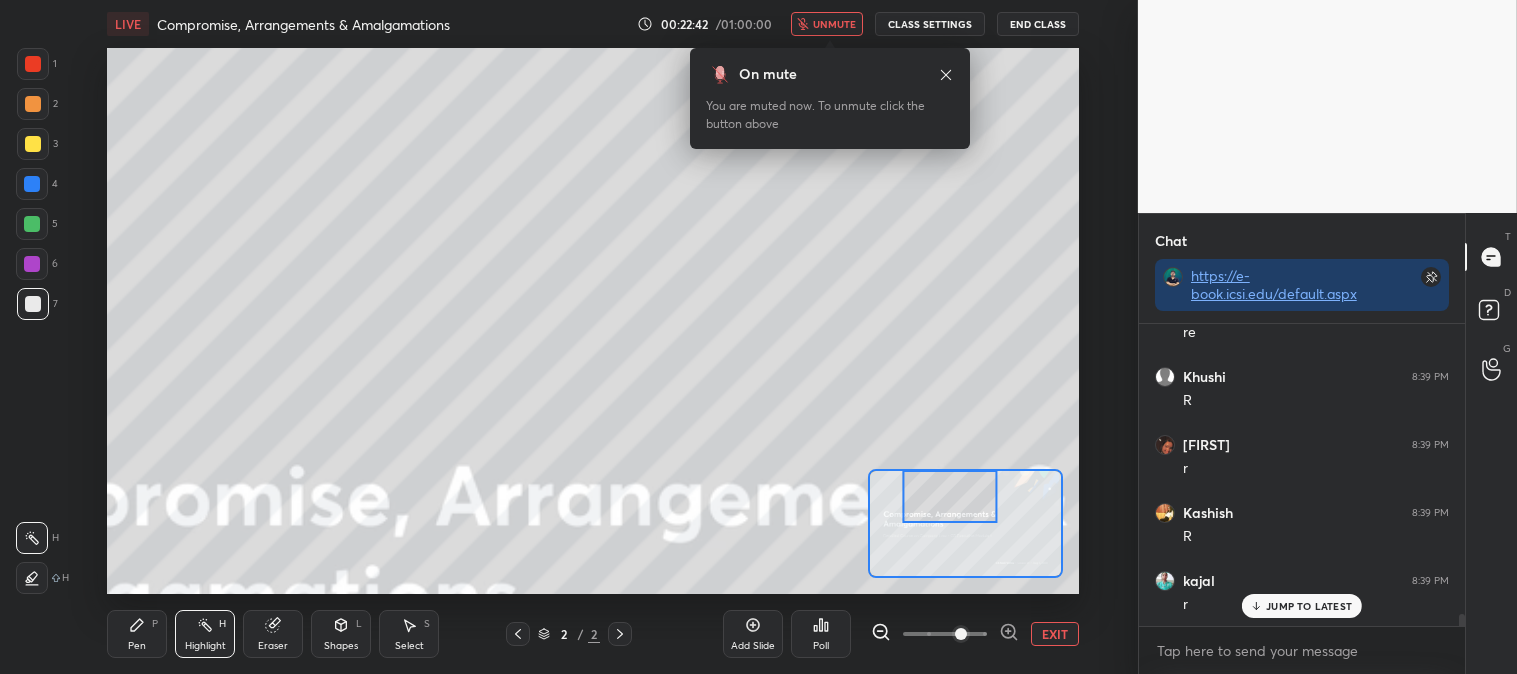 click 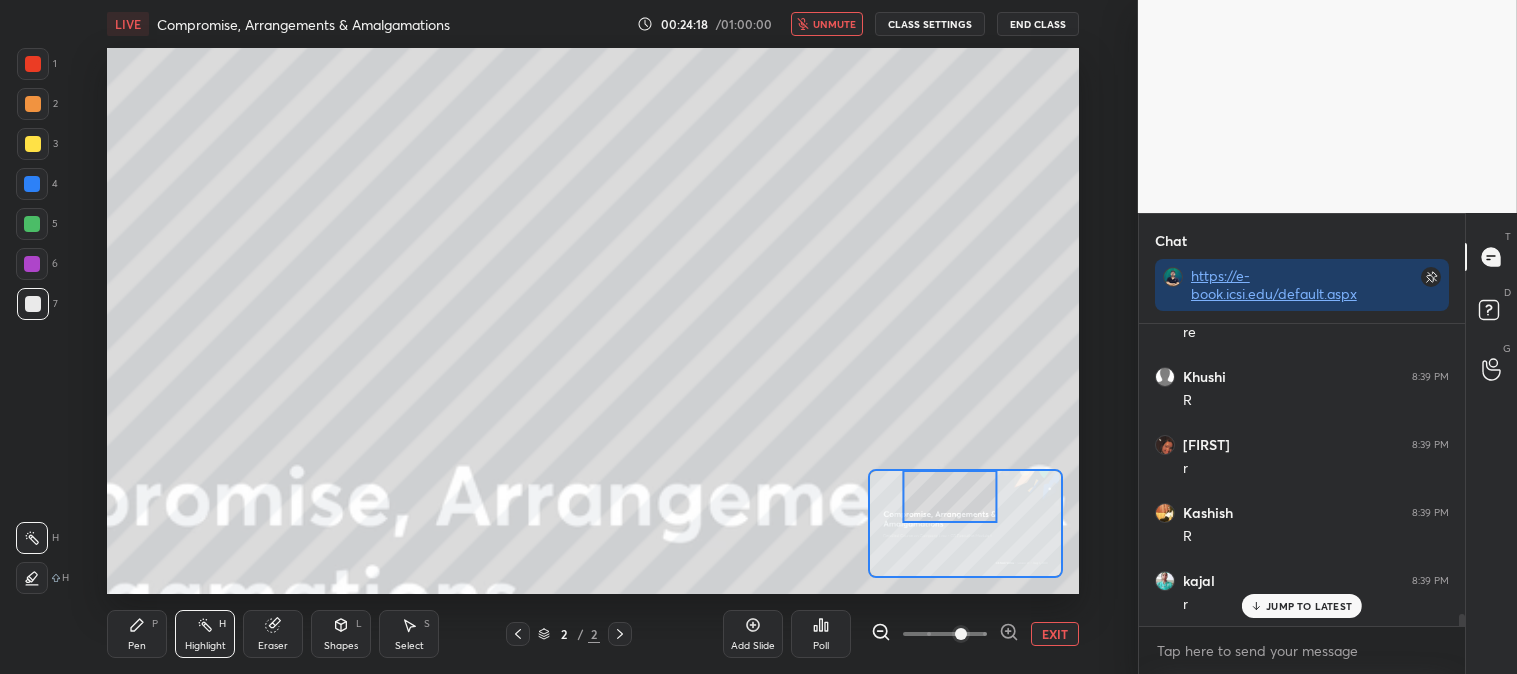 scroll, scrollTop: 7565, scrollLeft: 0, axis: vertical 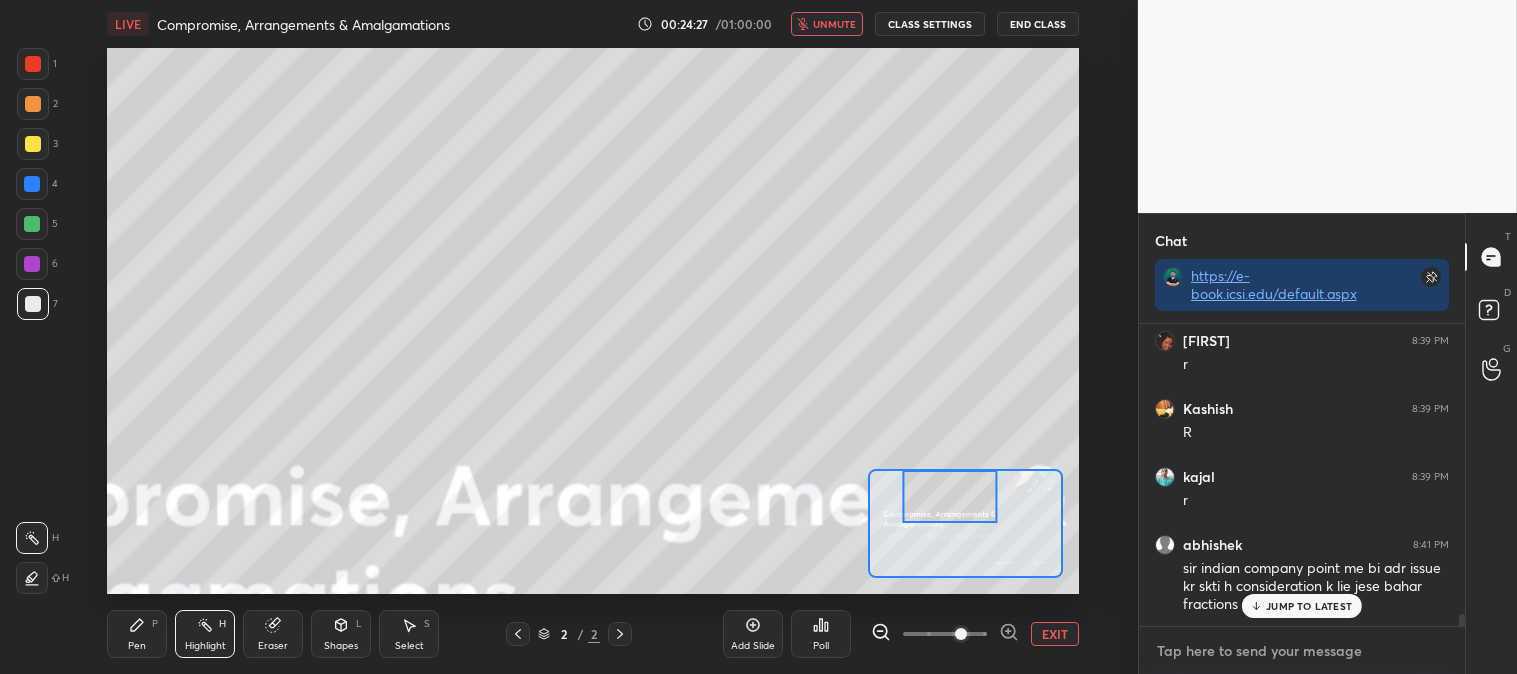 click at bounding box center (1302, 651) 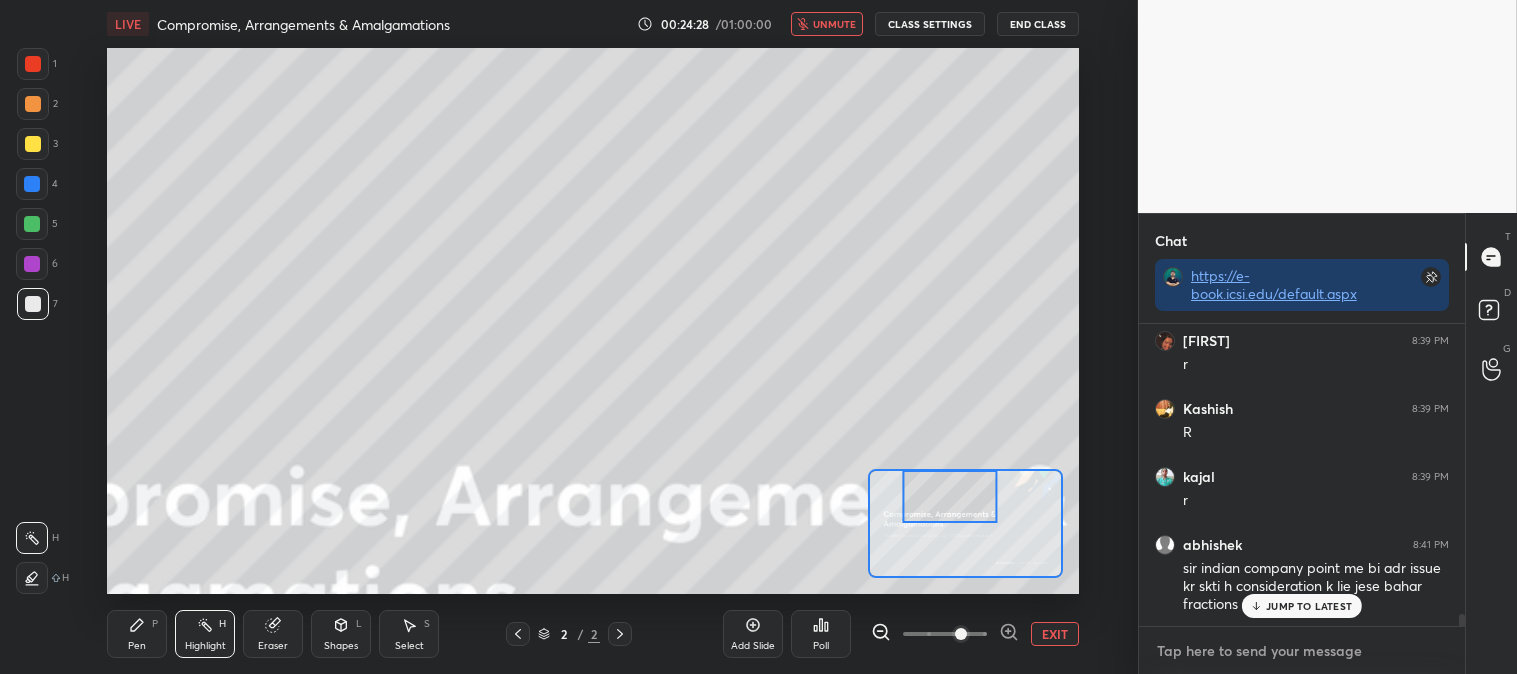 type on "w" 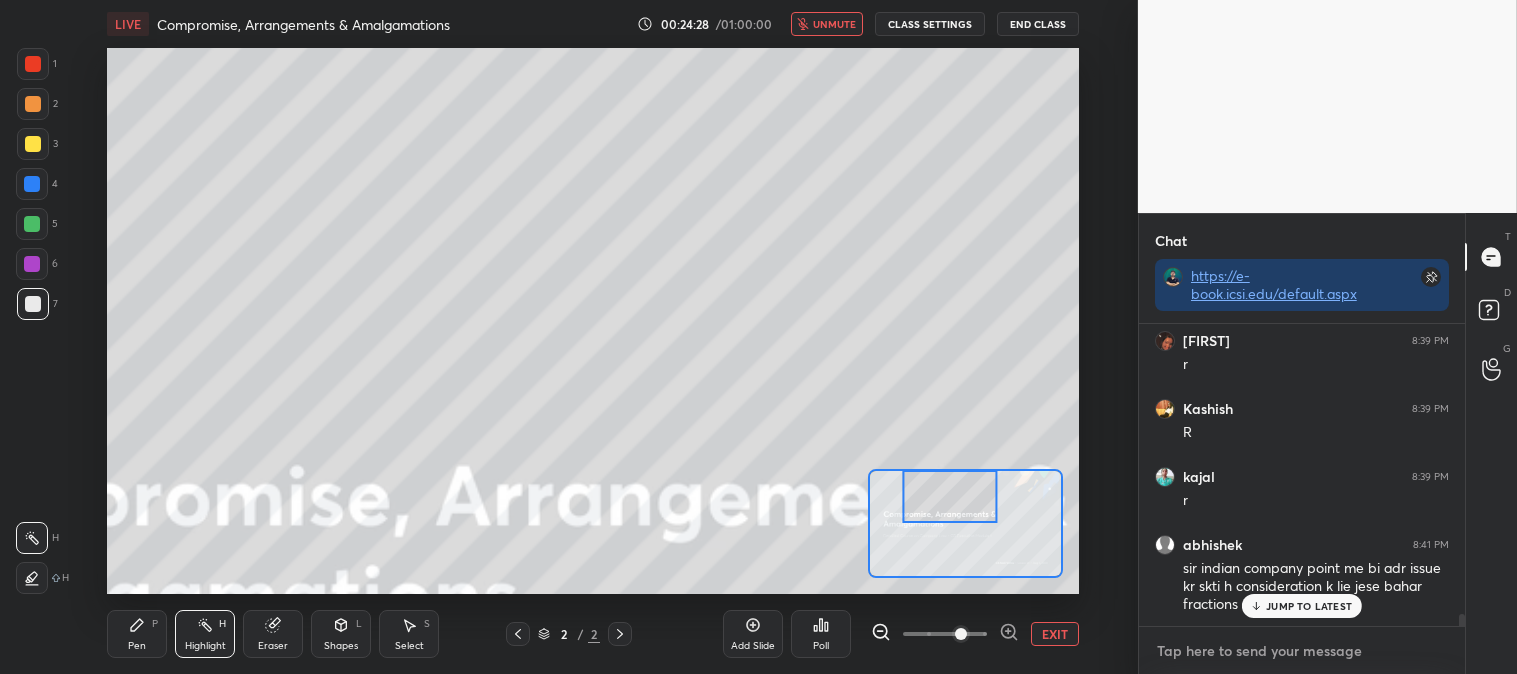 type on "x" 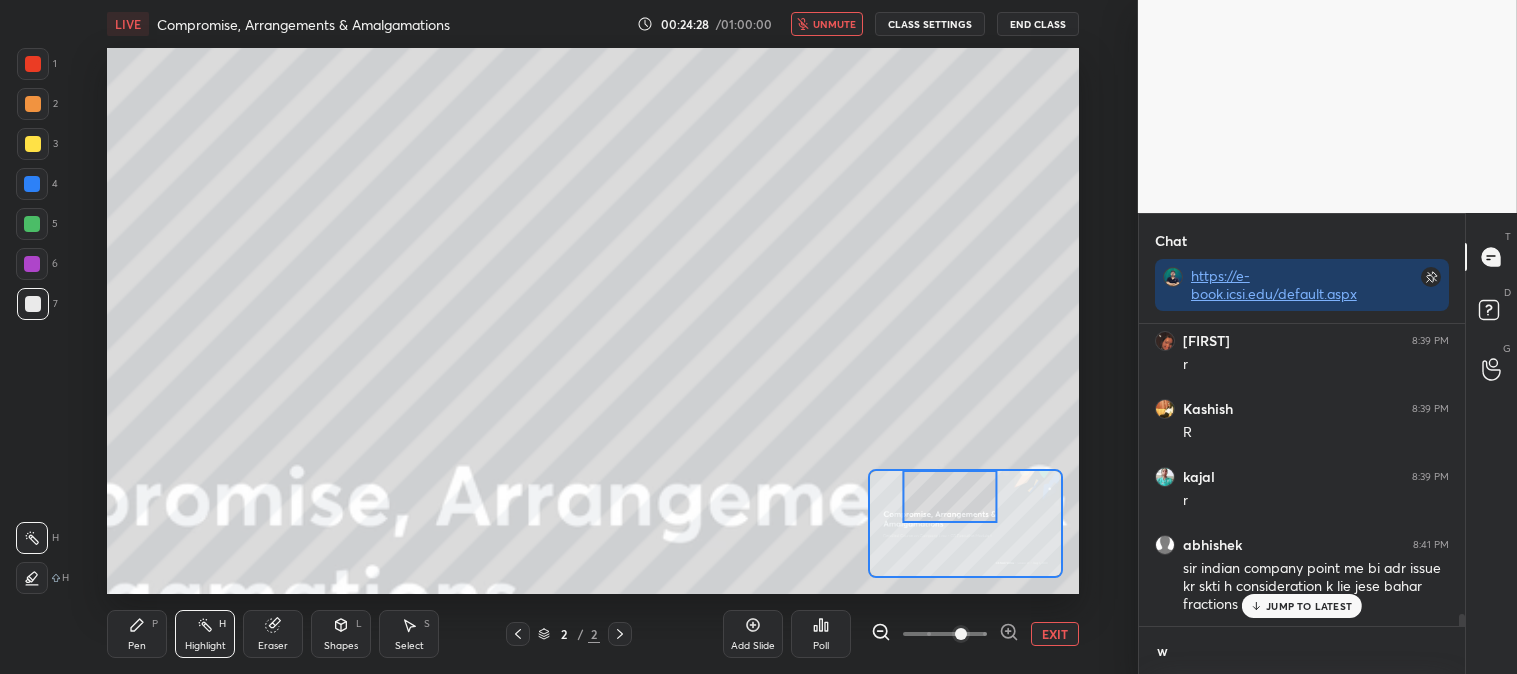 scroll, scrollTop: 291, scrollLeft: 320, axis: both 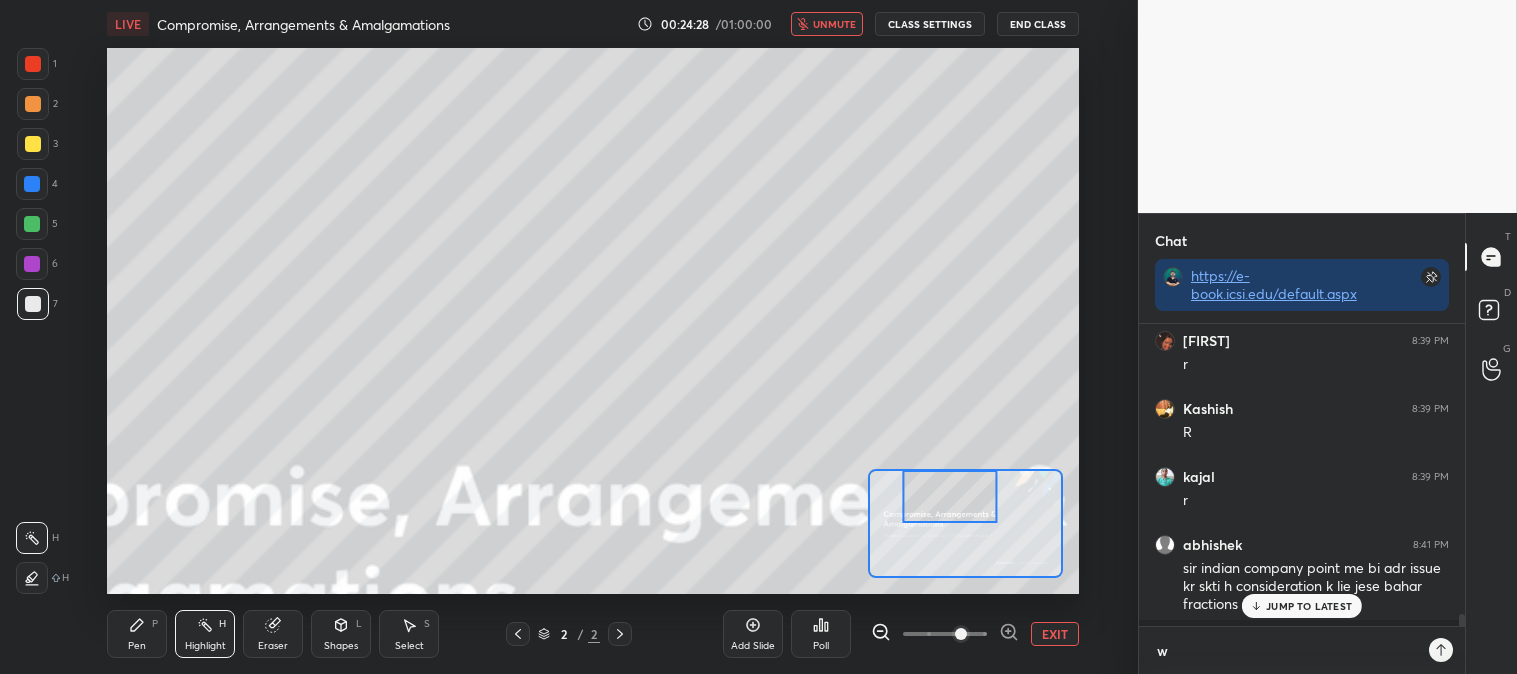type on "wa" 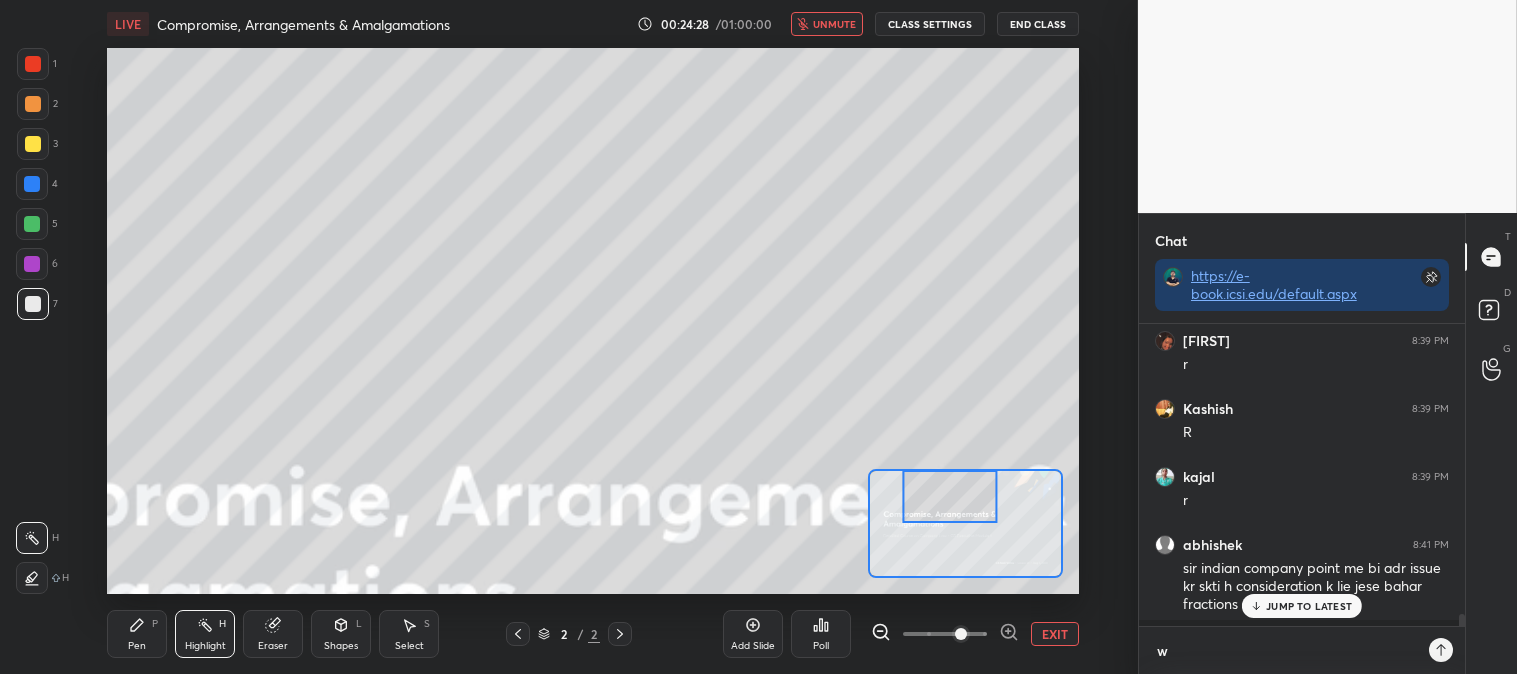 type on "x" 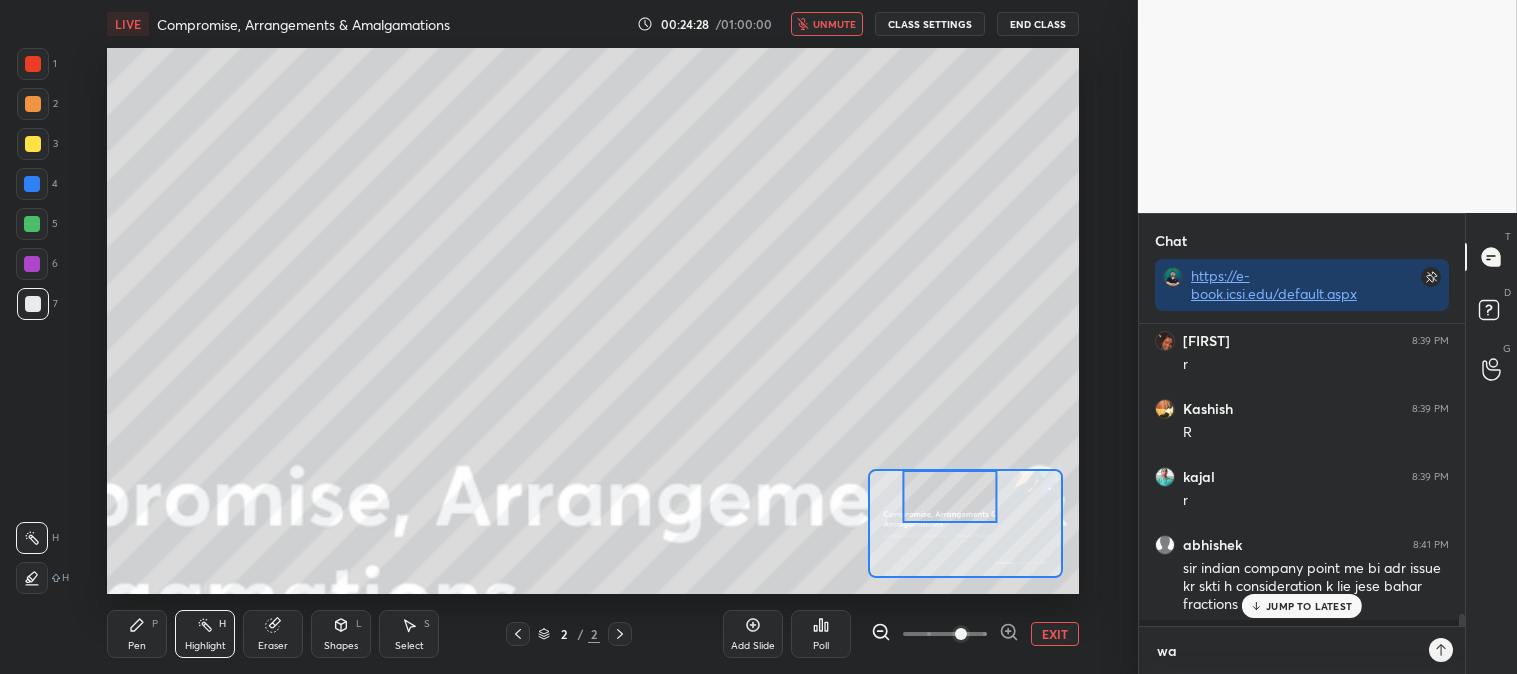 scroll, scrollTop: 6, scrollLeft: 5, axis: both 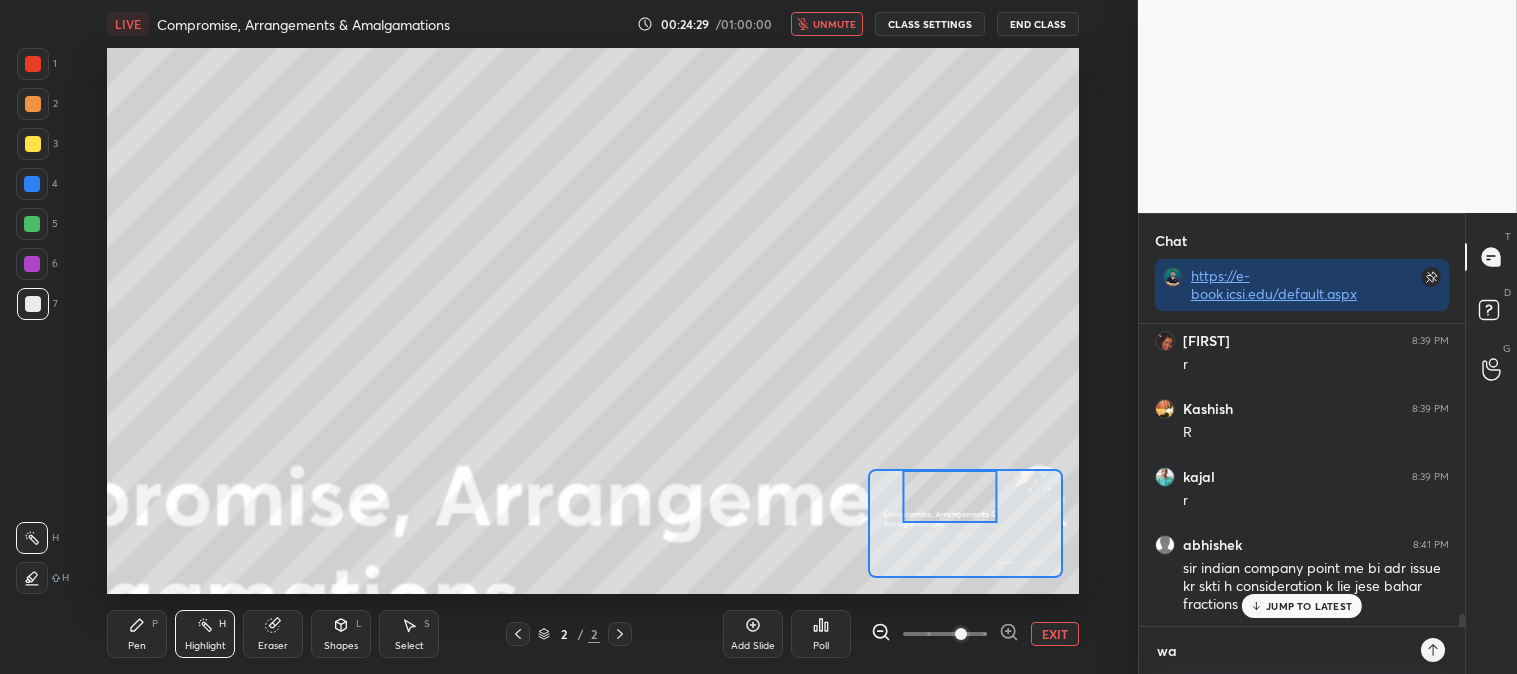 type on "wai" 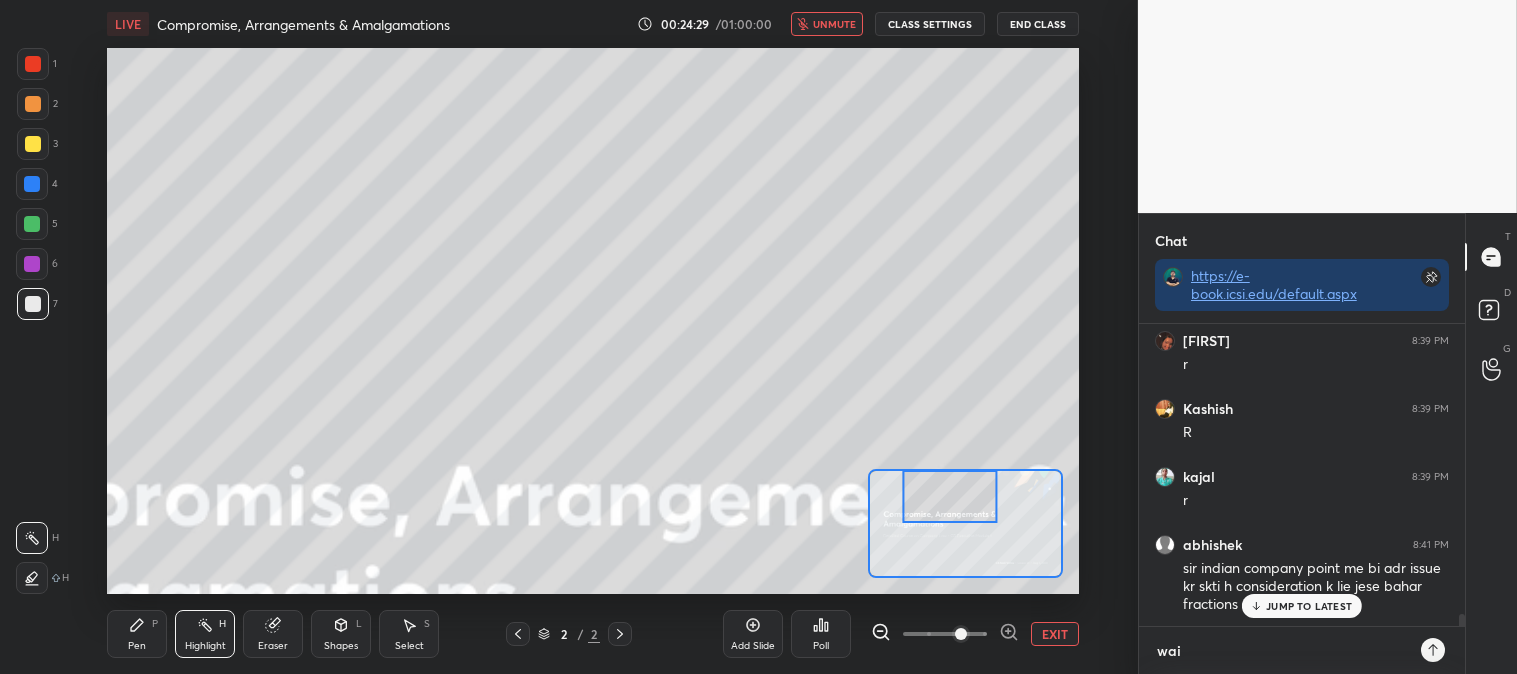 type on "wait" 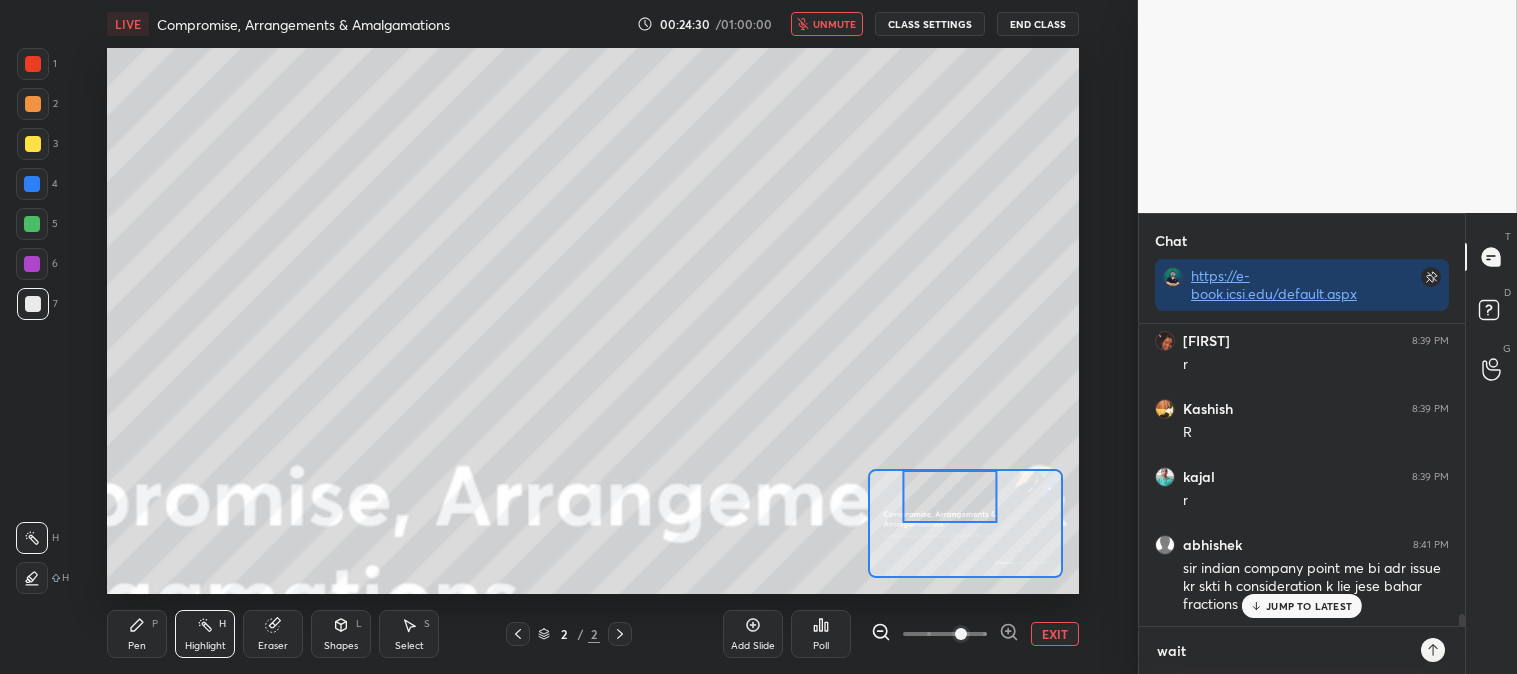 type 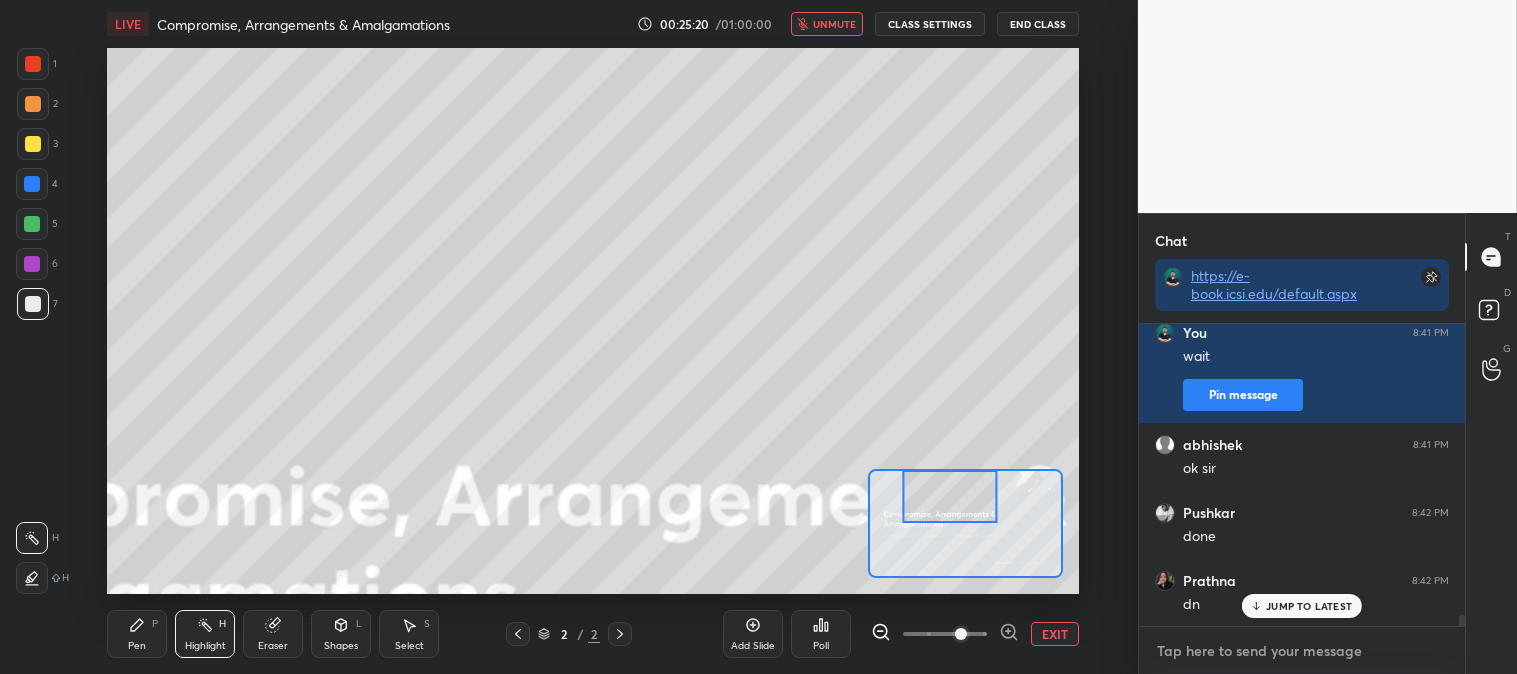 scroll, scrollTop: 7950, scrollLeft: 0, axis: vertical 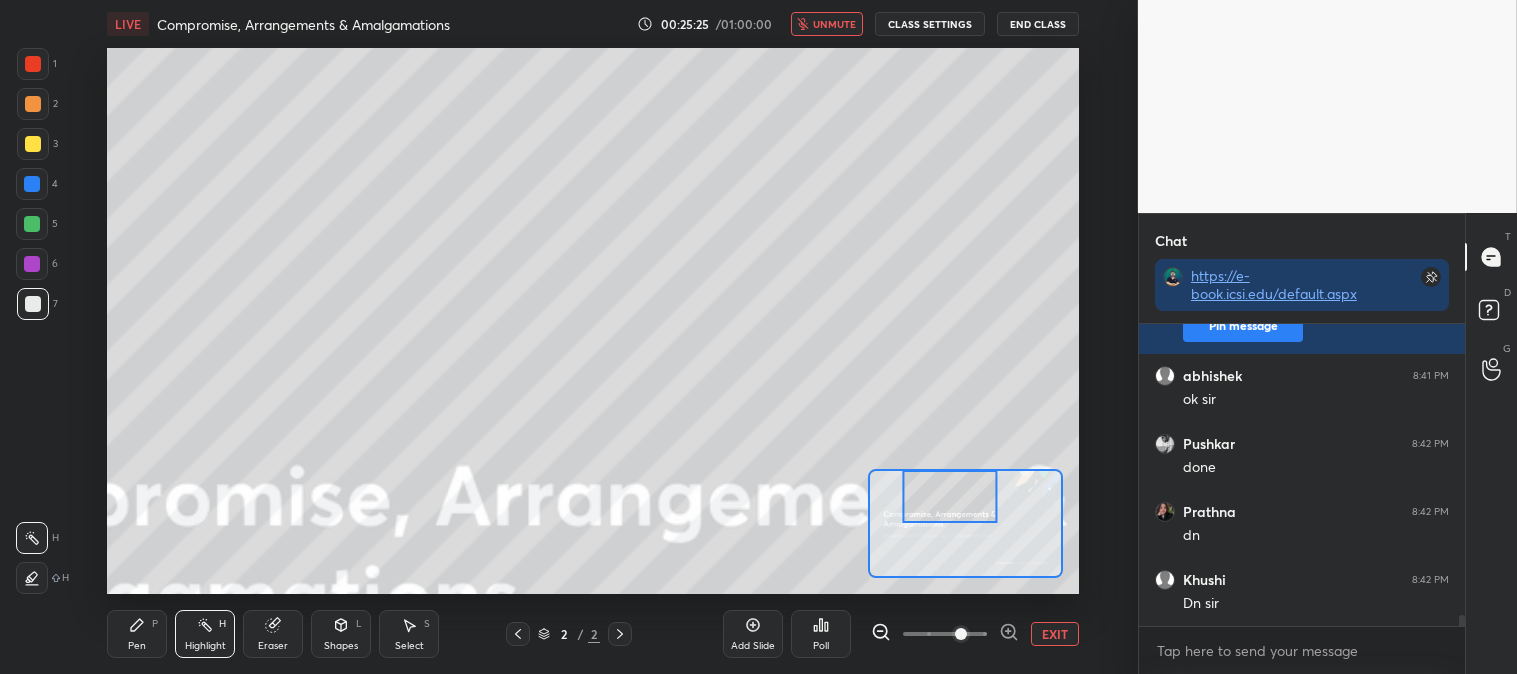 click on "unmute" at bounding box center (834, 24) 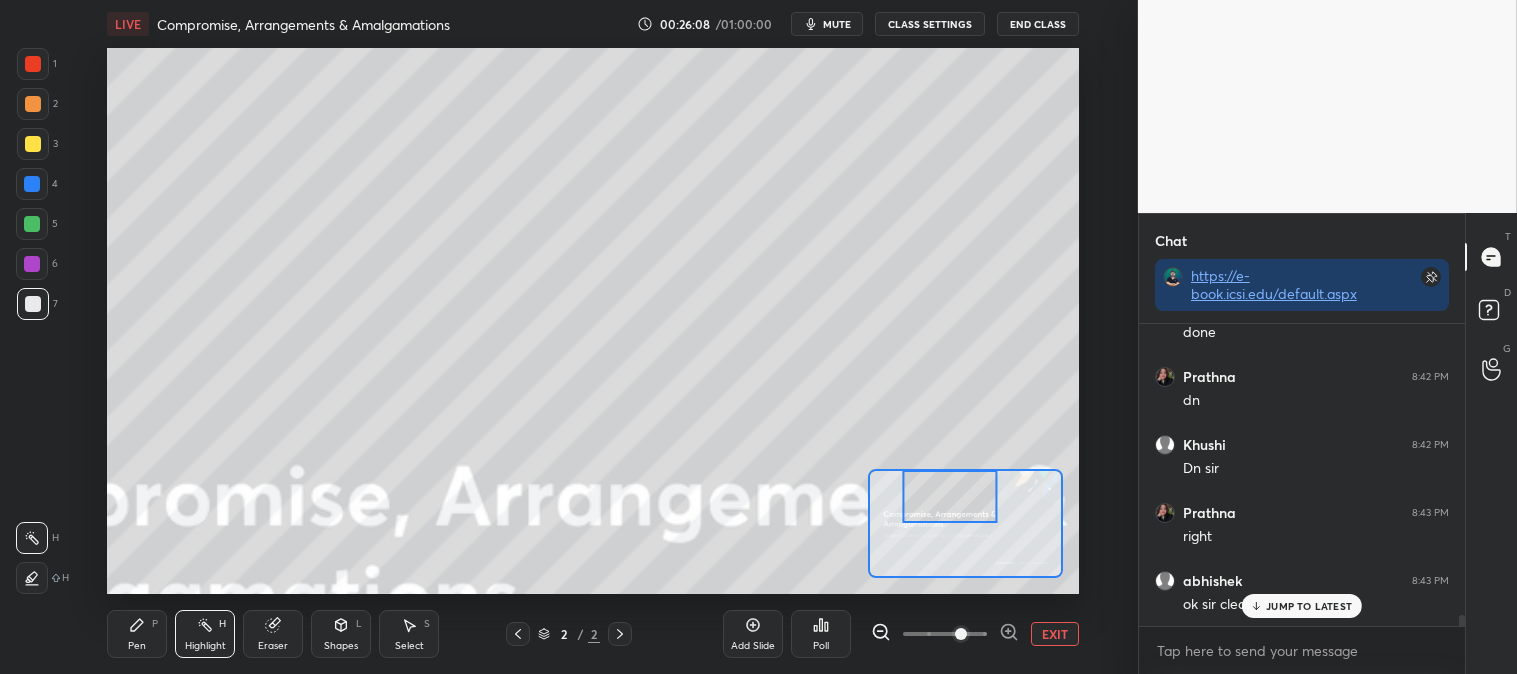 scroll, scrollTop: 8153, scrollLeft: 0, axis: vertical 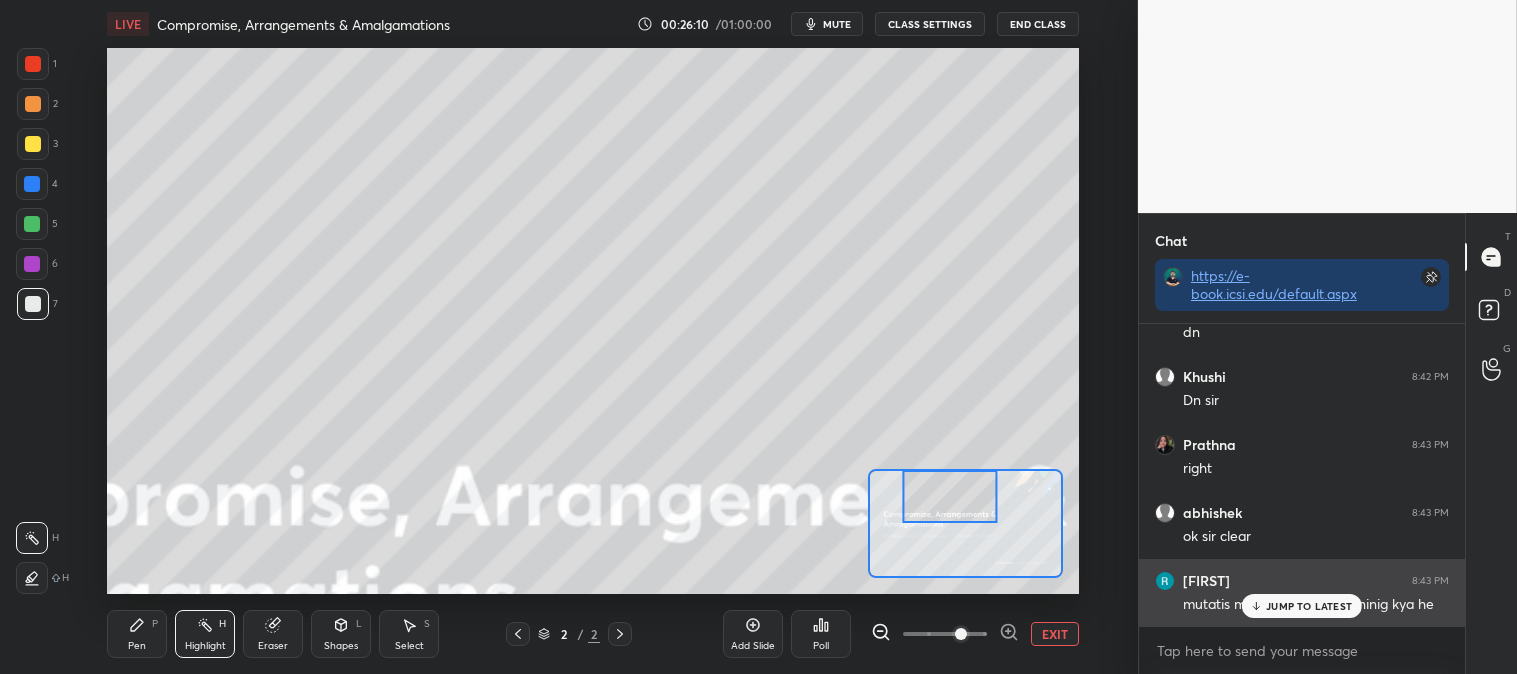 click on "JUMP TO LATEST" at bounding box center [1302, 606] 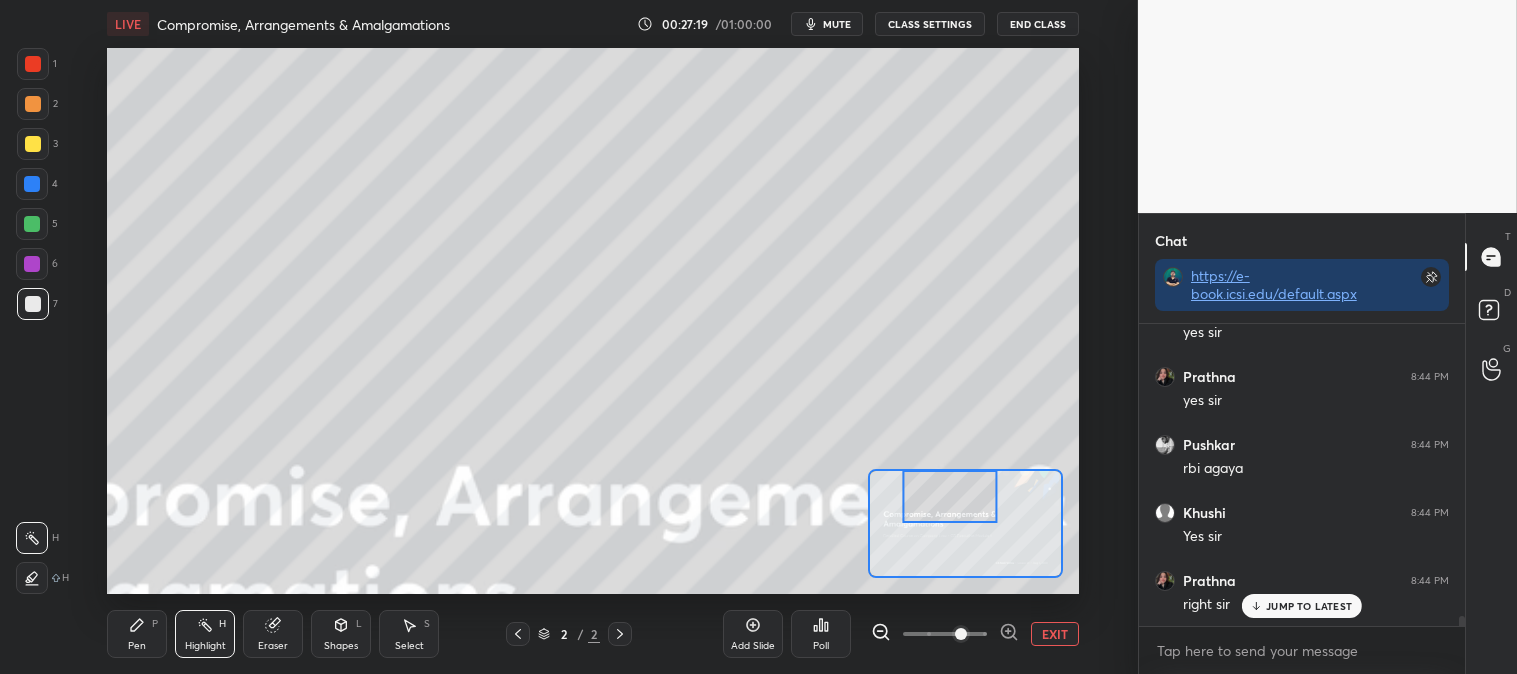 scroll, scrollTop: 8853, scrollLeft: 0, axis: vertical 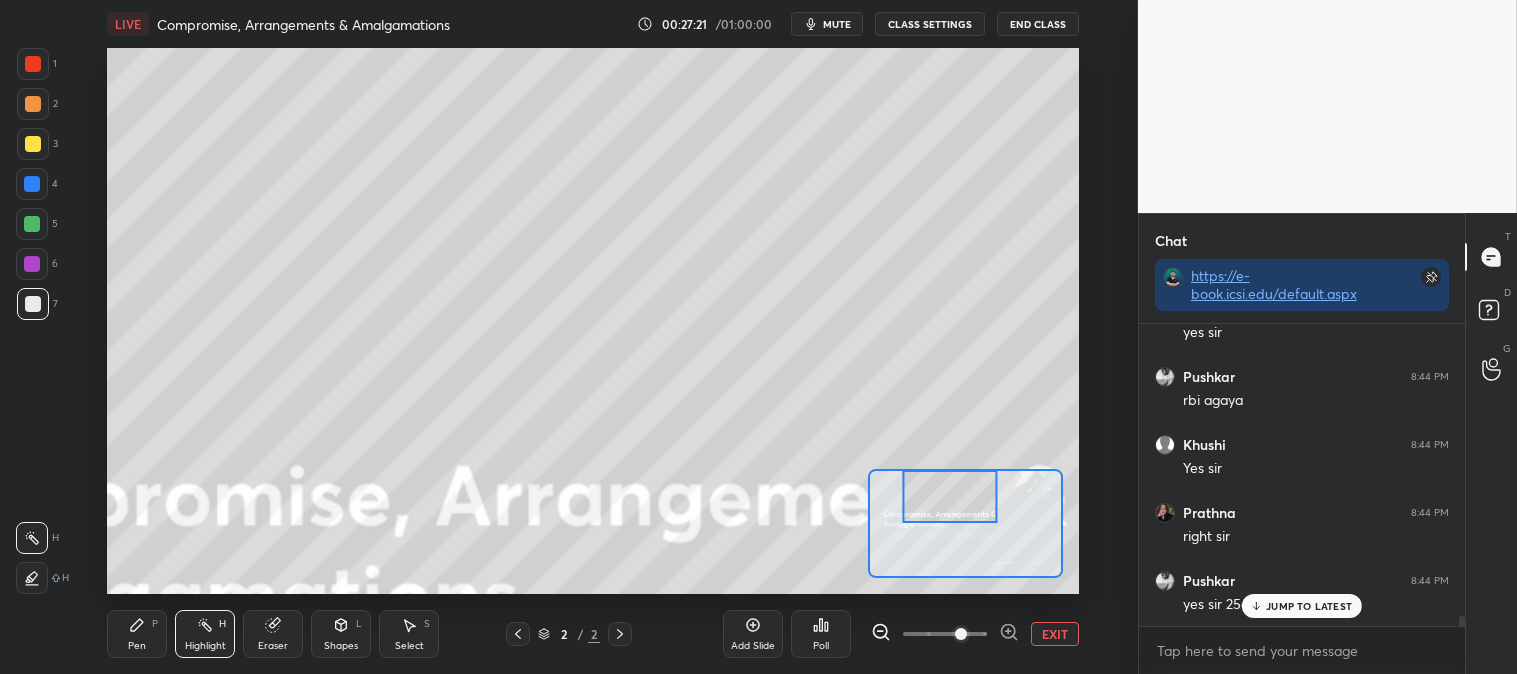 click on "JUMP TO LATEST" at bounding box center (1309, 606) 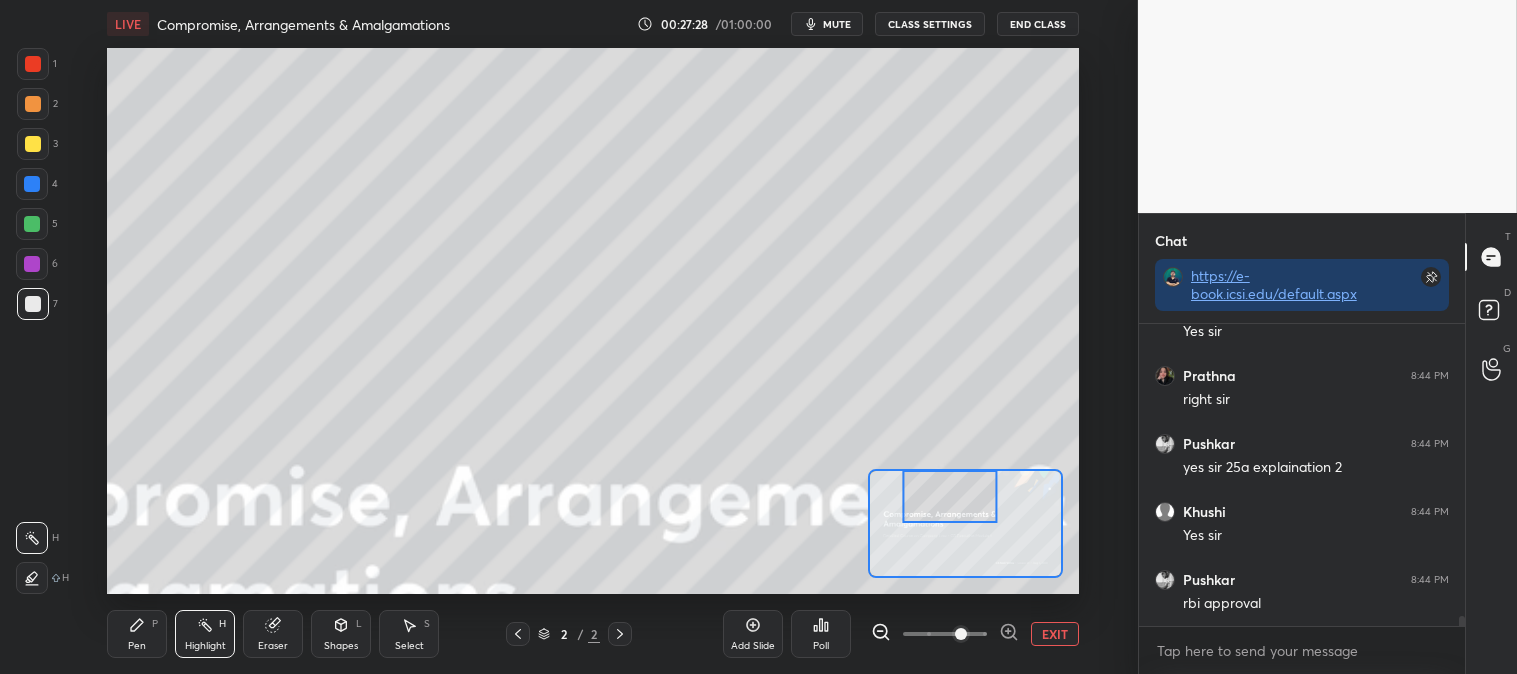 scroll, scrollTop: 9010, scrollLeft: 0, axis: vertical 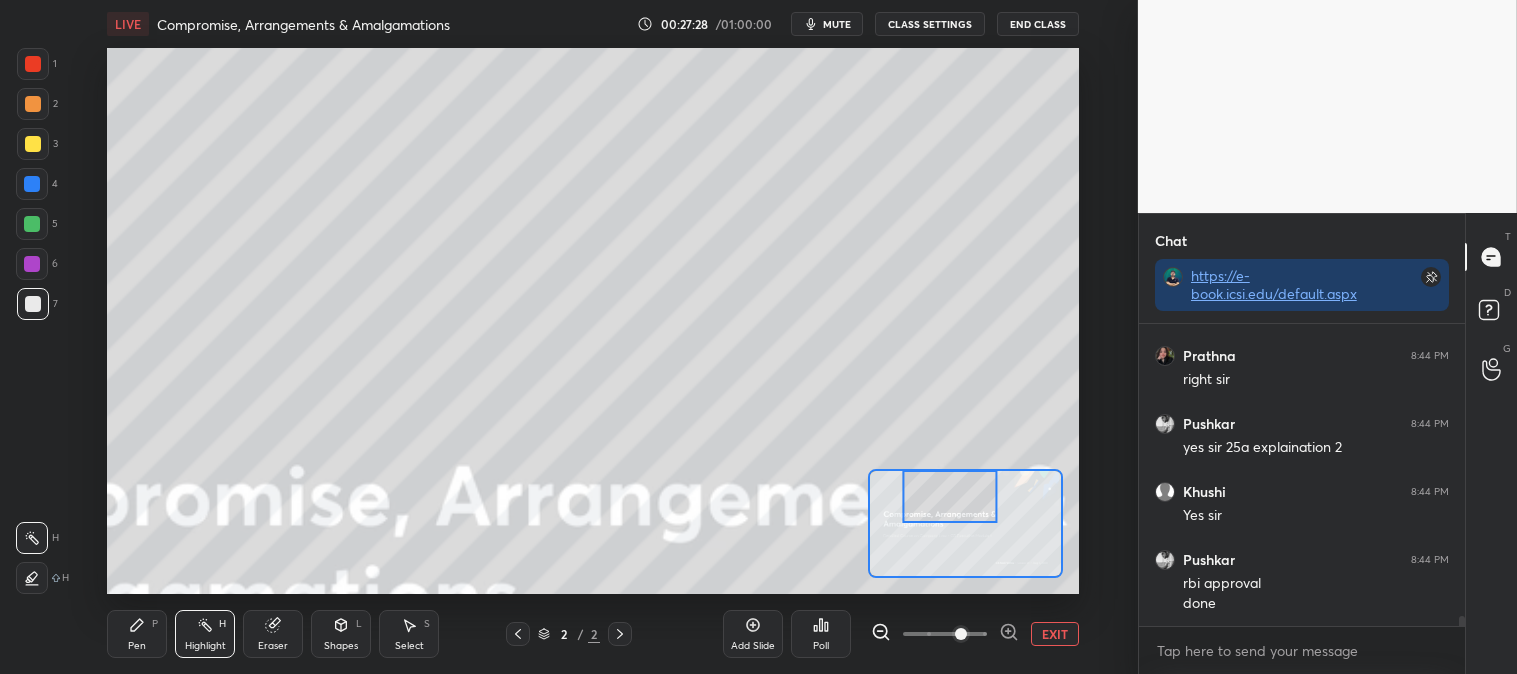 click on "EXIT" at bounding box center [1055, 634] 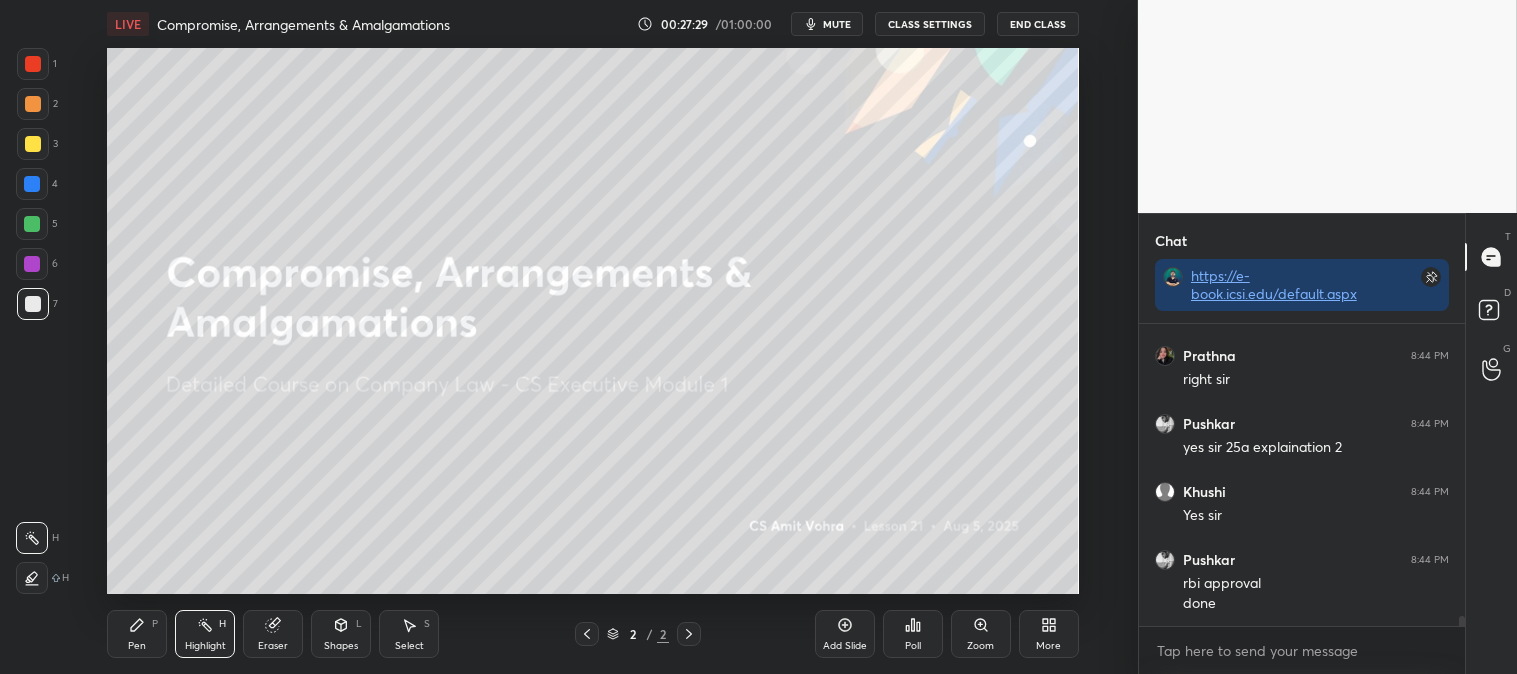 click on "More" at bounding box center [1049, 634] 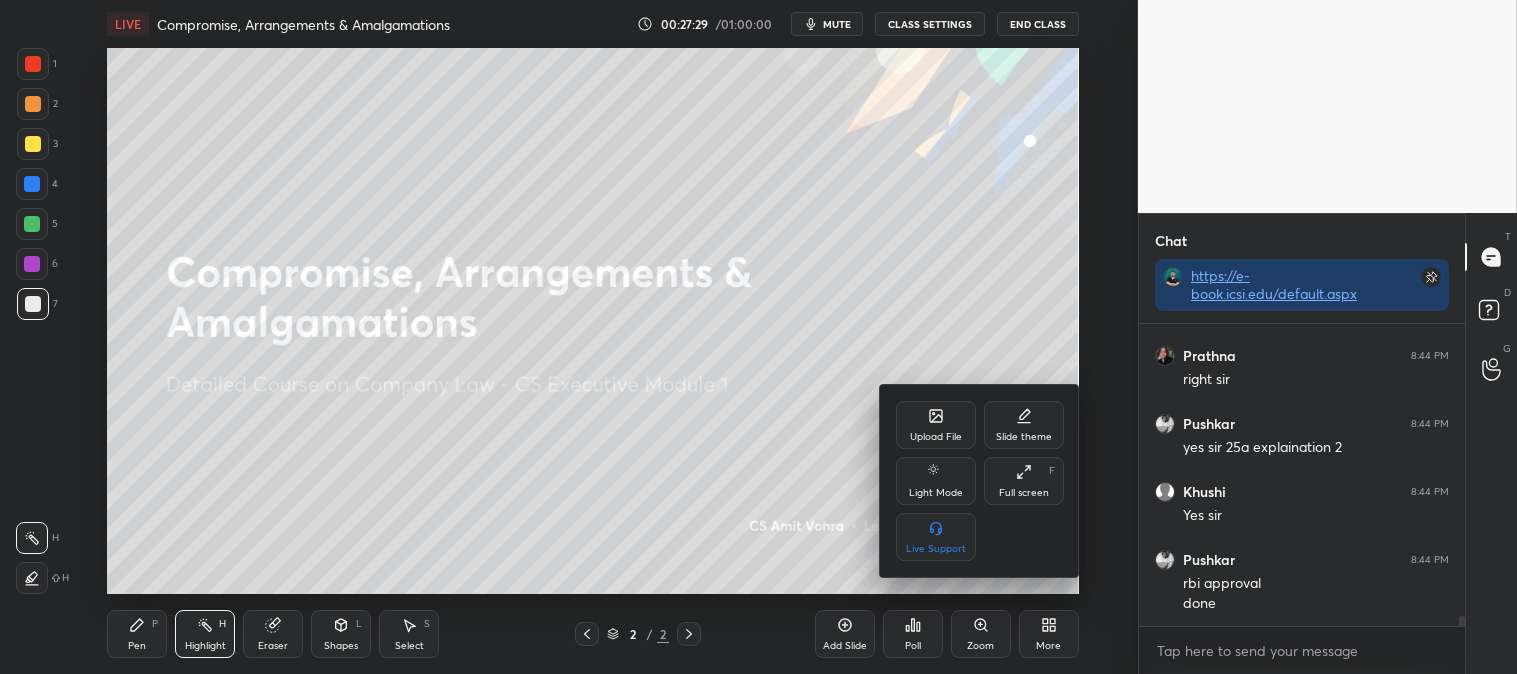 click on "Upload File" at bounding box center (936, 425) 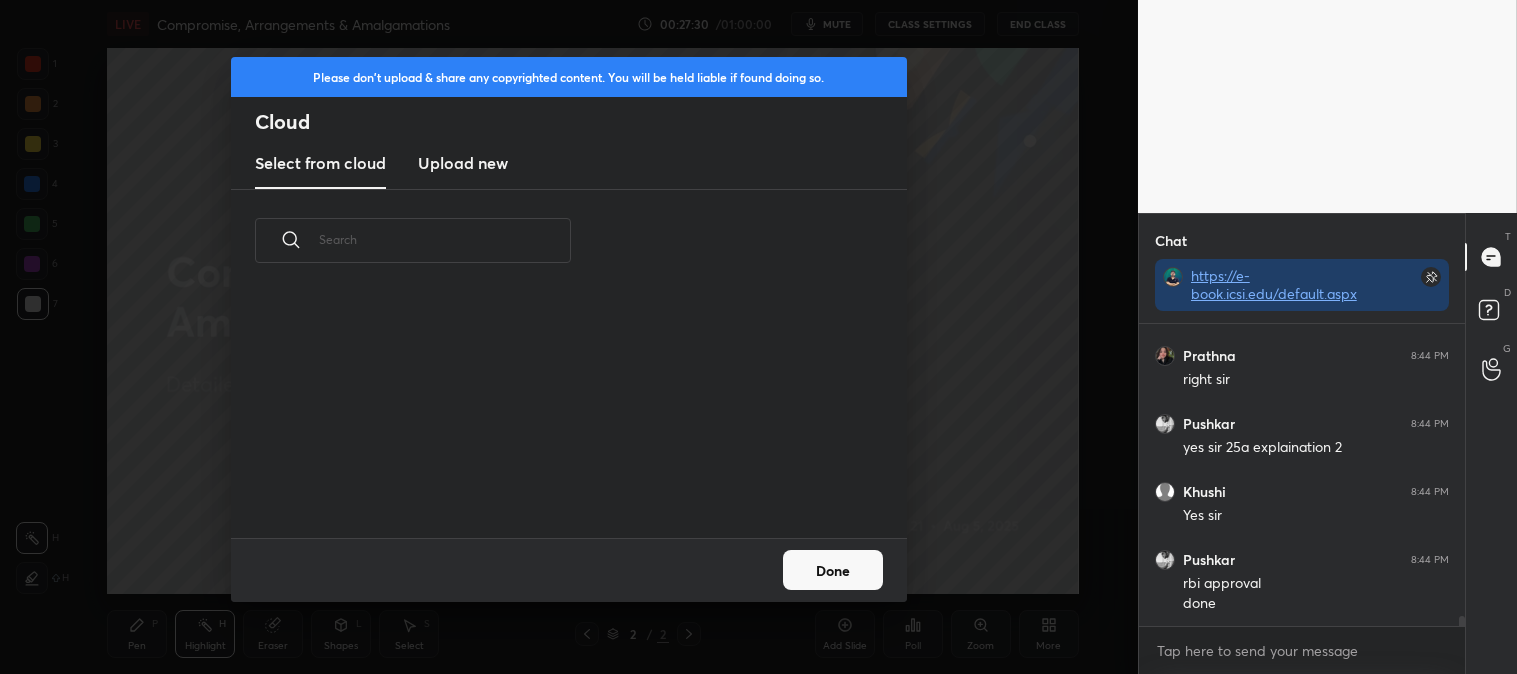 scroll, scrollTop: 6, scrollLeft: 11, axis: both 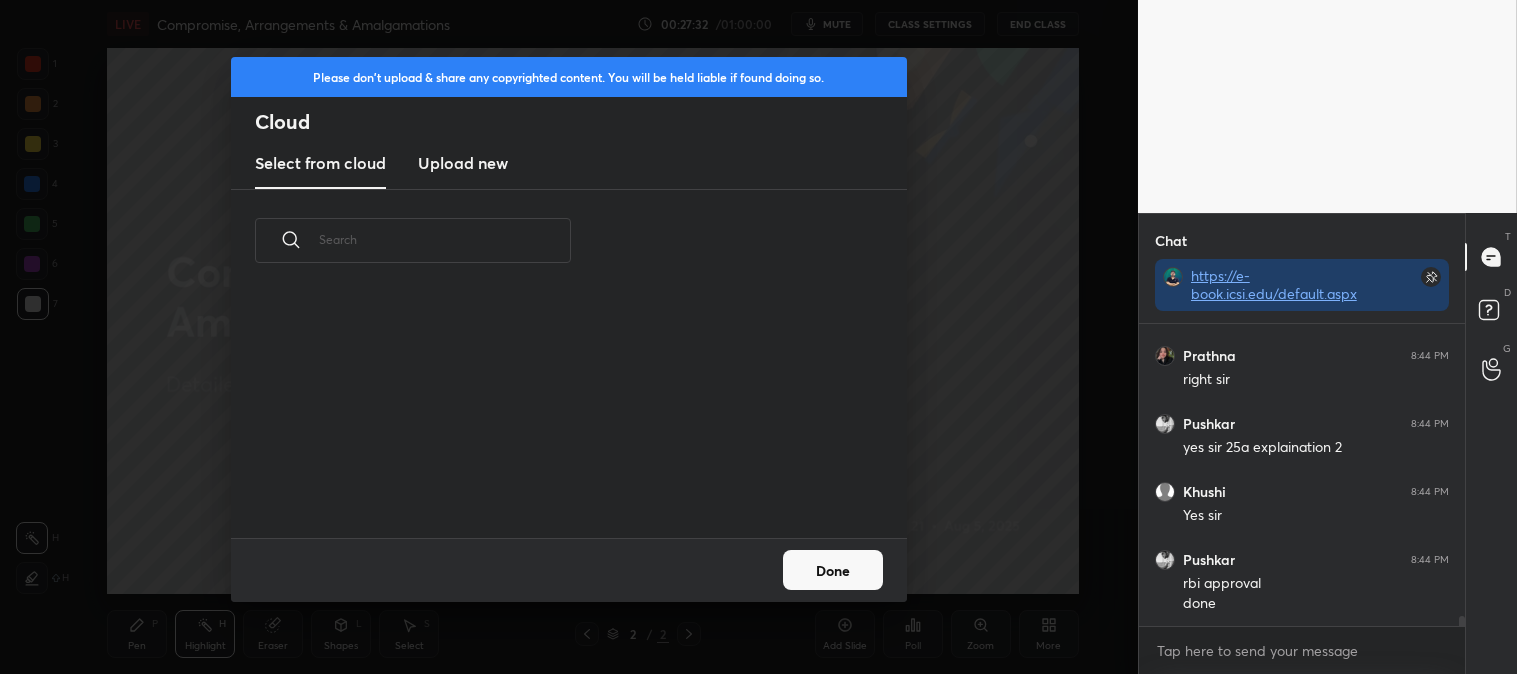 click on "Upload new" at bounding box center [463, 163] 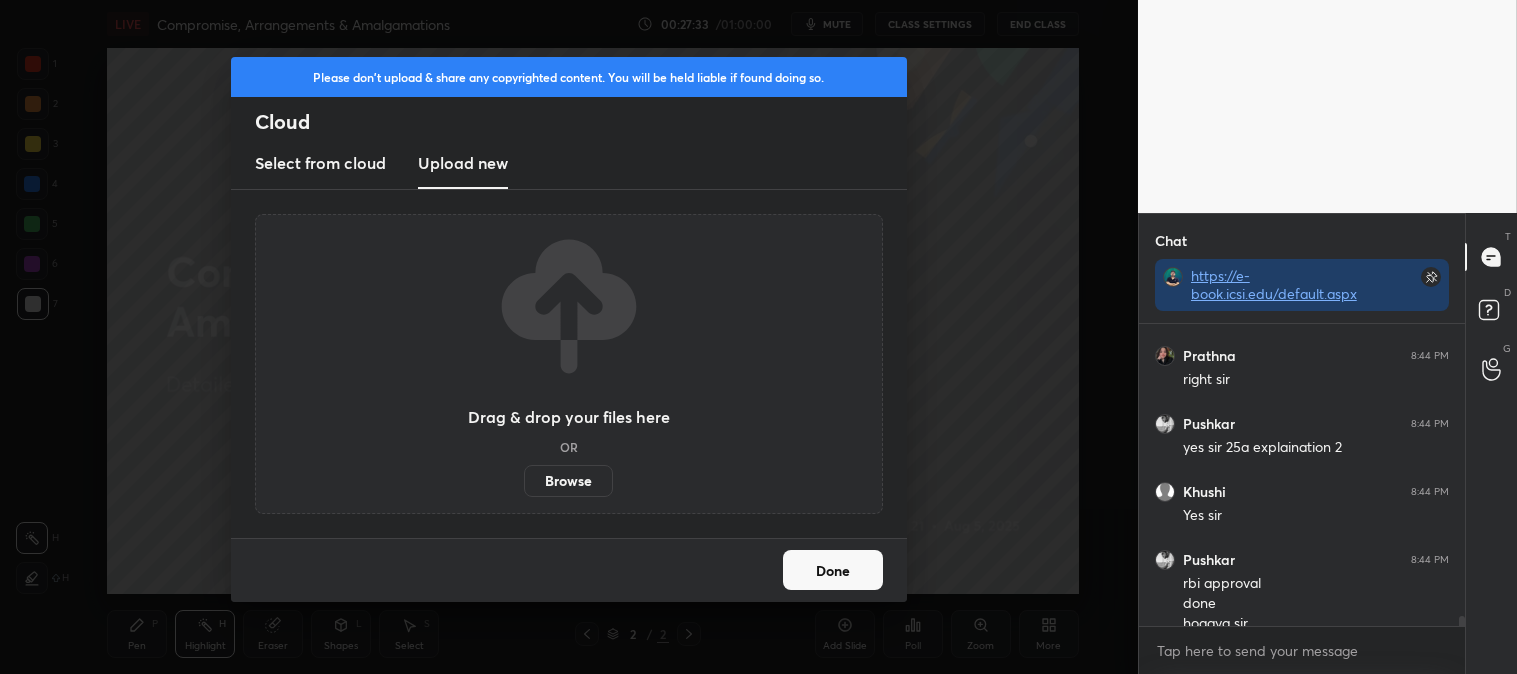 scroll, scrollTop: 9030, scrollLeft: 0, axis: vertical 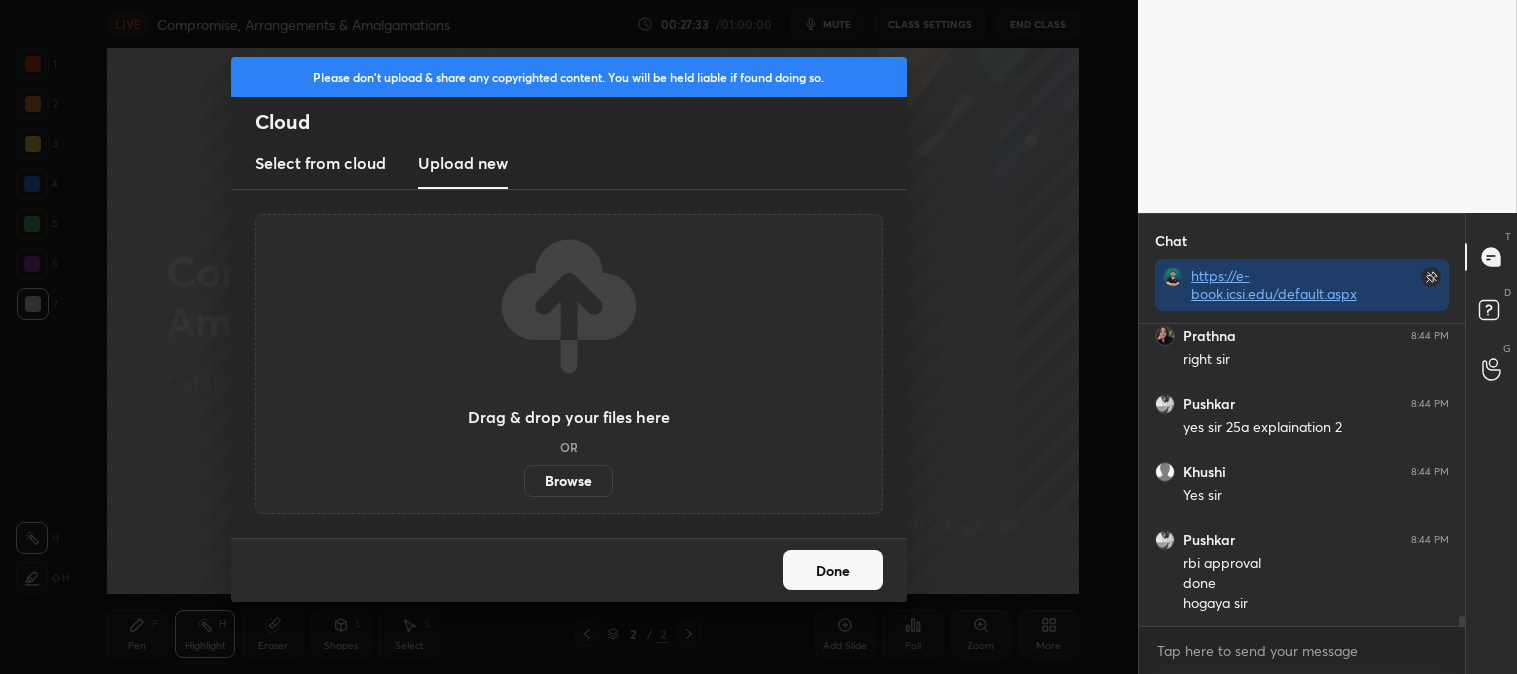 click on "Browse" at bounding box center (568, 481) 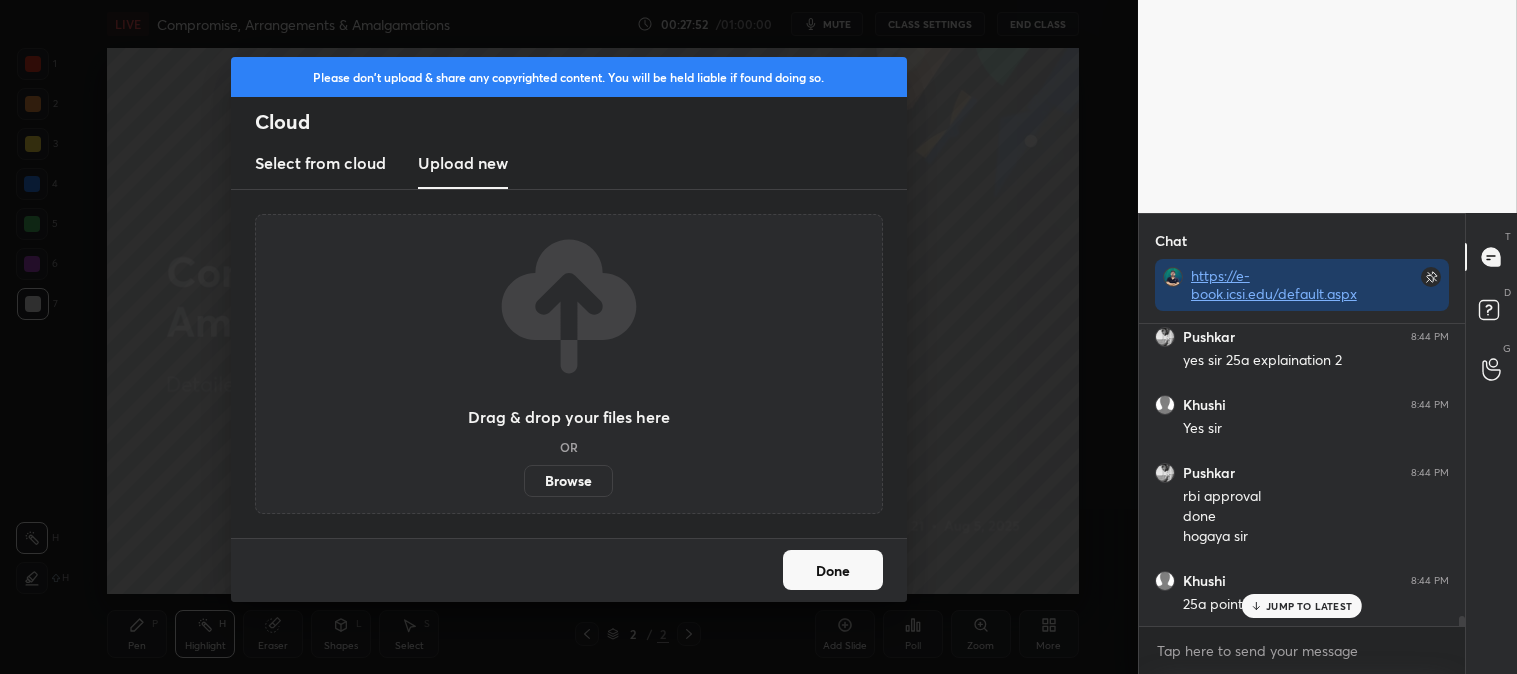 scroll, scrollTop: 9165, scrollLeft: 0, axis: vertical 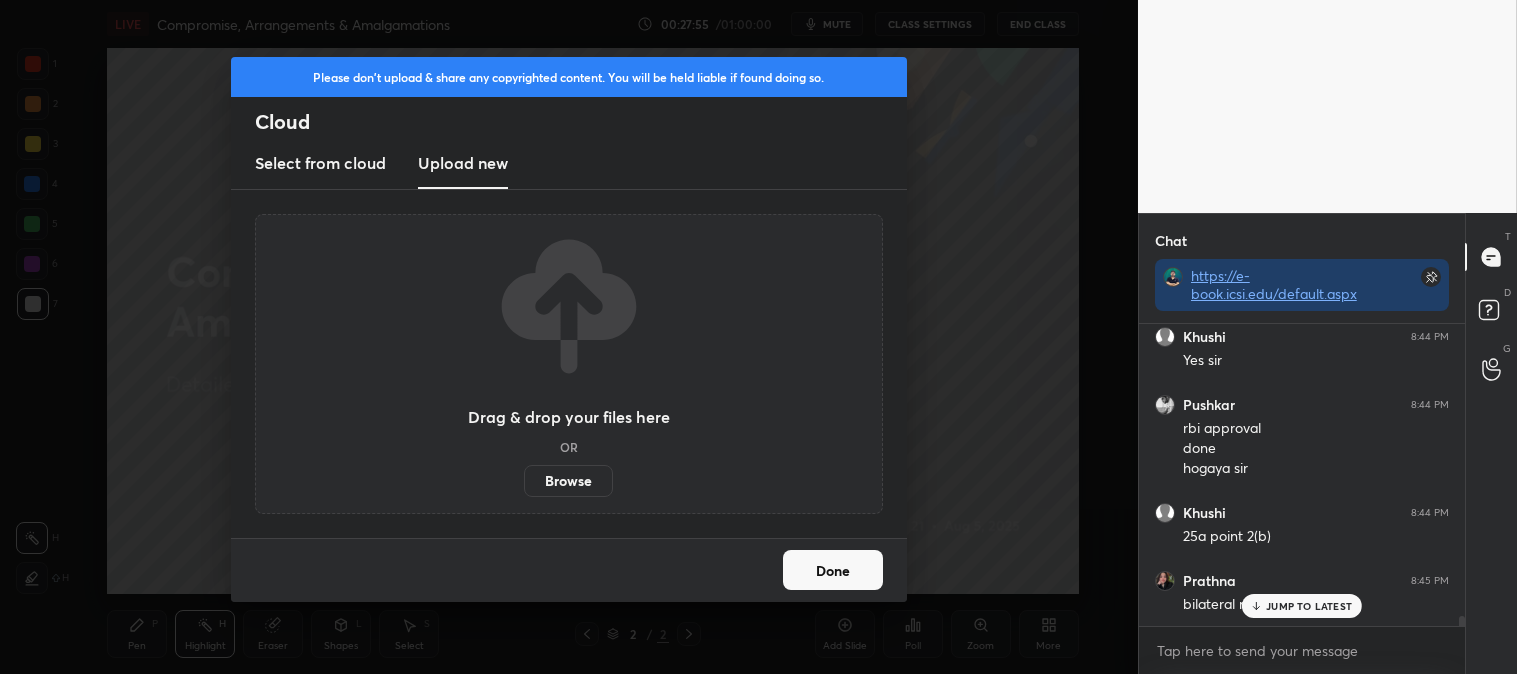 click on "Done" at bounding box center (833, 570) 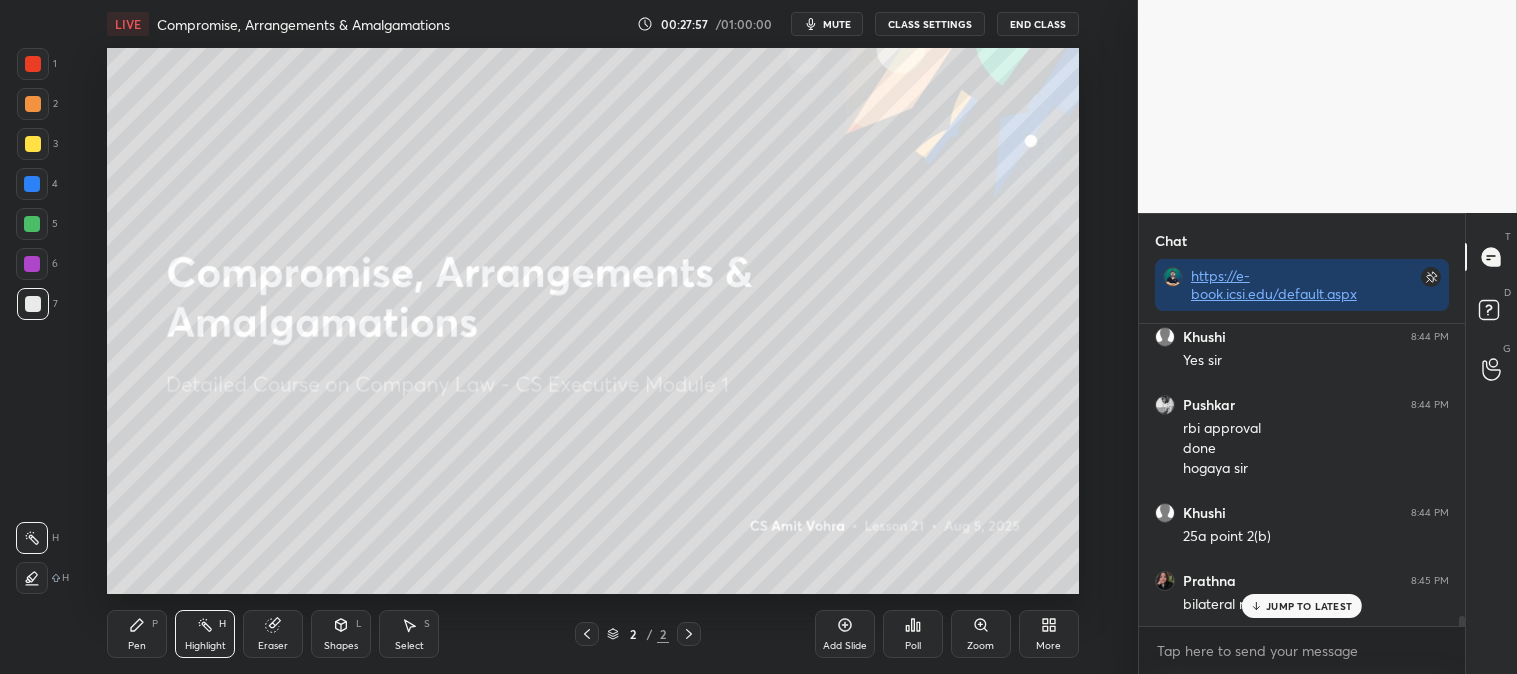 click on "JUMP TO LATEST" at bounding box center [1309, 606] 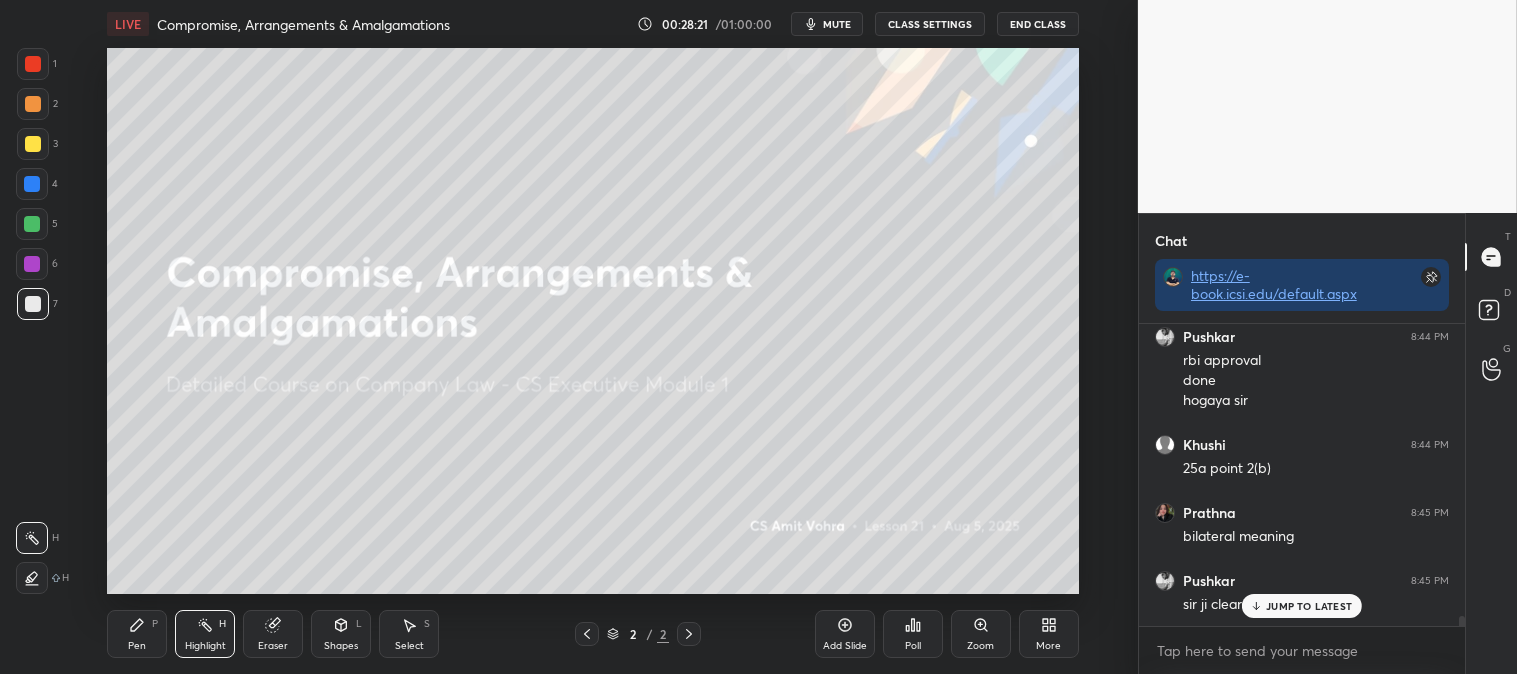 scroll, scrollTop: 9301, scrollLeft: 0, axis: vertical 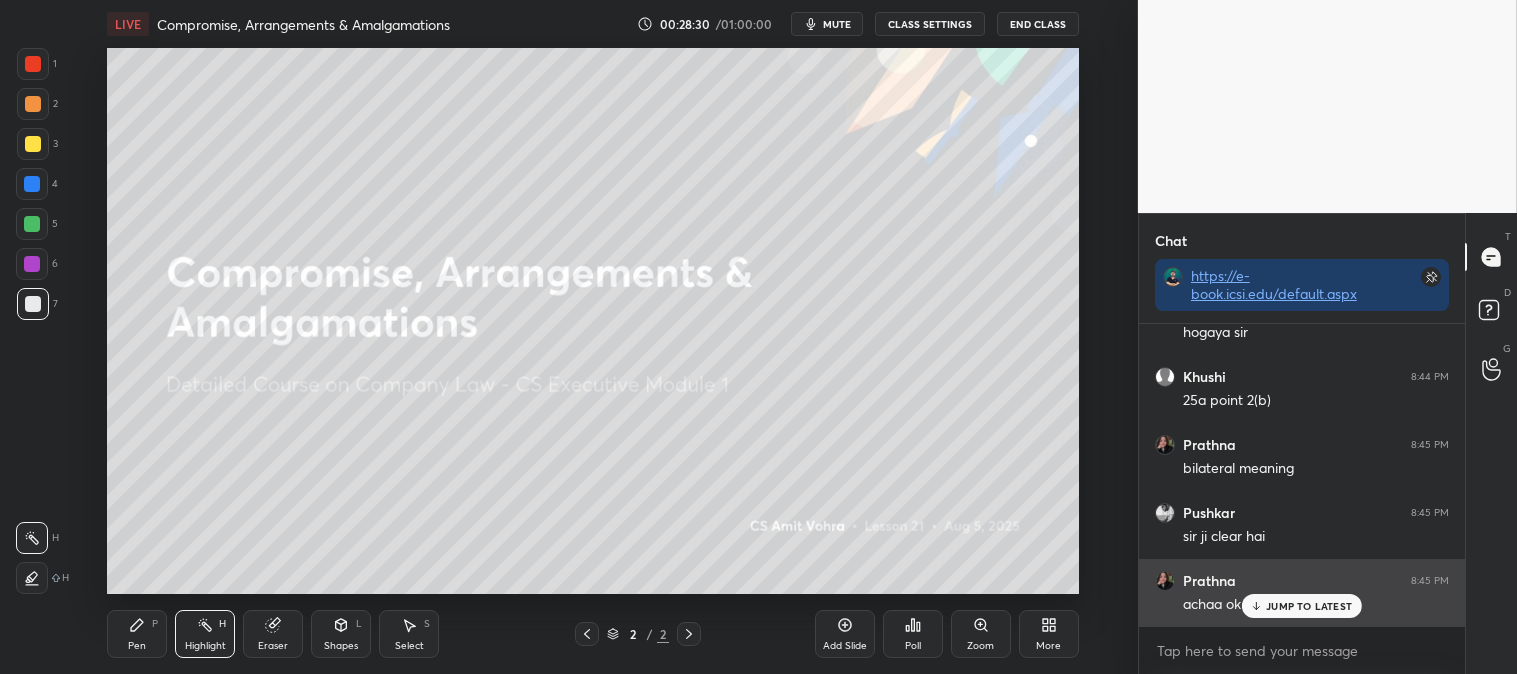 click on "JUMP TO LATEST" at bounding box center [1309, 606] 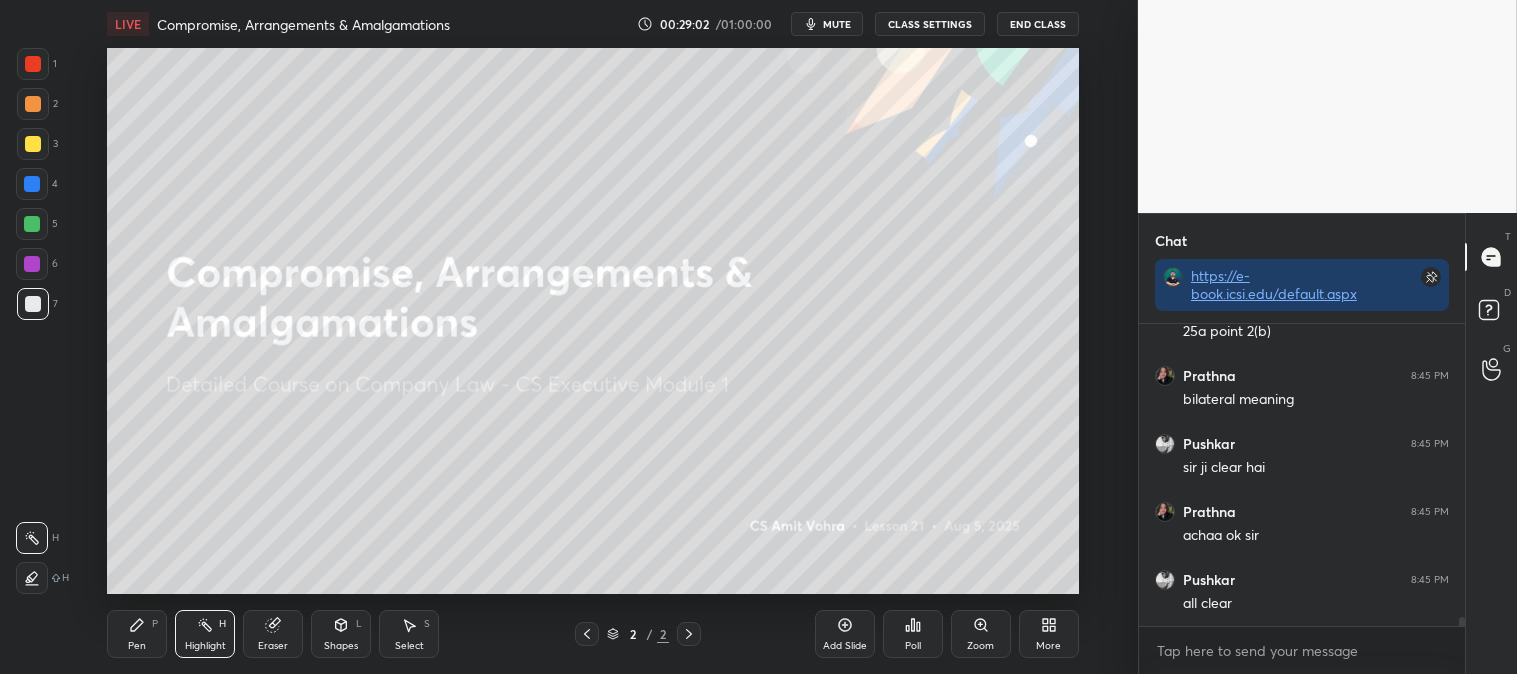 scroll, scrollTop: 9455, scrollLeft: 0, axis: vertical 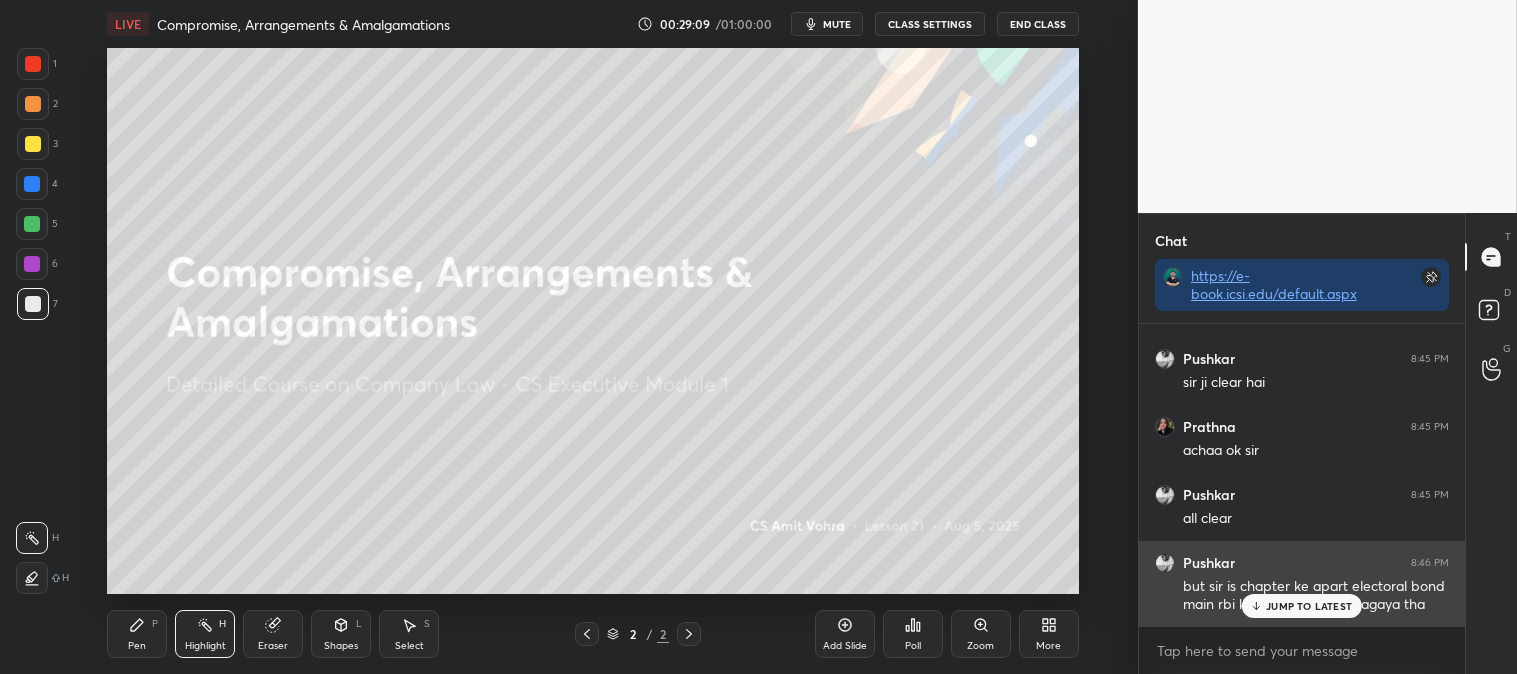 click on "but sir is chapter ke apart electoral bond main rbi ka wala case yaad agaya tha" at bounding box center (1316, 596) 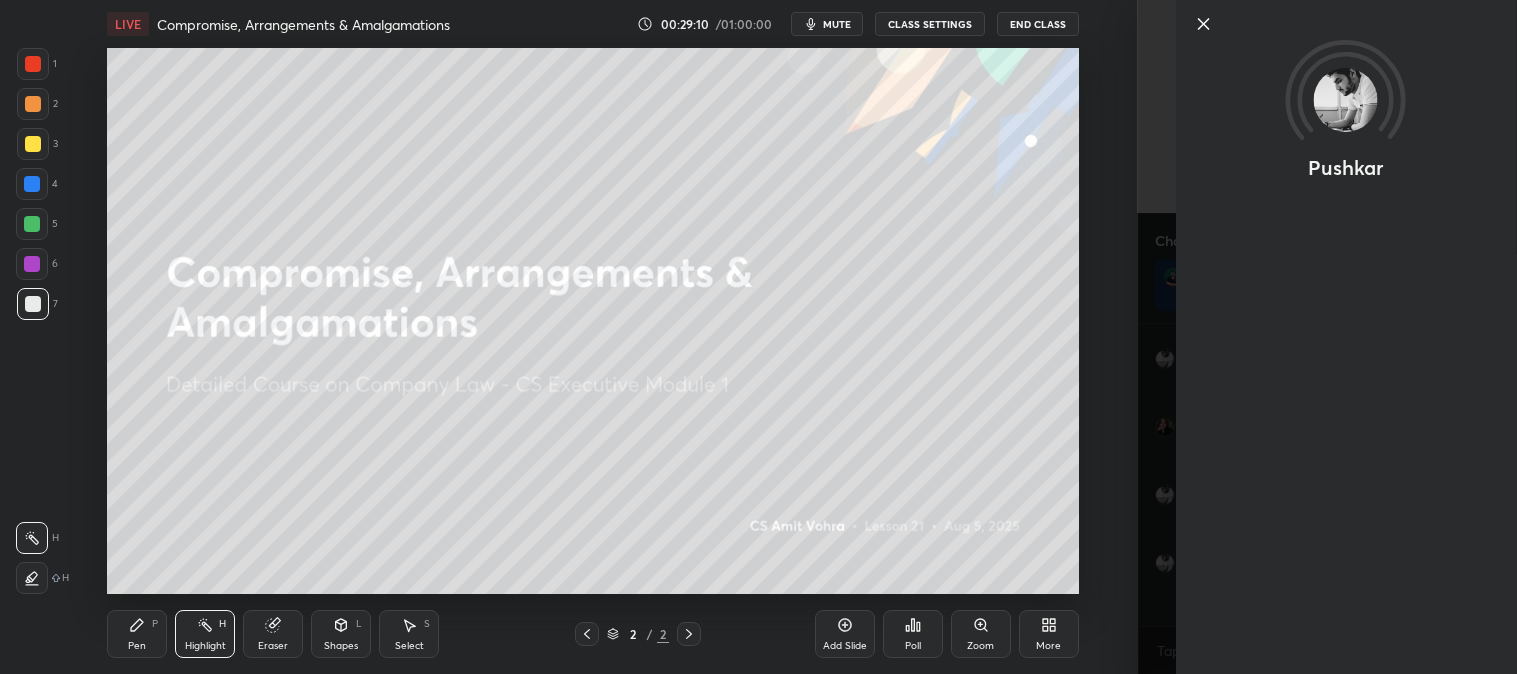 click 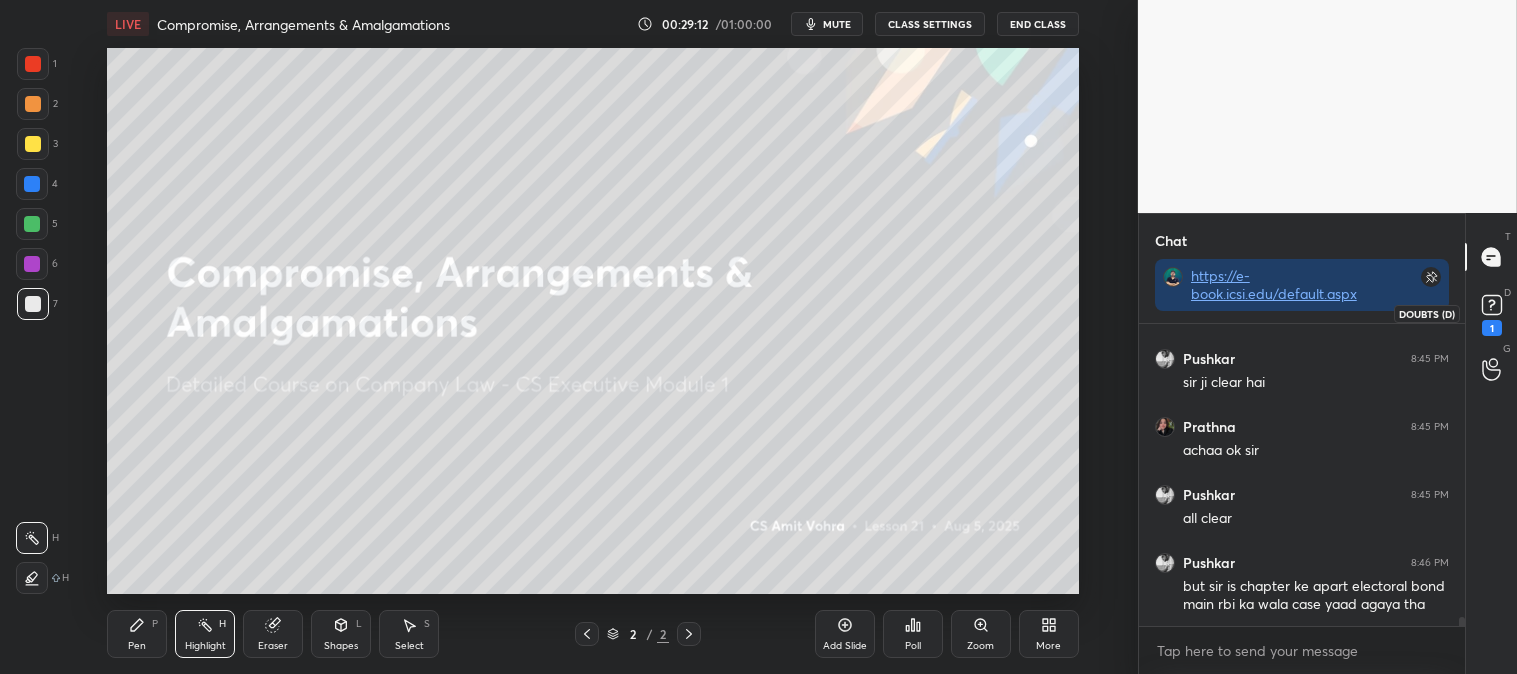 click 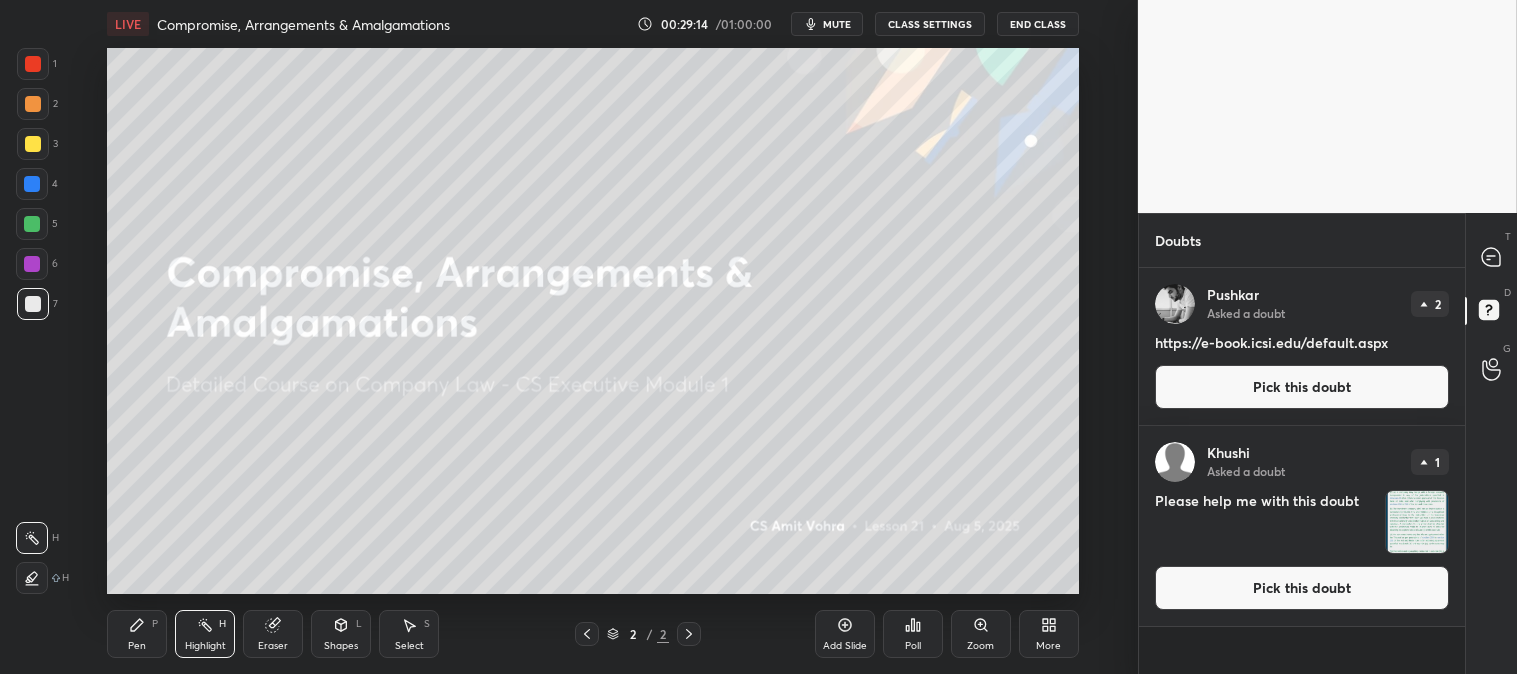 click on "Pick this doubt" at bounding box center [1302, 588] 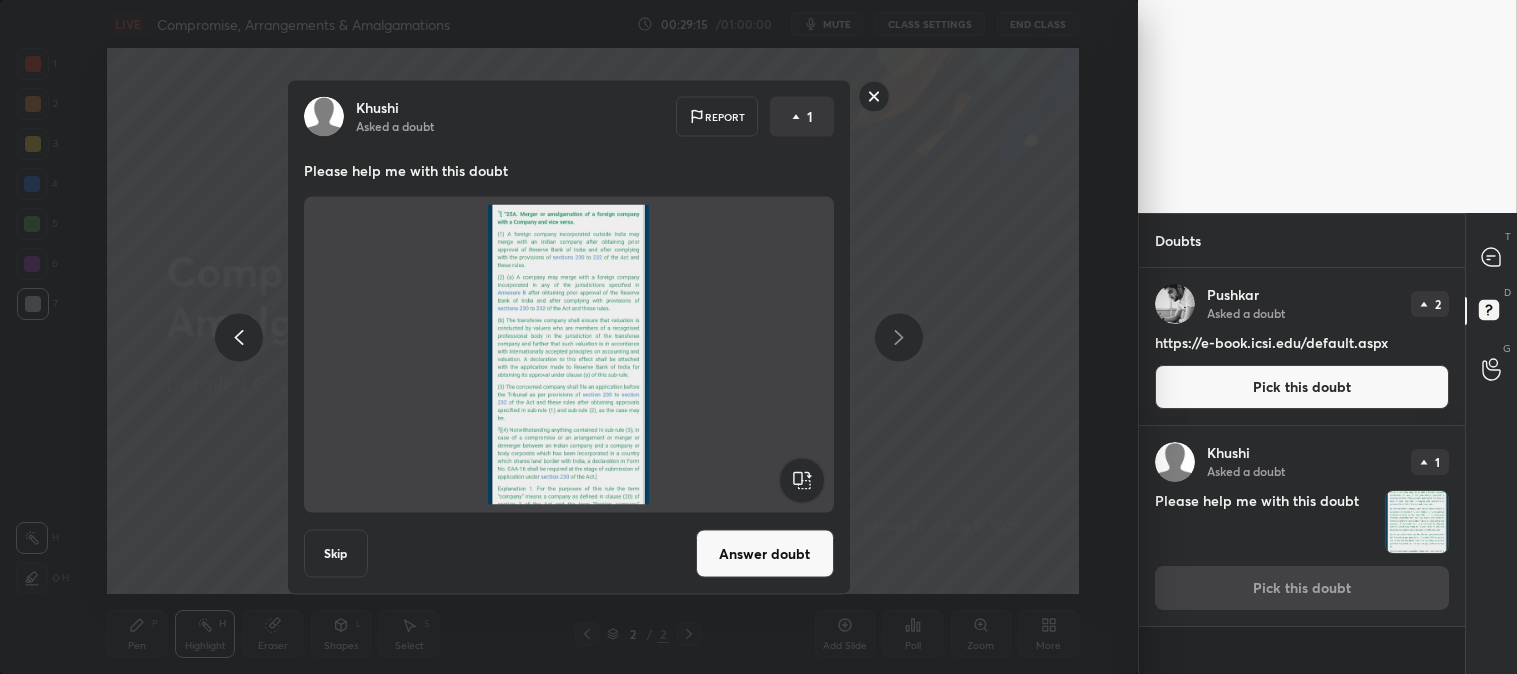 click on "Answer doubt" at bounding box center [765, 554] 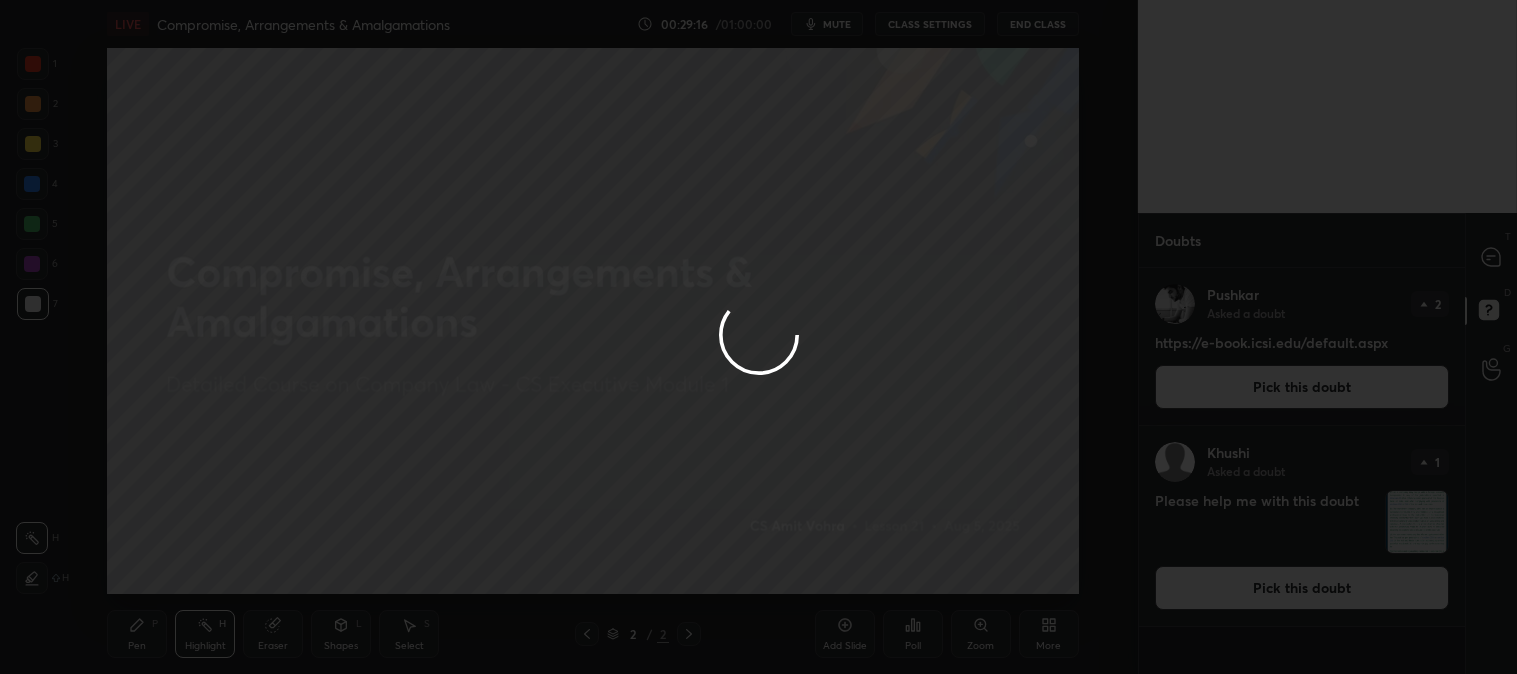 click at bounding box center [758, 337] 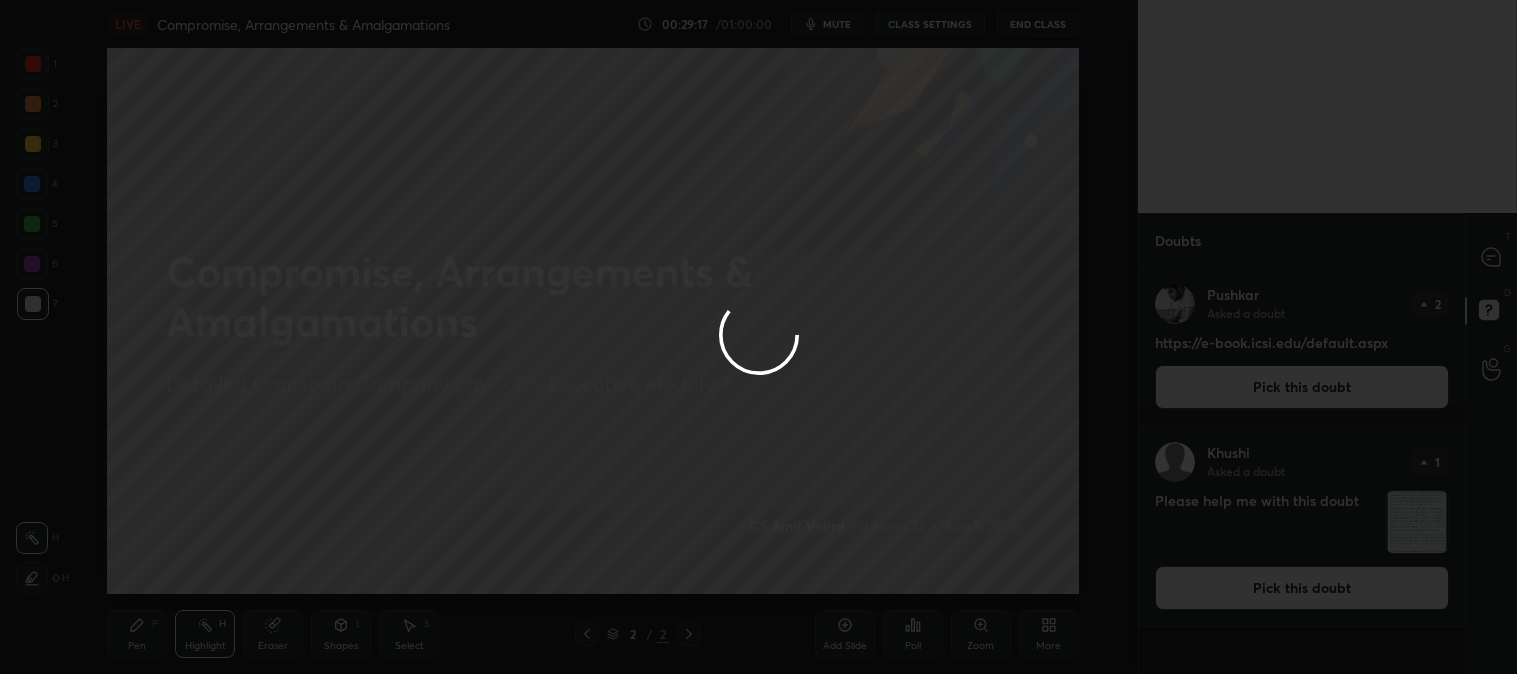 click at bounding box center [758, 337] 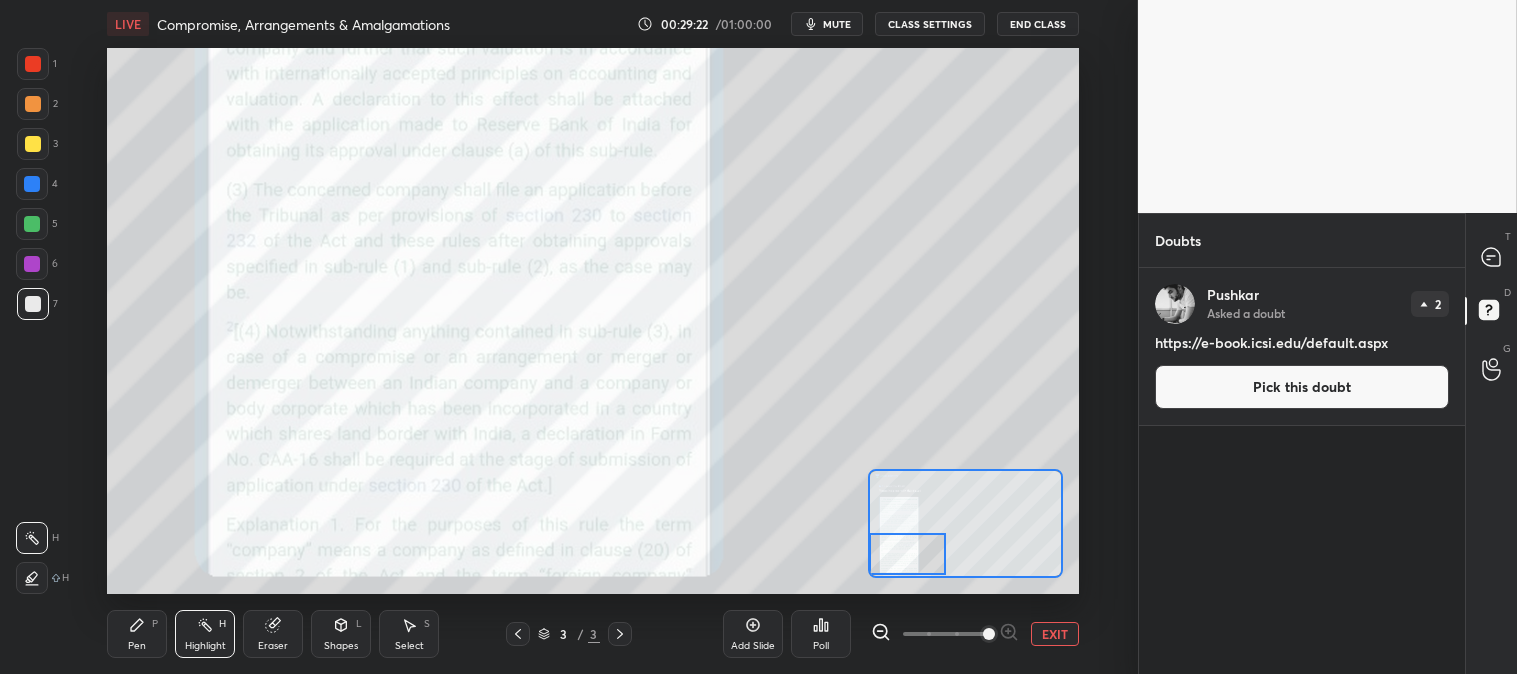 click on "mute" at bounding box center [837, 24] 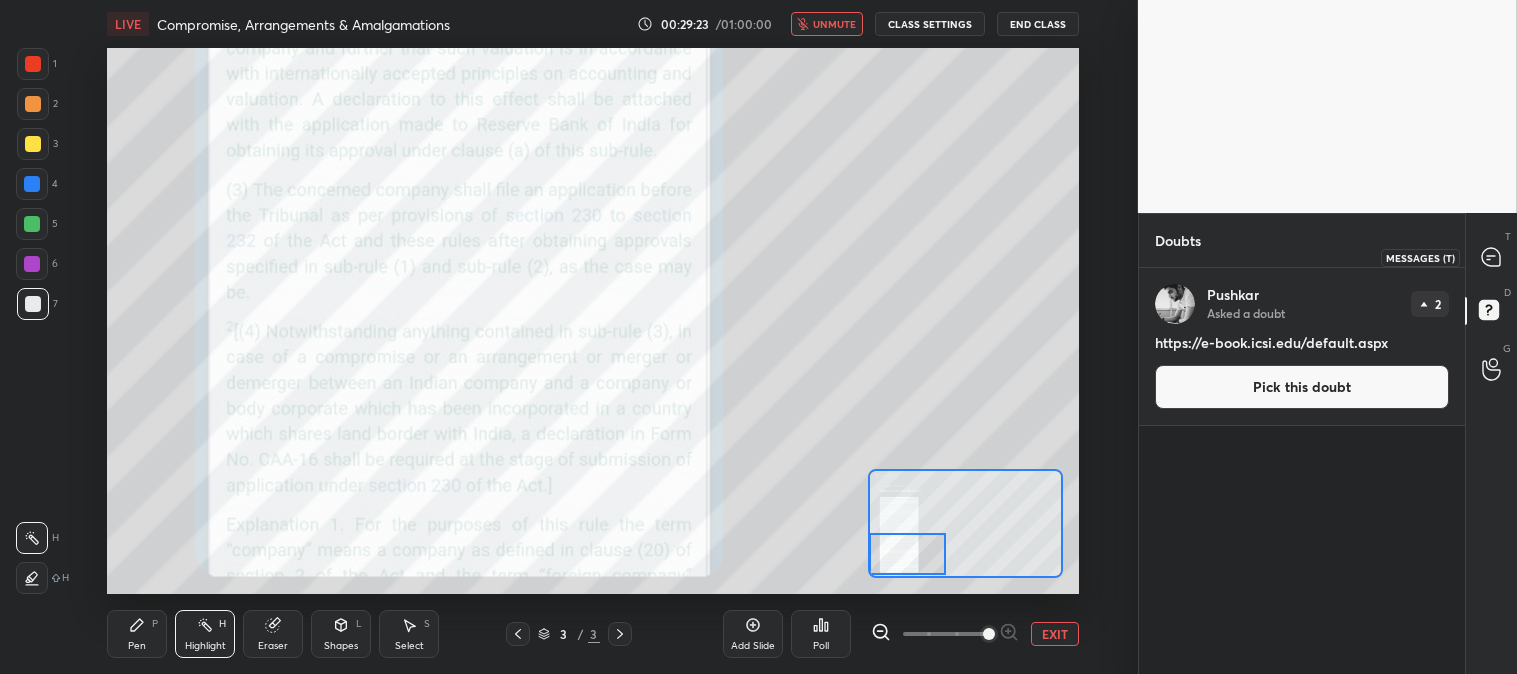 click at bounding box center [1492, 257] 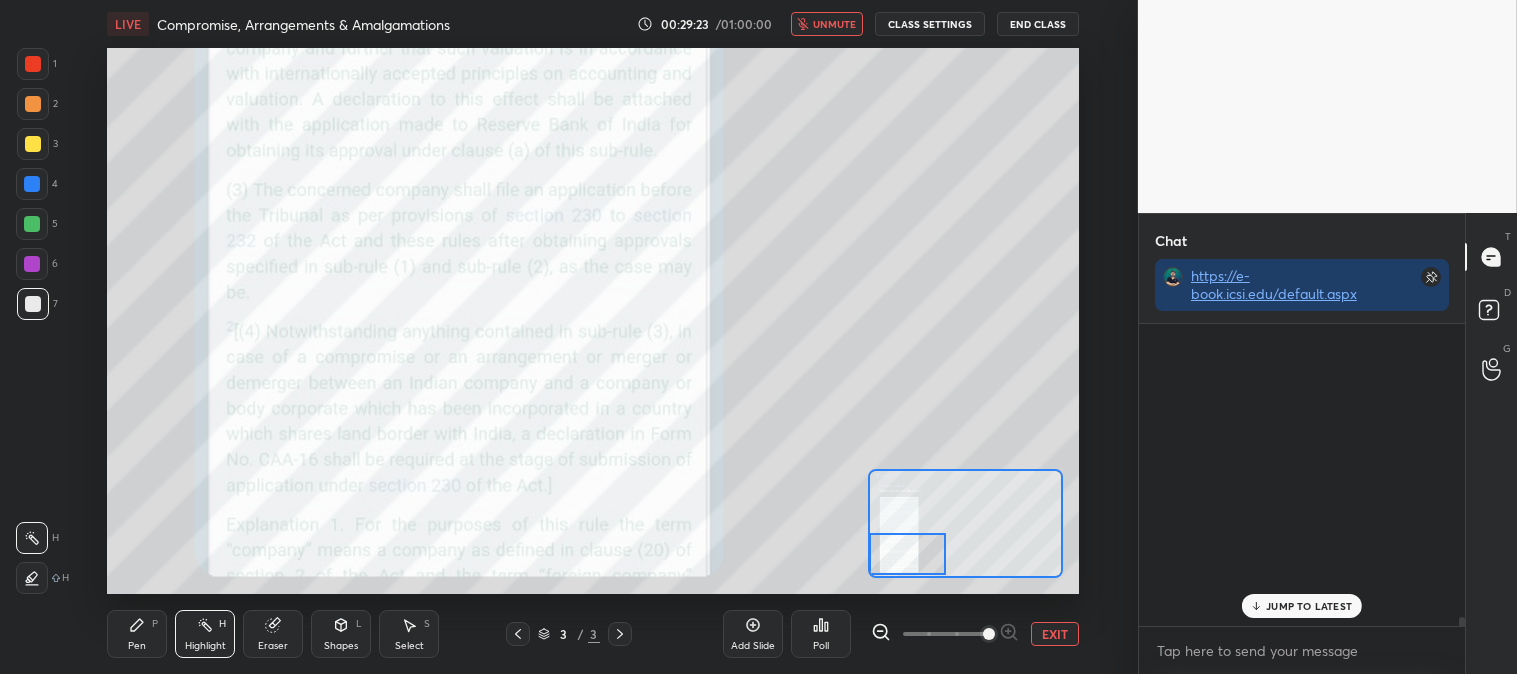 scroll, scrollTop: 344, scrollLeft: 320, axis: both 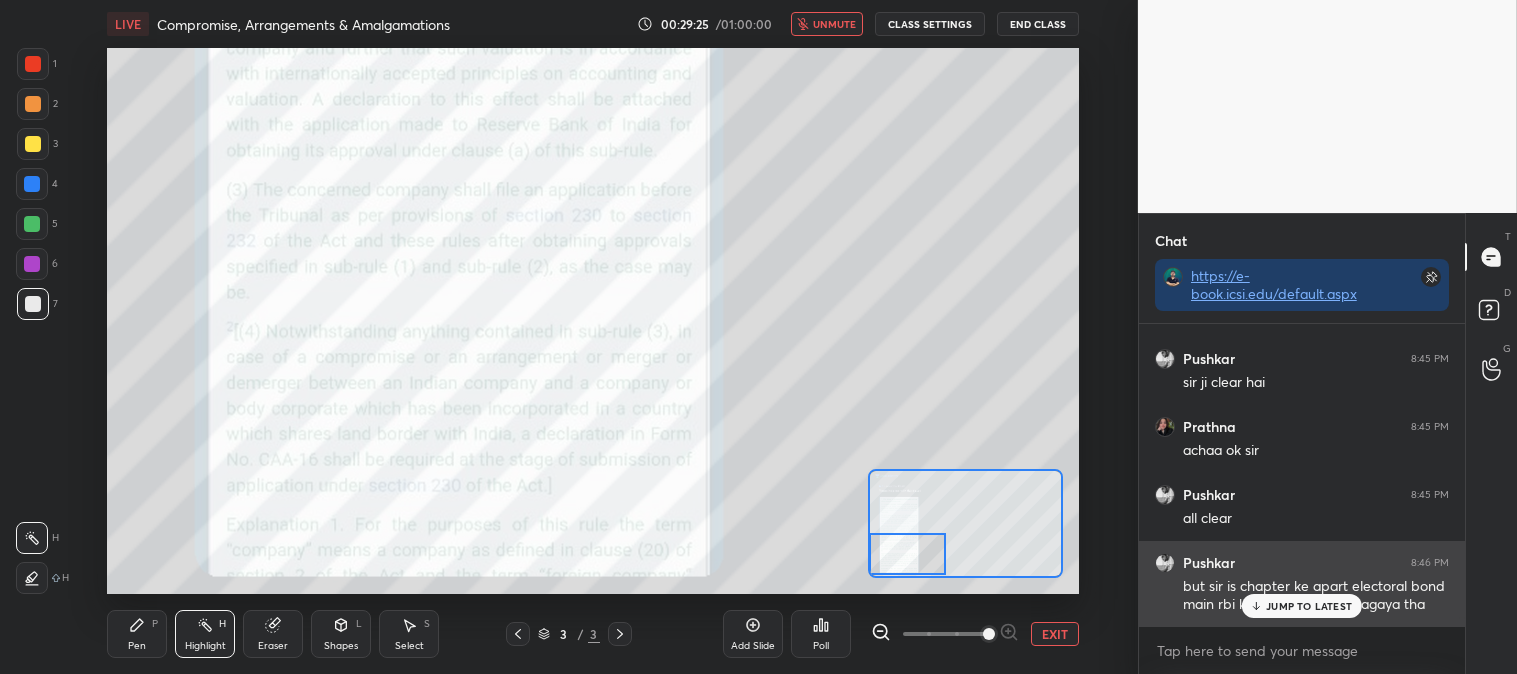 click on "JUMP TO LATEST" at bounding box center (1309, 606) 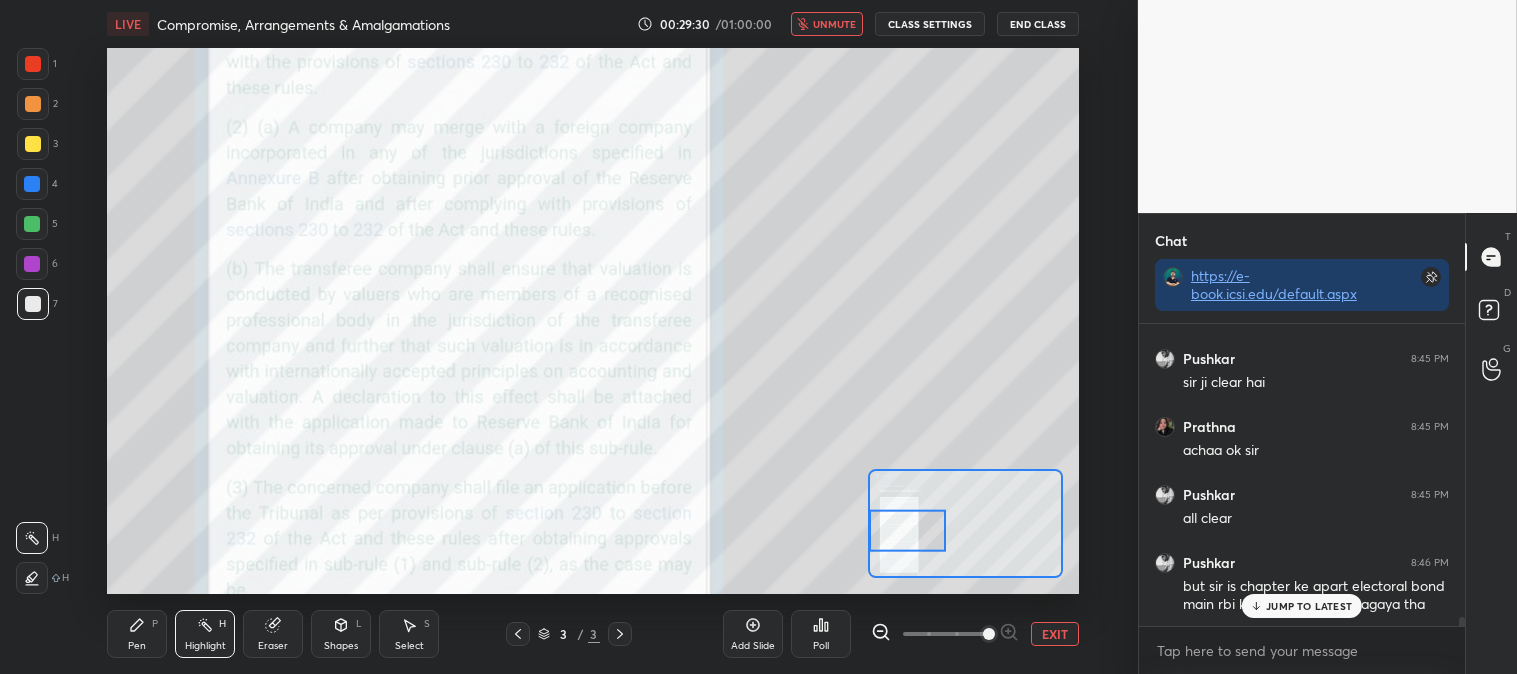 scroll, scrollTop: 9861, scrollLeft: 0, axis: vertical 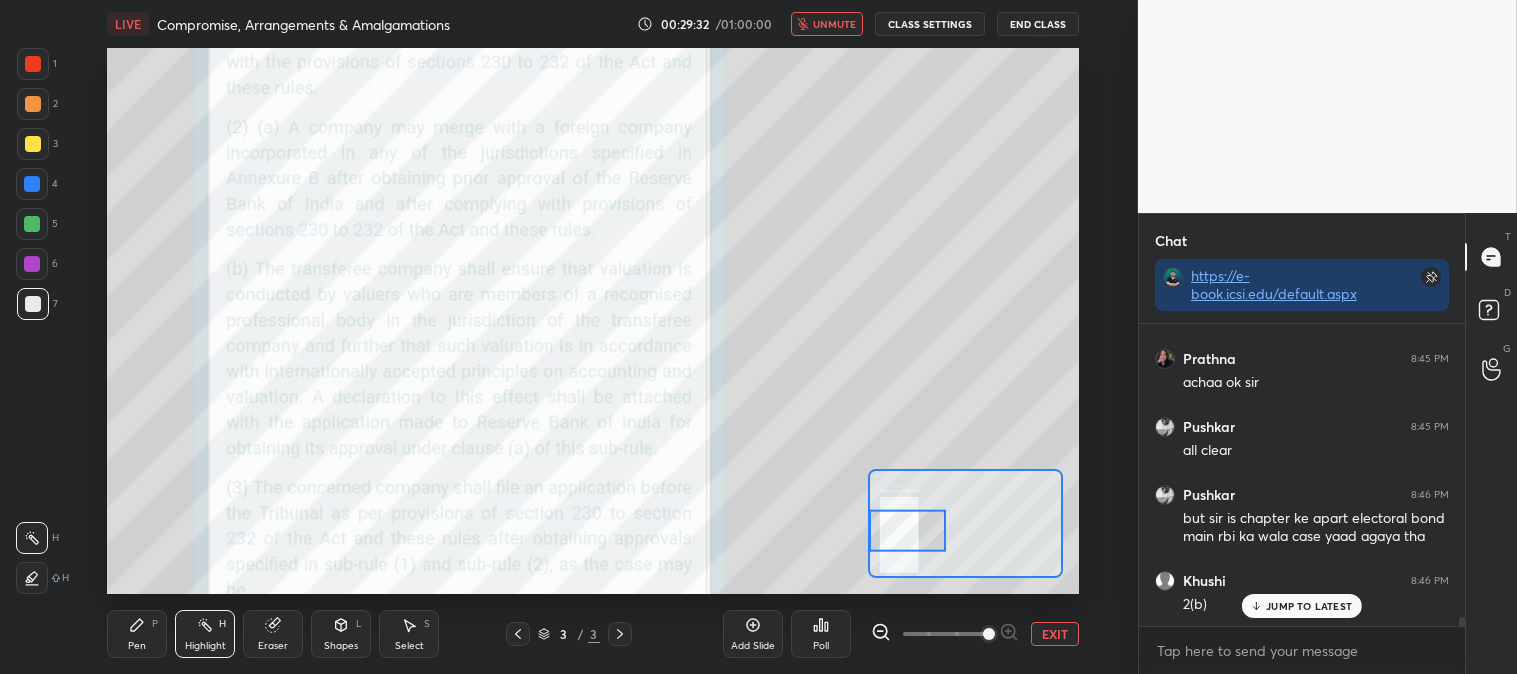 click 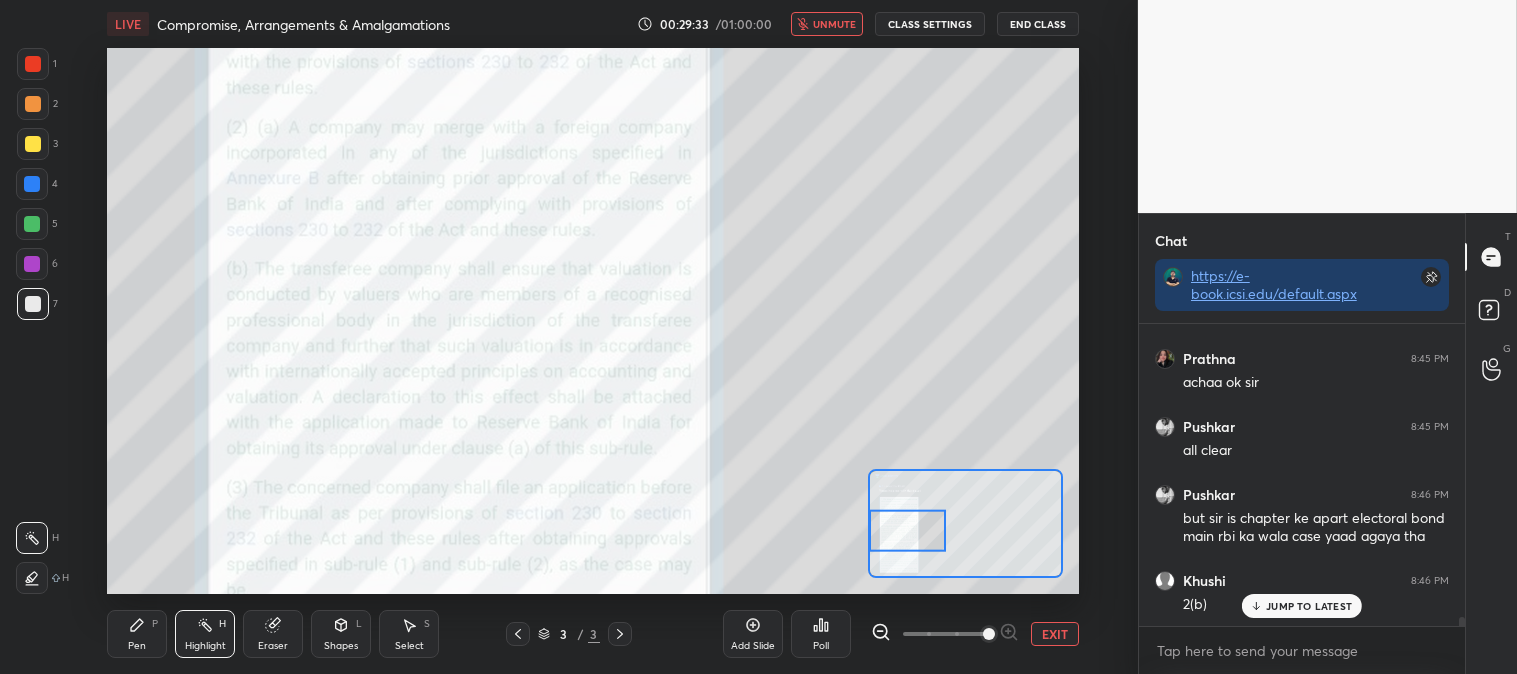 click at bounding box center (33, 64) 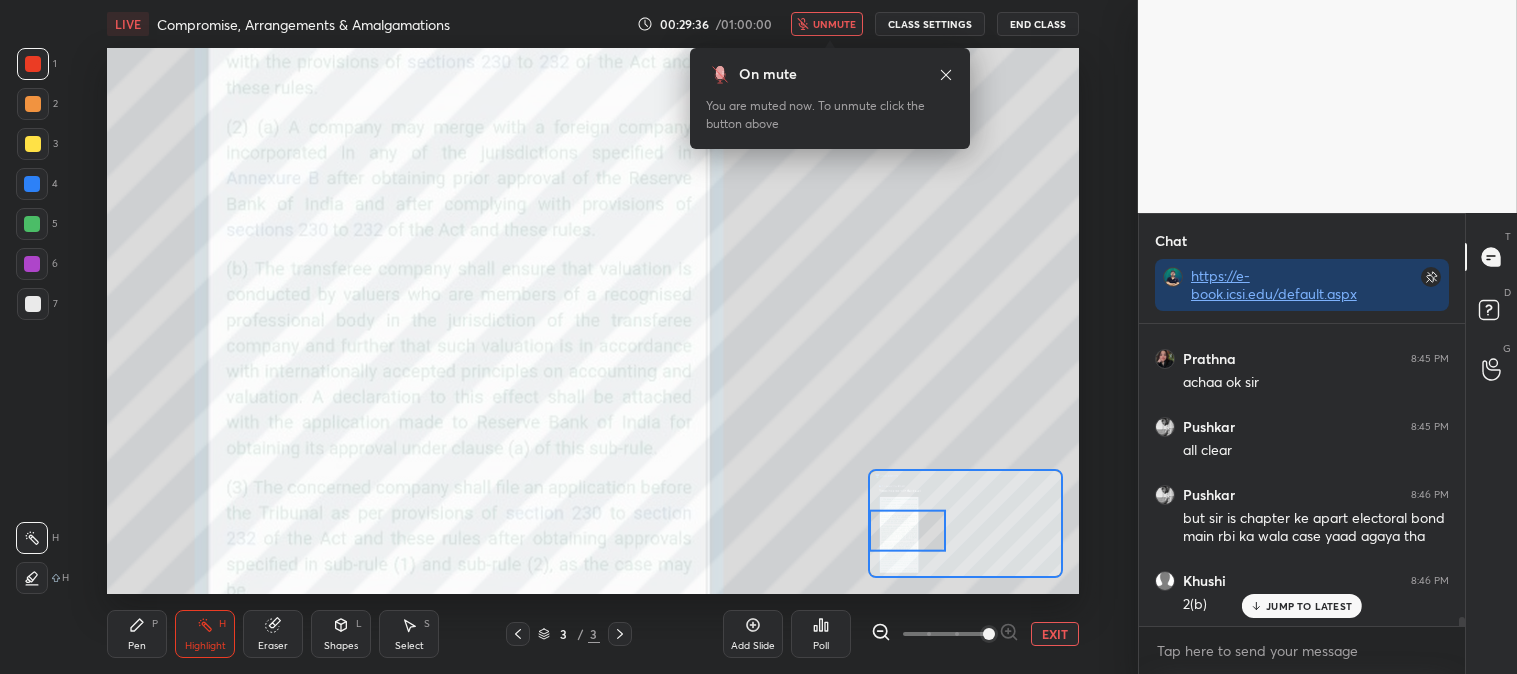 click on "unmute" at bounding box center (827, 24) 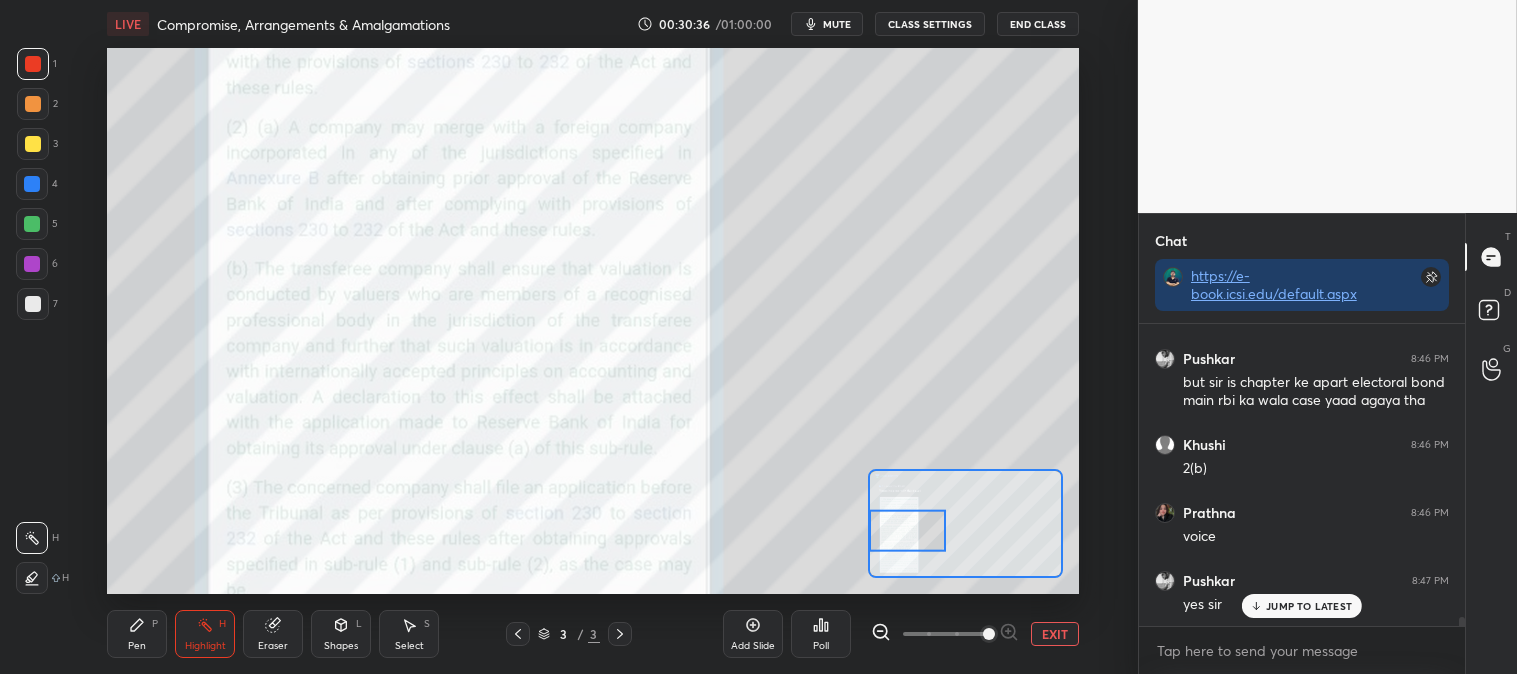 scroll, scrollTop: 10065, scrollLeft: 0, axis: vertical 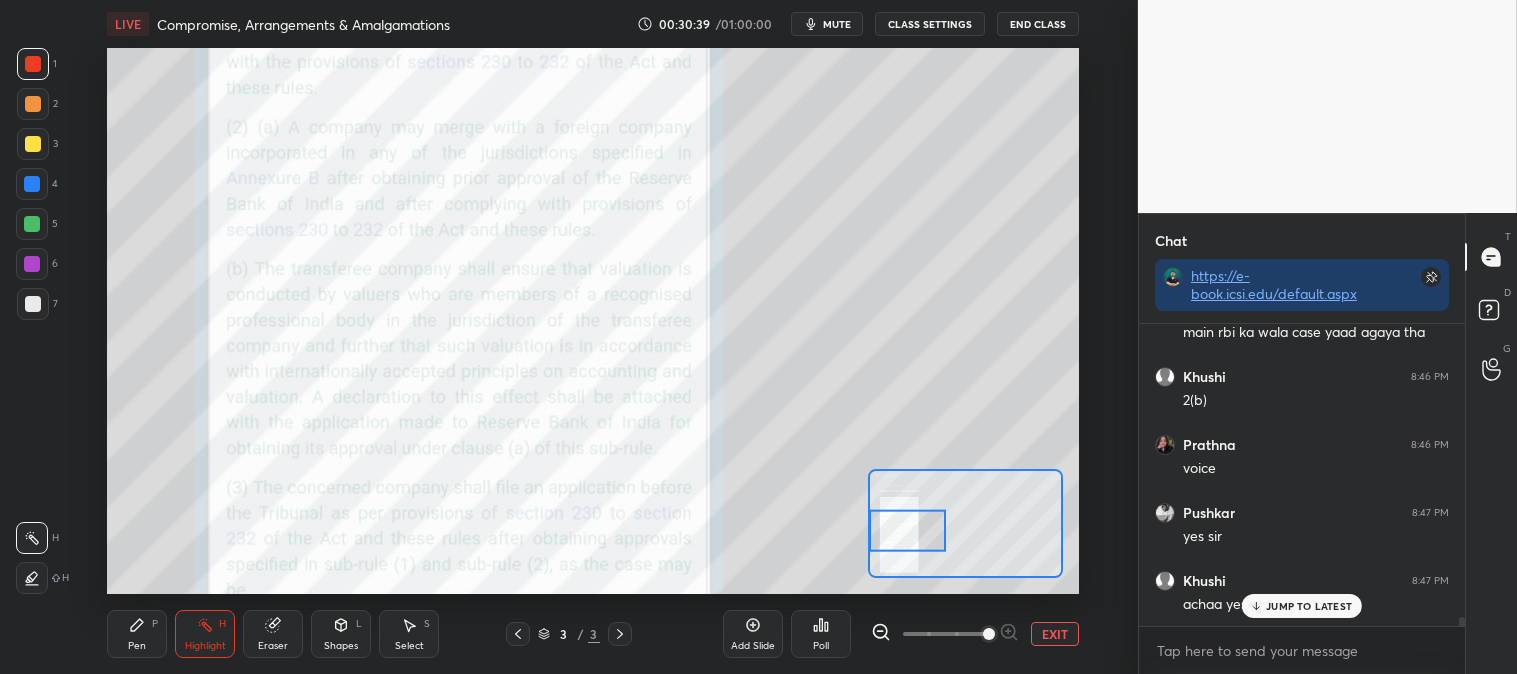click on "JUMP TO LATEST" at bounding box center [1302, 606] 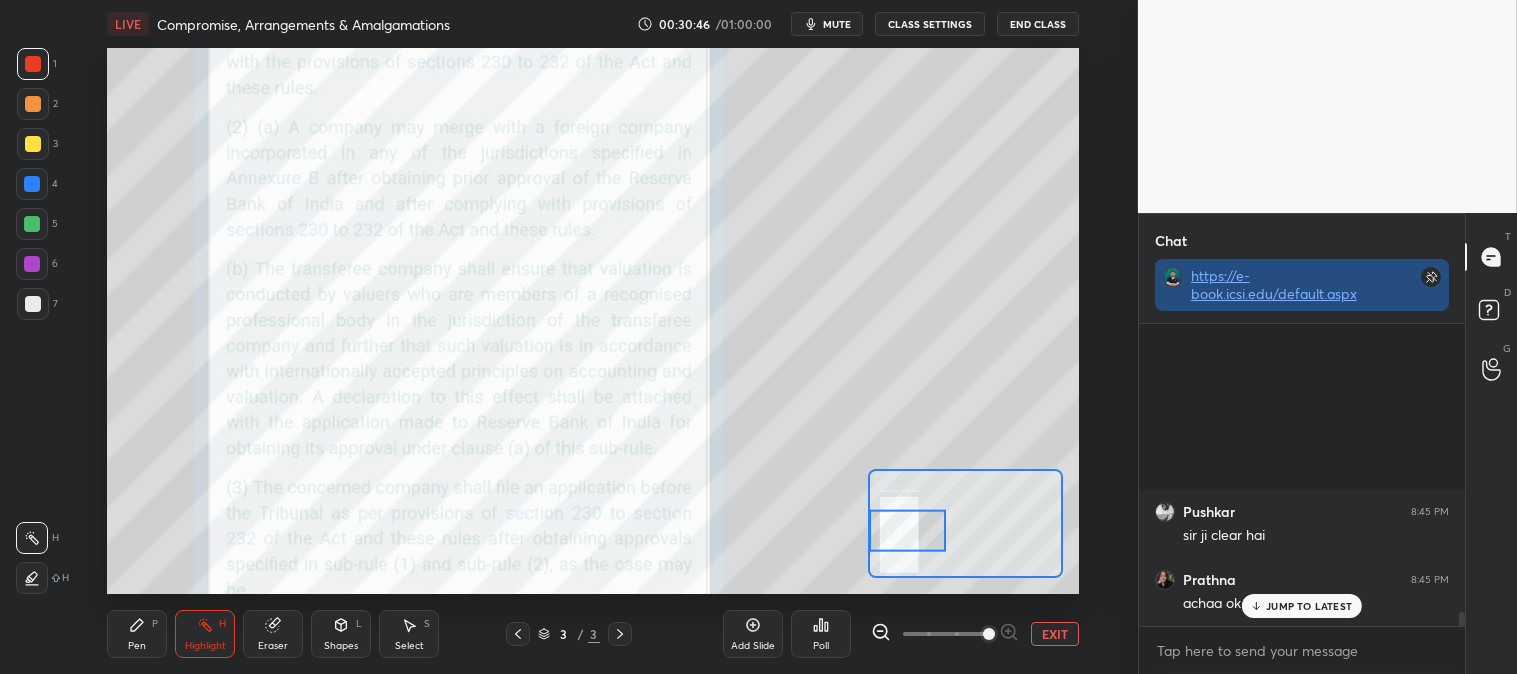 scroll, scrollTop: 10085, scrollLeft: 0, axis: vertical 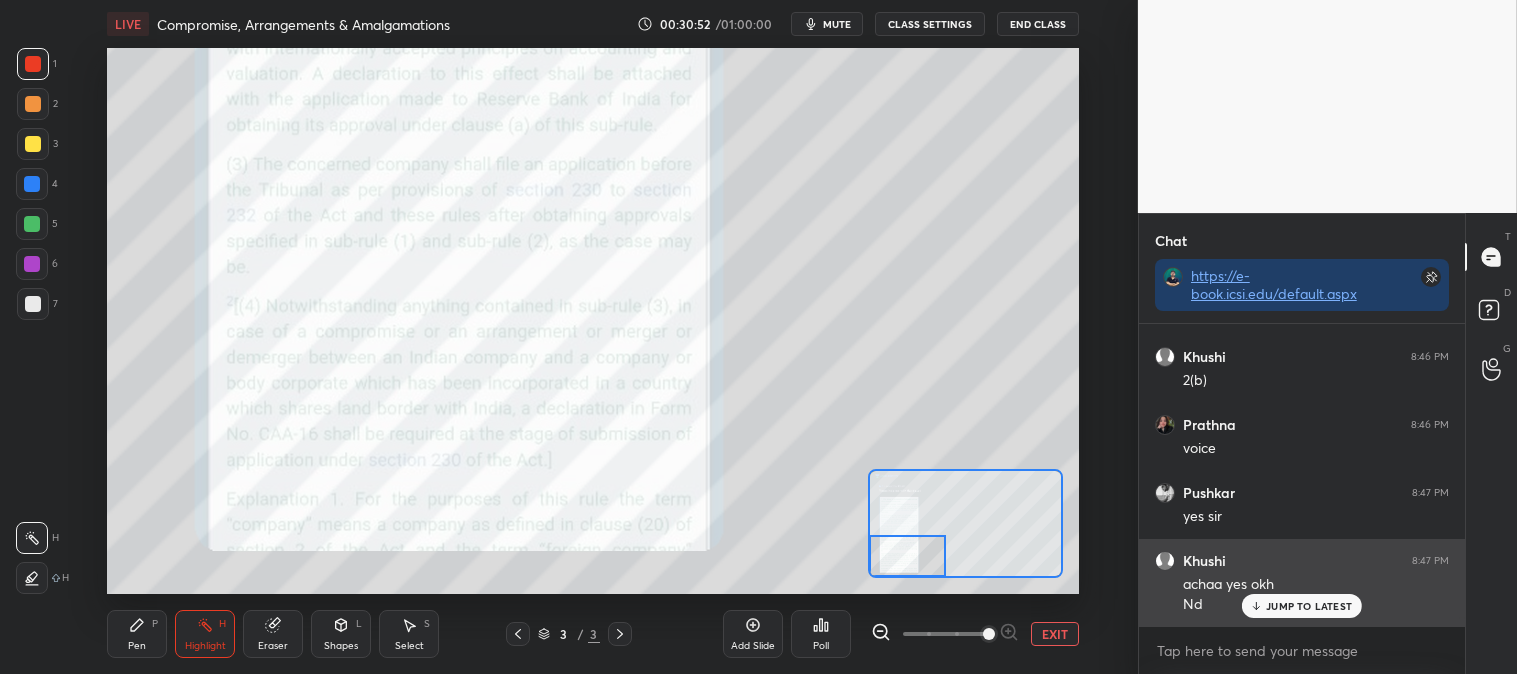 click on "JUMP TO LATEST" at bounding box center [1309, 606] 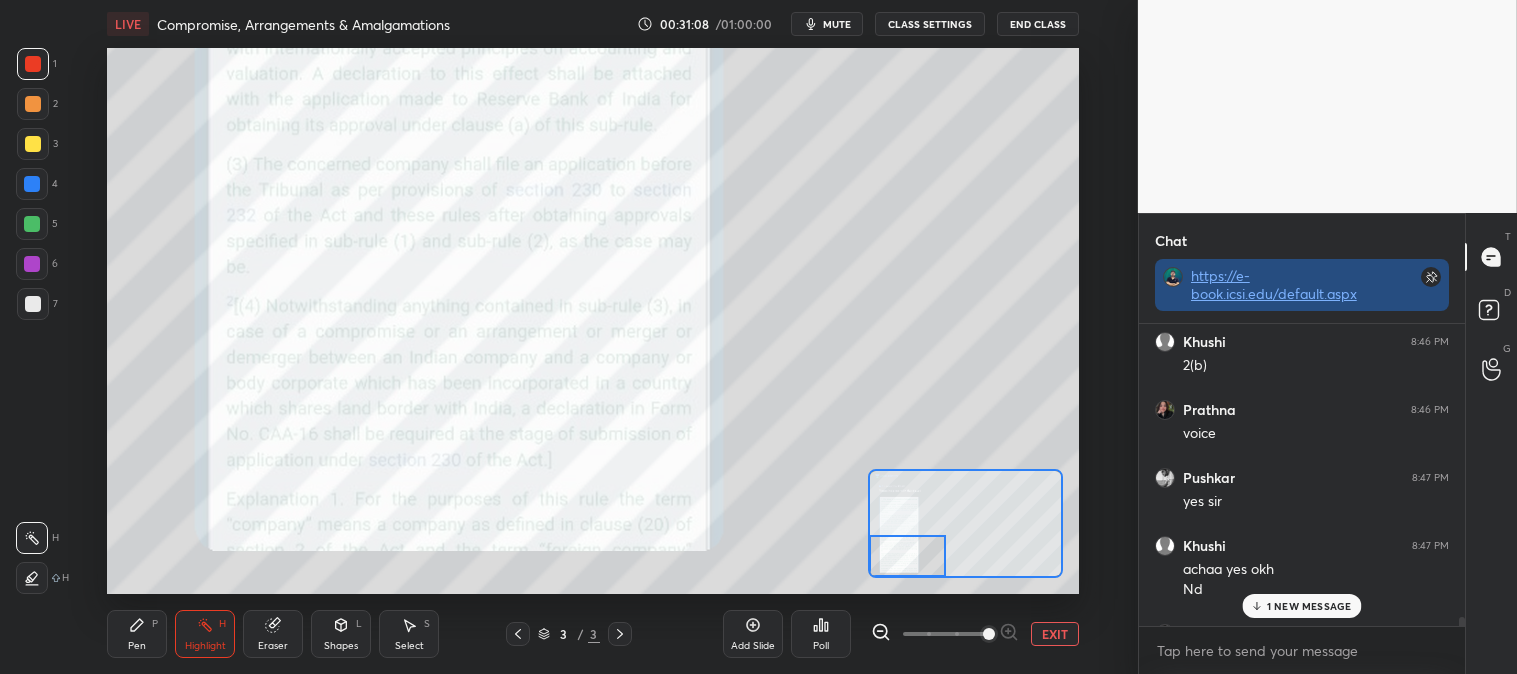 scroll, scrollTop: 10153, scrollLeft: 0, axis: vertical 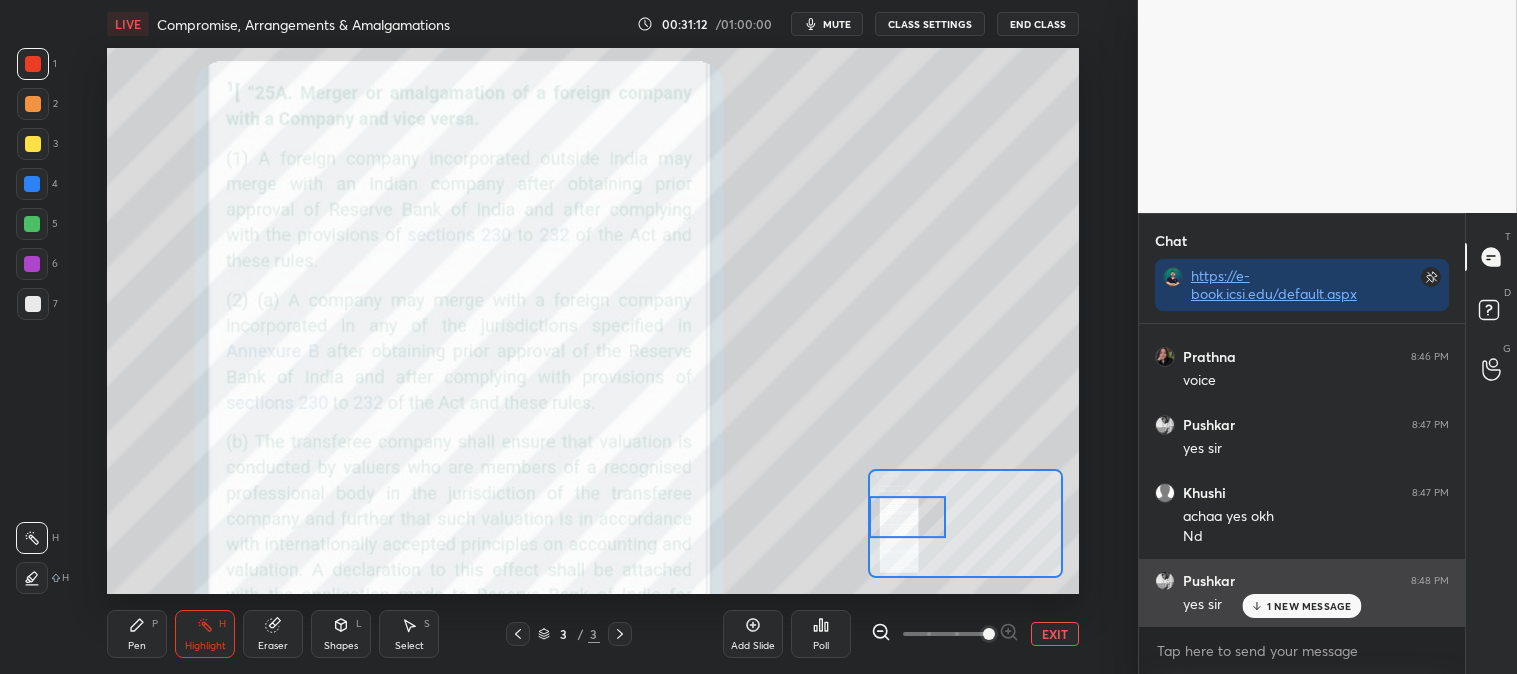 click on "1 NEW MESSAGE" at bounding box center [1309, 606] 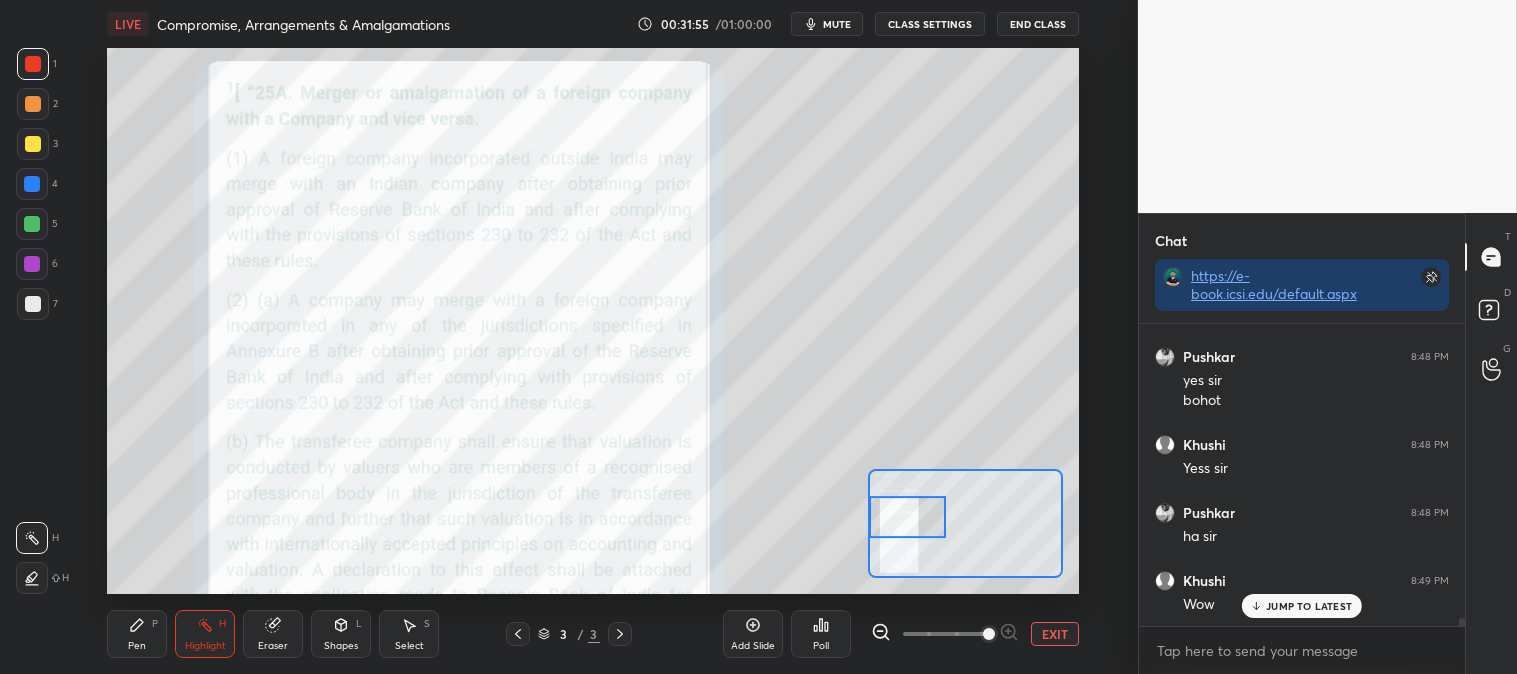 scroll, scrollTop: 10463, scrollLeft: 0, axis: vertical 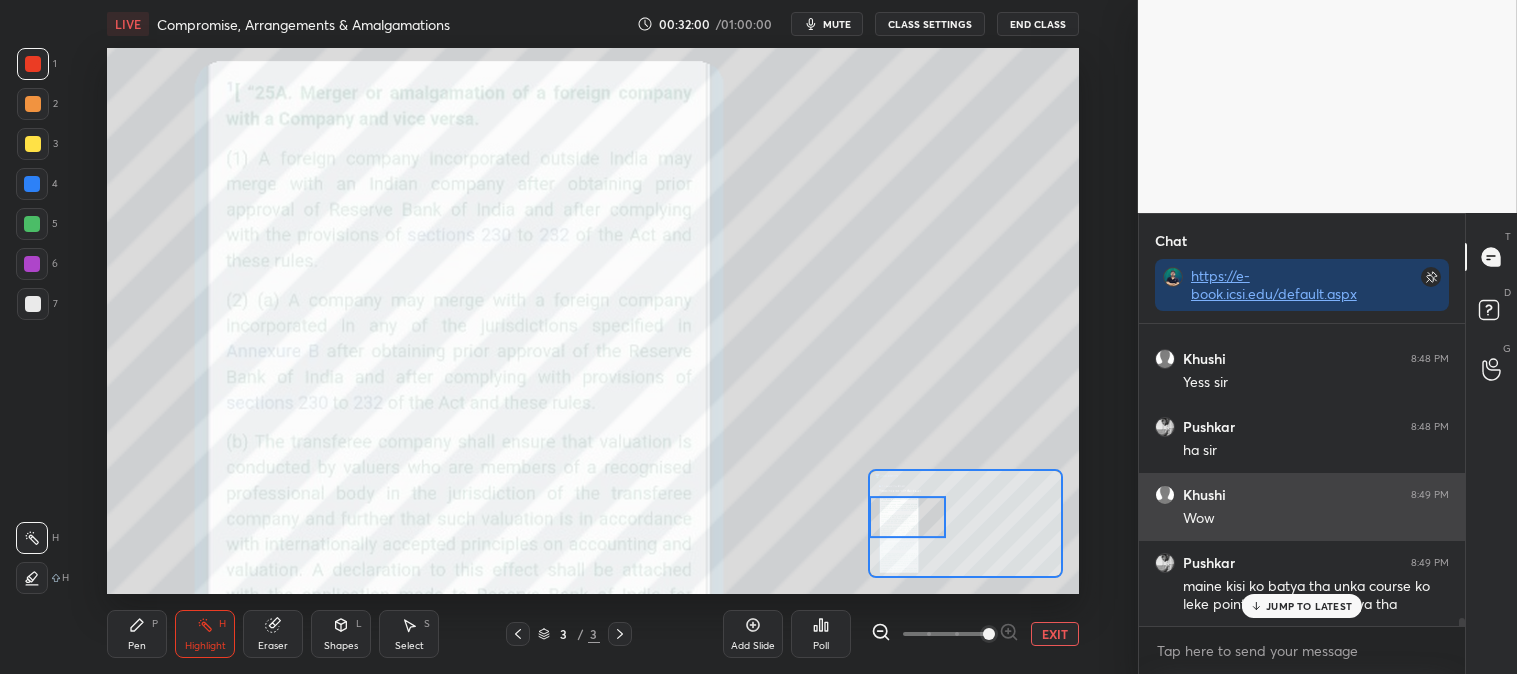 click on "JUMP TO LATEST" at bounding box center [1302, 606] 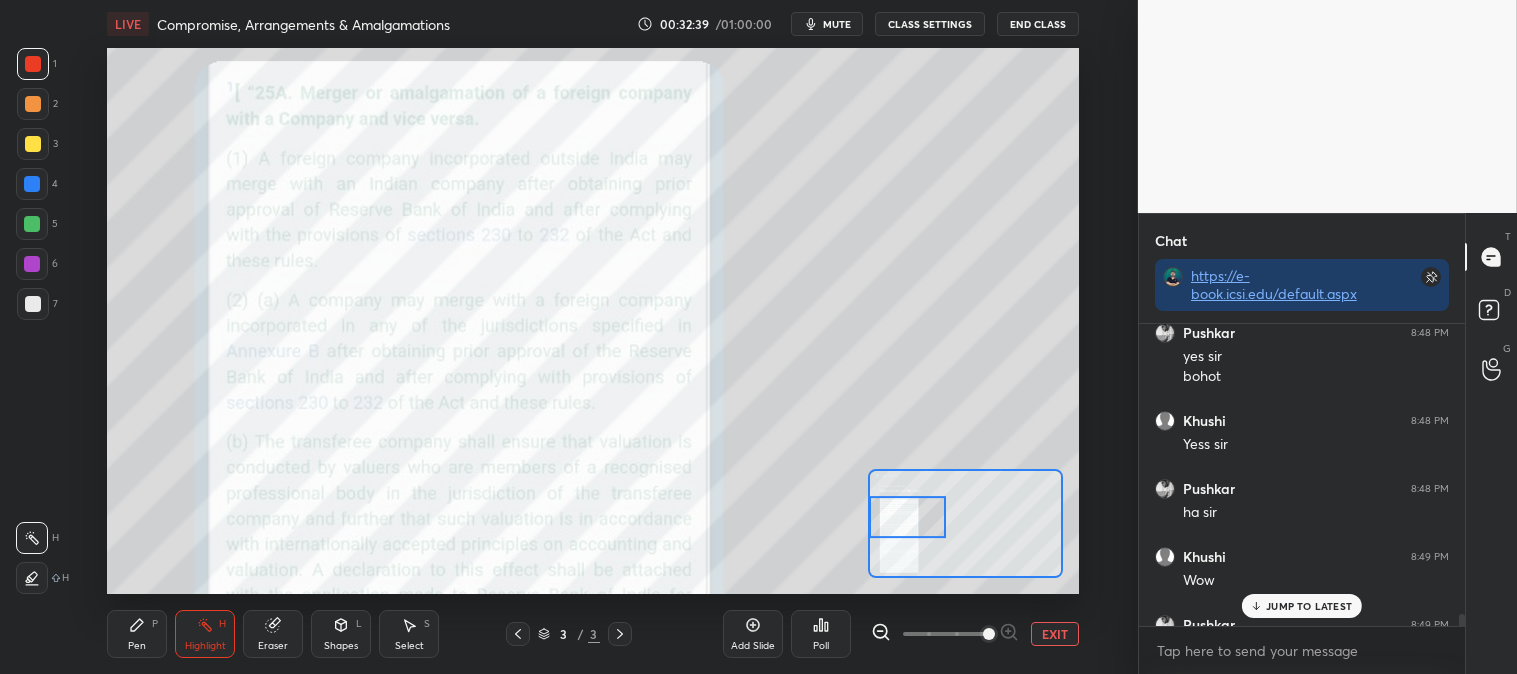 scroll, scrollTop: 10463, scrollLeft: 0, axis: vertical 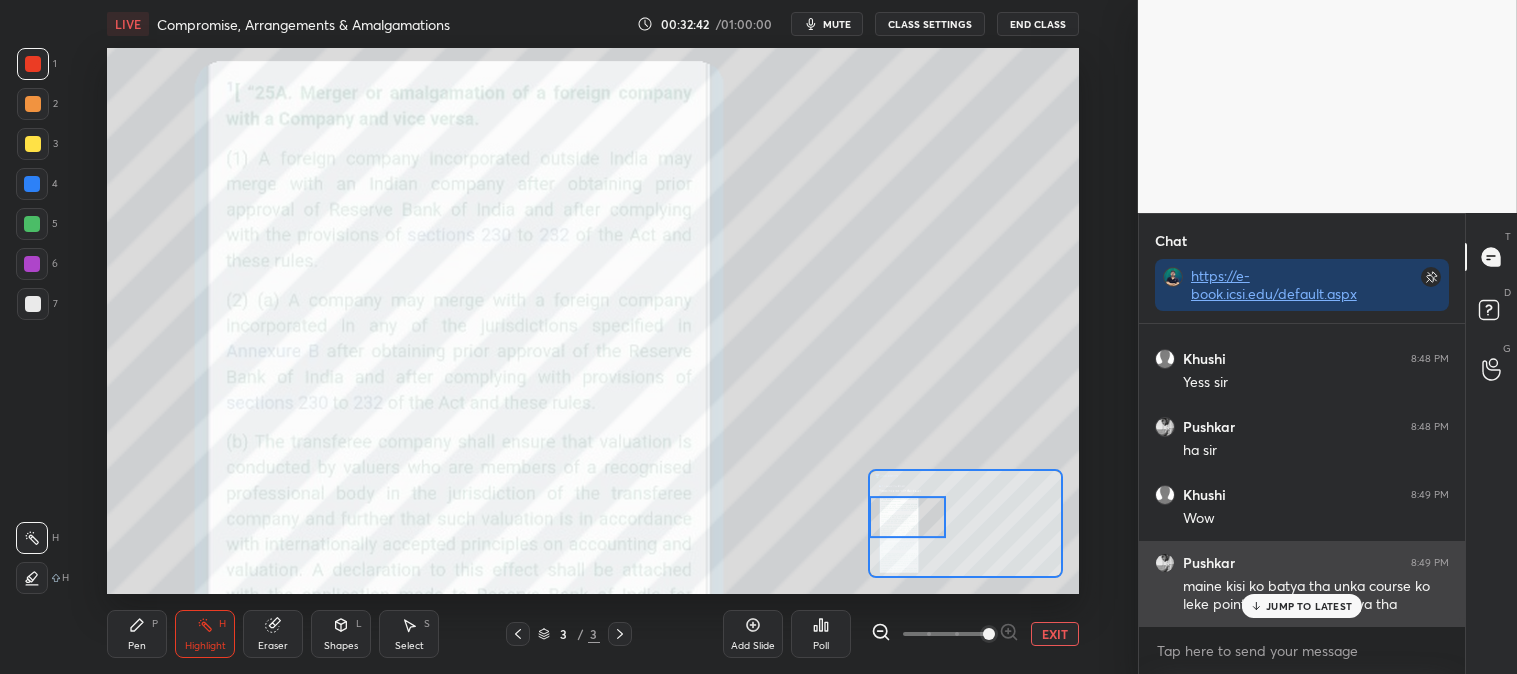 click on "JUMP TO LATEST" at bounding box center [1309, 606] 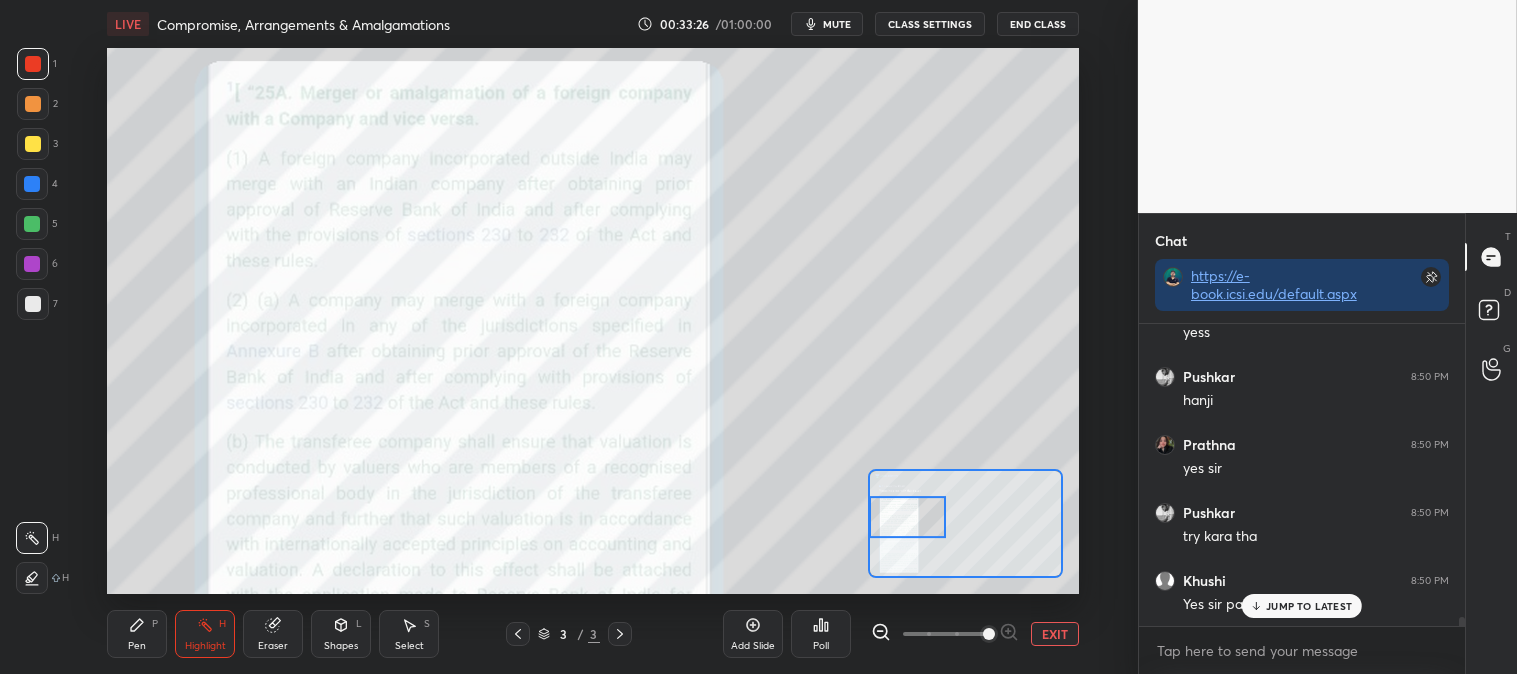 scroll, scrollTop: 9725, scrollLeft: 0, axis: vertical 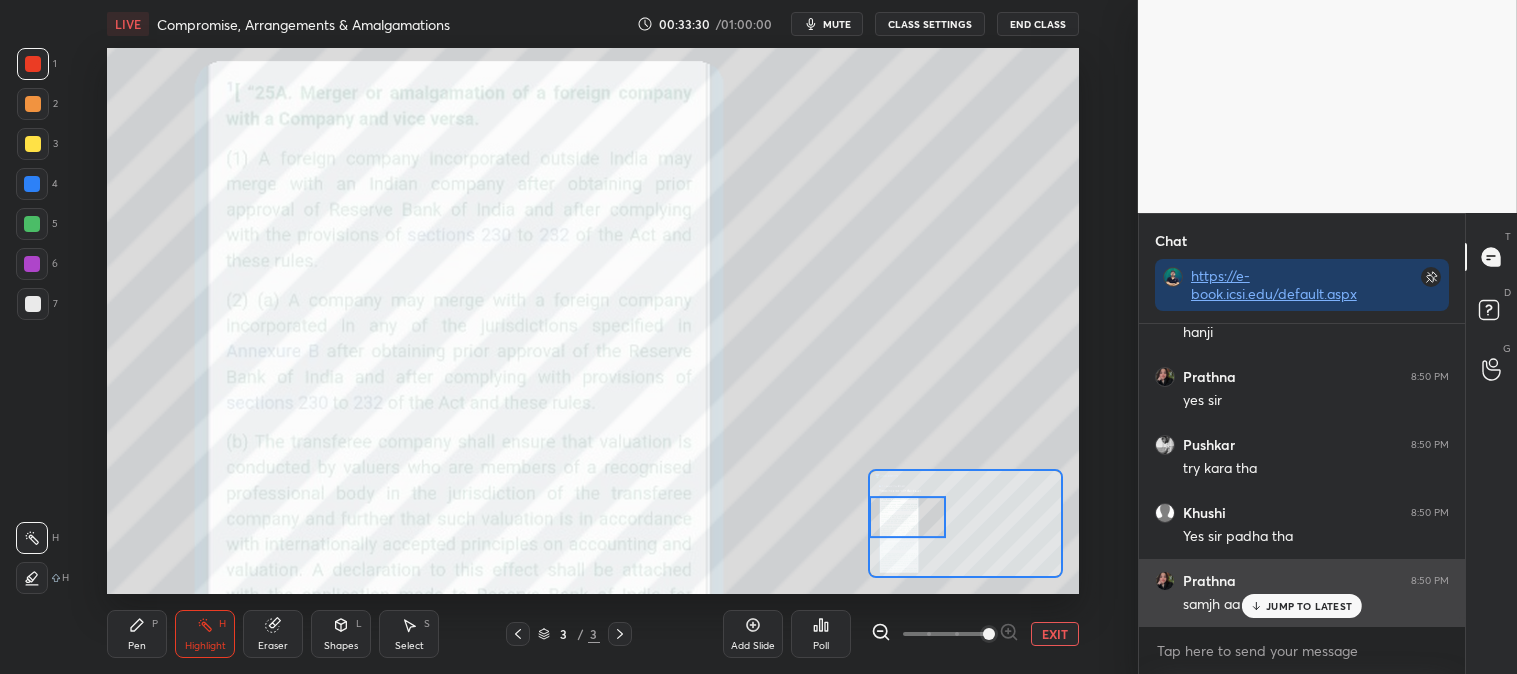 click on "JUMP TO LATEST" at bounding box center [1309, 606] 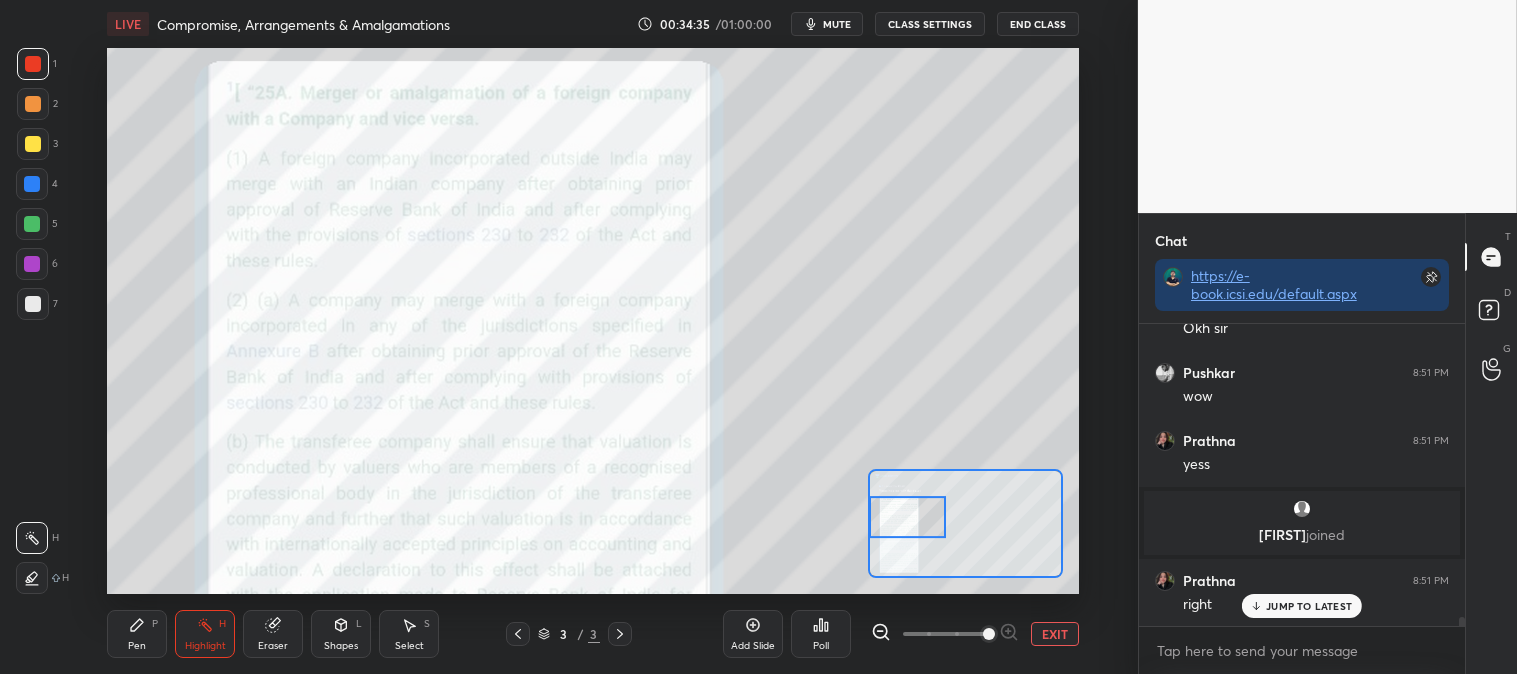 scroll, scrollTop: 10273, scrollLeft: 0, axis: vertical 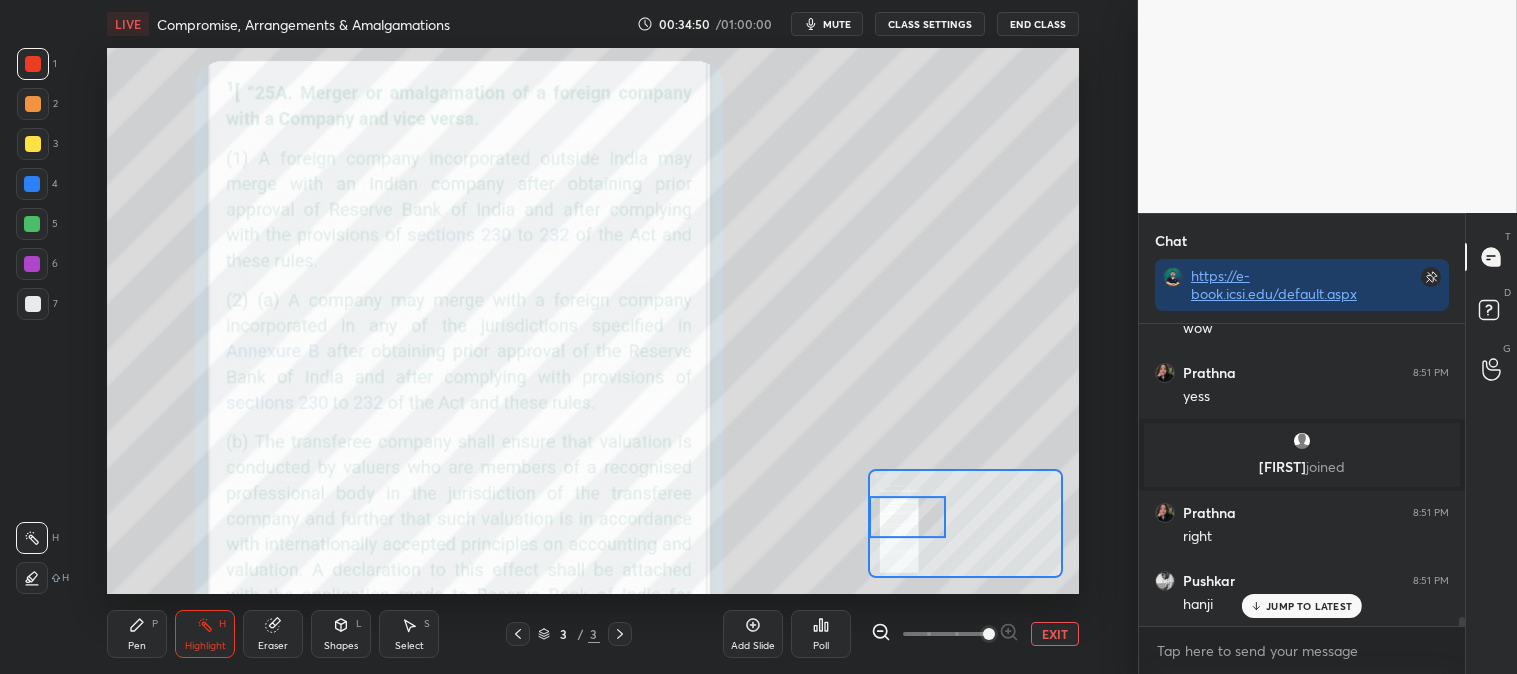 click 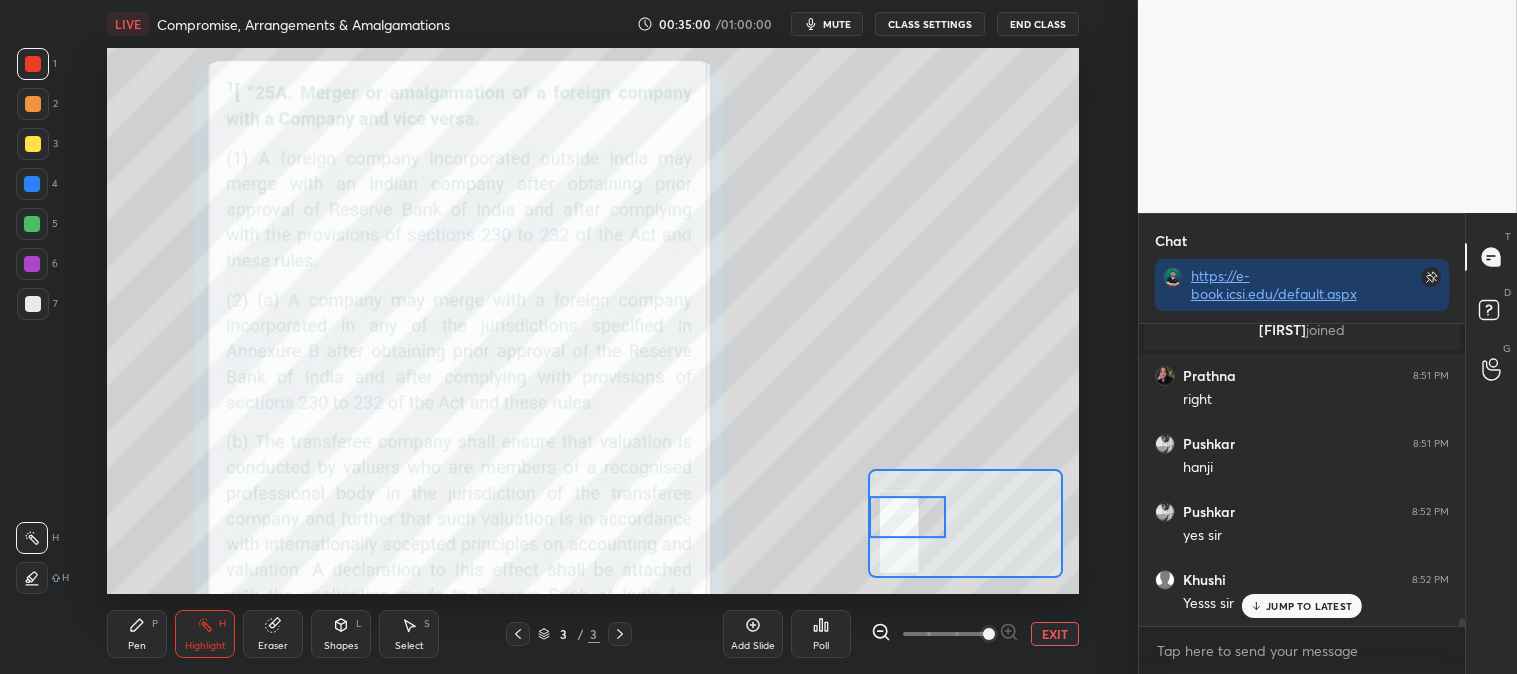 scroll, scrollTop: 10477, scrollLeft: 0, axis: vertical 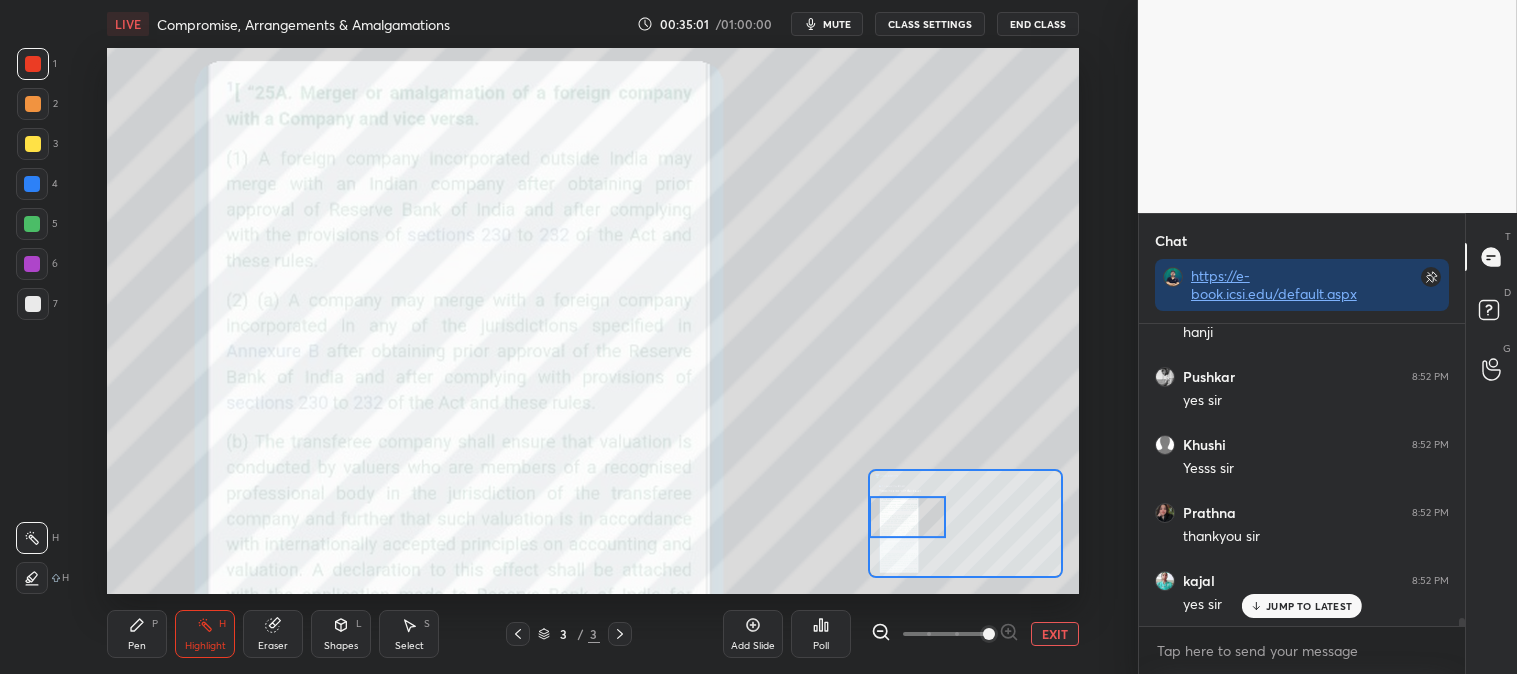 click on "End Class" at bounding box center [1038, 24] 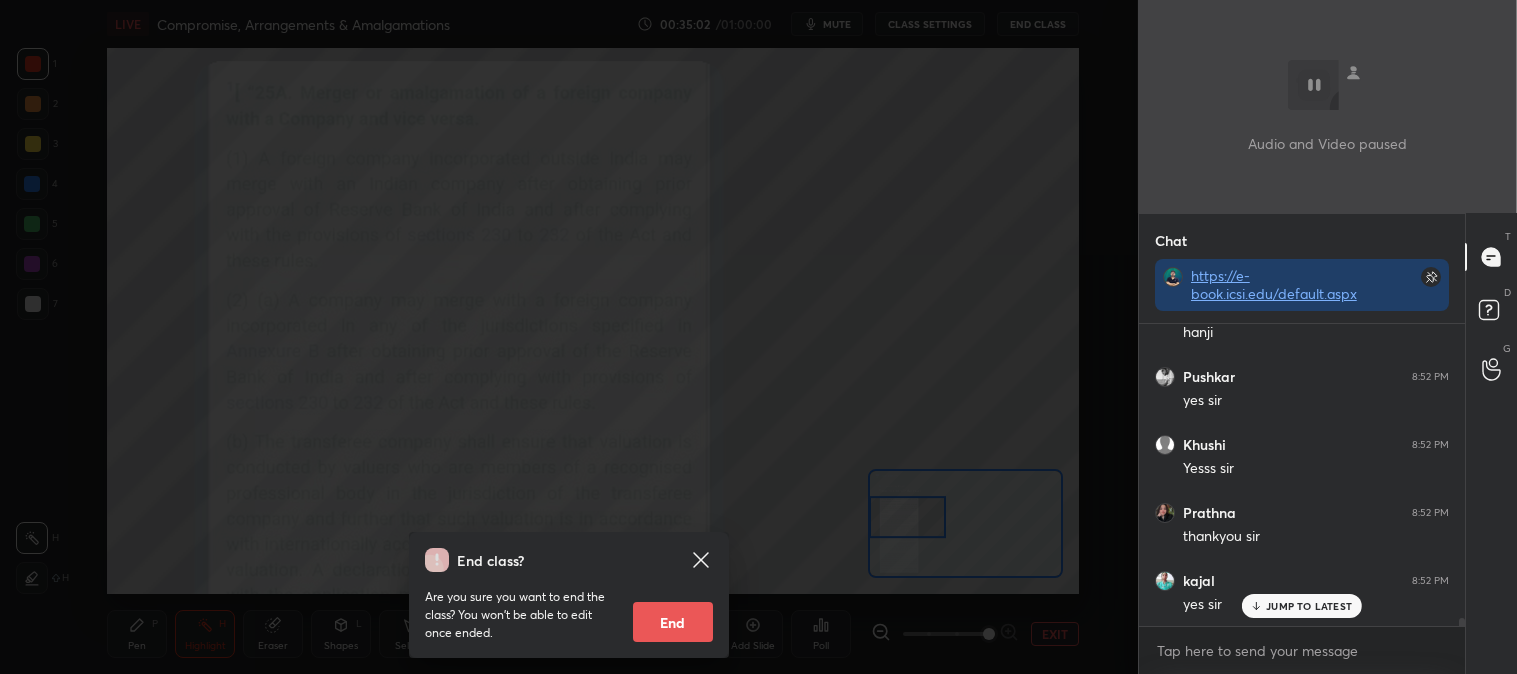 scroll, scrollTop: 10613, scrollLeft: 0, axis: vertical 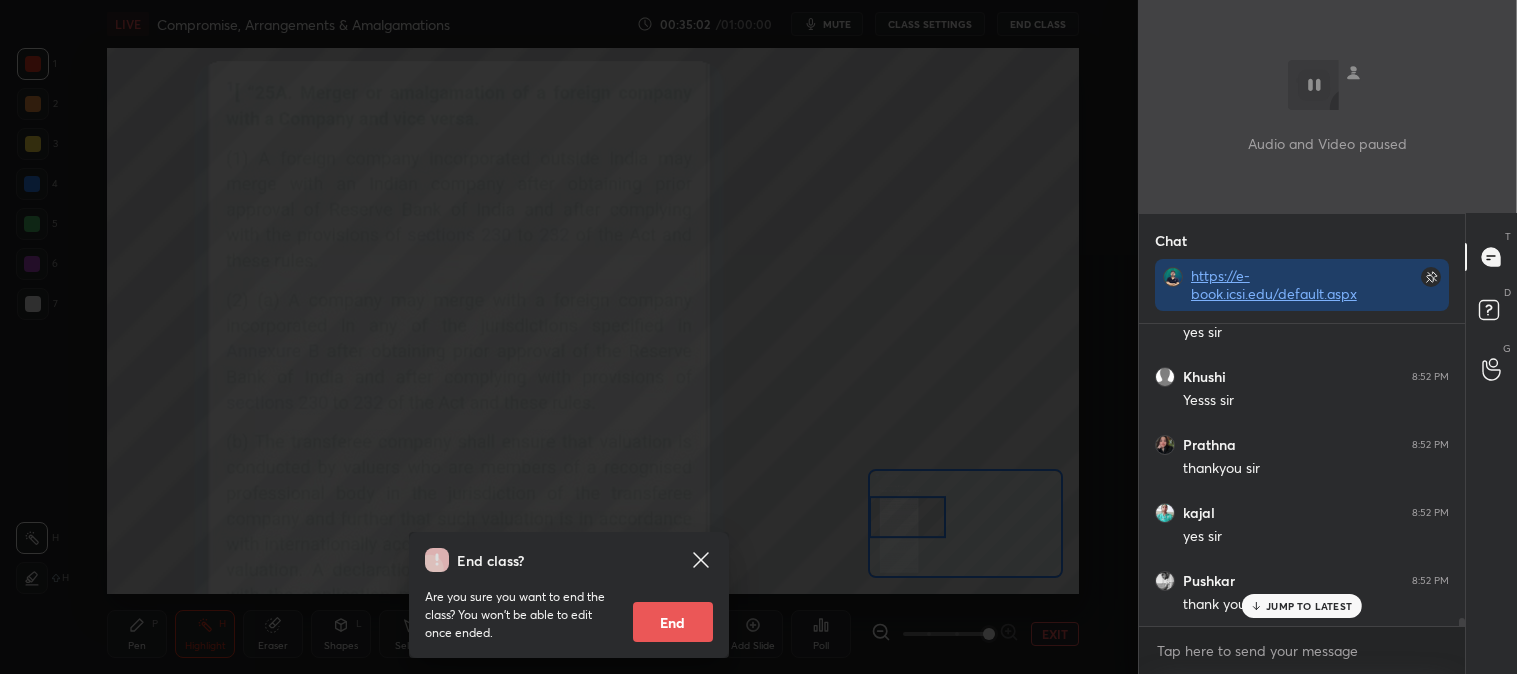 click on "End" at bounding box center (673, 622) 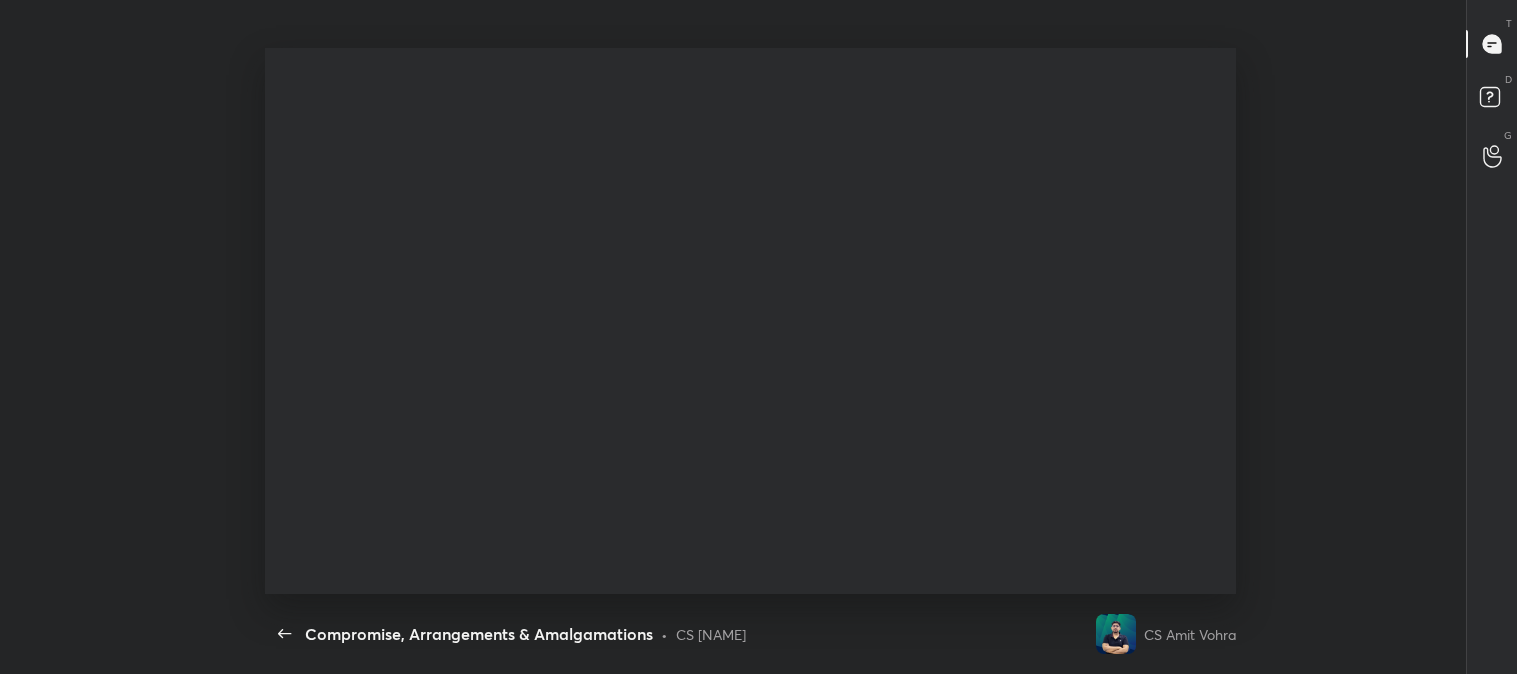 scroll, scrollTop: 99453, scrollLeft: 98666, axis: both 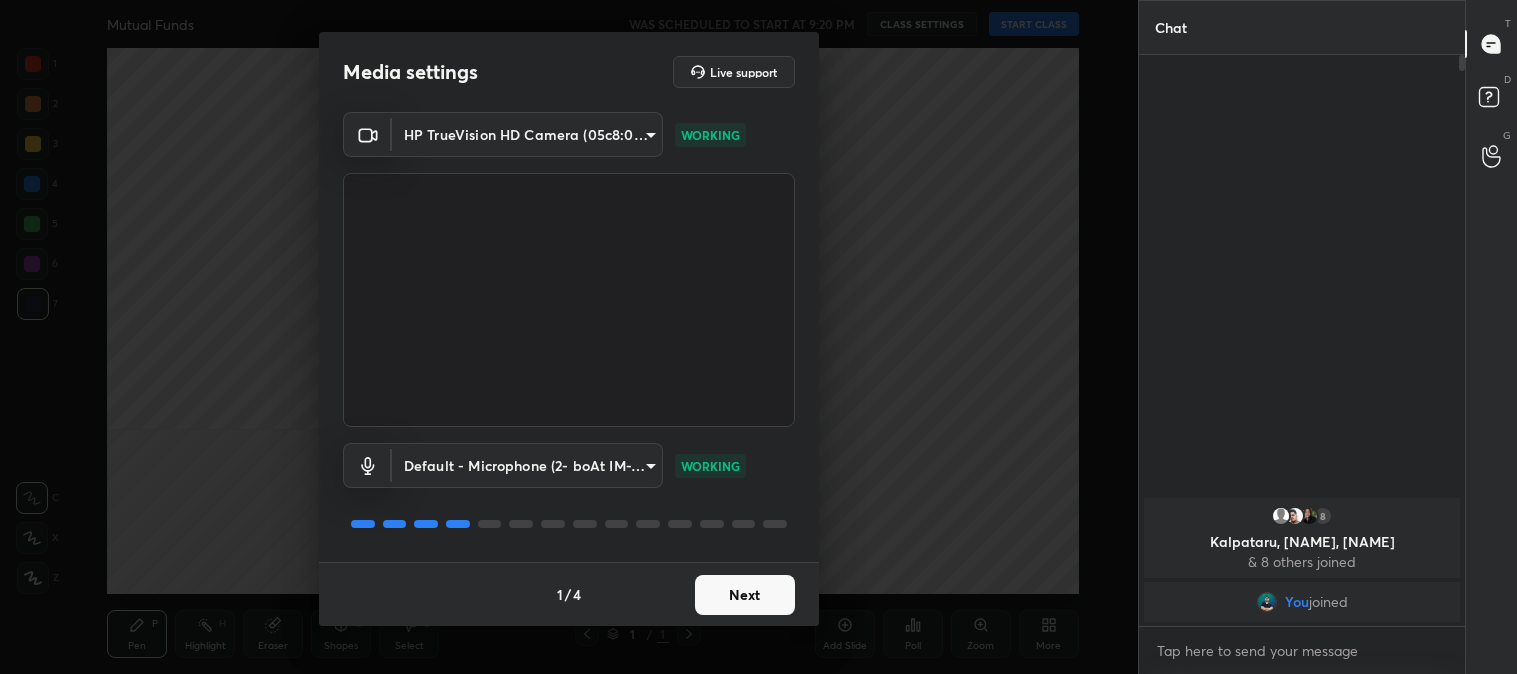 click on "Next" at bounding box center [745, 595] 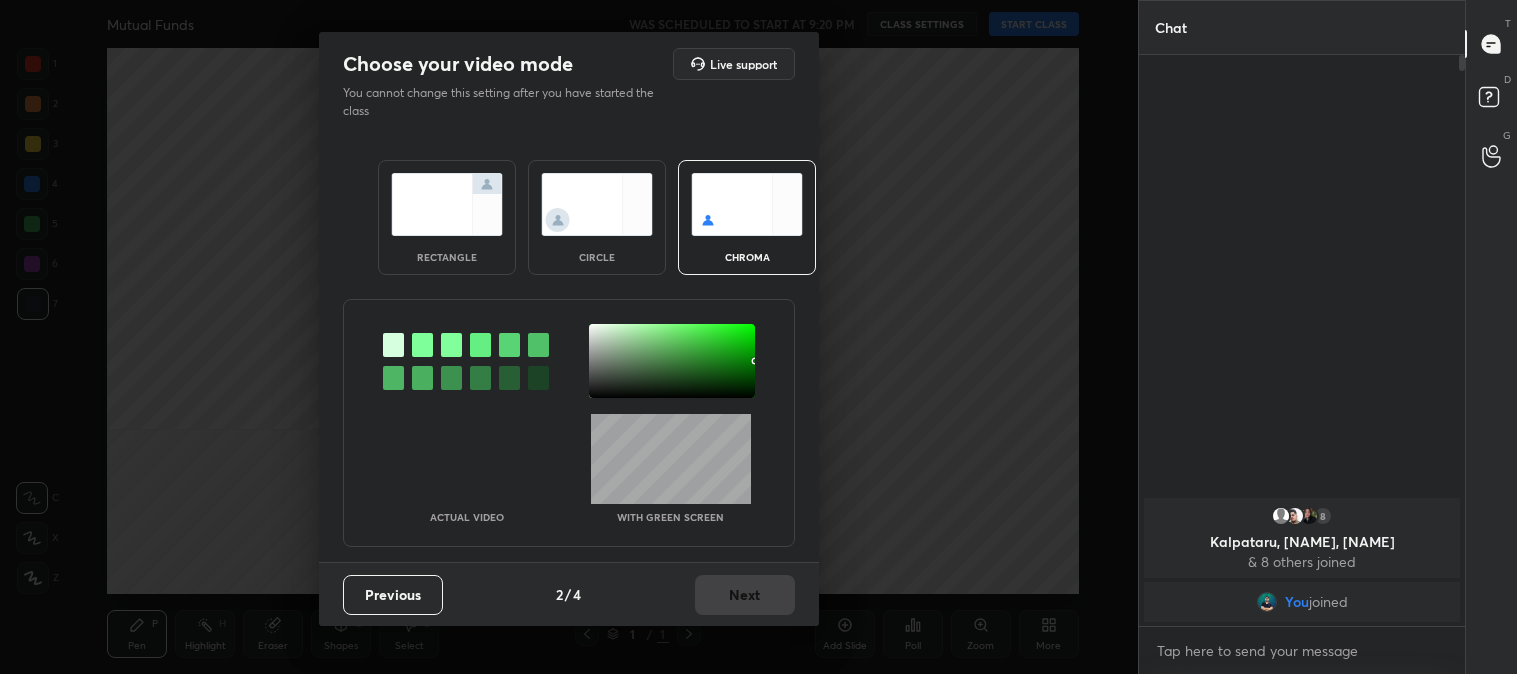 click at bounding box center [447, 204] 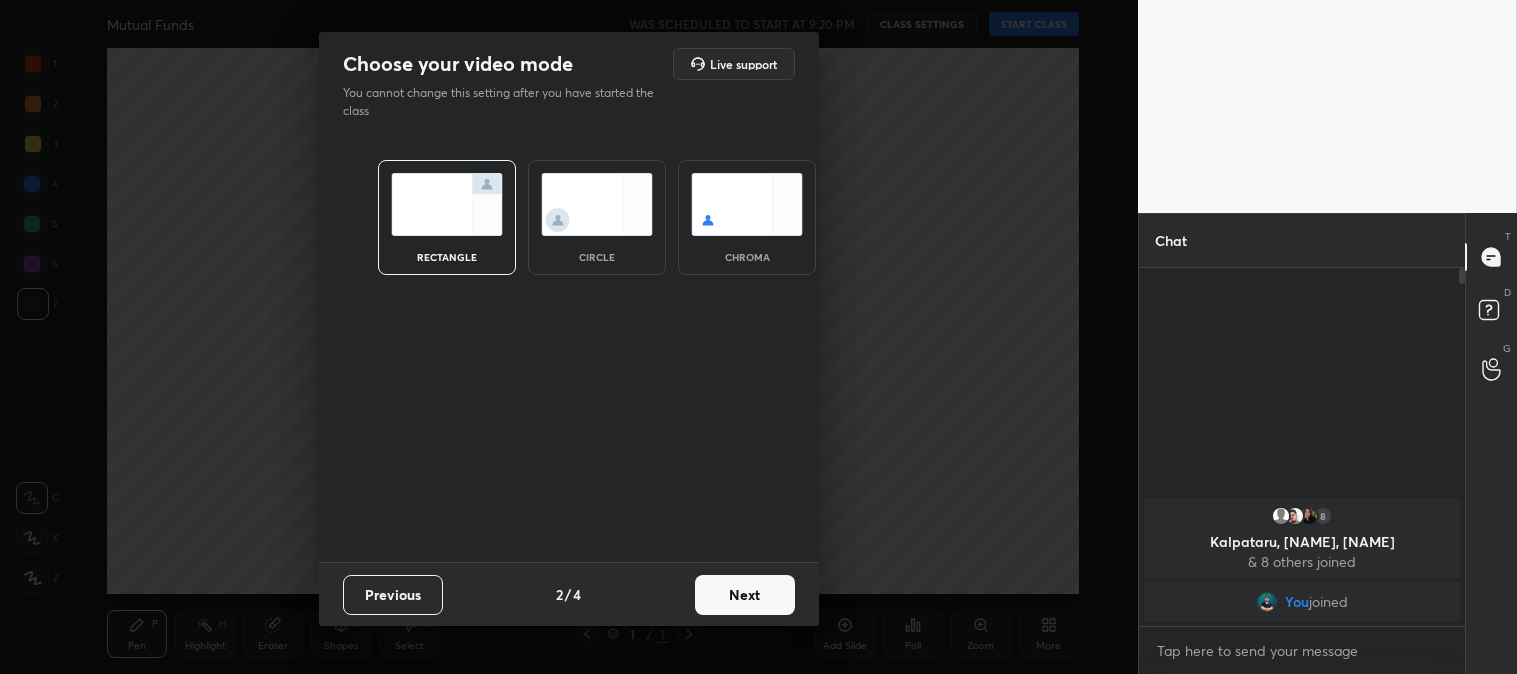 click on "Next" at bounding box center [745, 595] 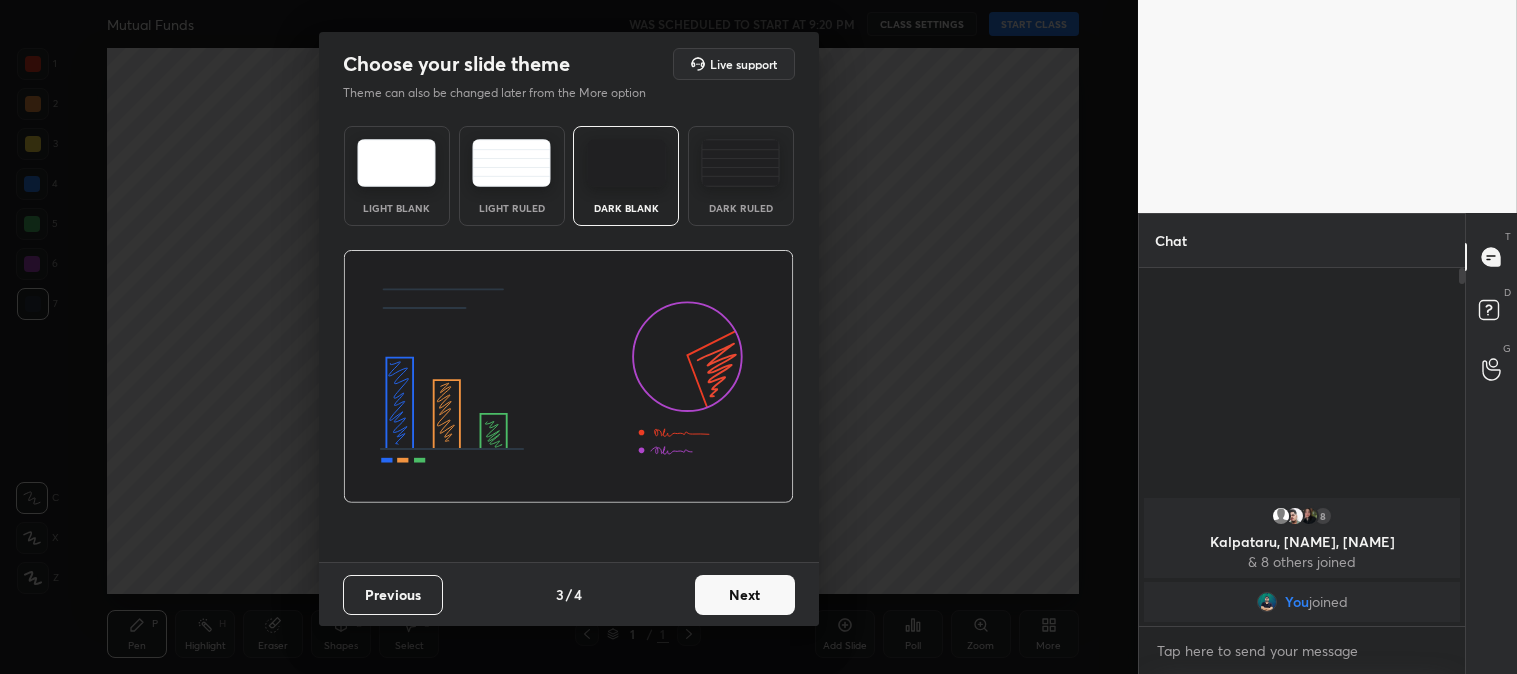 click on "Next" at bounding box center [745, 595] 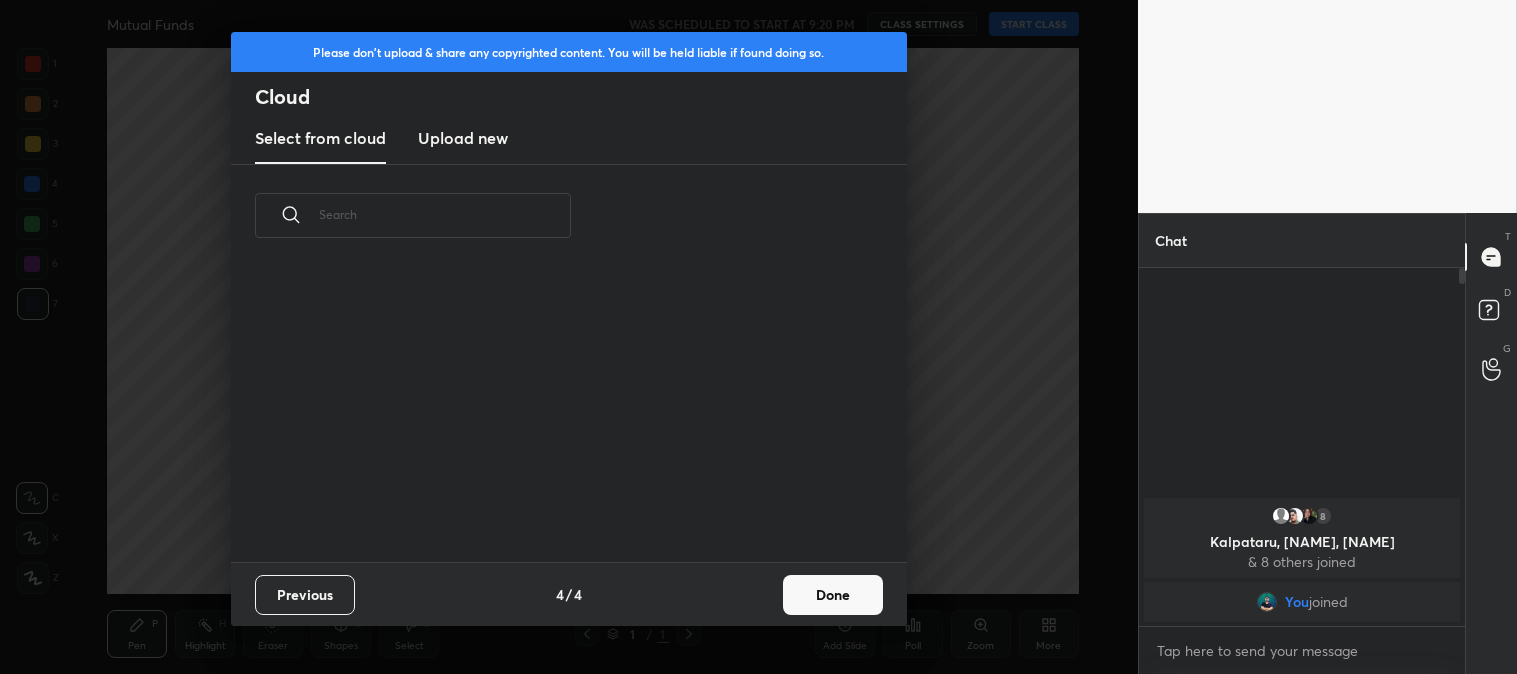 click on "Done" at bounding box center [833, 595] 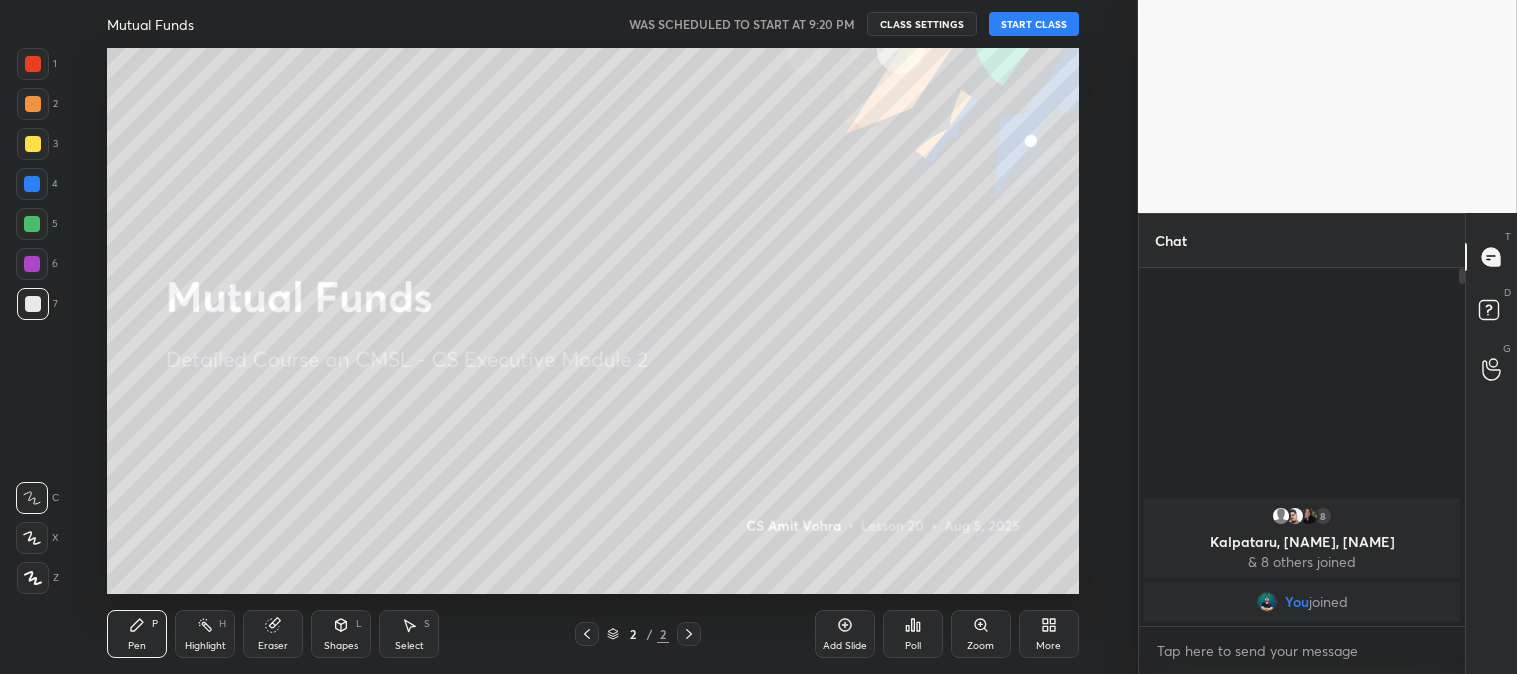 click at bounding box center [33, 144] 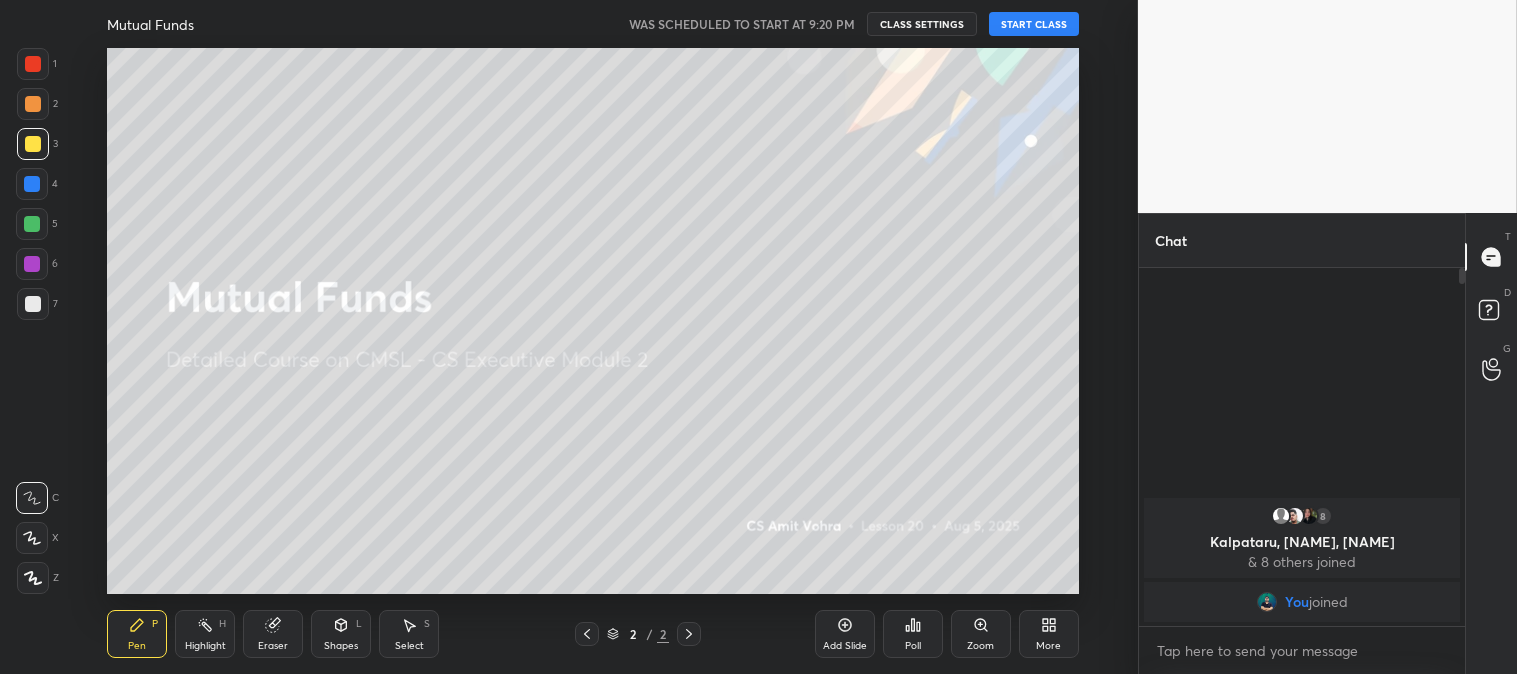 click on "START CLASS" at bounding box center [1034, 24] 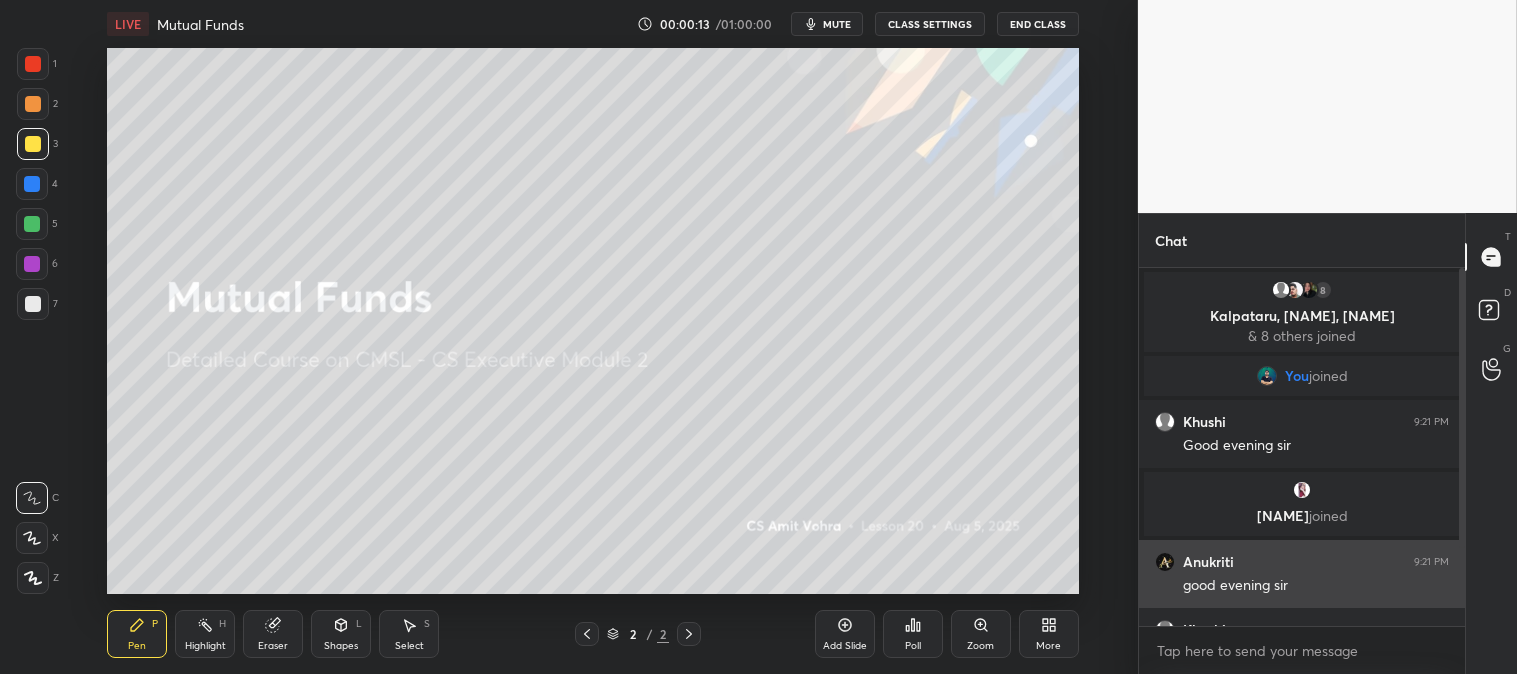scroll, scrollTop: 117, scrollLeft: 0, axis: vertical 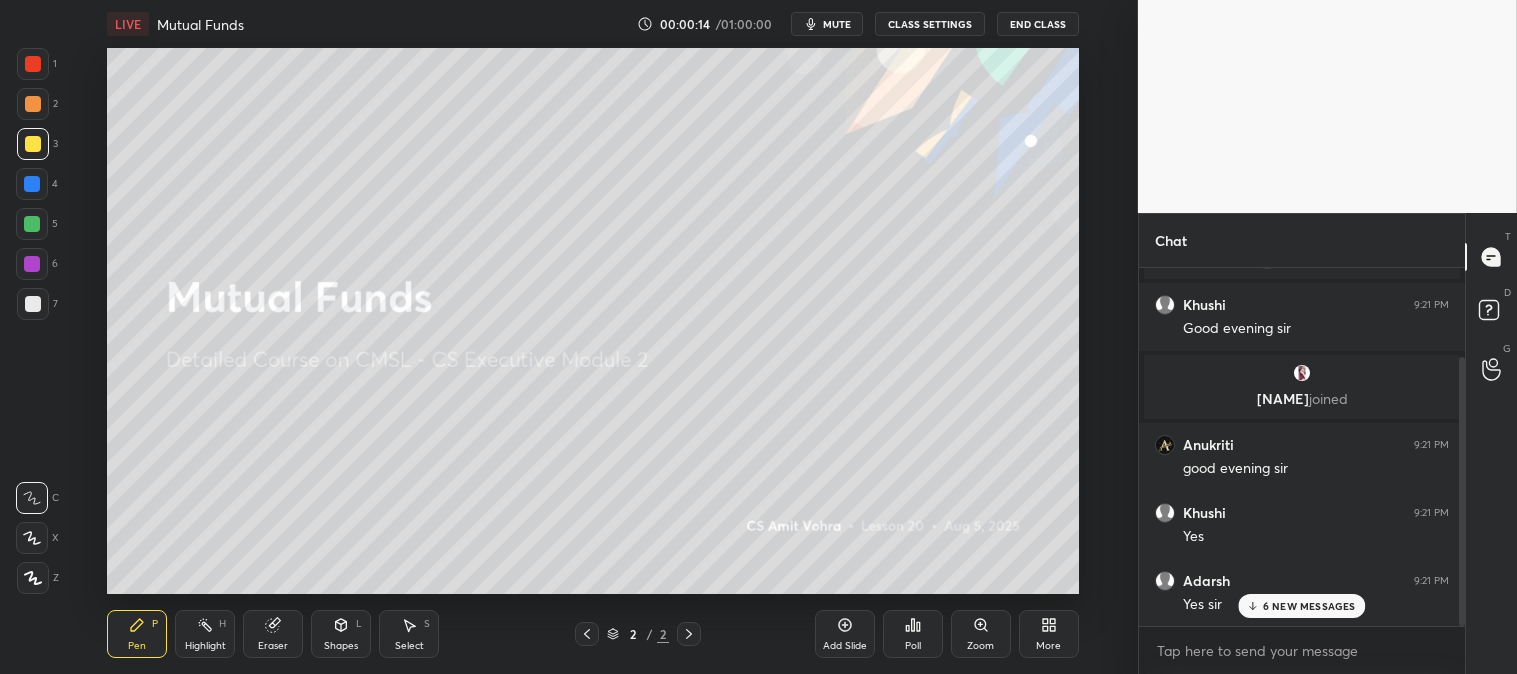 click at bounding box center (33, 144) 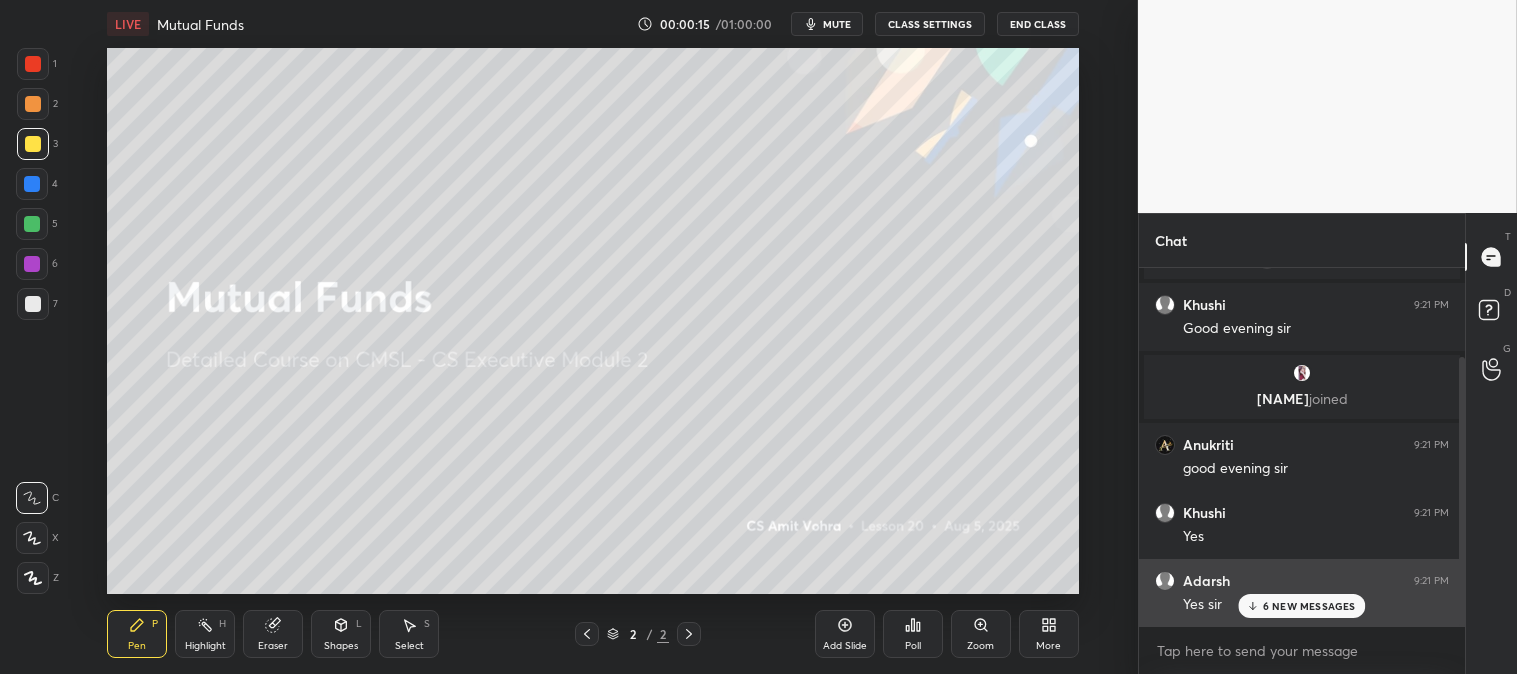 click on "6 NEW MESSAGES" at bounding box center (1309, 606) 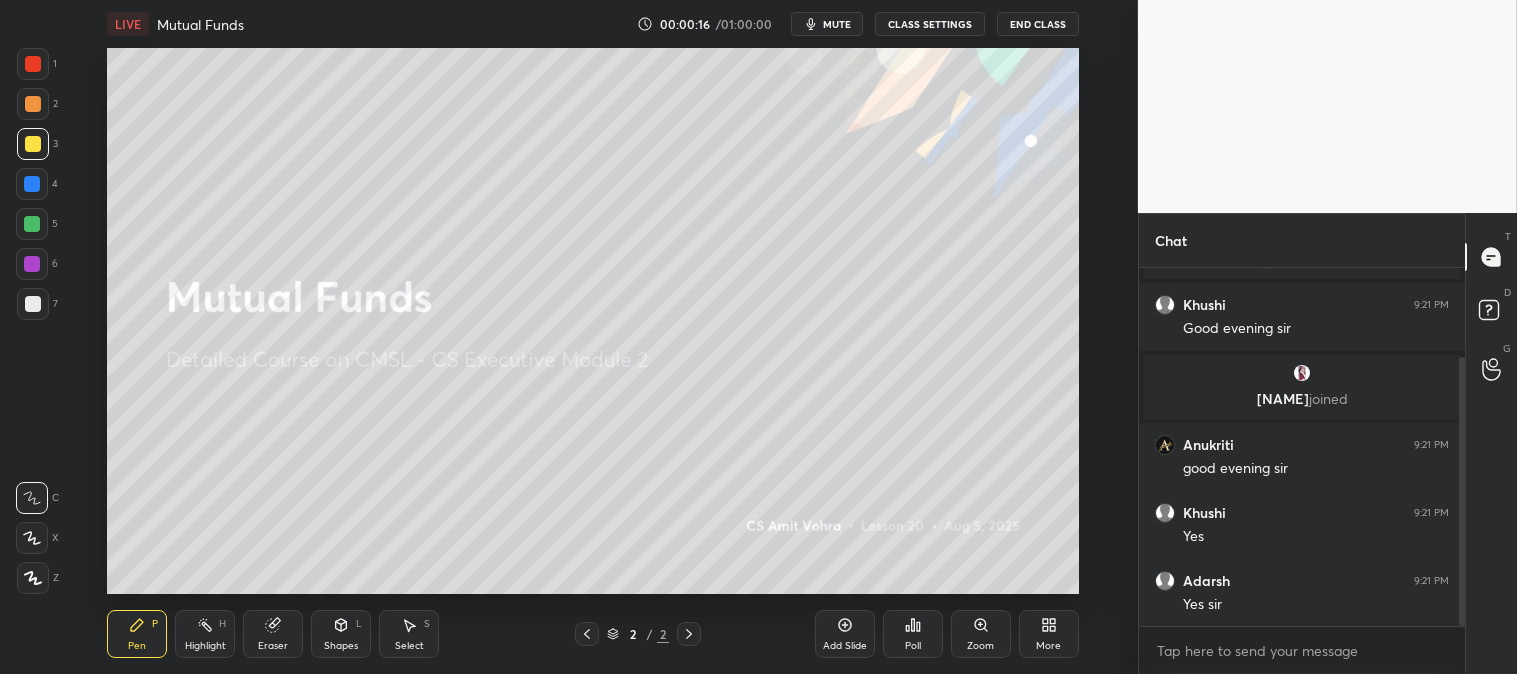 click 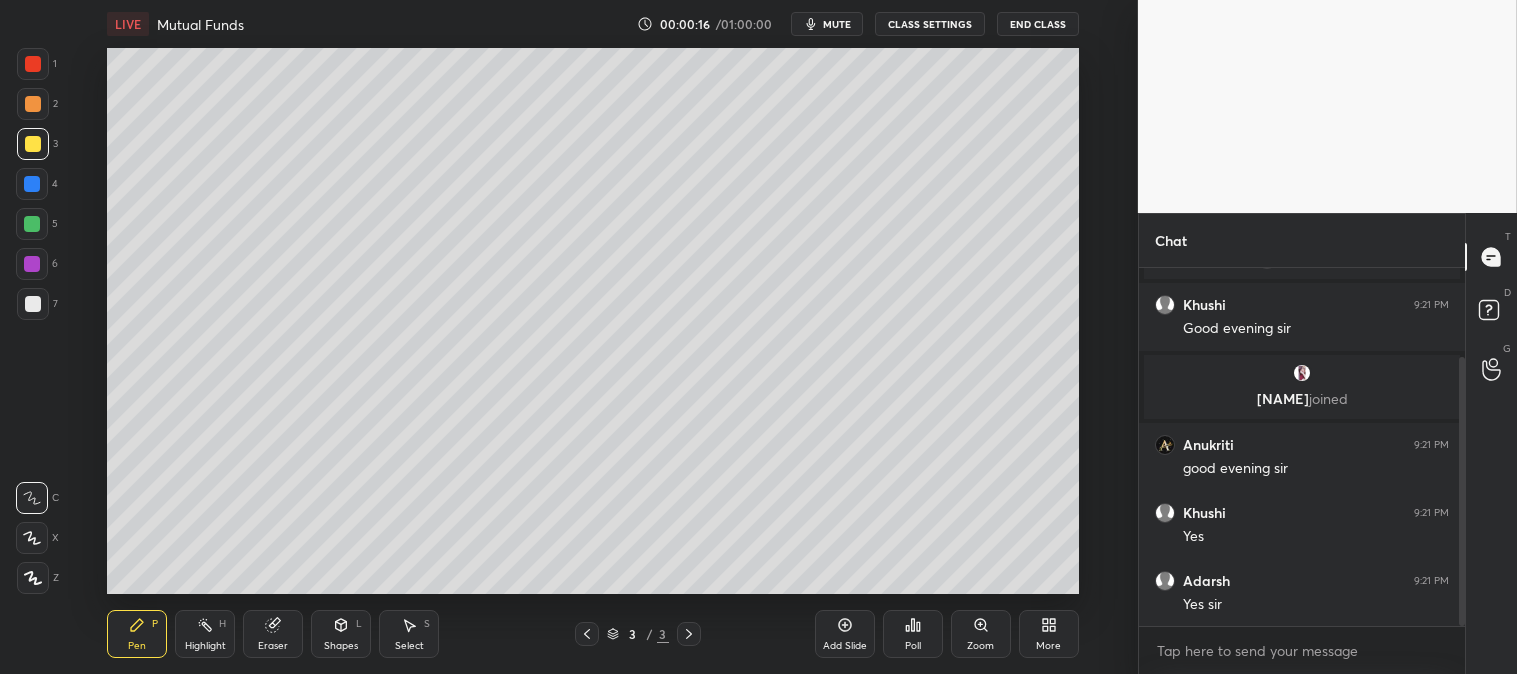 click on "Zoom" at bounding box center [980, 646] 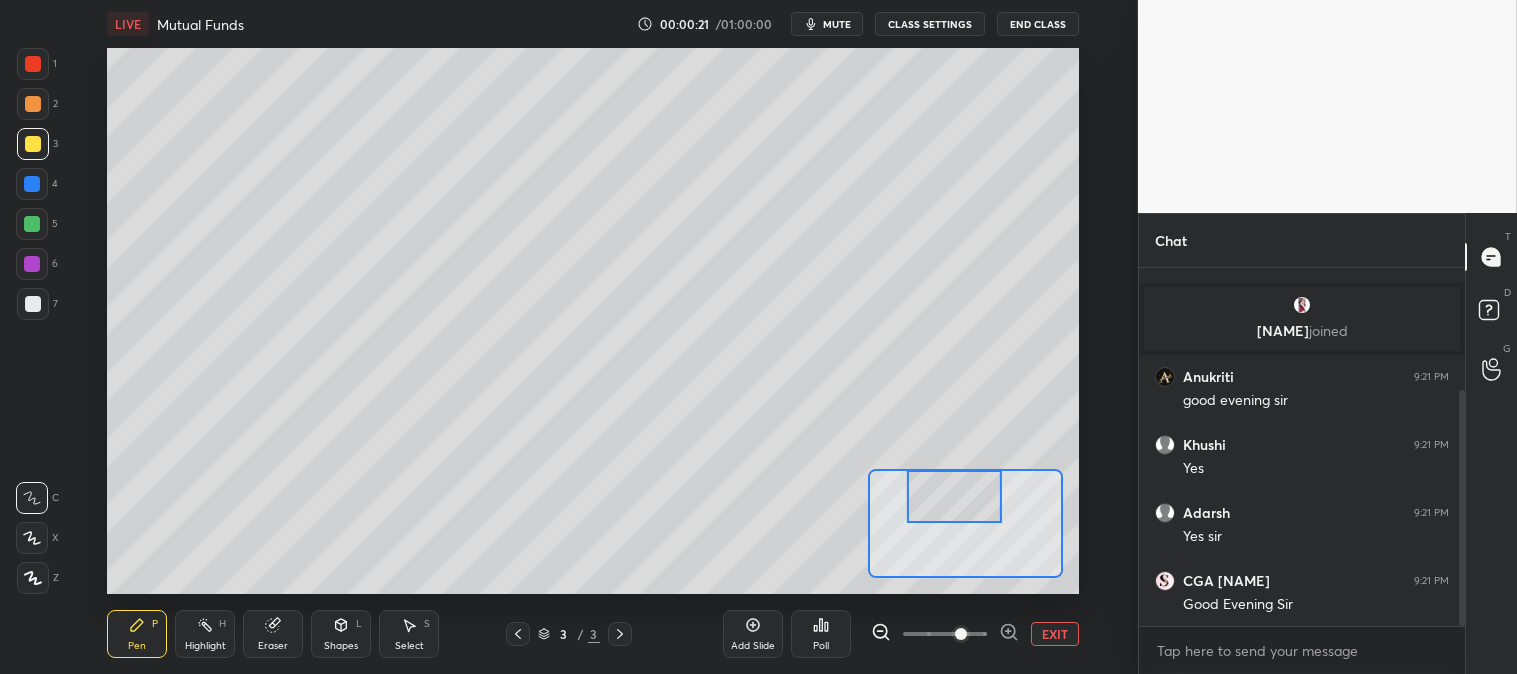 scroll, scrollTop: 205, scrollLeft: 0, axis: vertical 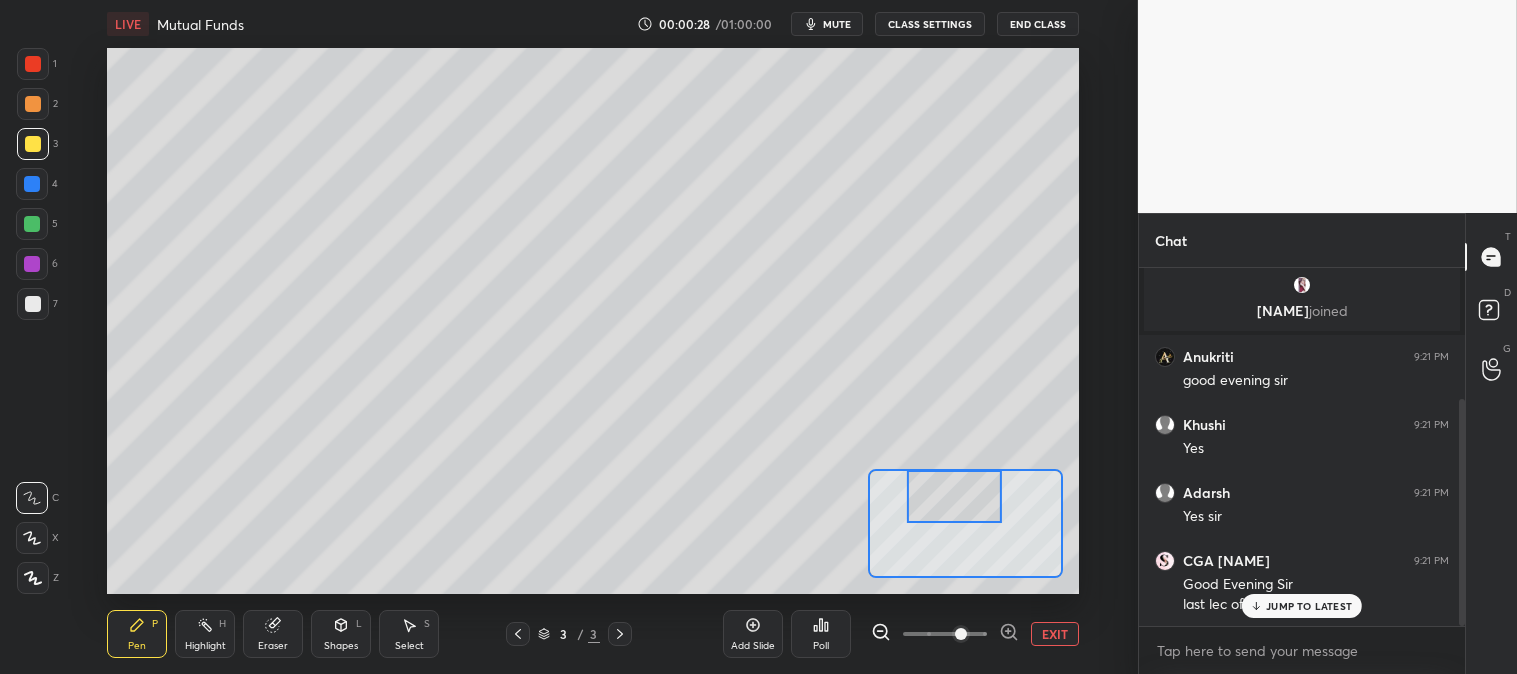click at bounding box center [32, 538] 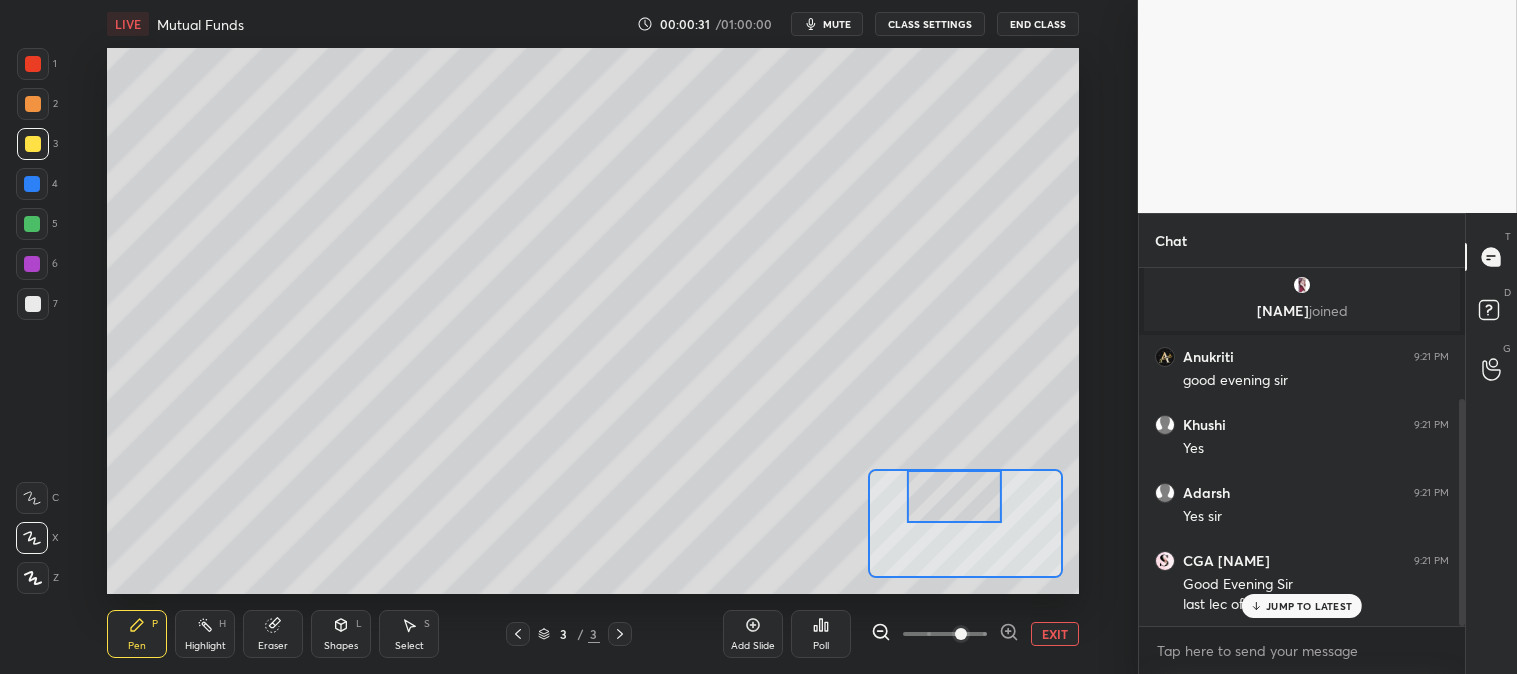 scroll, scrollTop: 273, scrollLeft: 0, axis: vertical 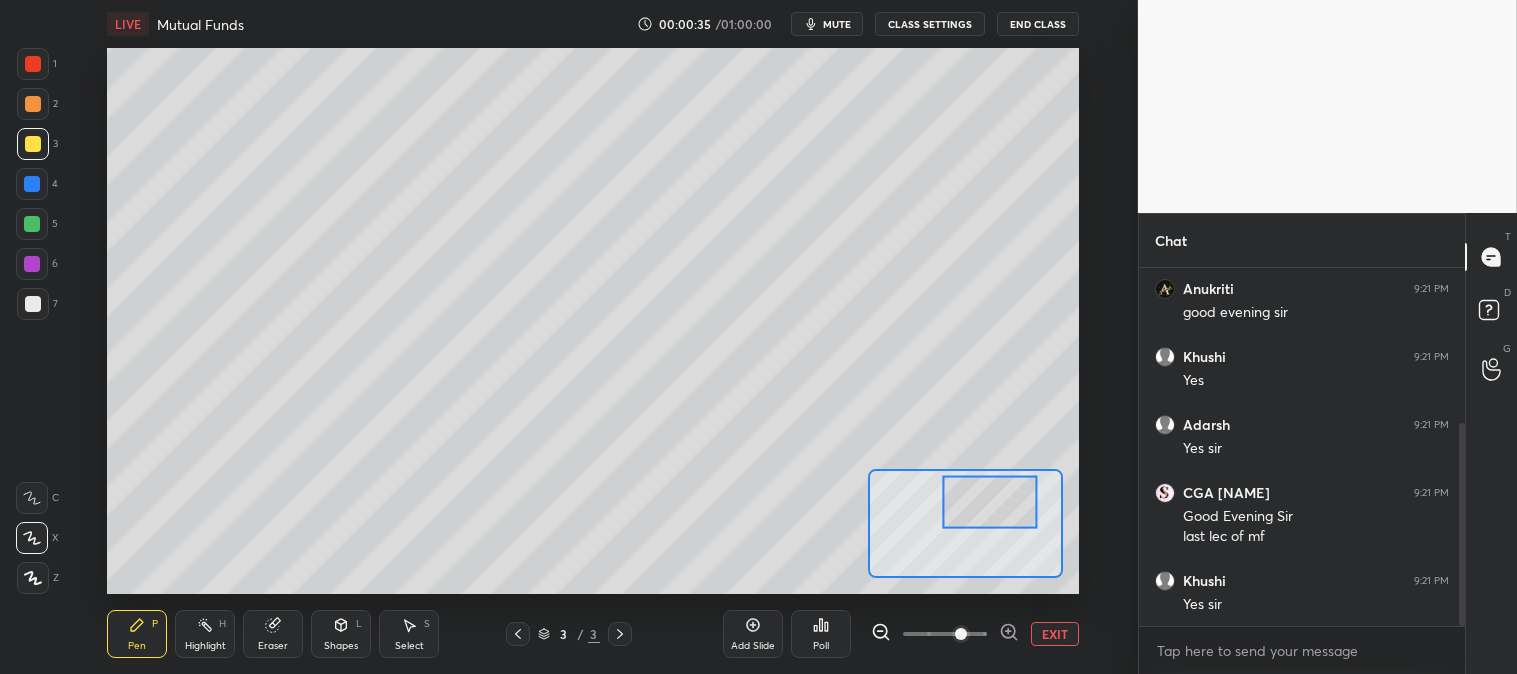 click at bounding box center [32, 498] 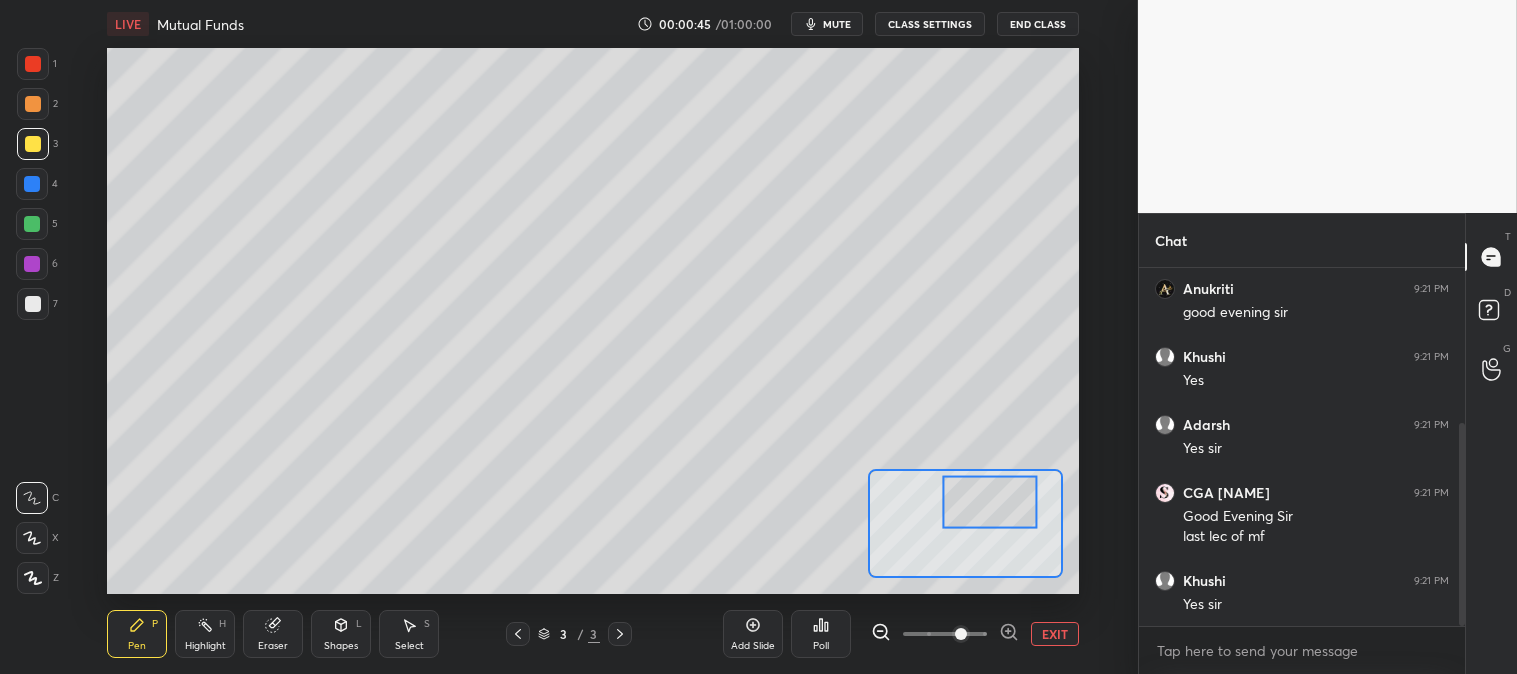 click on "EXIT" at bounding box center (1055, 634) 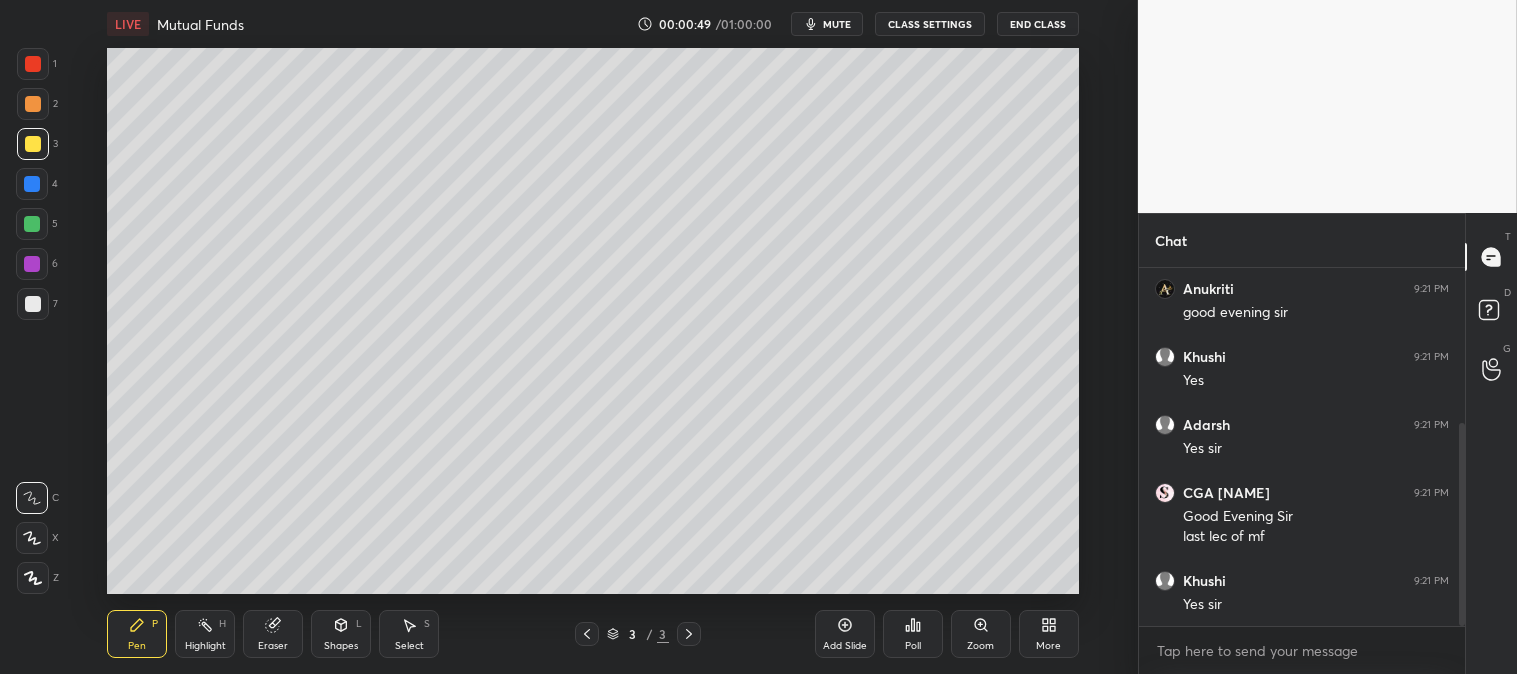 scroll, scrollTop: 341, scrollLeft: 0, axis: vertical 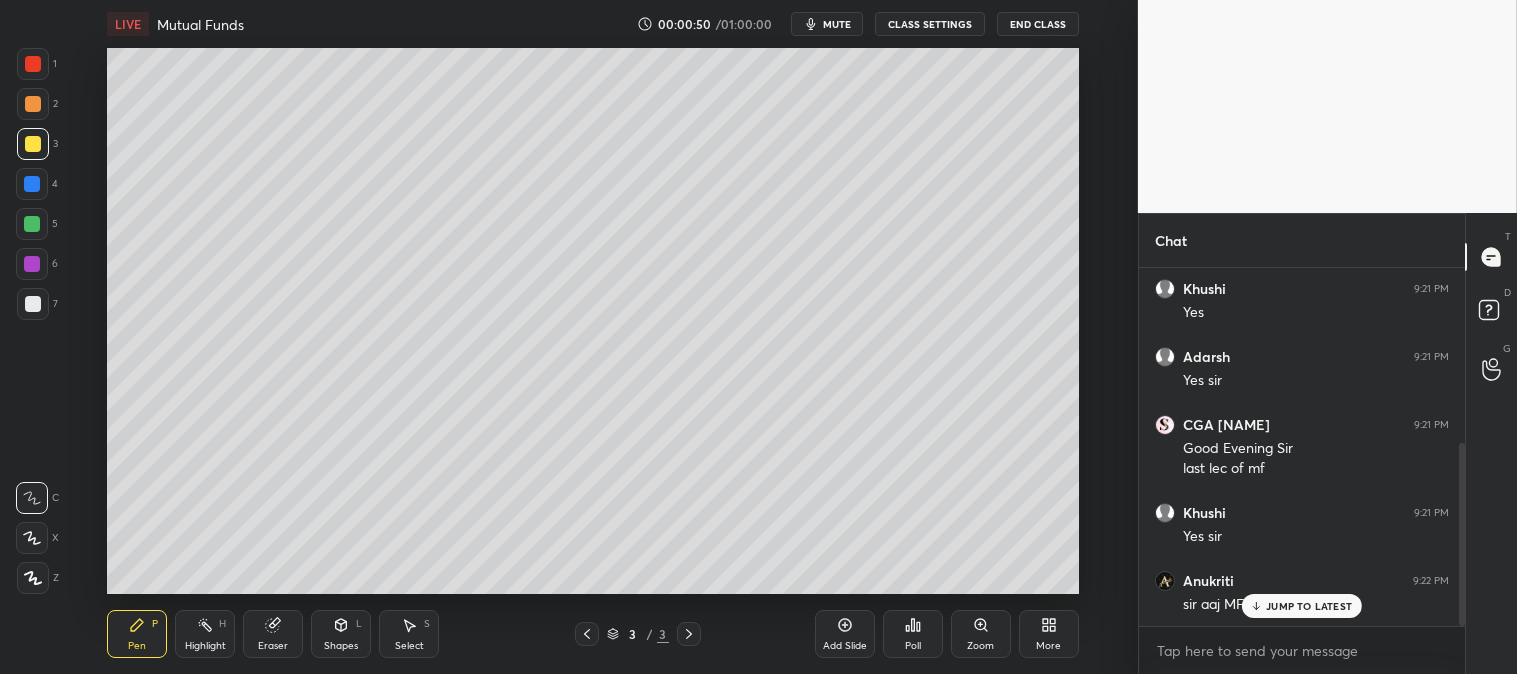 click at bounding box center [33, 304] 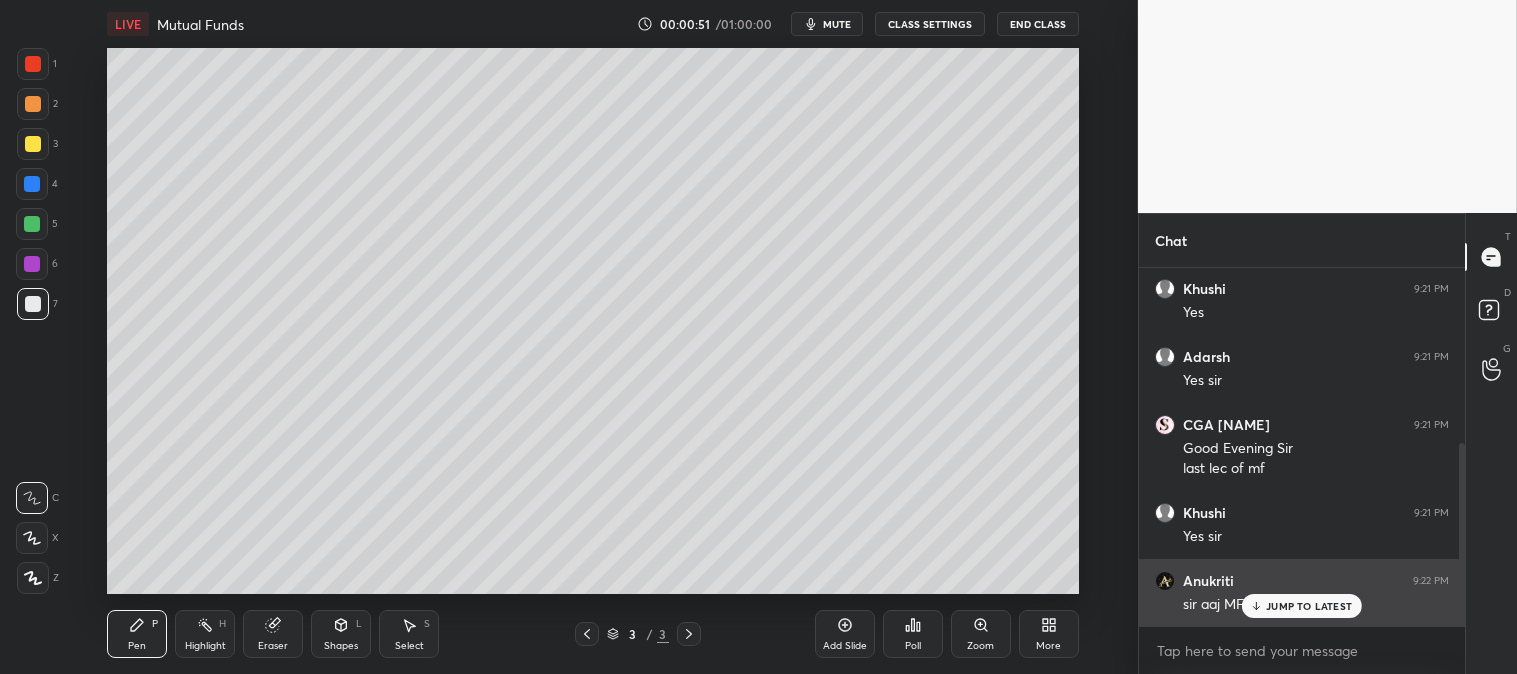 click on "JUMP TO LATEST" at bounding box center (1309, 606) 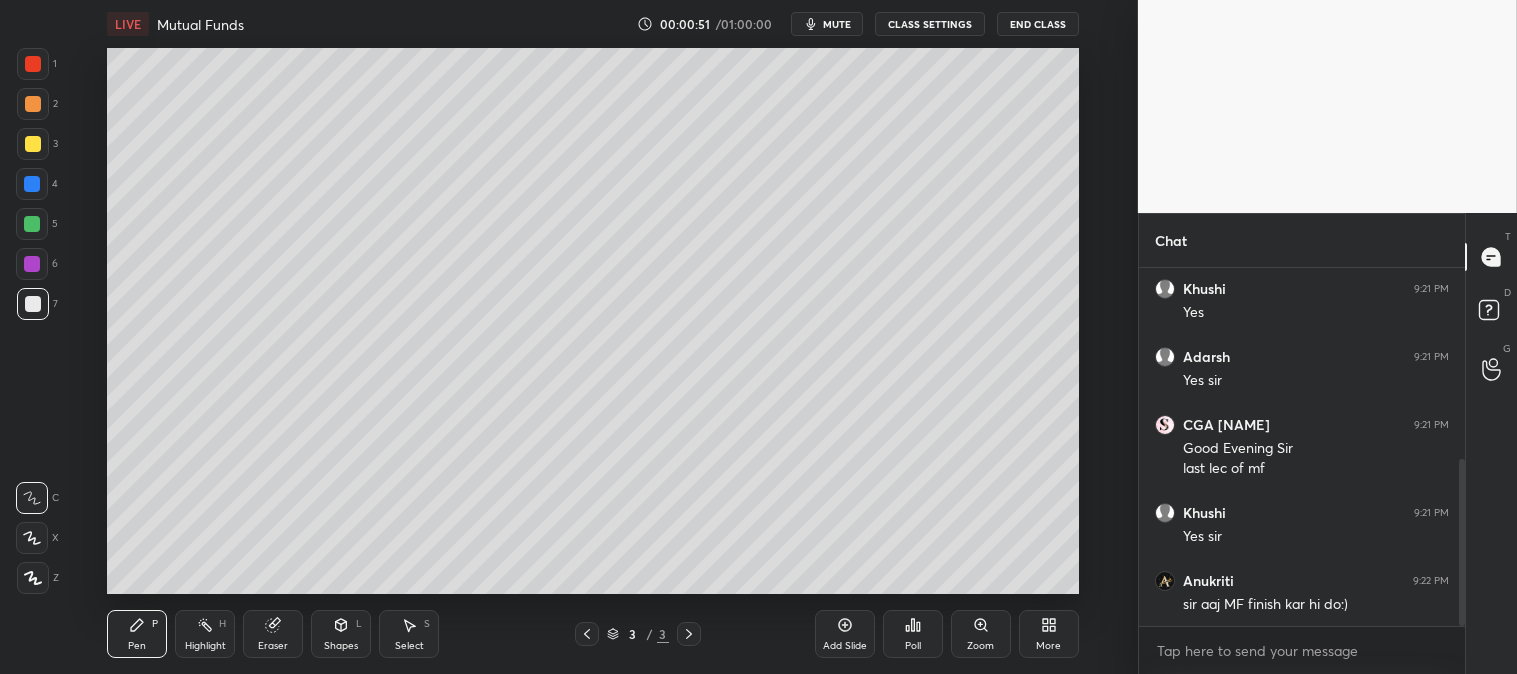 scroll, scrollTop: 410, scrollLeft: 0, axis: vertical 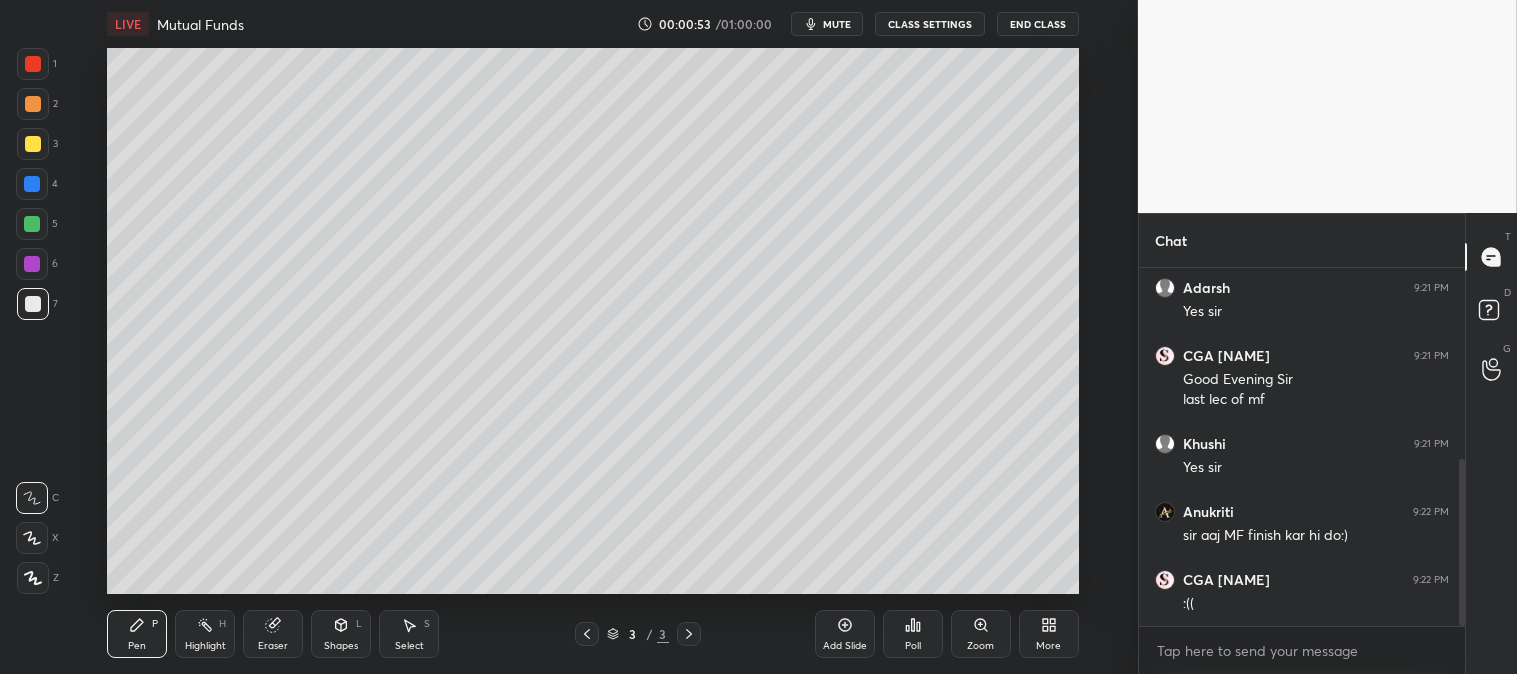 click at bounding box center [32, 538] 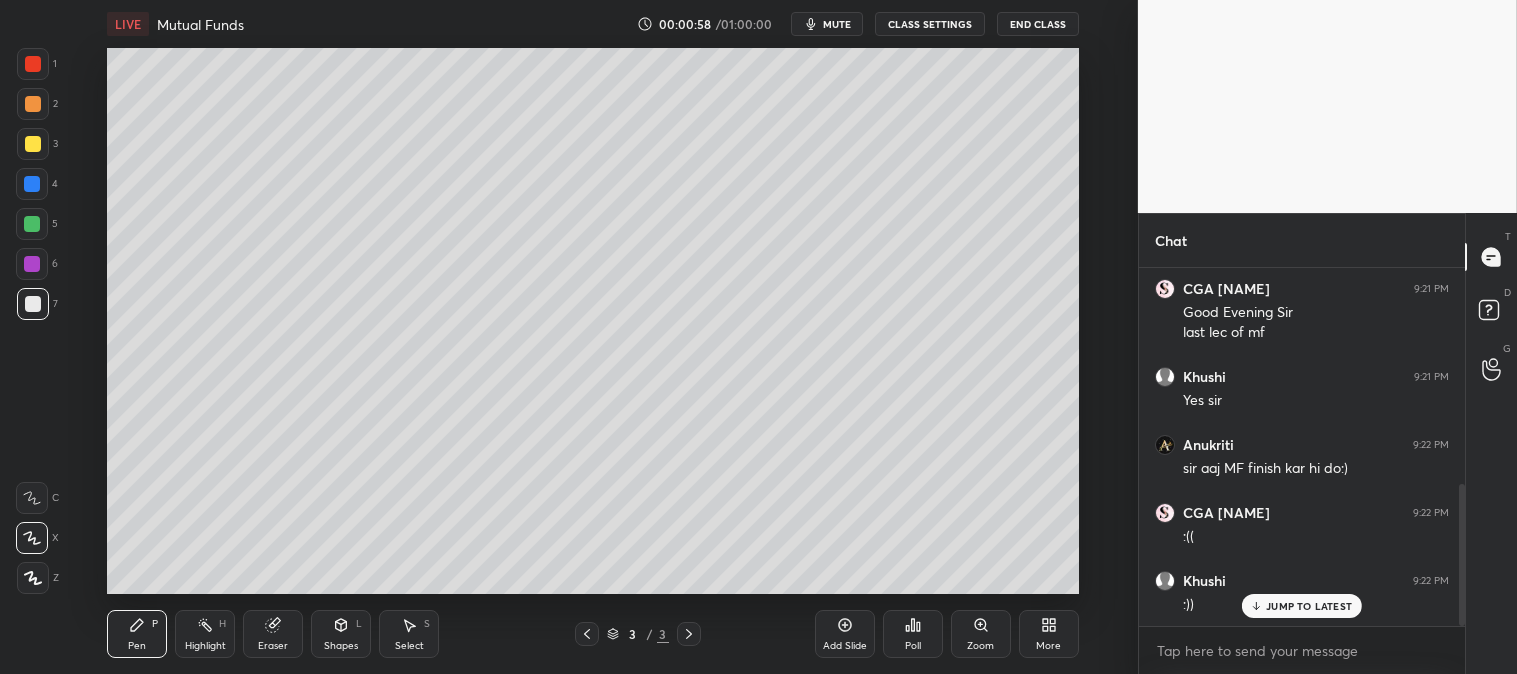 scroll, scrollTop: 545, scrollLeft: 0, axis: vertical 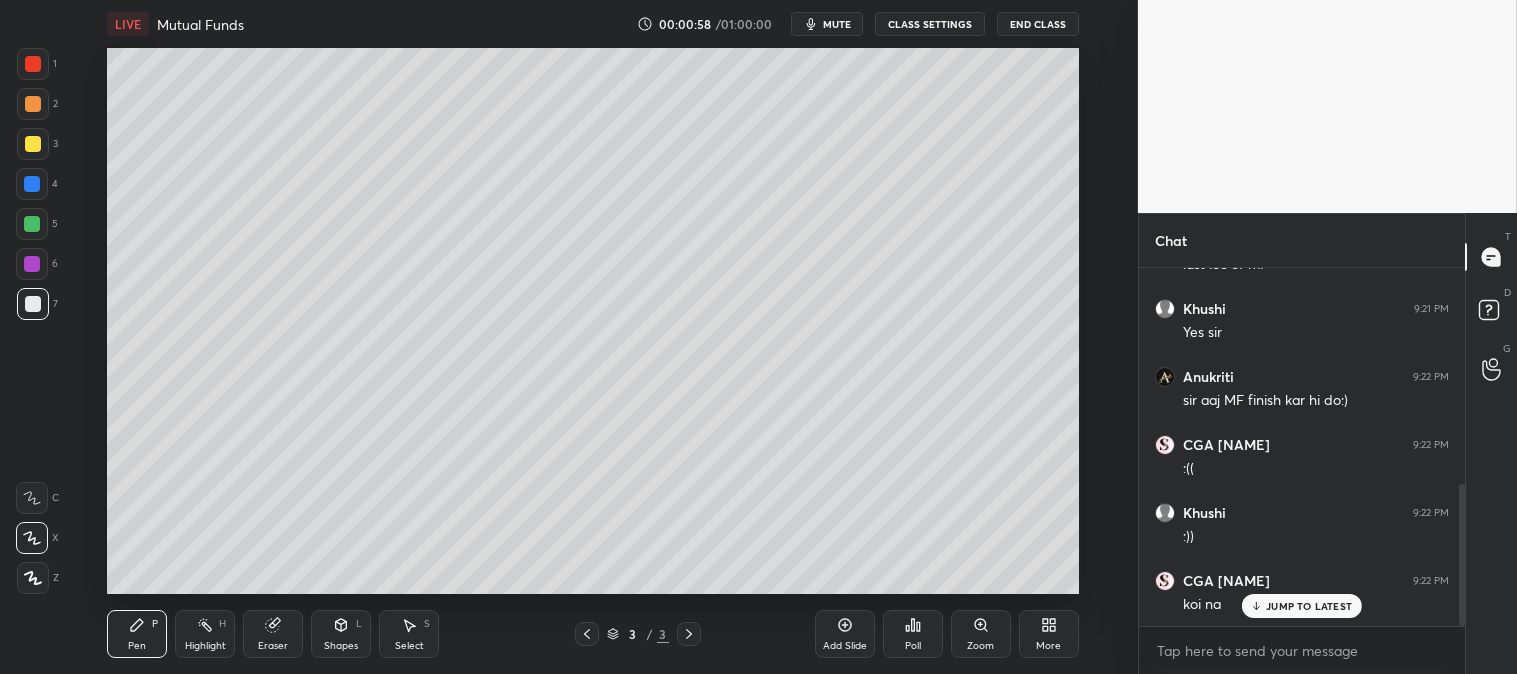 click 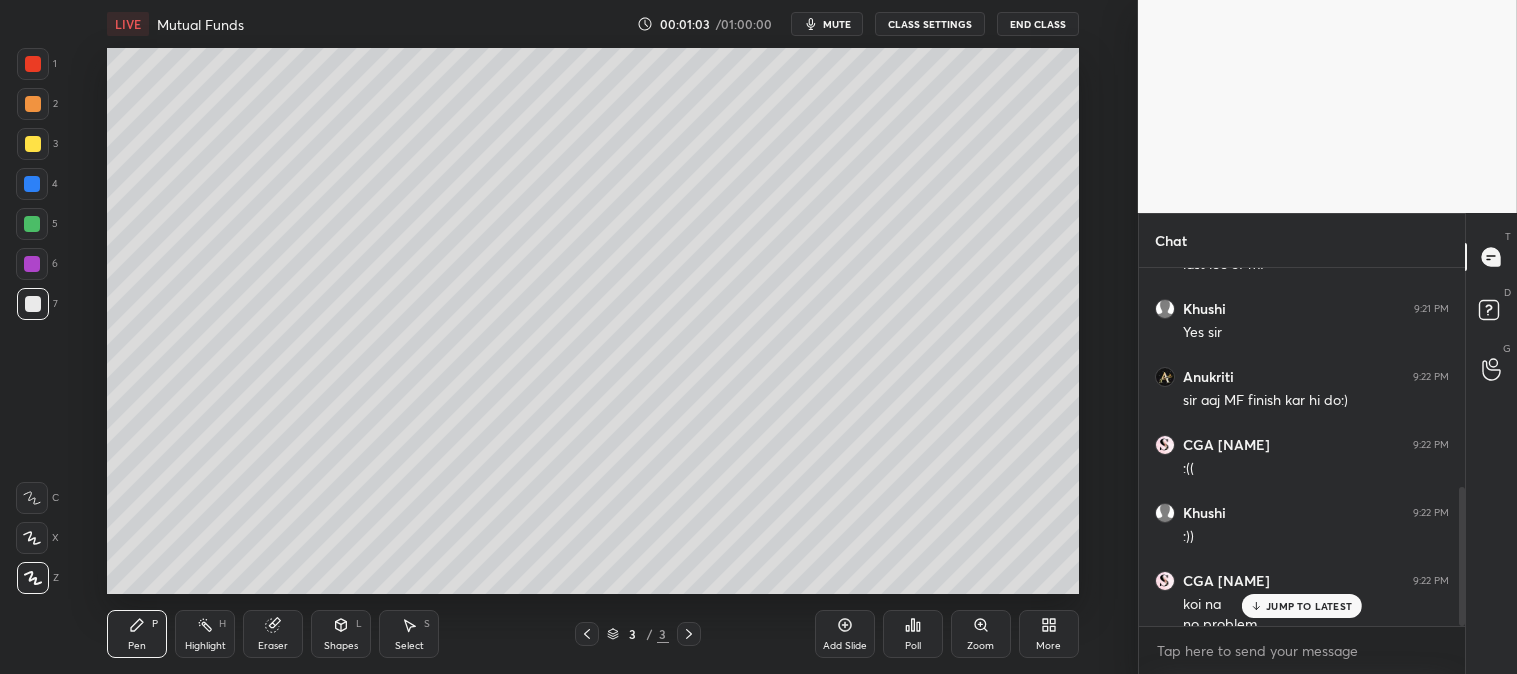 scroll, scrollTop: 565, scrollLeft: 0, axis: vertical 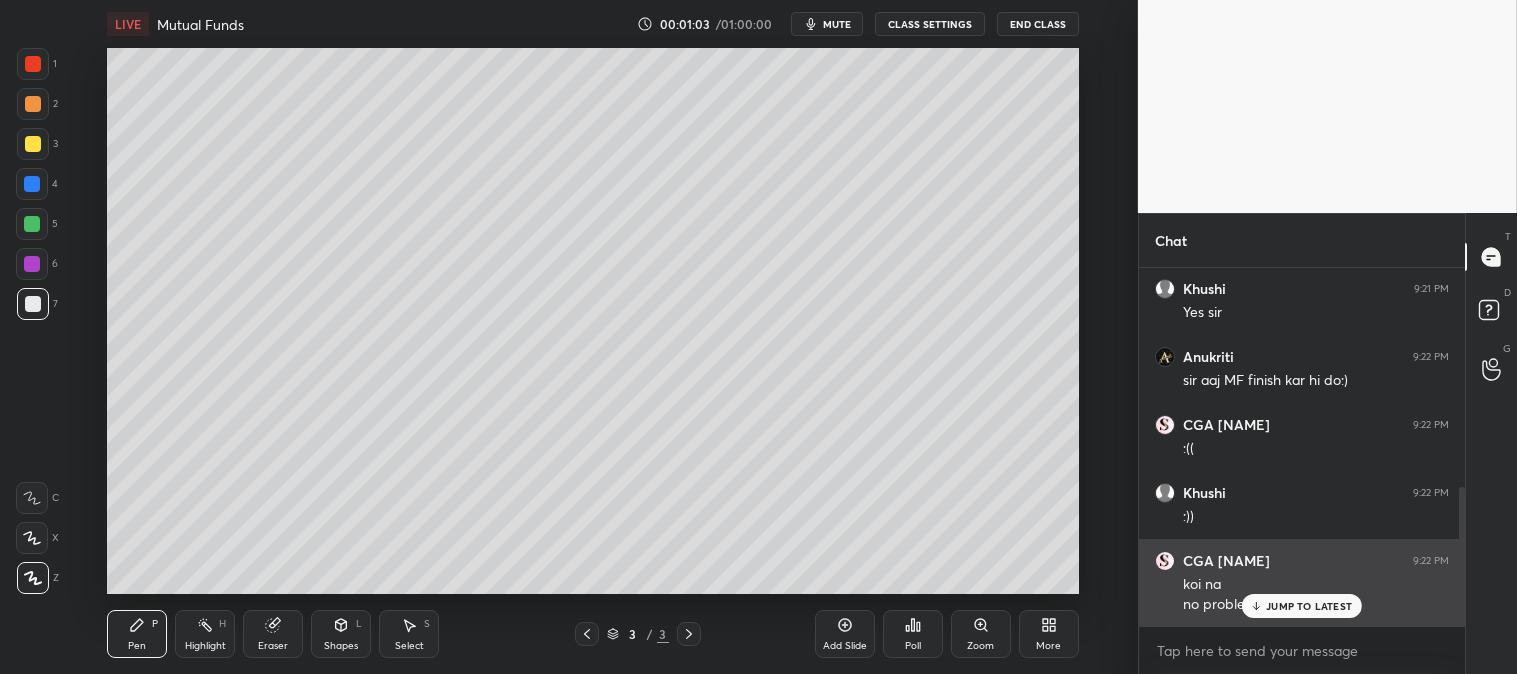 click on "CGA Dhruvi 9:22 PM koi na no problem" at bounding box center (1302, 583) 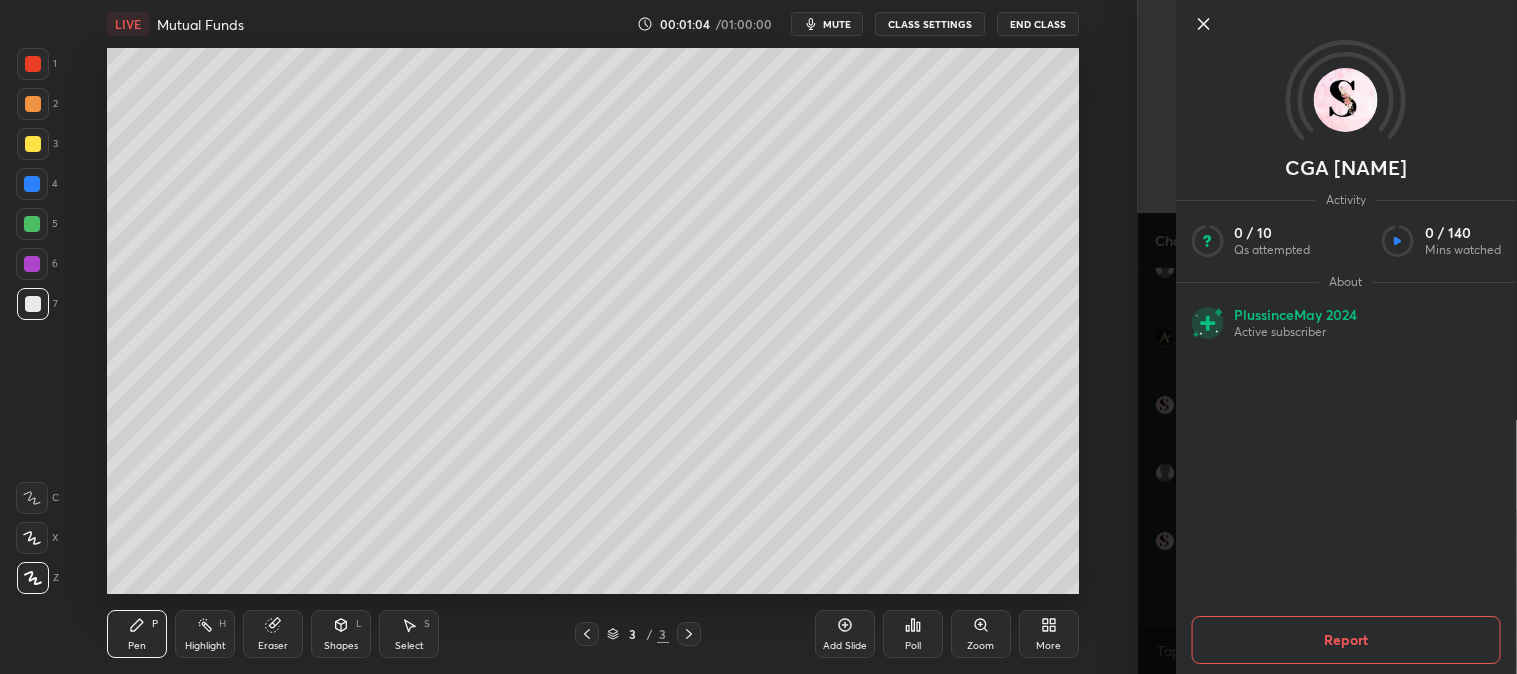 click 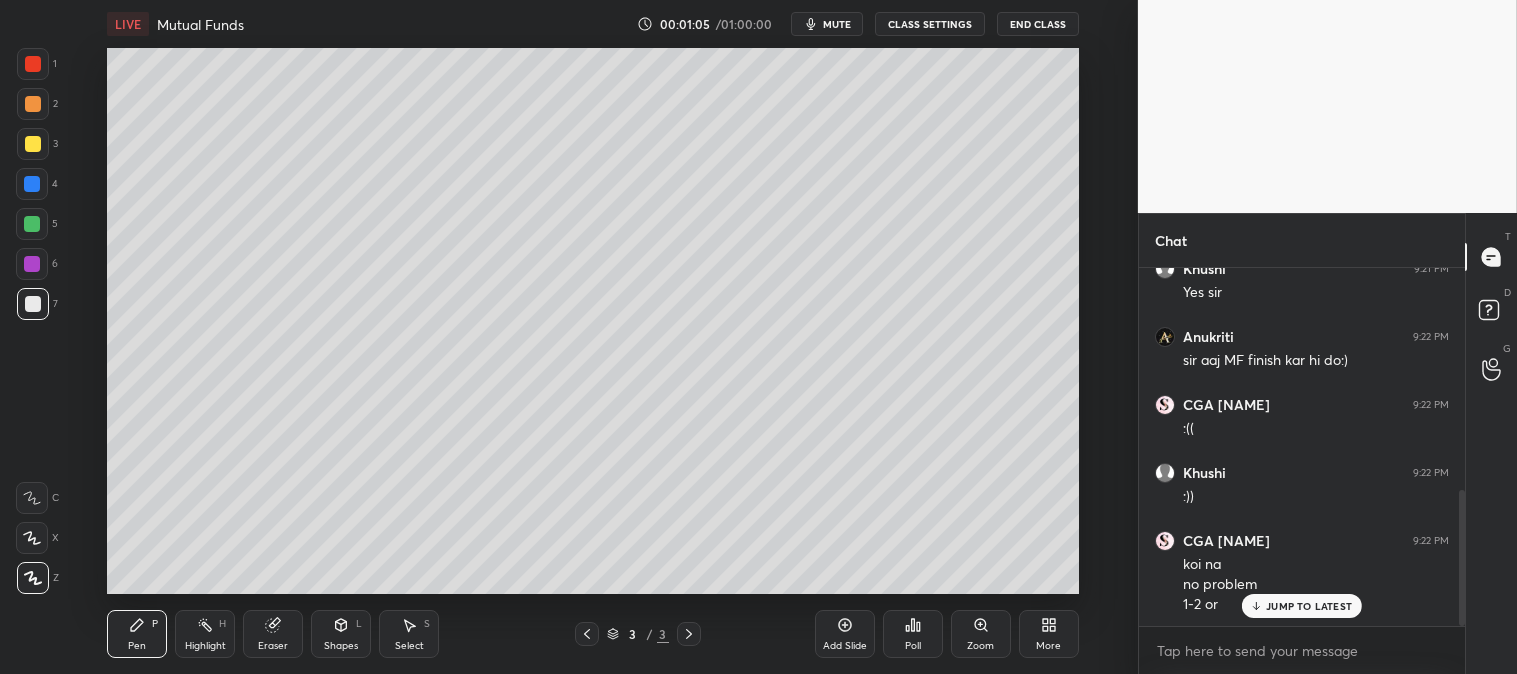 scroll, scrollTop: 653, scrollLeft: 0, axis: vertical 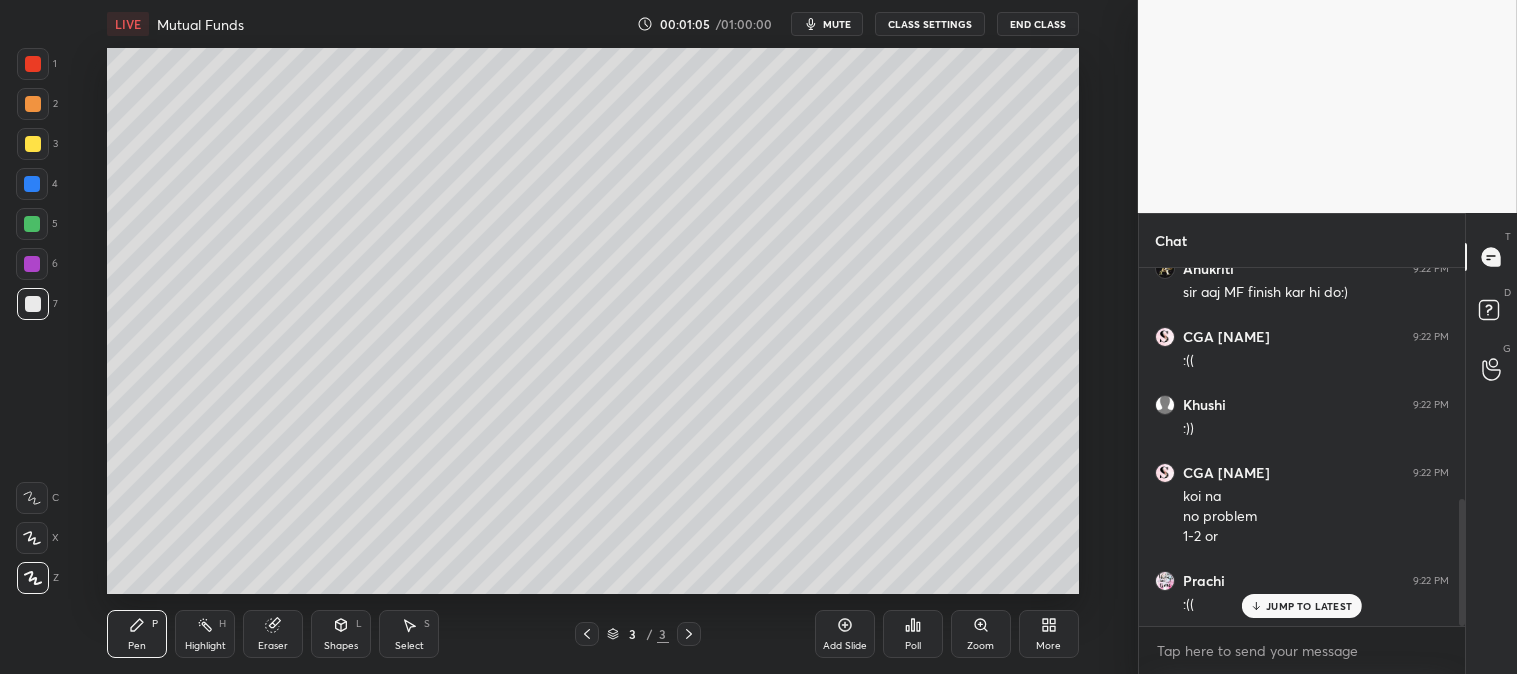 click 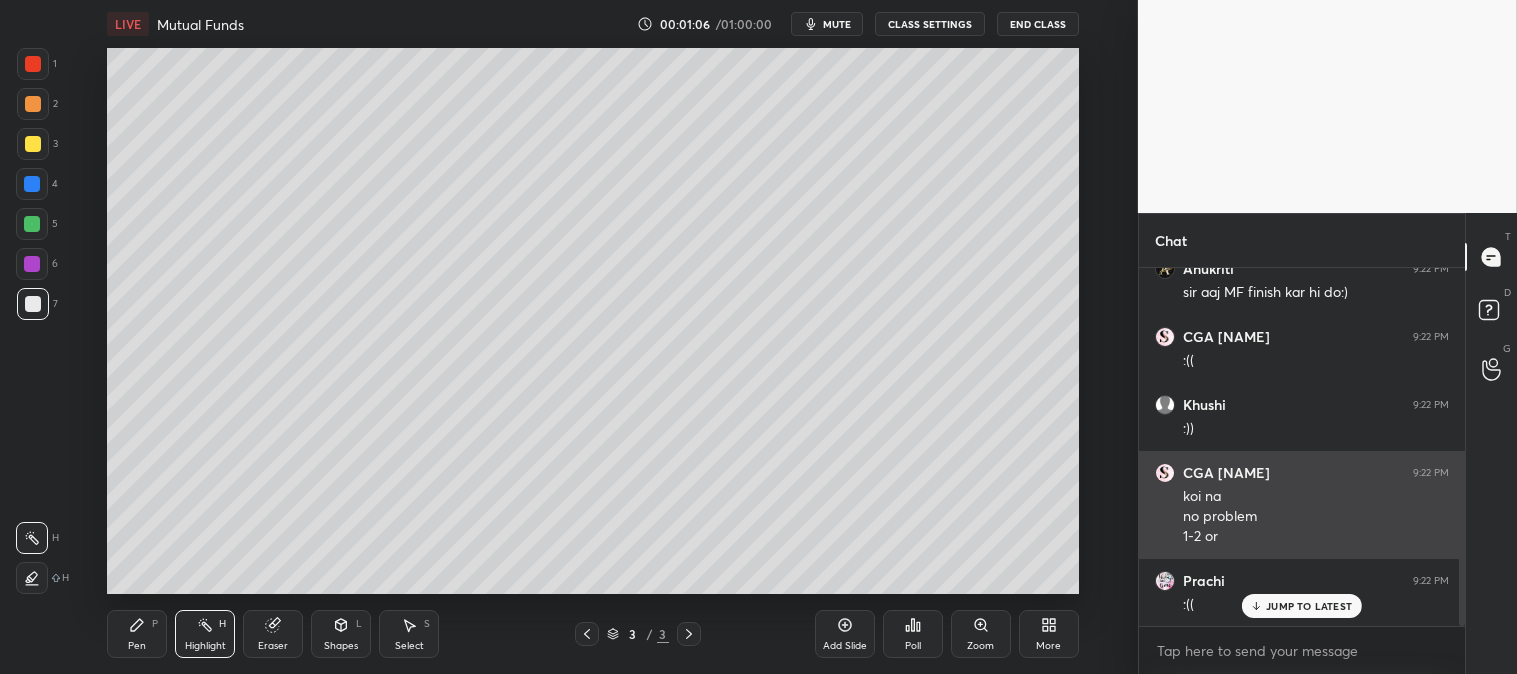 click on "JUMP TO LATEST" at bounding box center [1309, 606] 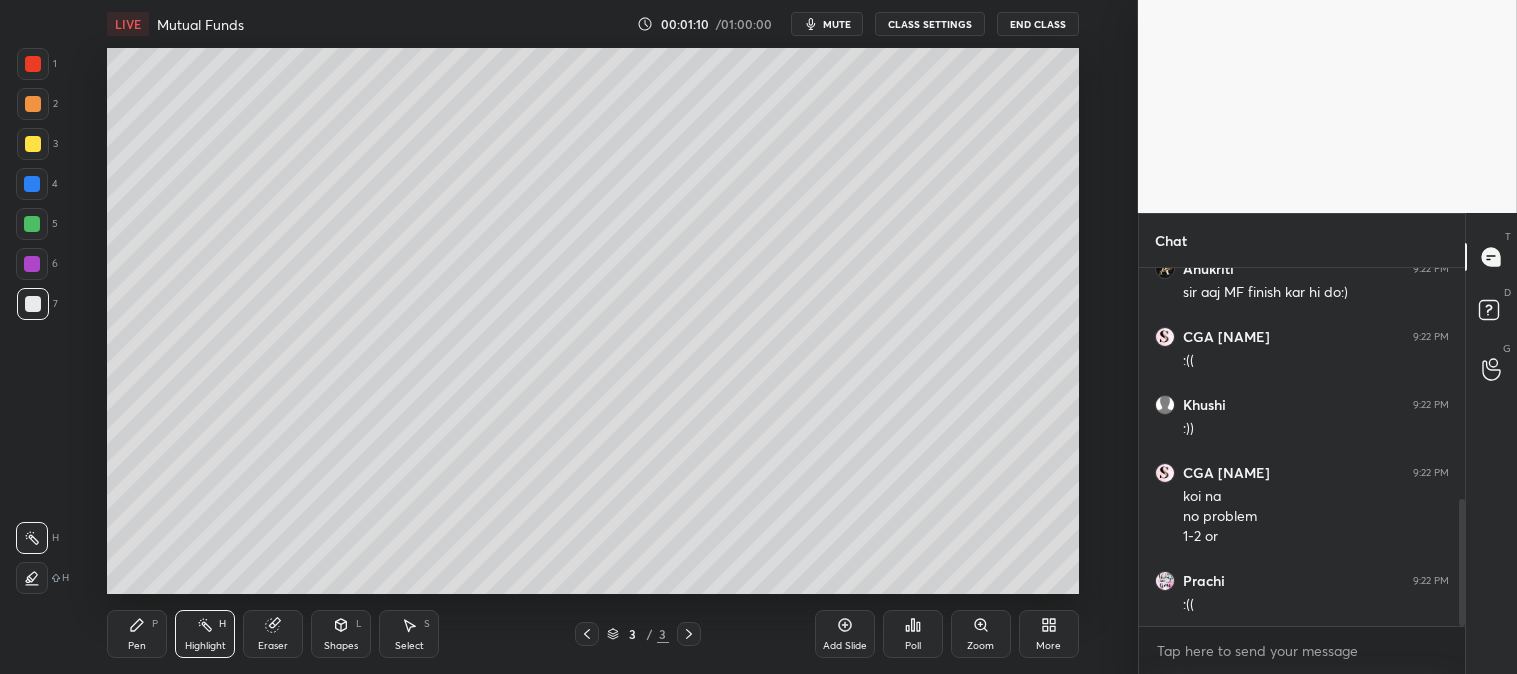 click on "Pen P" at bounding box center [137, 634] 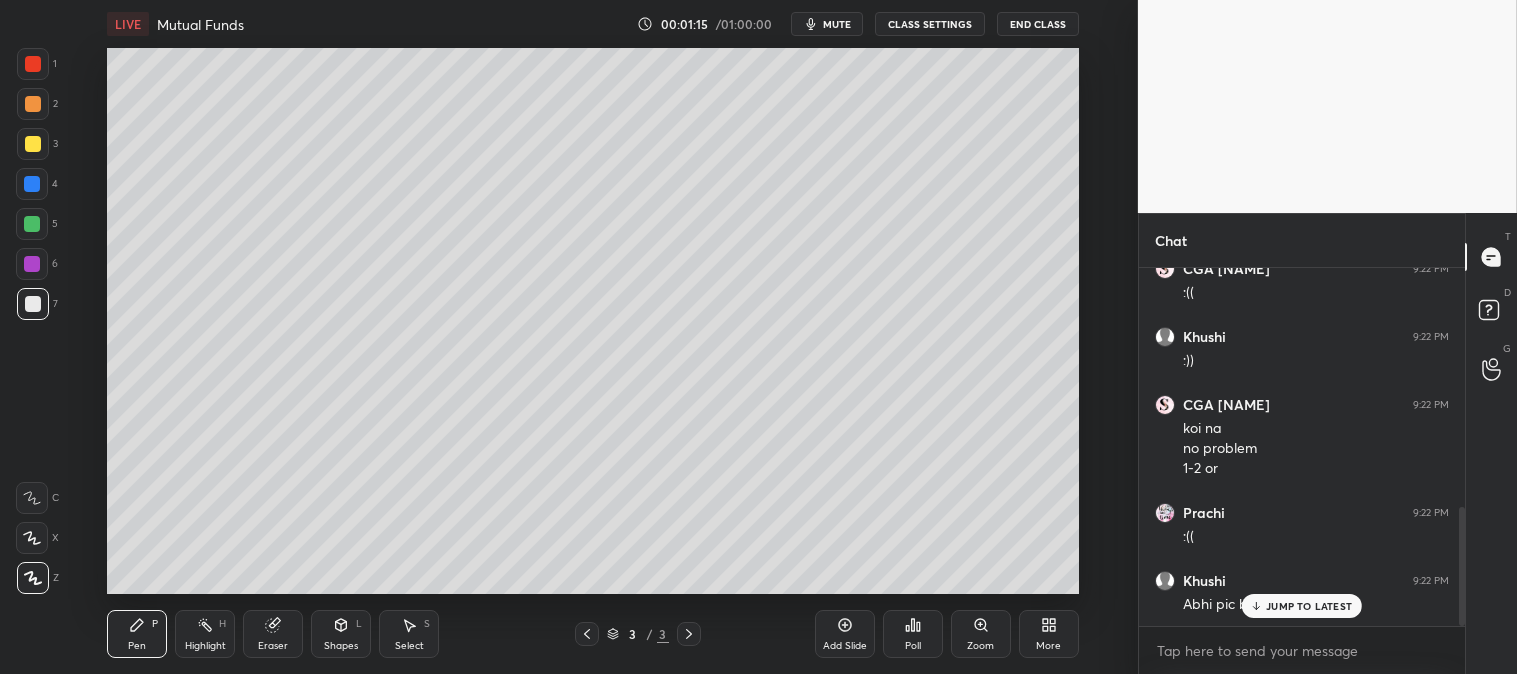 scroll, scrollTop: 793, scrollLeft: 0, axis: vertical 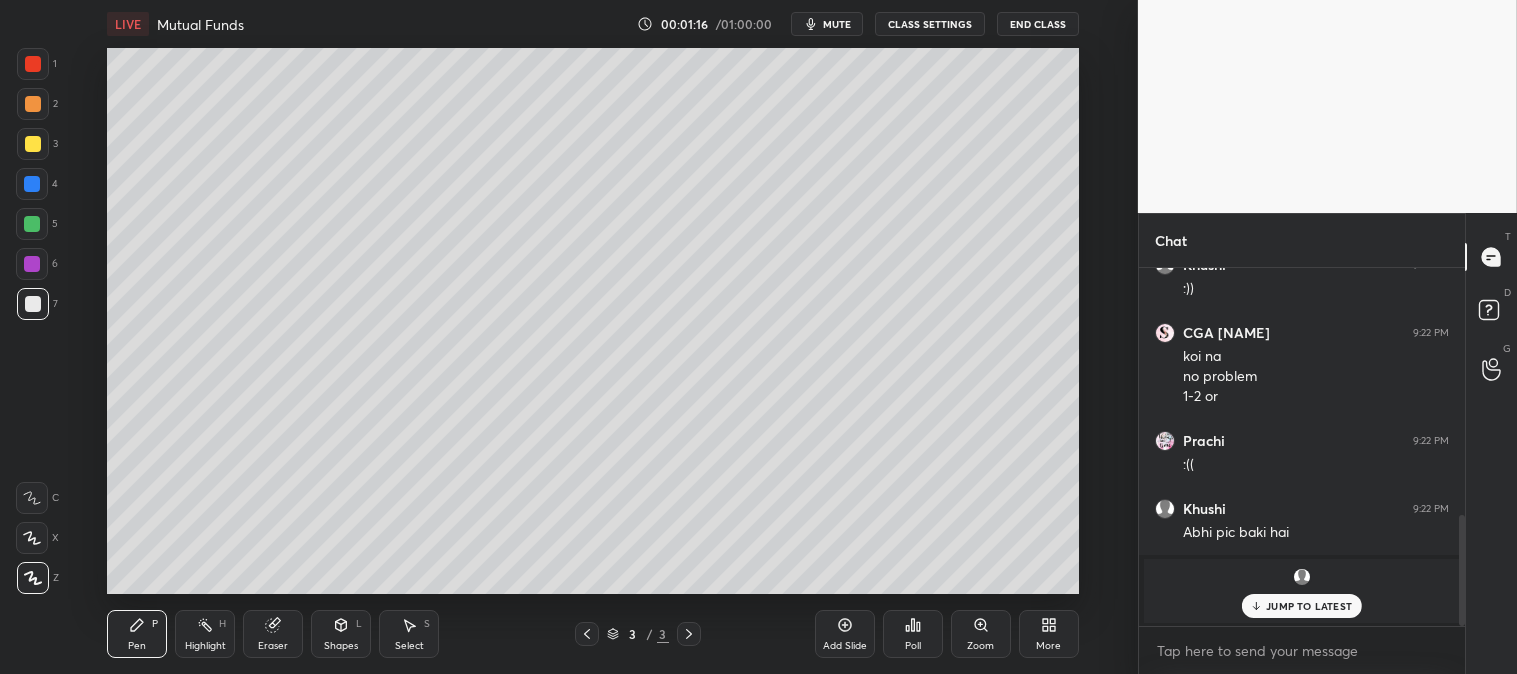click on "JUMP TO LATEST" at bounding box center (1309, 606) 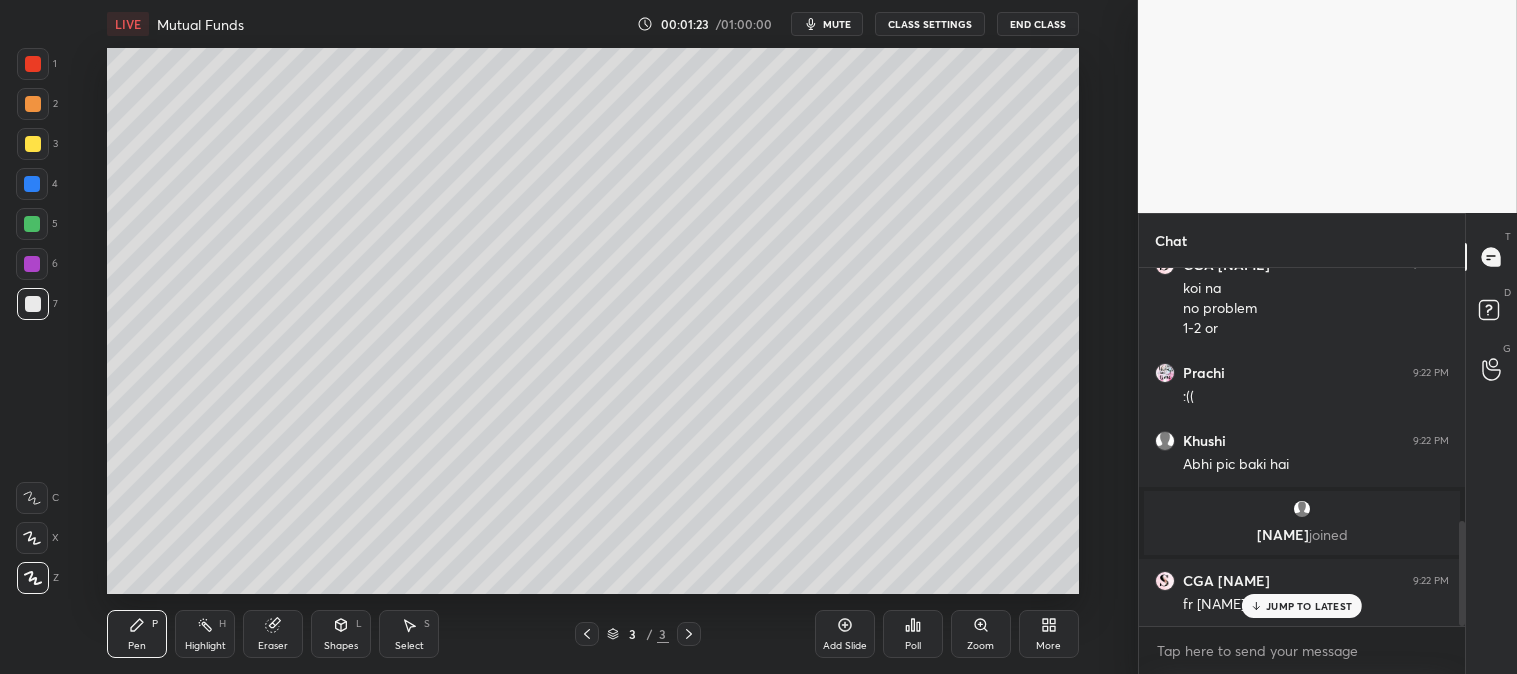 scroll, scrollTop: 881, scrollLeft: 0, axis: vertical 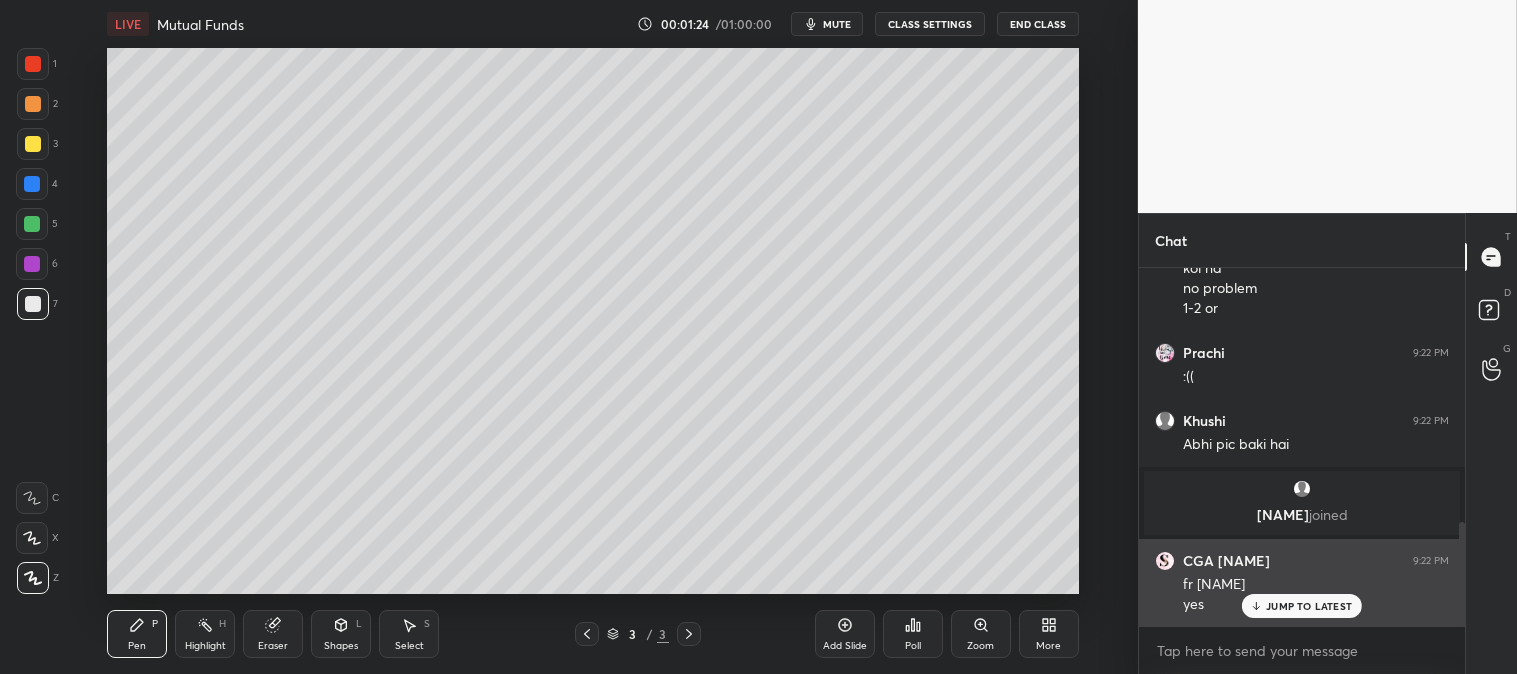 click on "JUMP TO LATEST" at bounding box center (1309, 606) 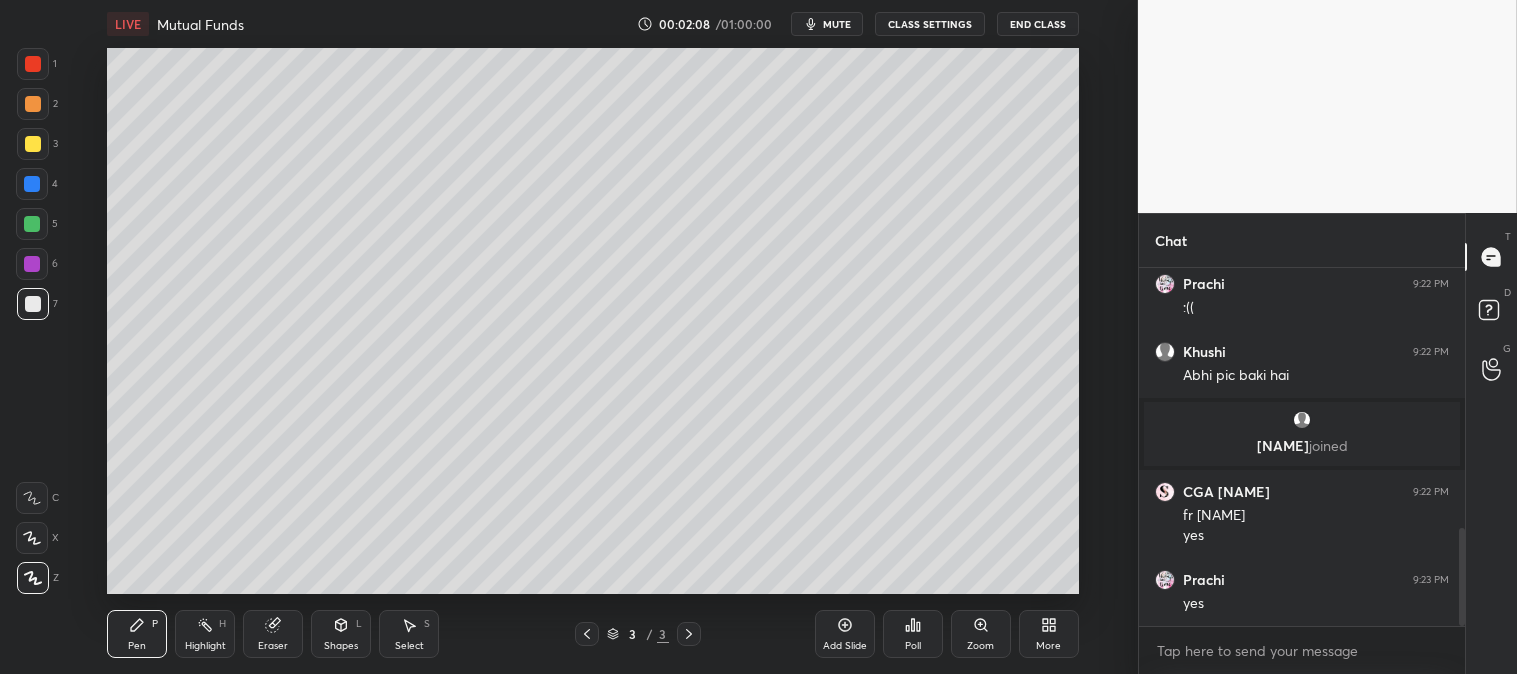 scroll, scrollTop: 1021, scrollLeft: 0, axis: vertical 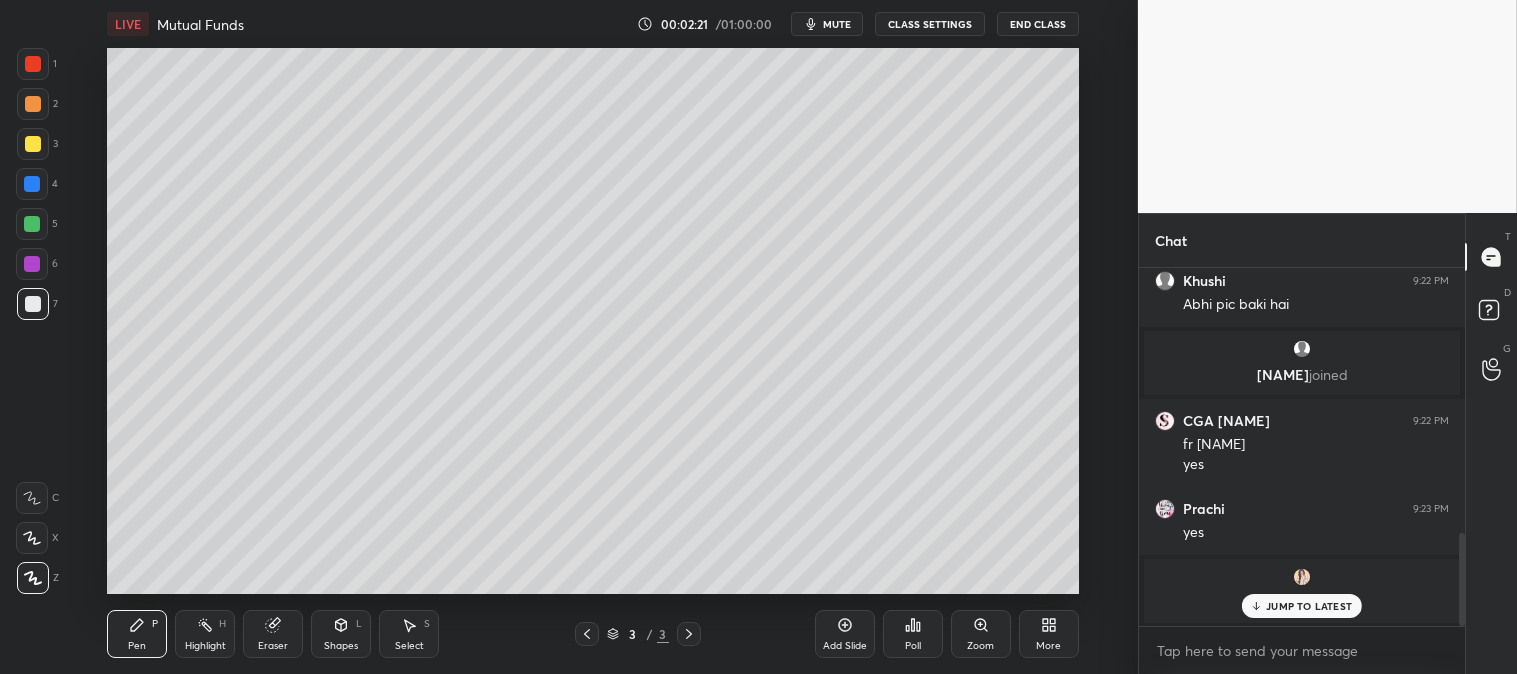 click on "Highlight" at bounding box center (205, 646) 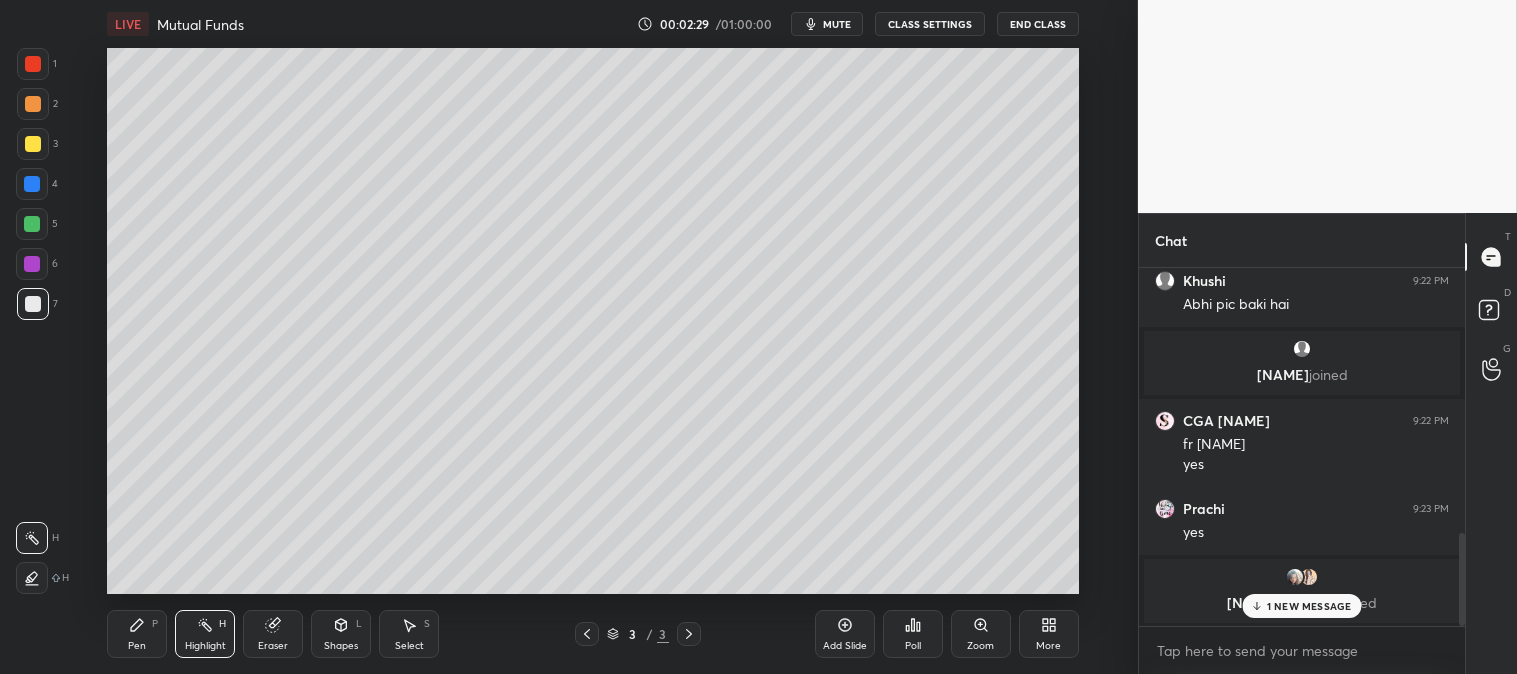 click on "1 NEW MESSAGE" at bounding box center (1309, 606) 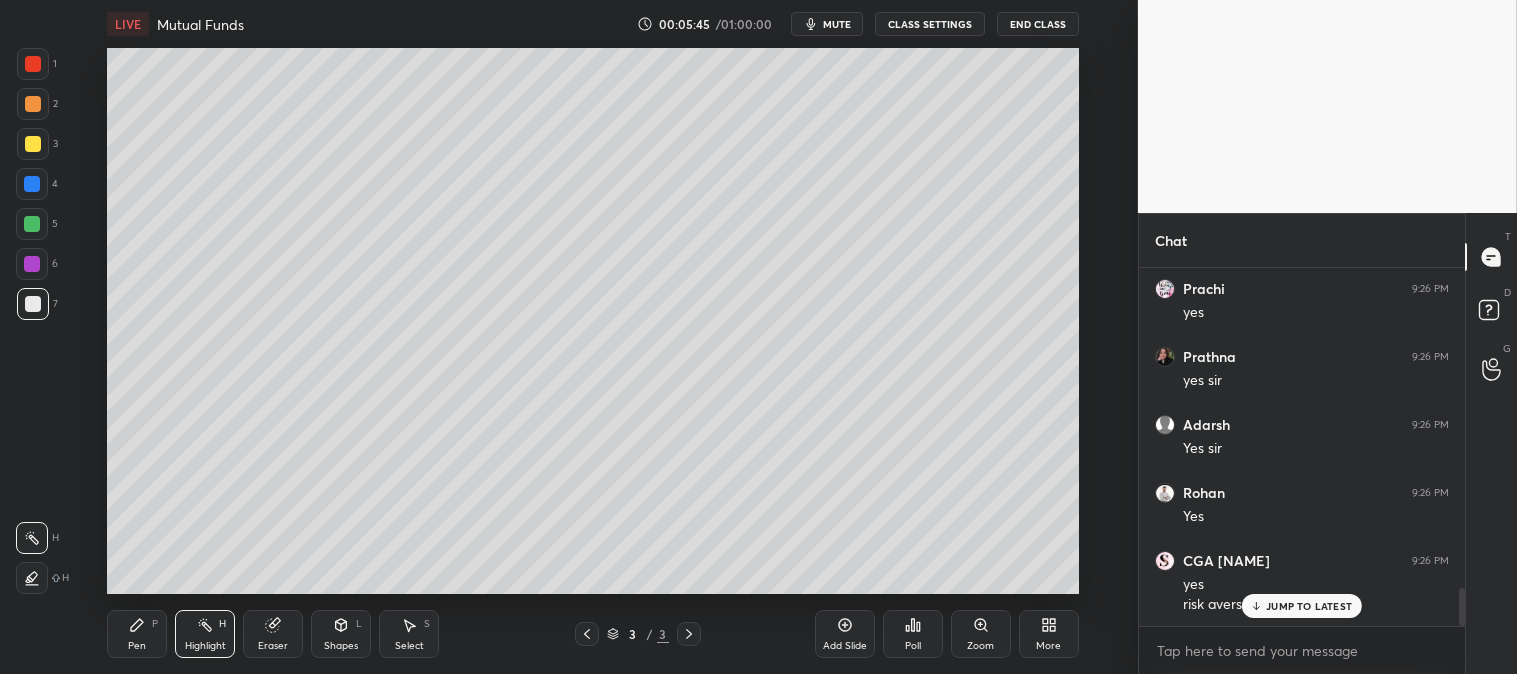 scroll, scrollTop: 3013, scrollLeft: 0, axis: vertical 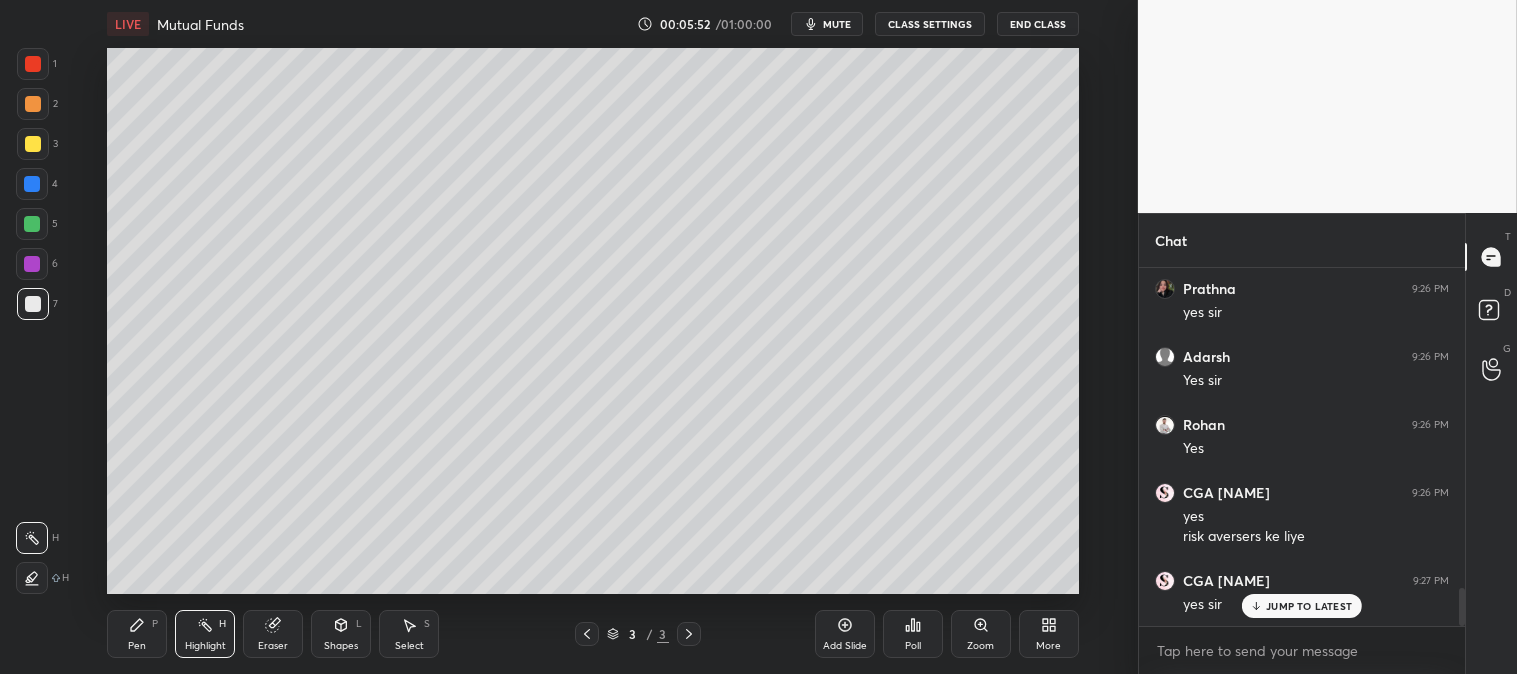 click on "Pen P" at bounding box center [137, 634] 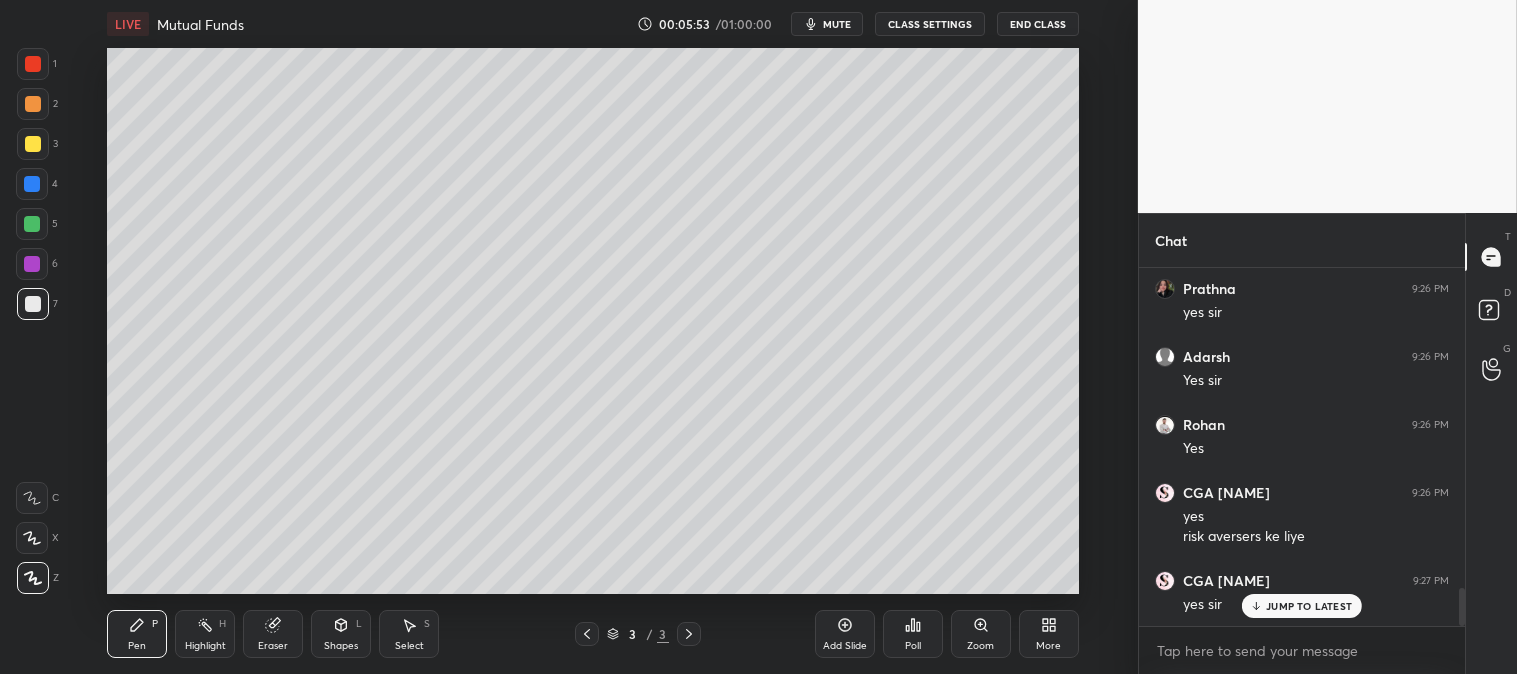 click at bounding box center [32, 184] 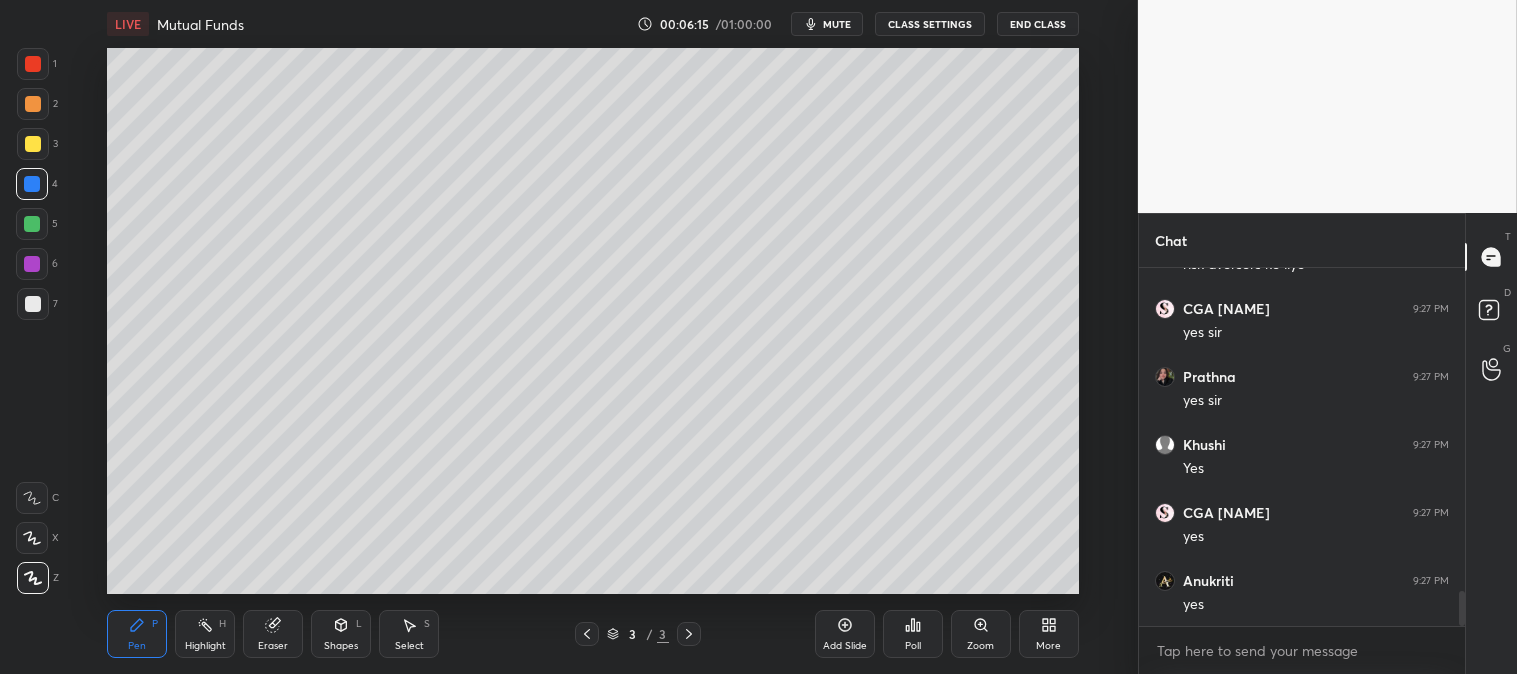 scroll, scrollTop: 3353, scrollLeft: 0, axis: vertical 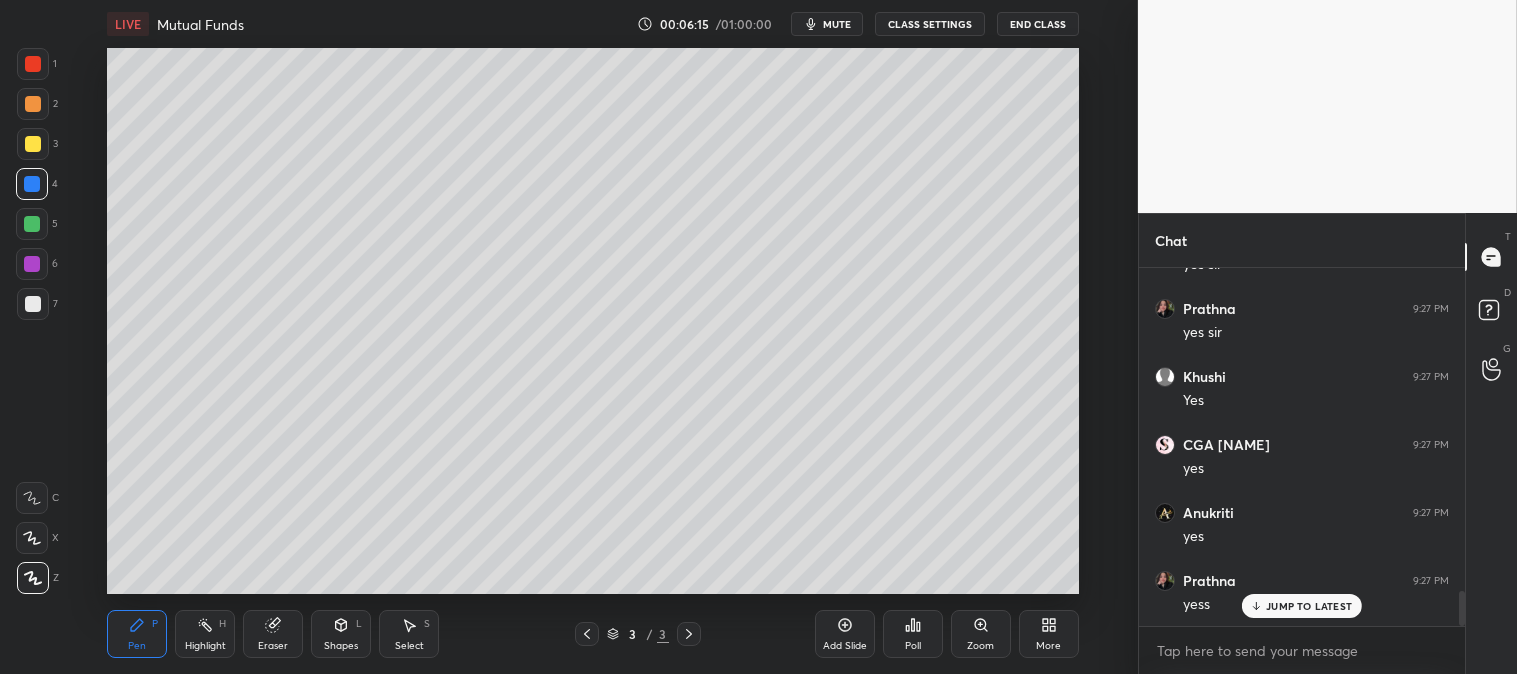 click on "Eraser" at bounding box center (273, 646) 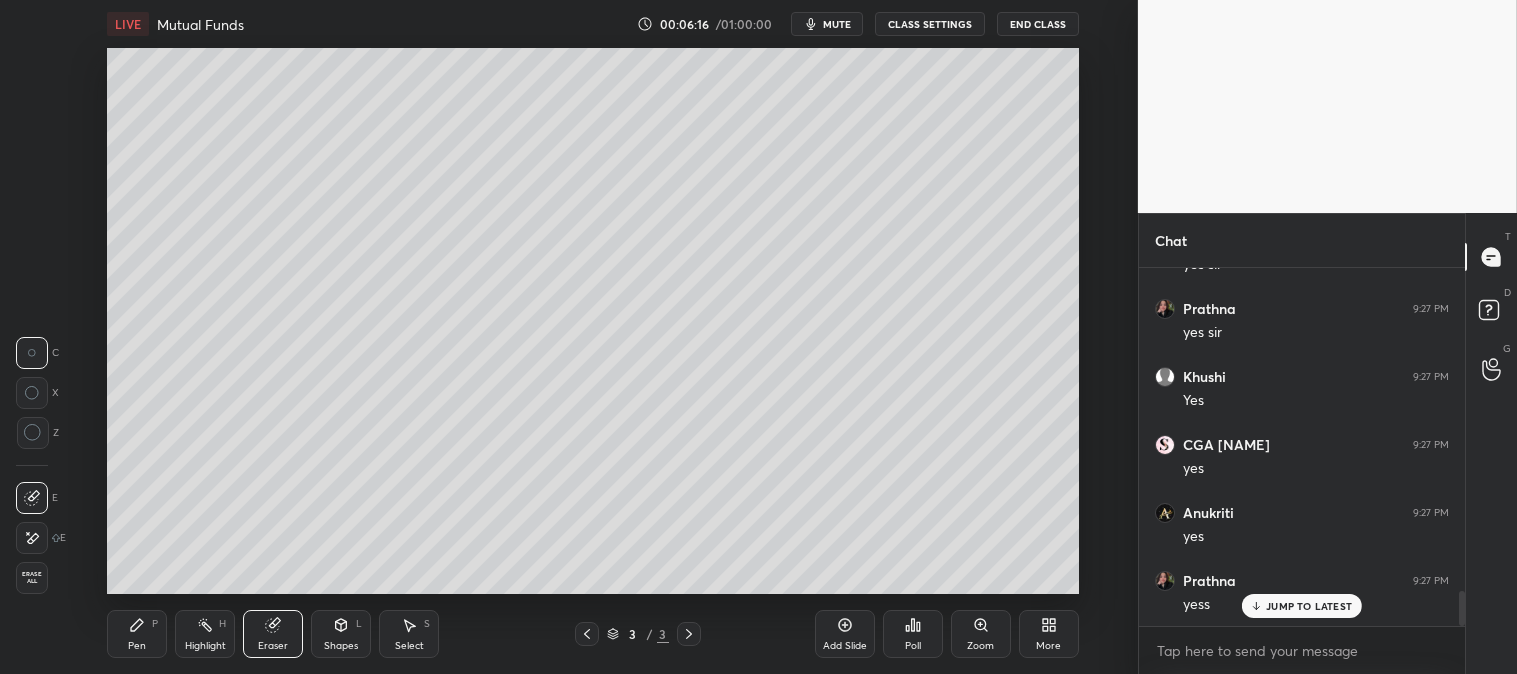 scroll, scrollTop: 3421, scrollLeft: 0, axis: vertical 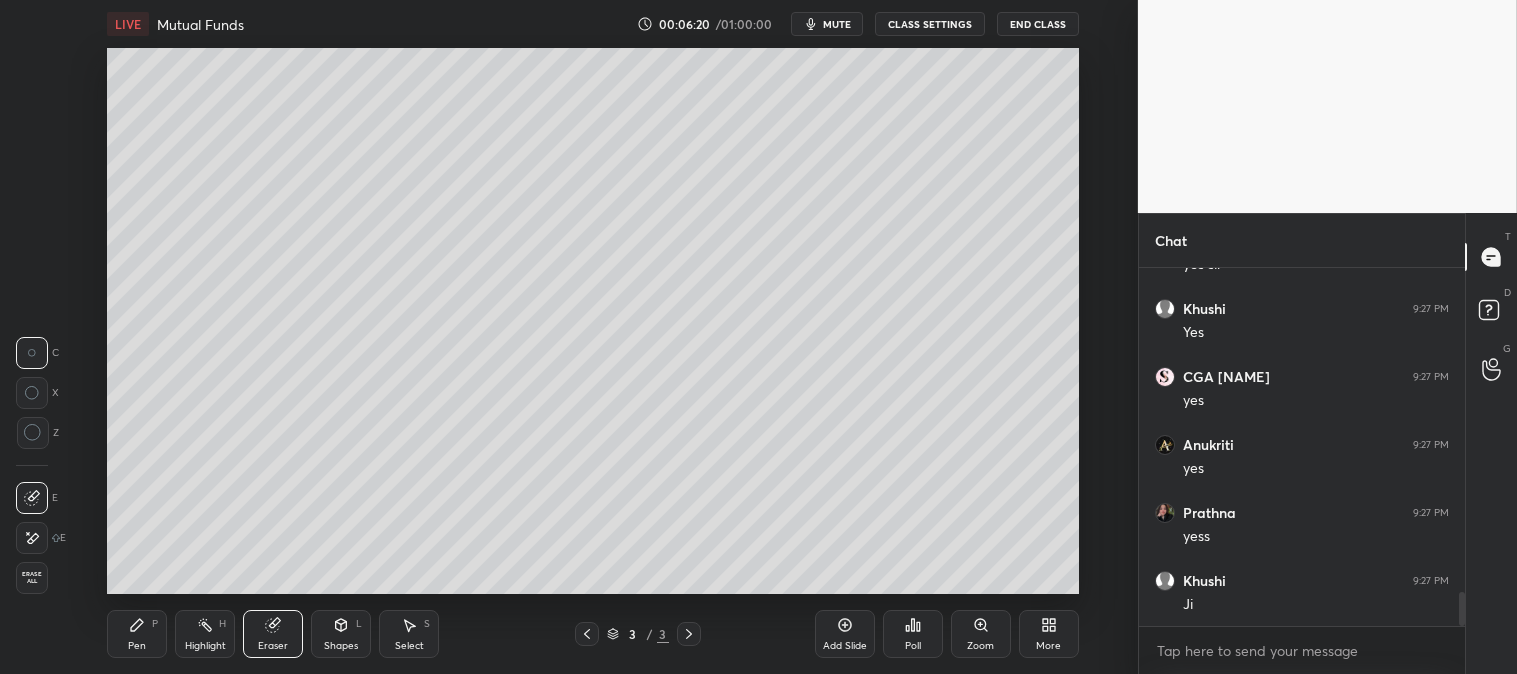 click on "Highlight" at bounding box center [205, 646] 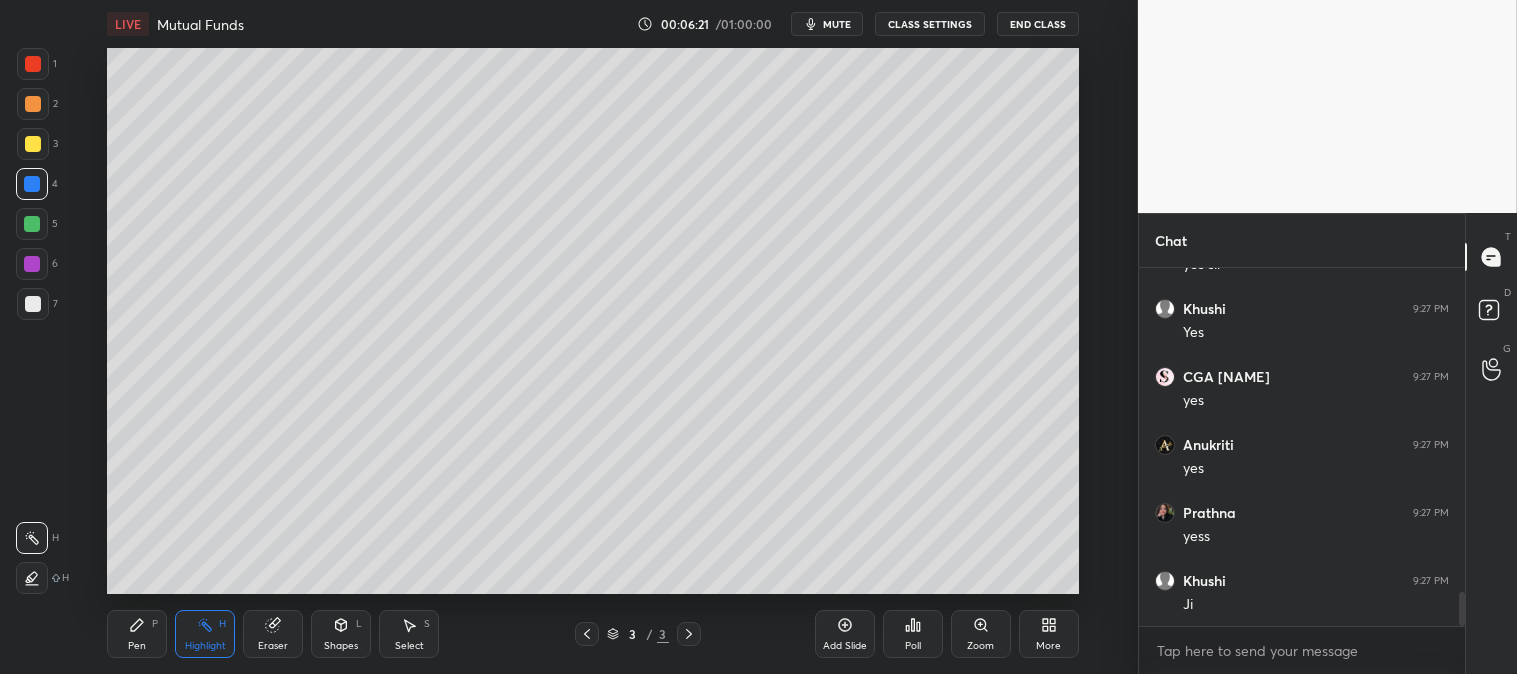 click at bounding box center [32, 184] 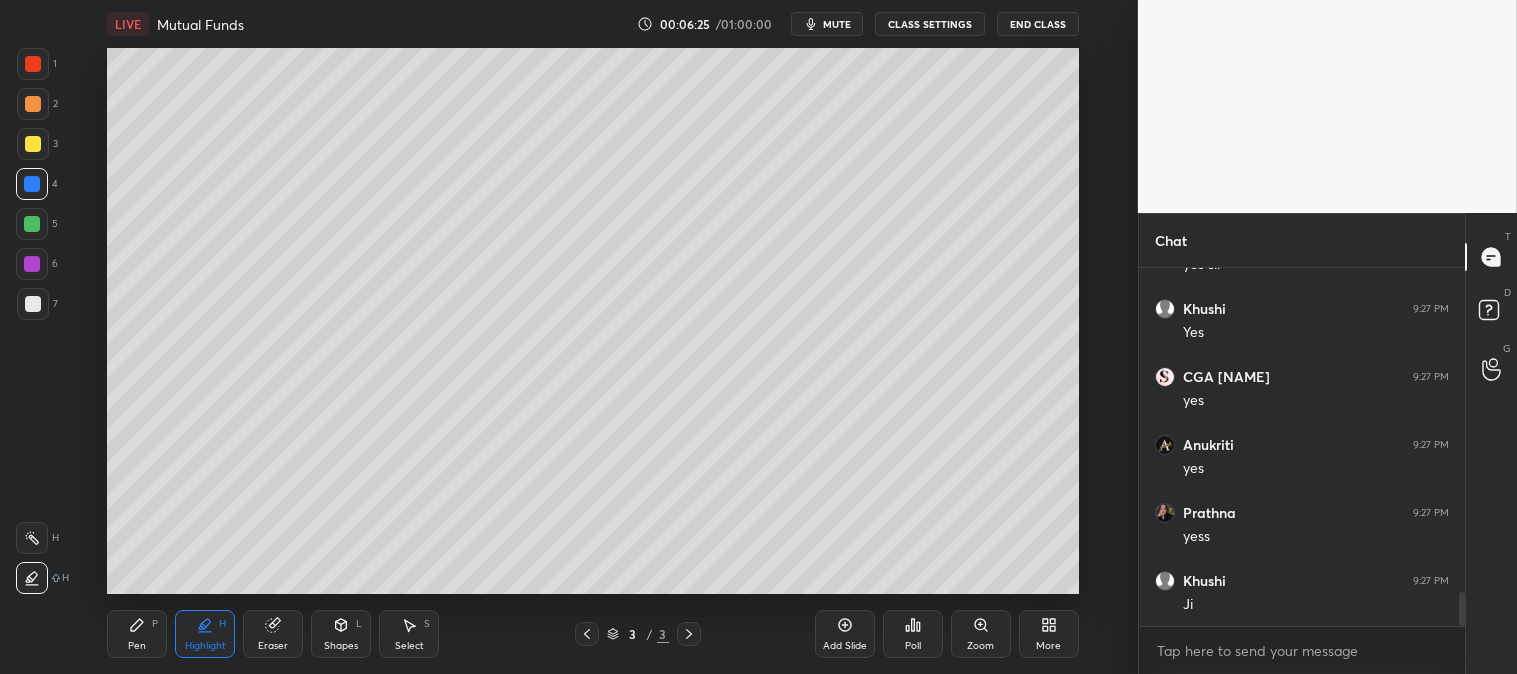 click 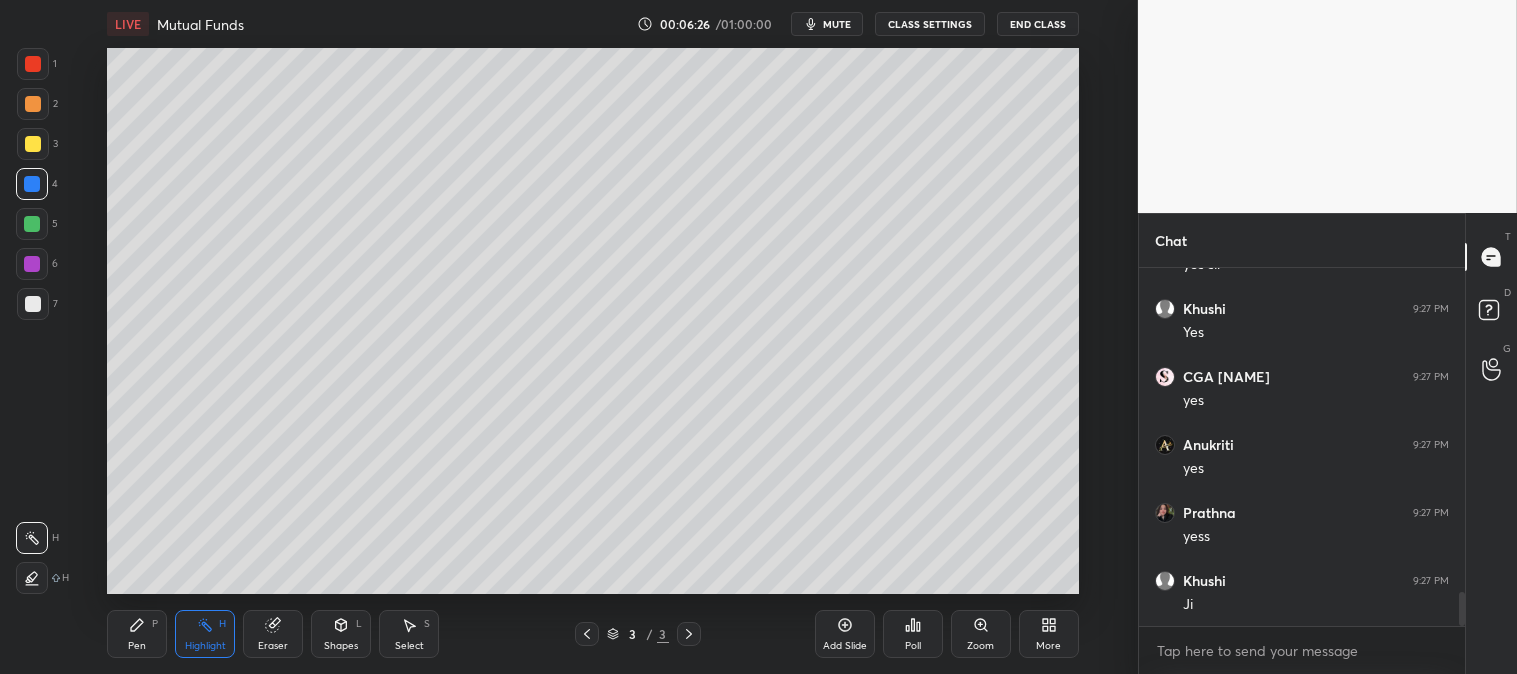 click on "Pen P" at bounding box center (137, 634) 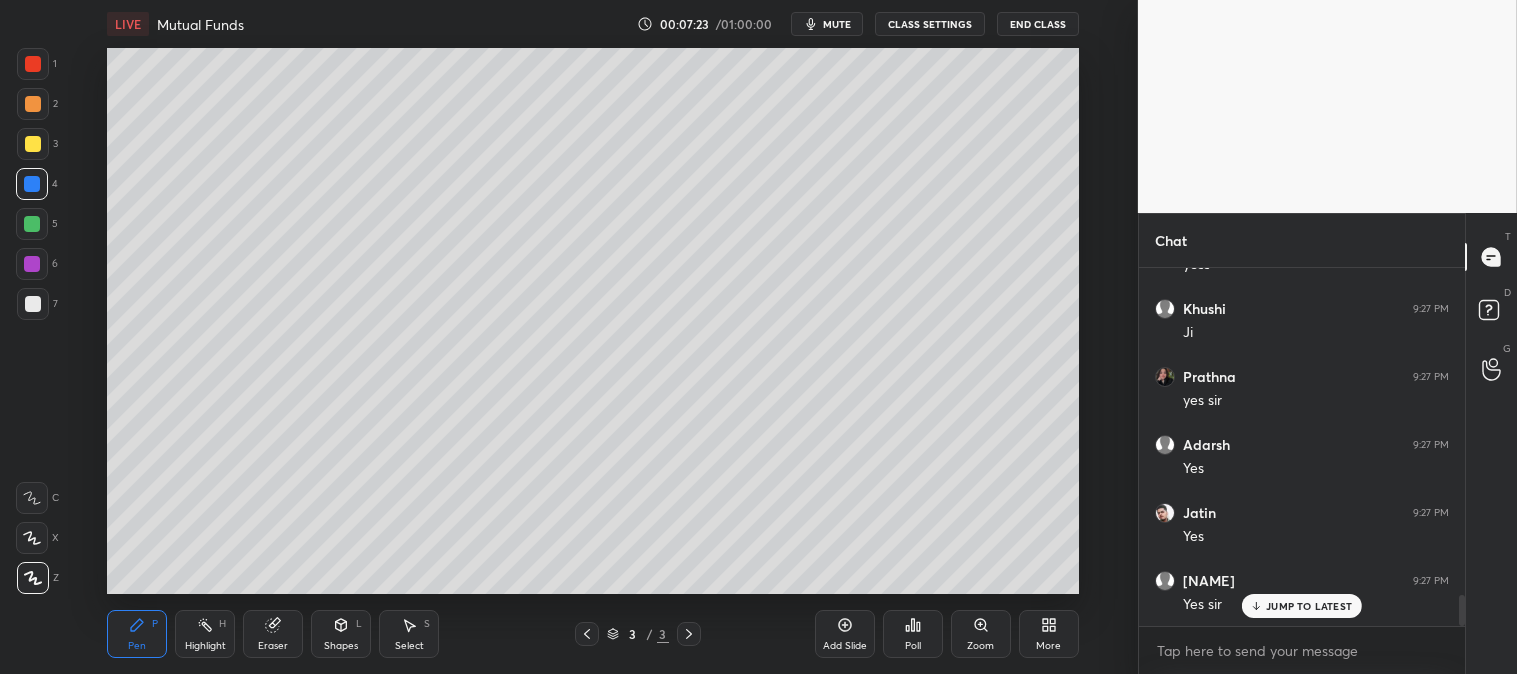 scroll, scrollTop: 3765, scrollLeft: 0, axis: vertical 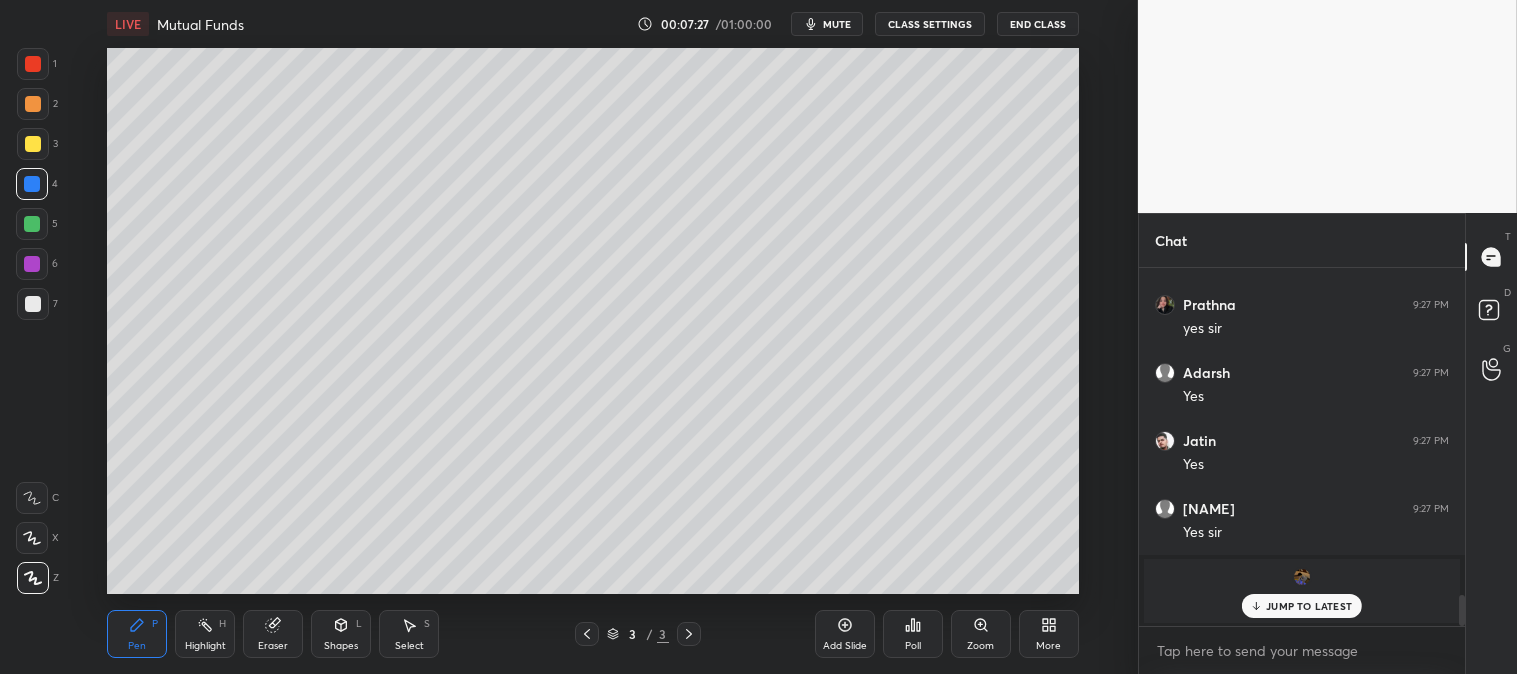 click on "JUMP TO LATEST" at bounding box center (1309, 606) 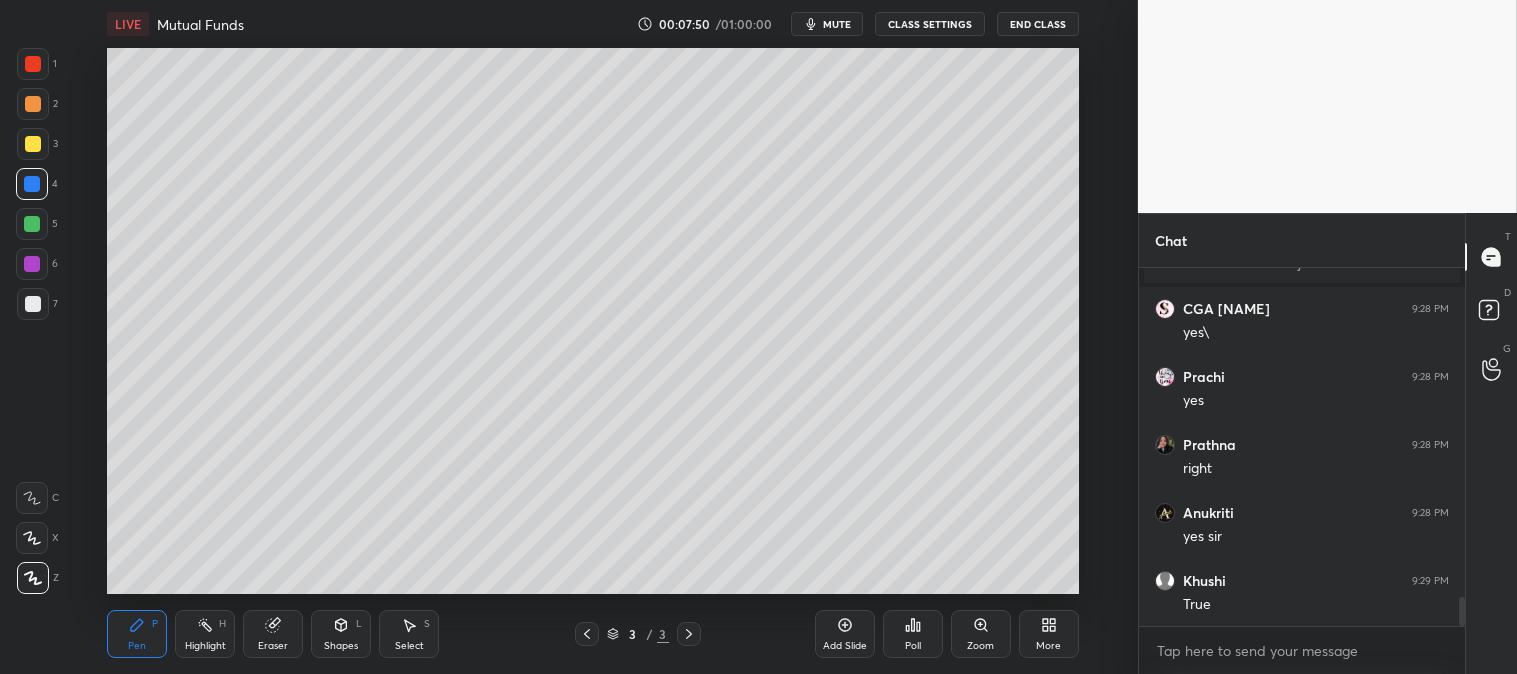 scroll, scrollTop: 4173, scrollLeft: 0, axis: vertical 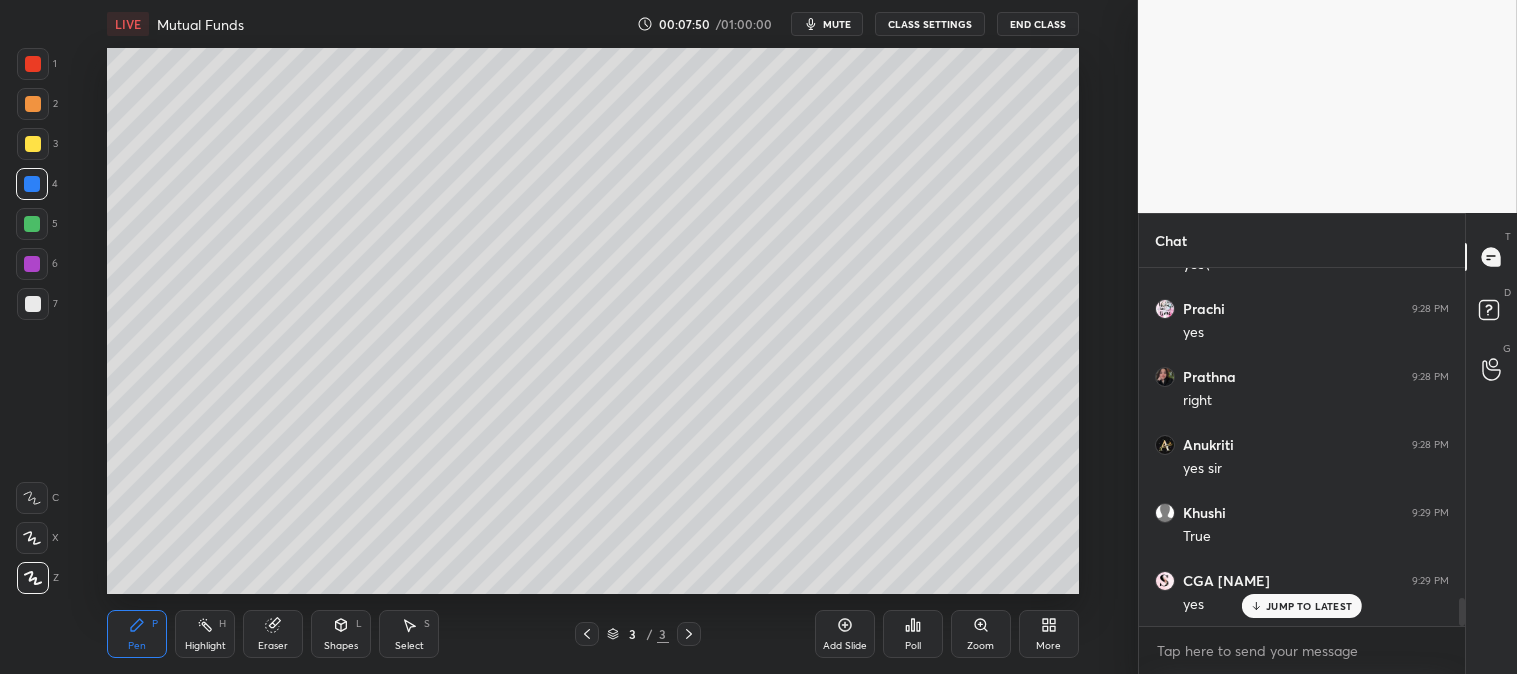 click on "mute" at bounding box center [837, 24] 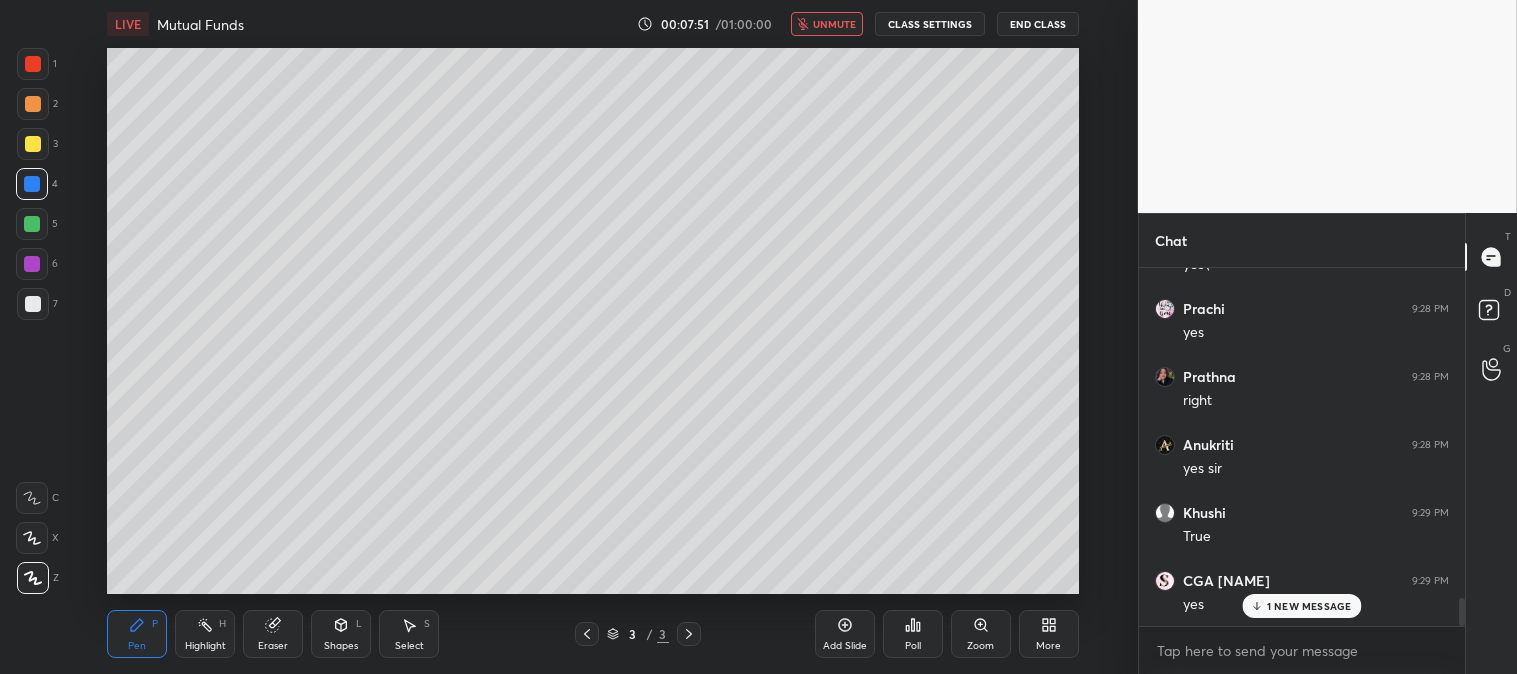 scroll, scrollTop: 4241, scrollLeft: 0, axis: vertical 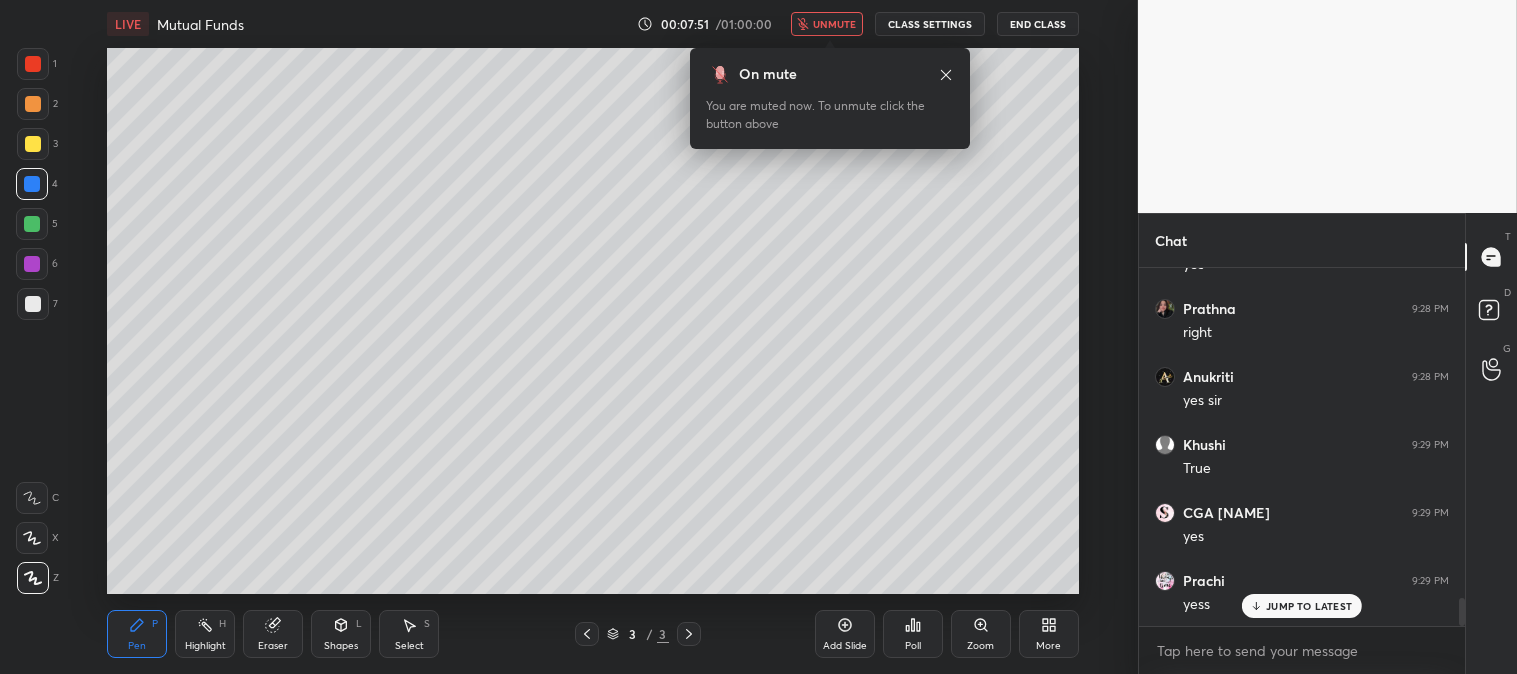 click on "unmute" at bounding box center [834, 24] 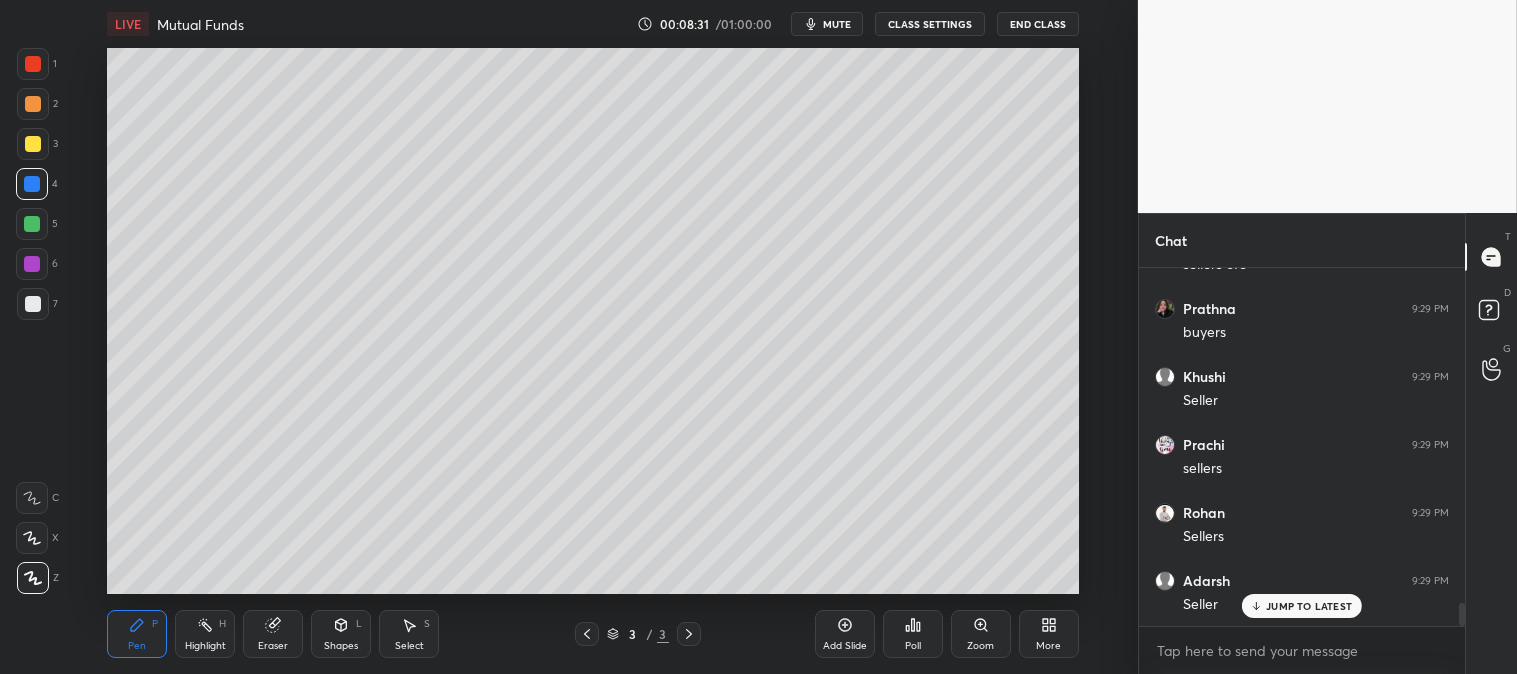 scroll, scrollTop: 5261, scrollLeft: 0, axis: vertical 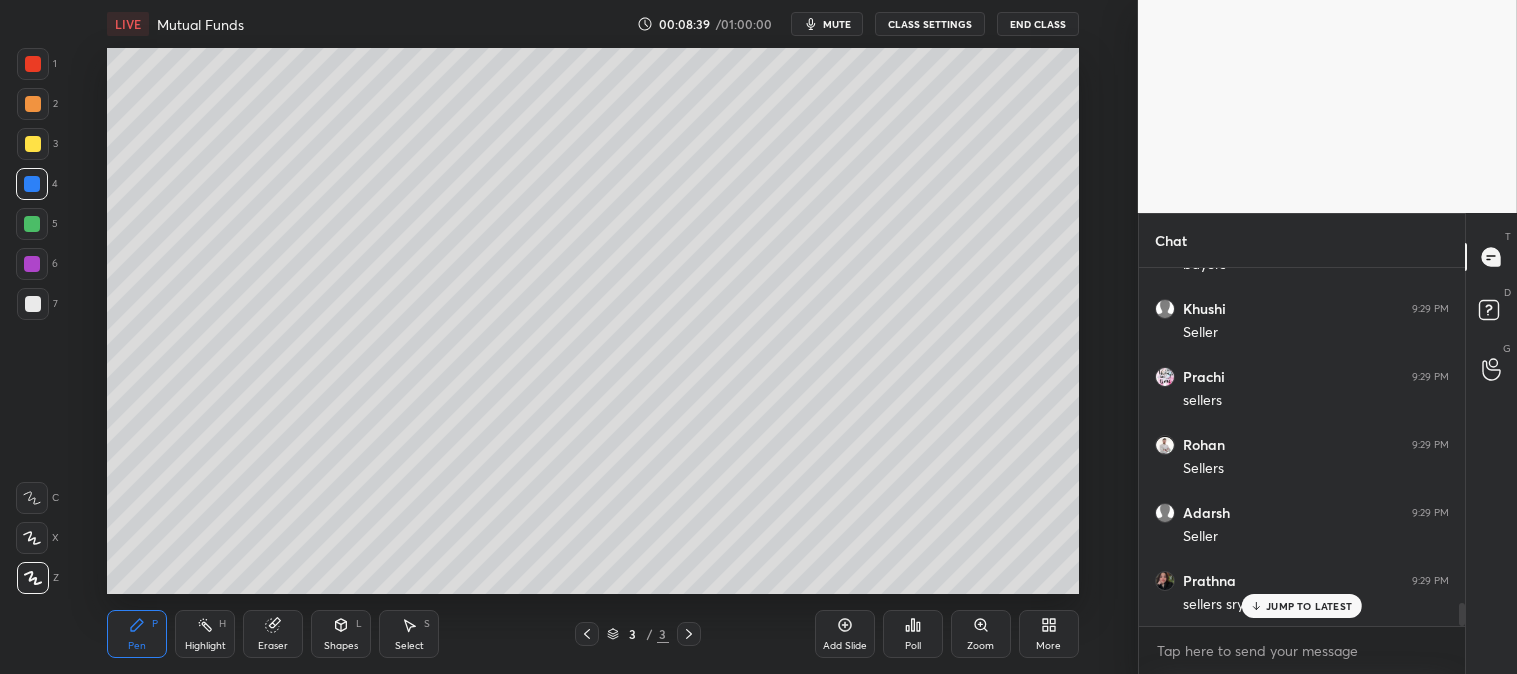 click on "mute" at bounding box center [837, 24] 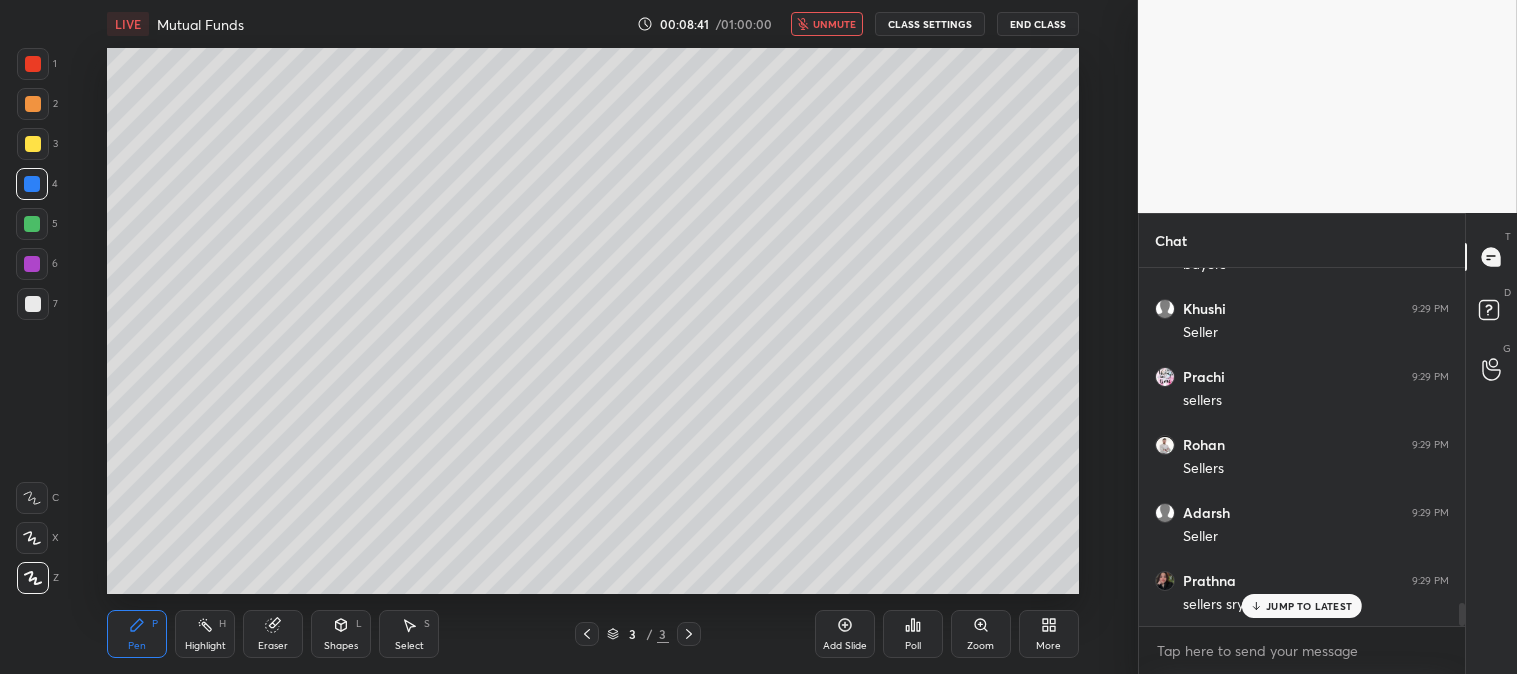 click on "unmute" at bounding box center [834, 24] 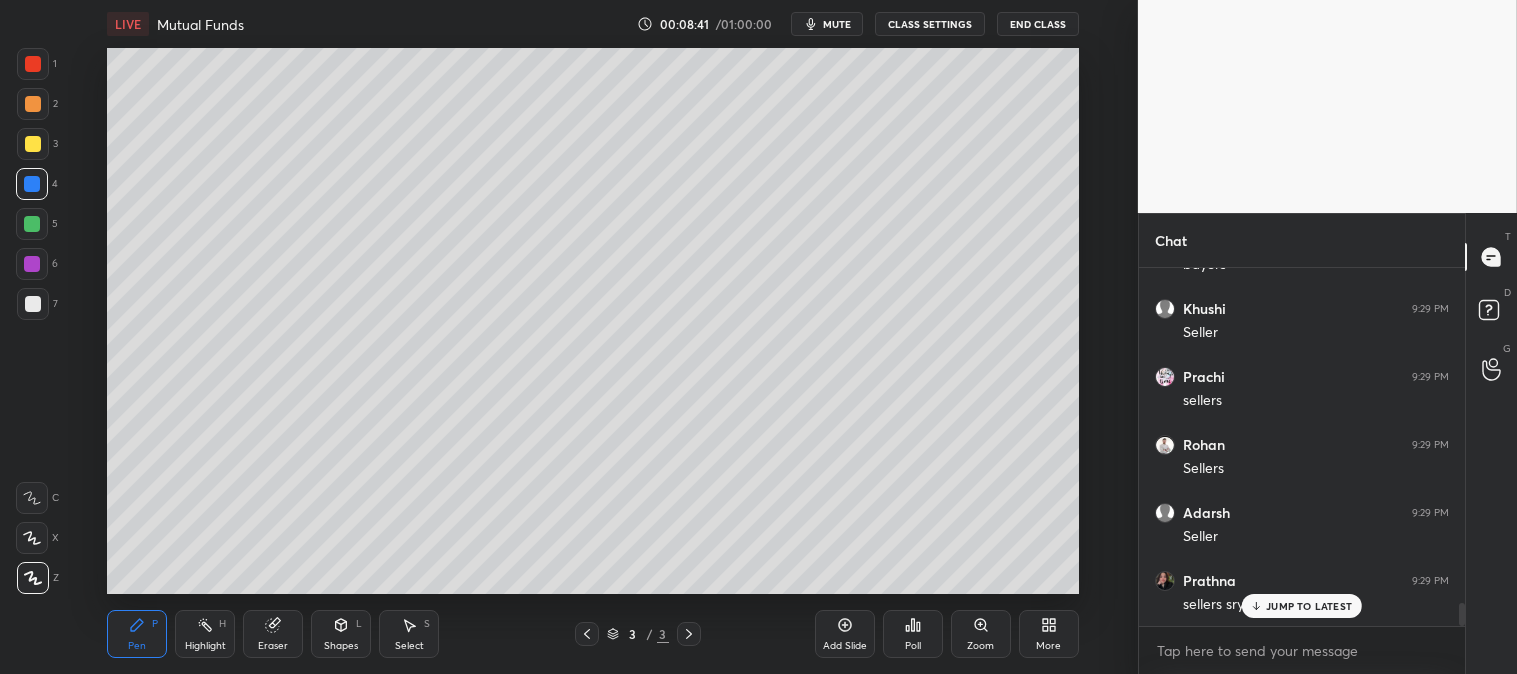 click on "JUMP TO LATEST" at bounding box center (1309, 606) 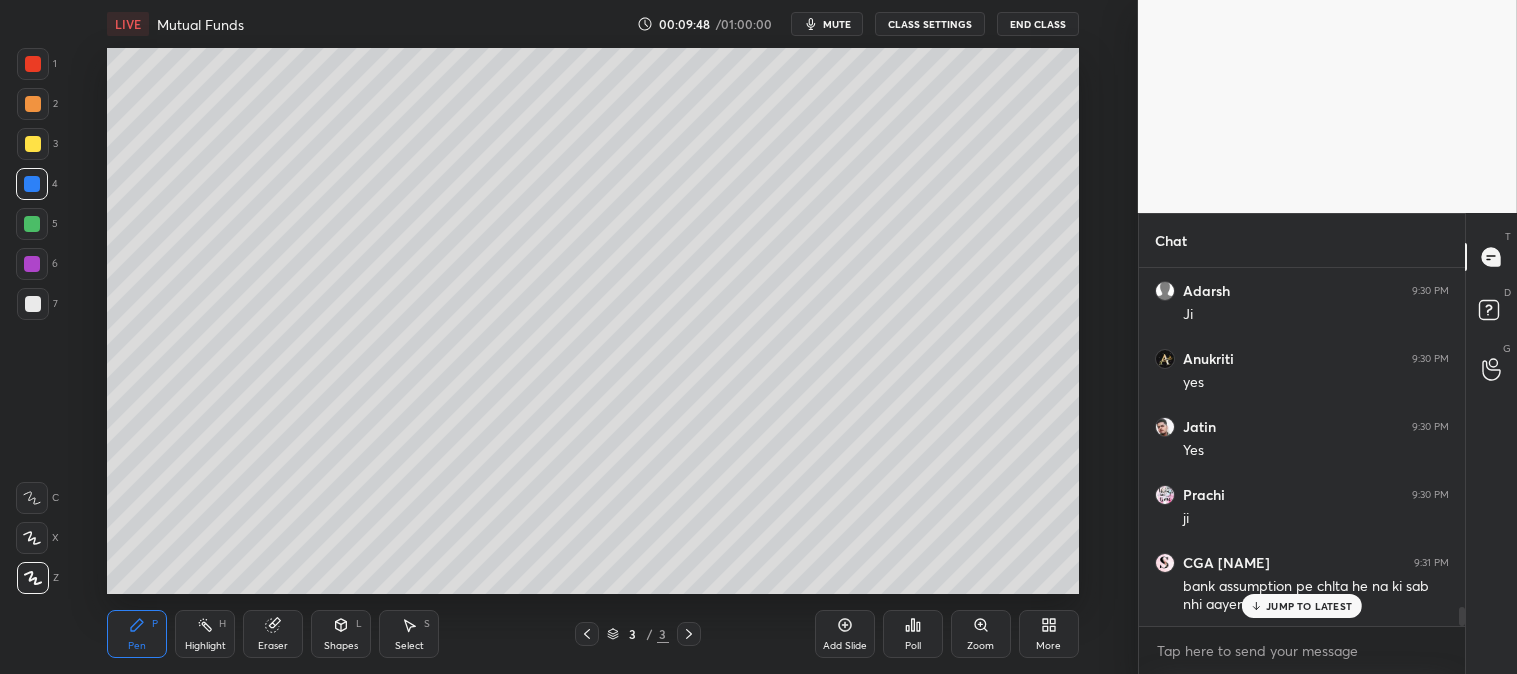 scroll, scrollTop: 6300, scrollLeft: 0, axis: vertical 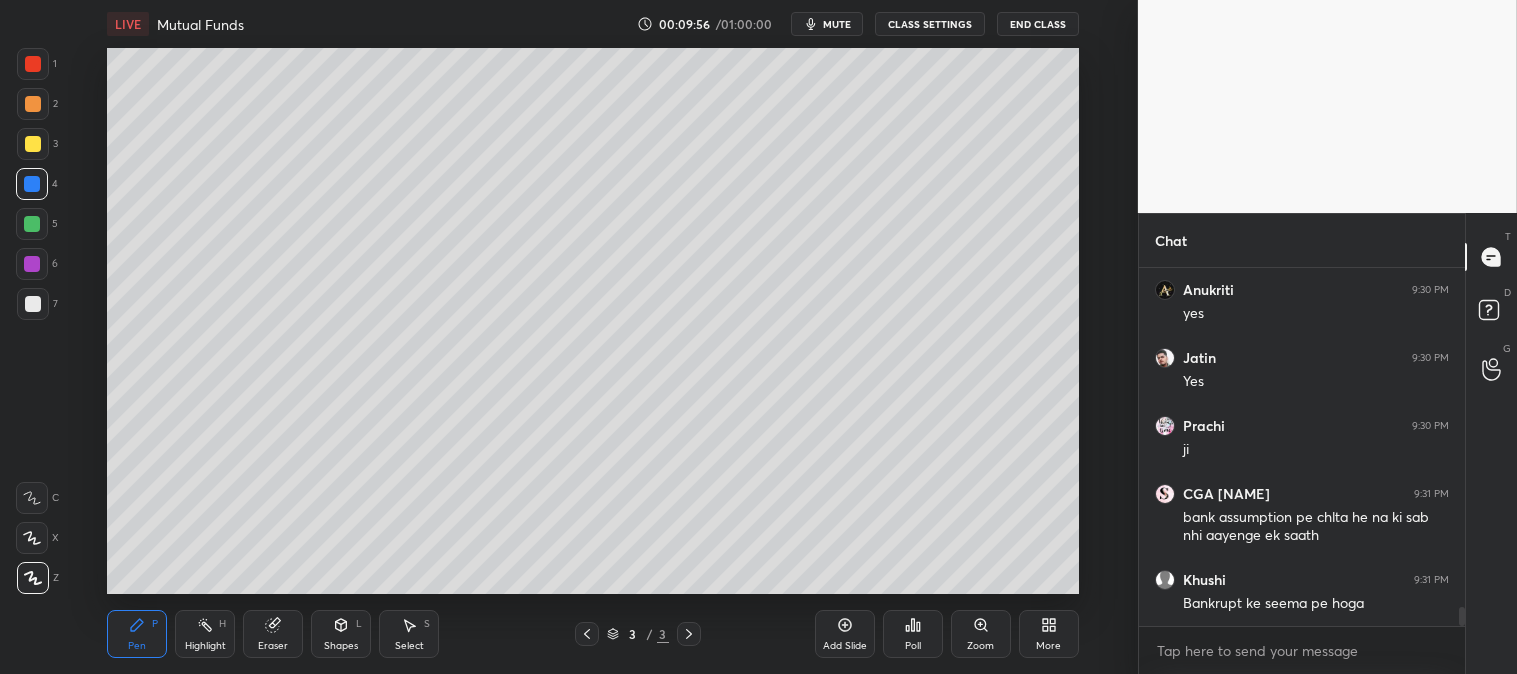 click on "mute" at bounding box center [837, 24] 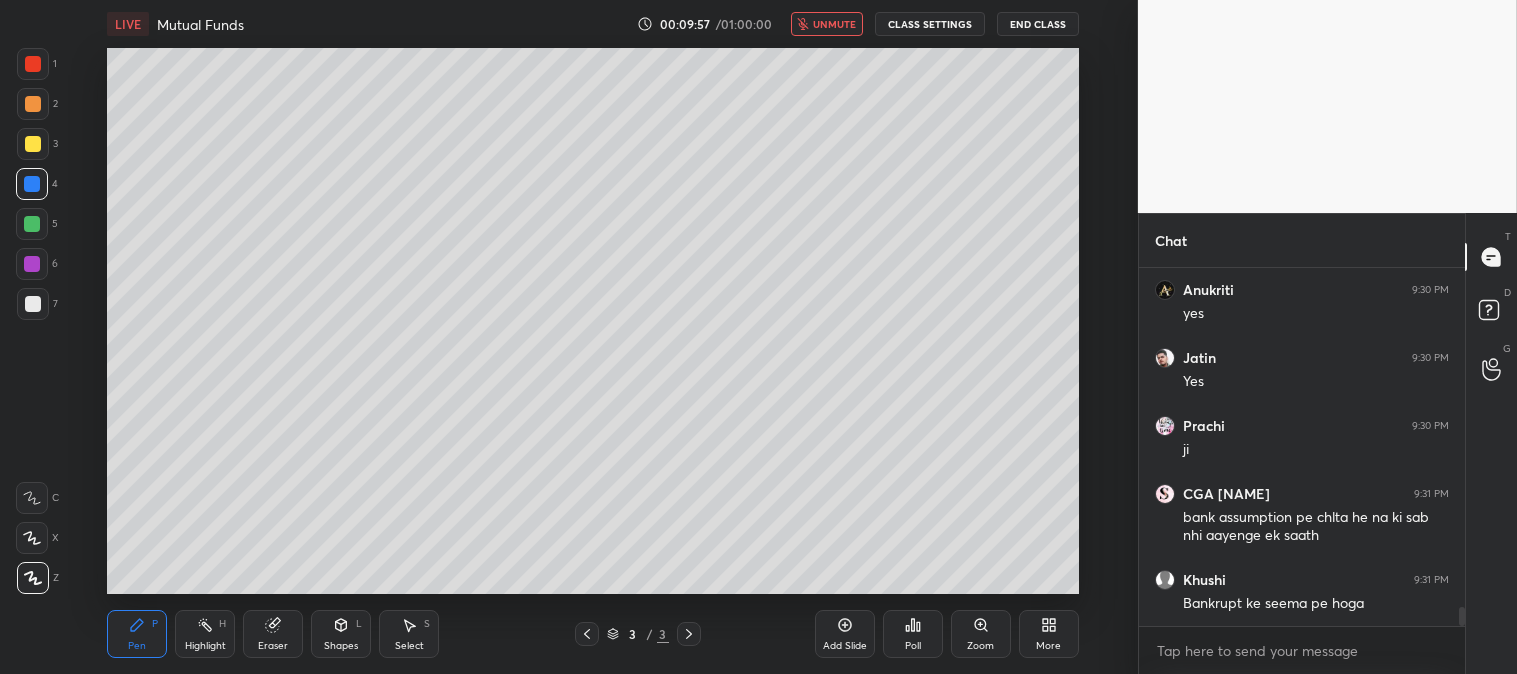 click on "unmute" at bounding box center [834, 24] 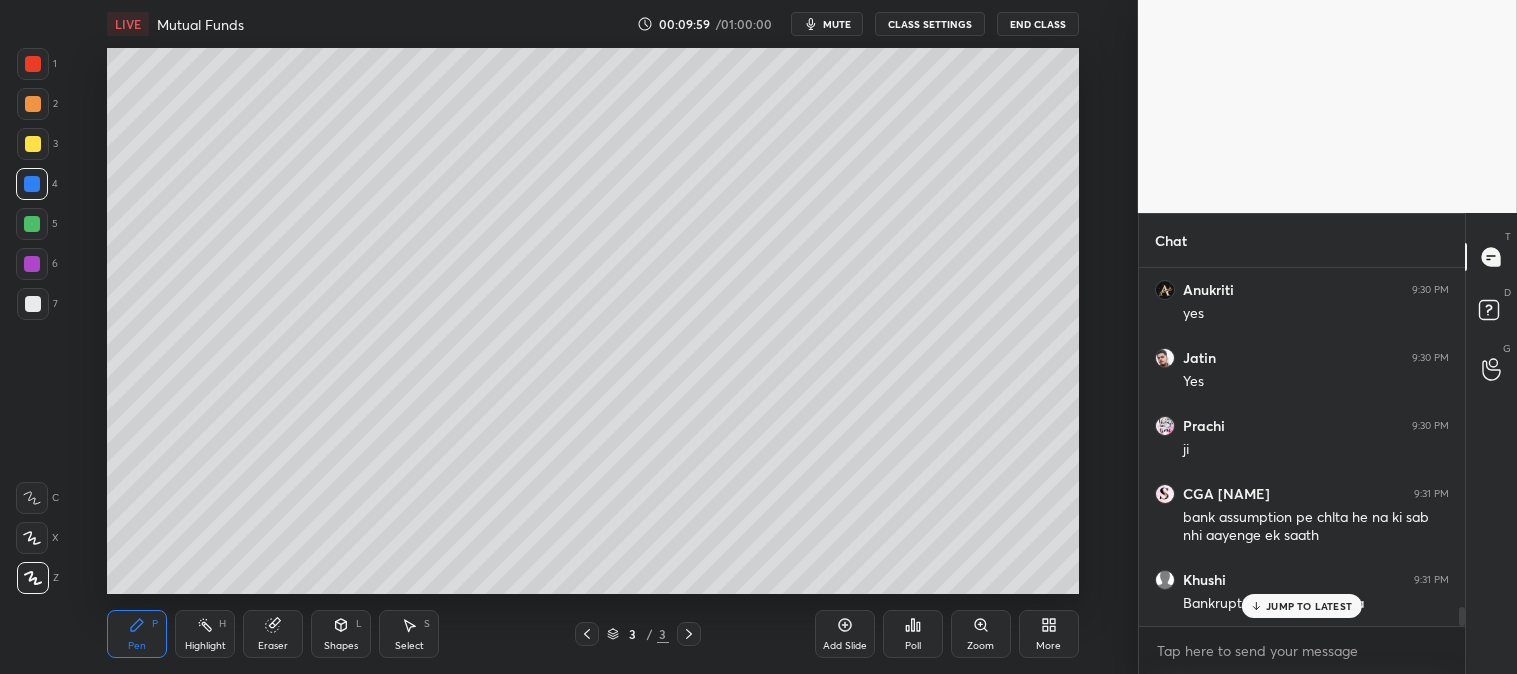 scroll, scrollTop: 6367, scrollLeft: 0, axis: vertical 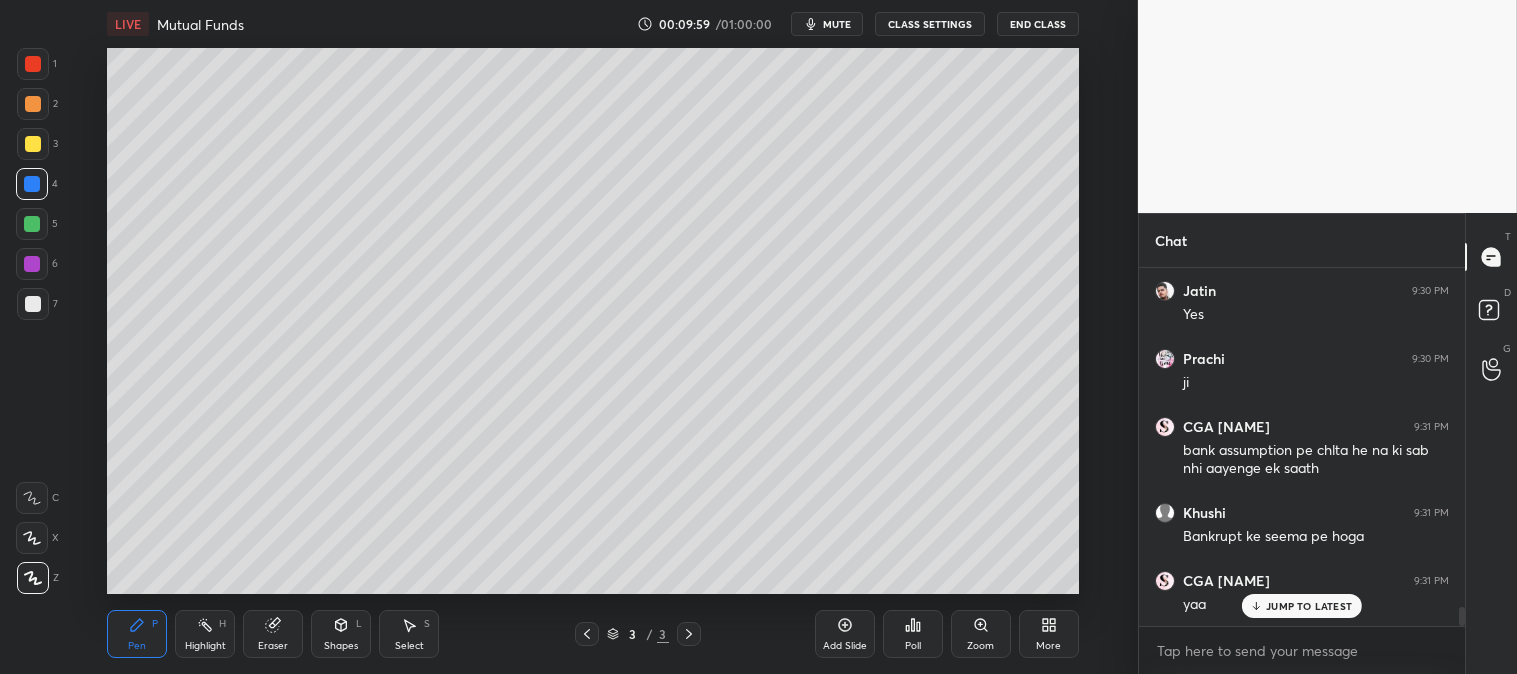click on "Highlight H" at bounding box center (205, 634) 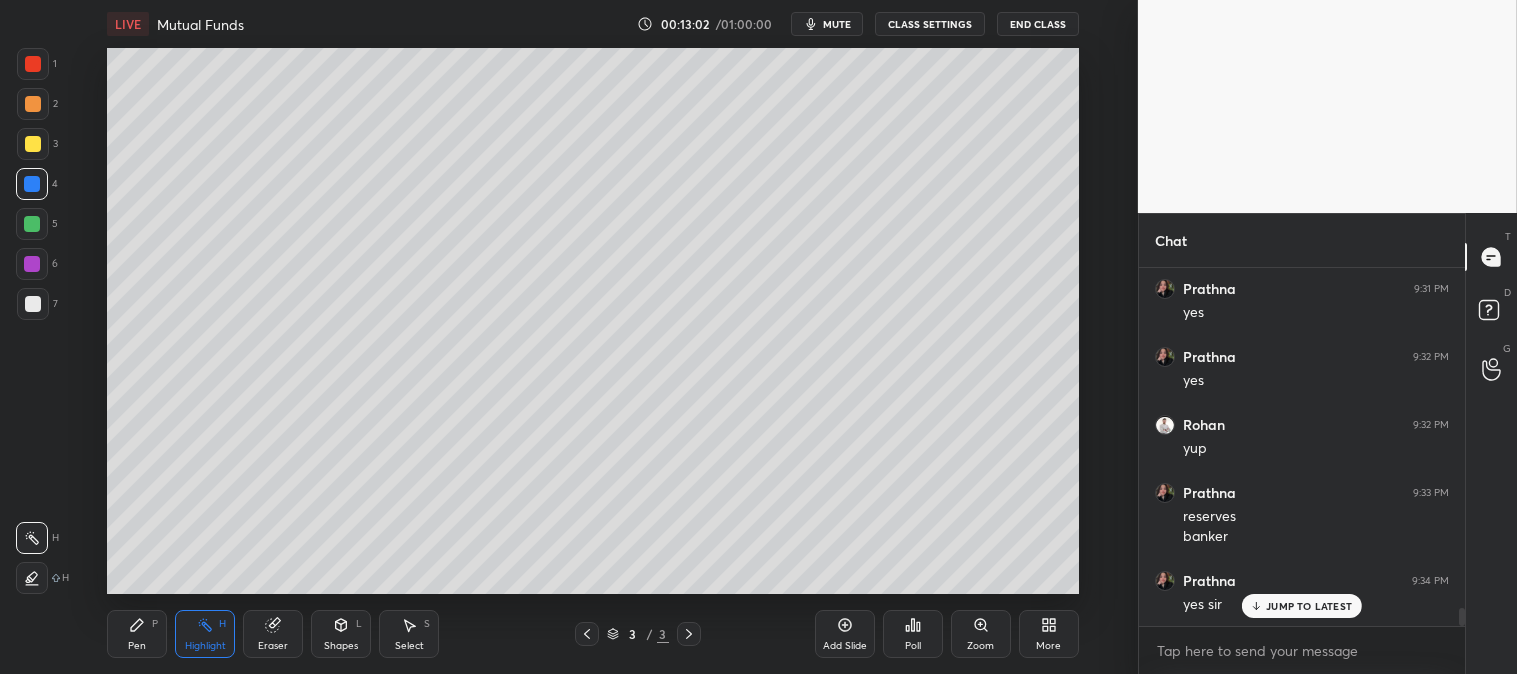 scroll, scrollTop: 6795, scrollLeft: 0, axis: vertical 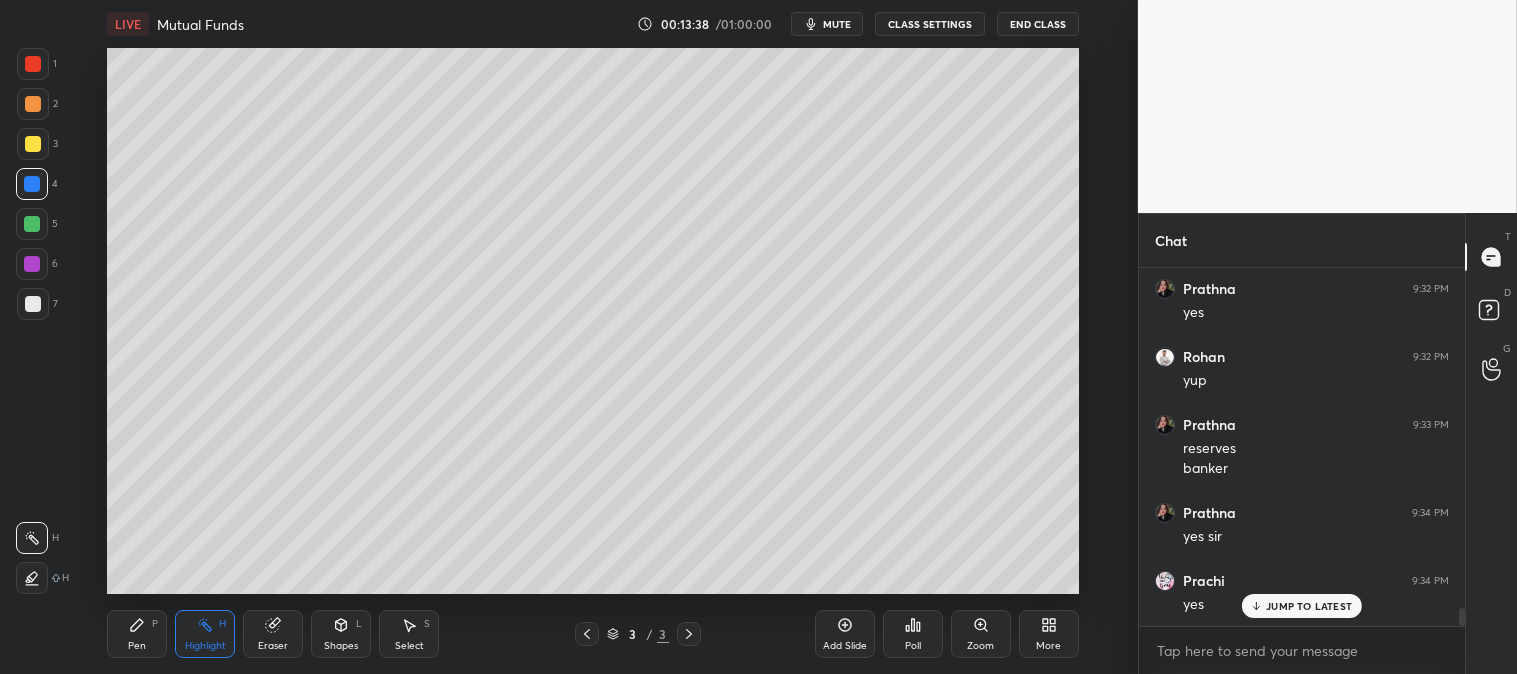 click on "mute" at bounding box center [837, 24] 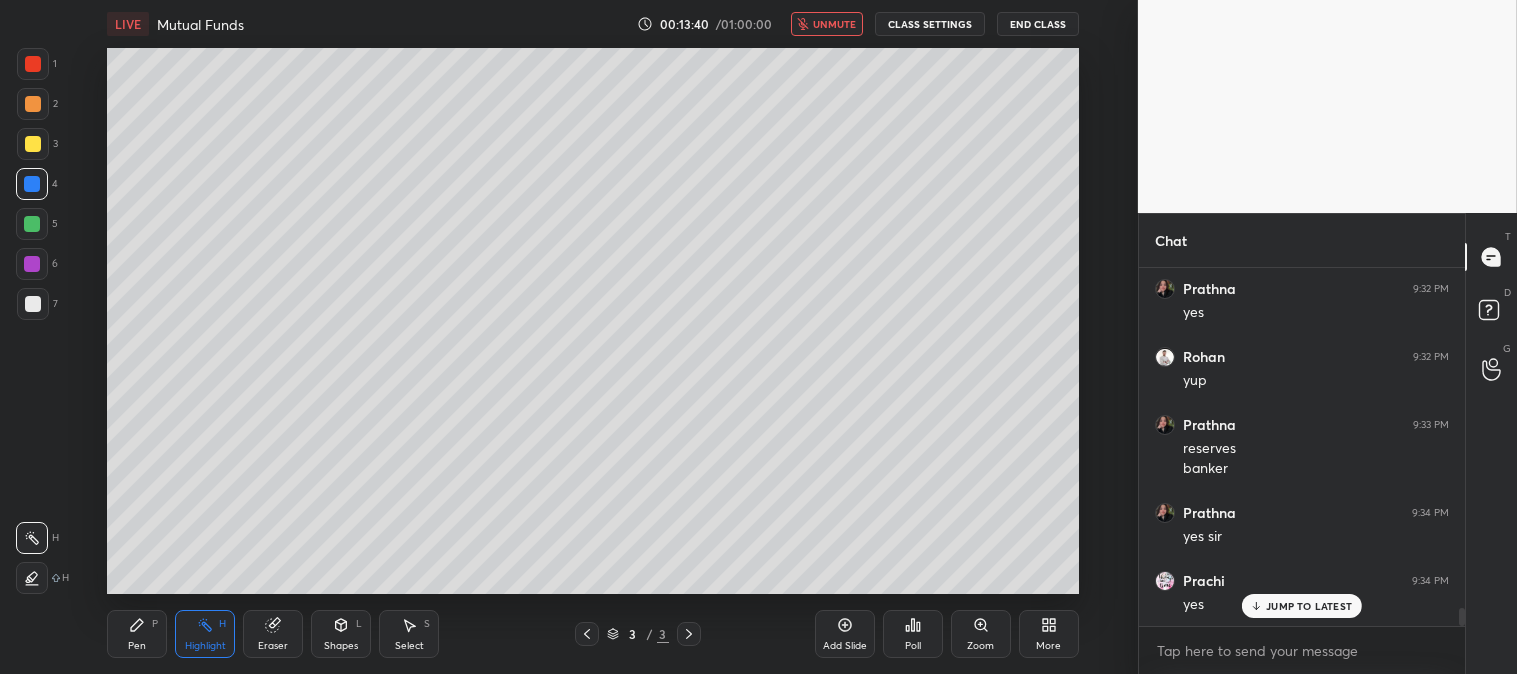 click on "unmute" at bounding box center (827, 24) 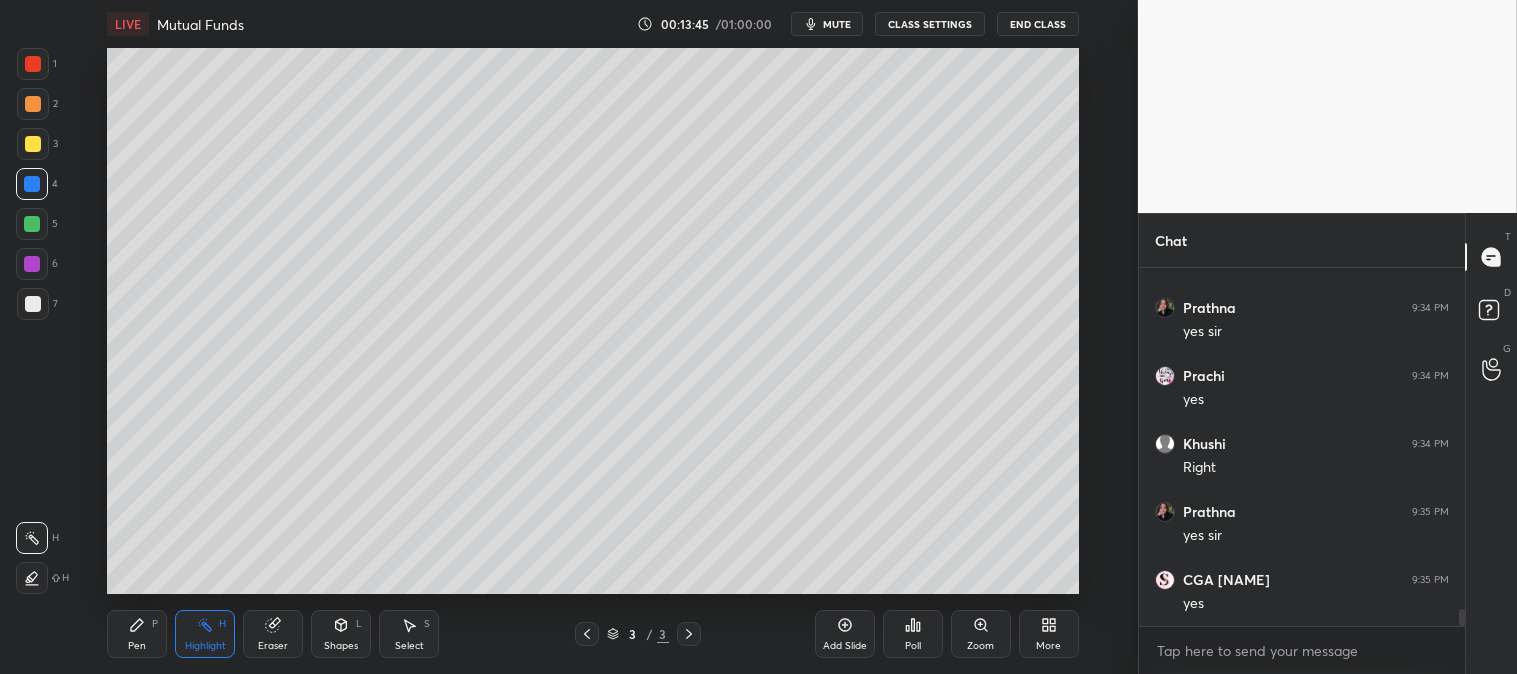 scroll, scrollTop: 7067, scrollLeft: 0, axis: vertical 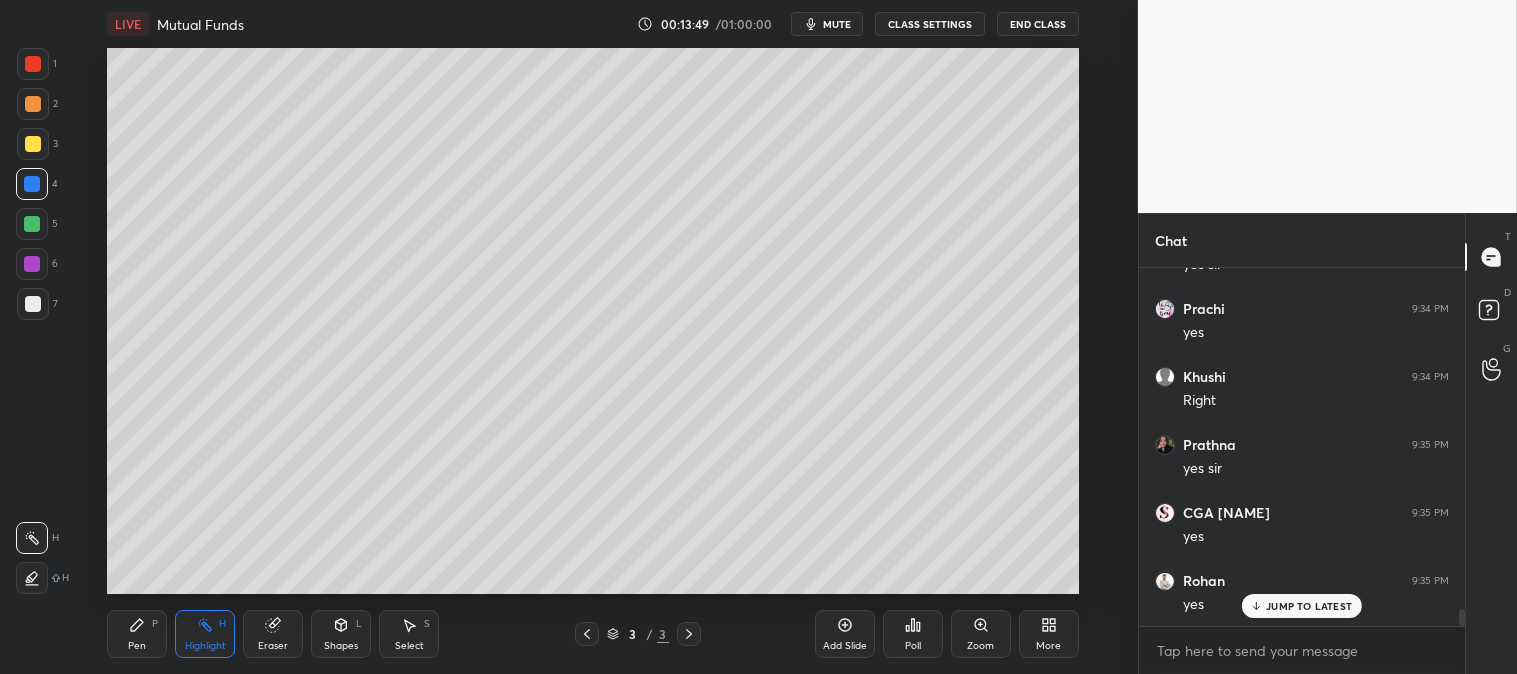 click on "JUMP TO LATEST" at bounding box center (1309, 606) 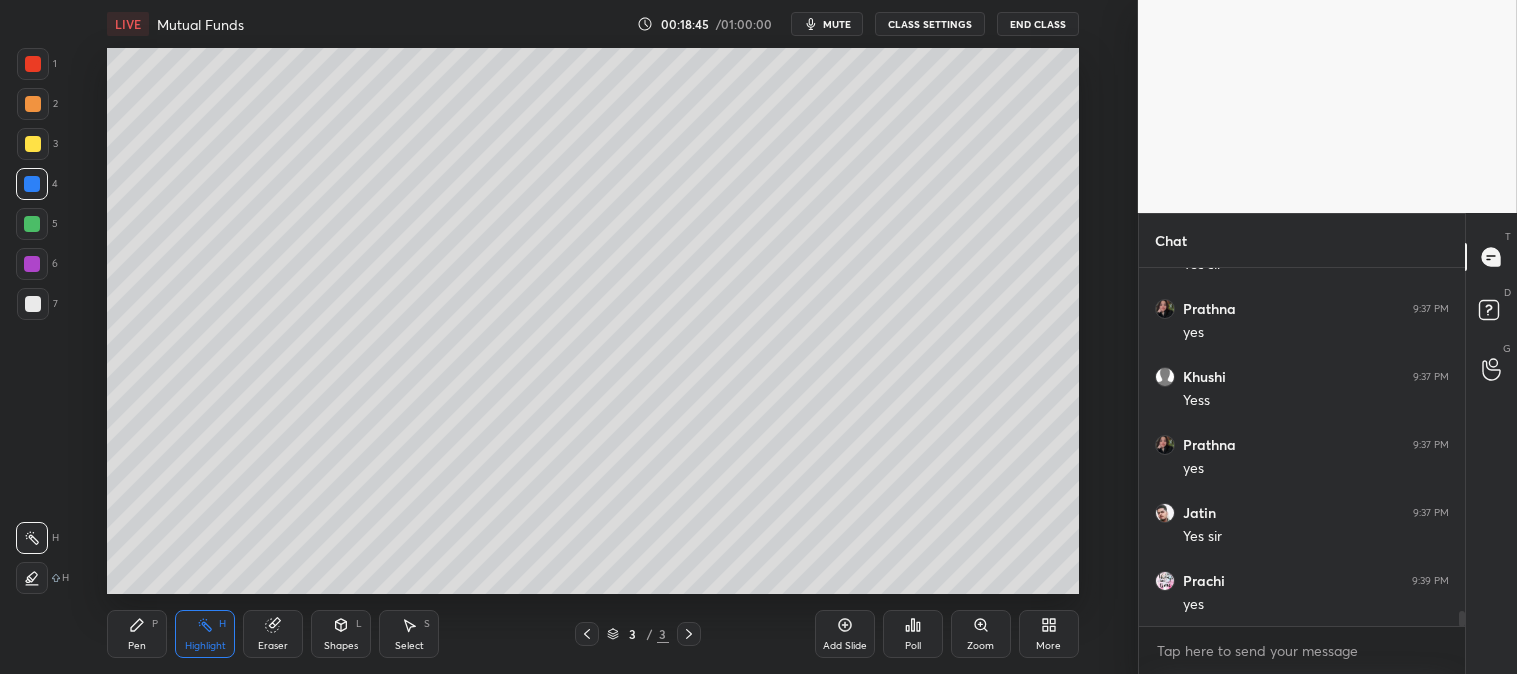 scroll, scrollTop: 8020, scrollLeft: 0, axis: vertical 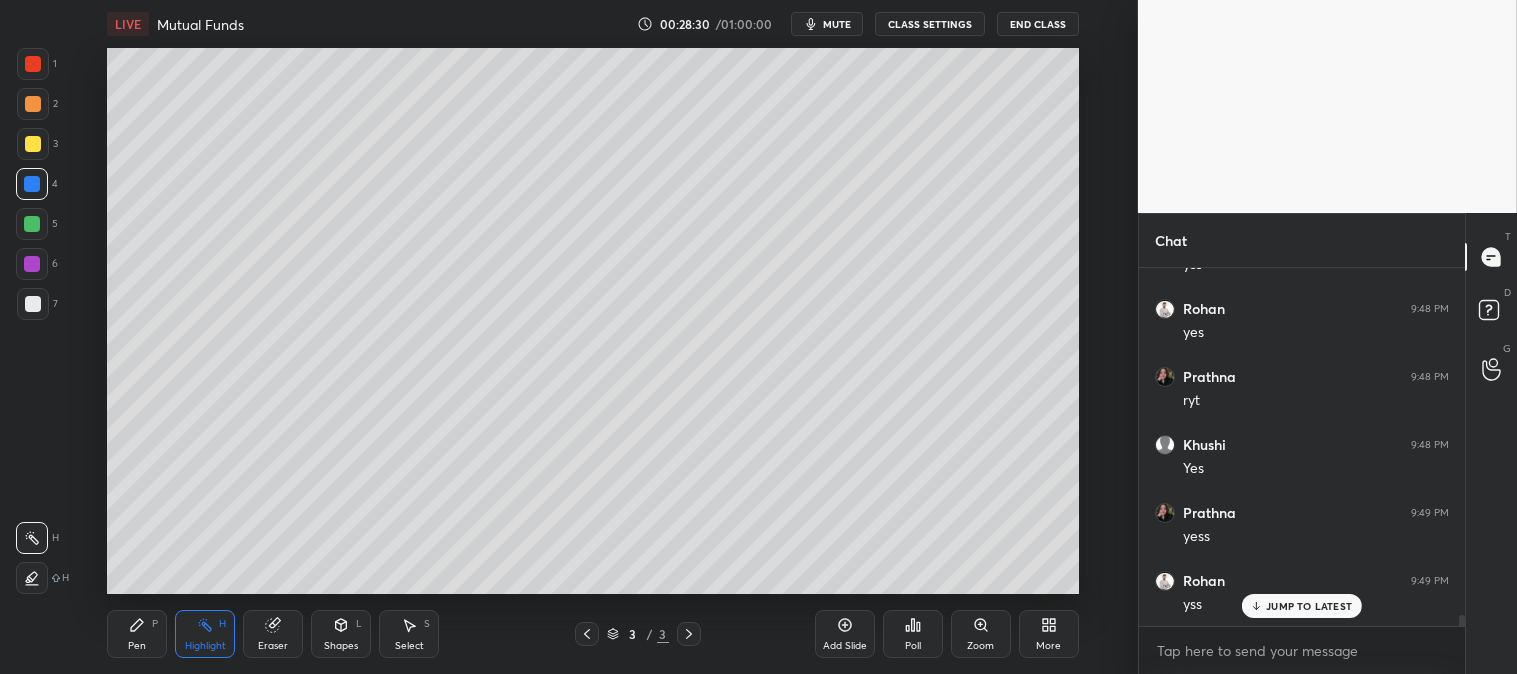 click on "mute" at bounding box center [837, 24] 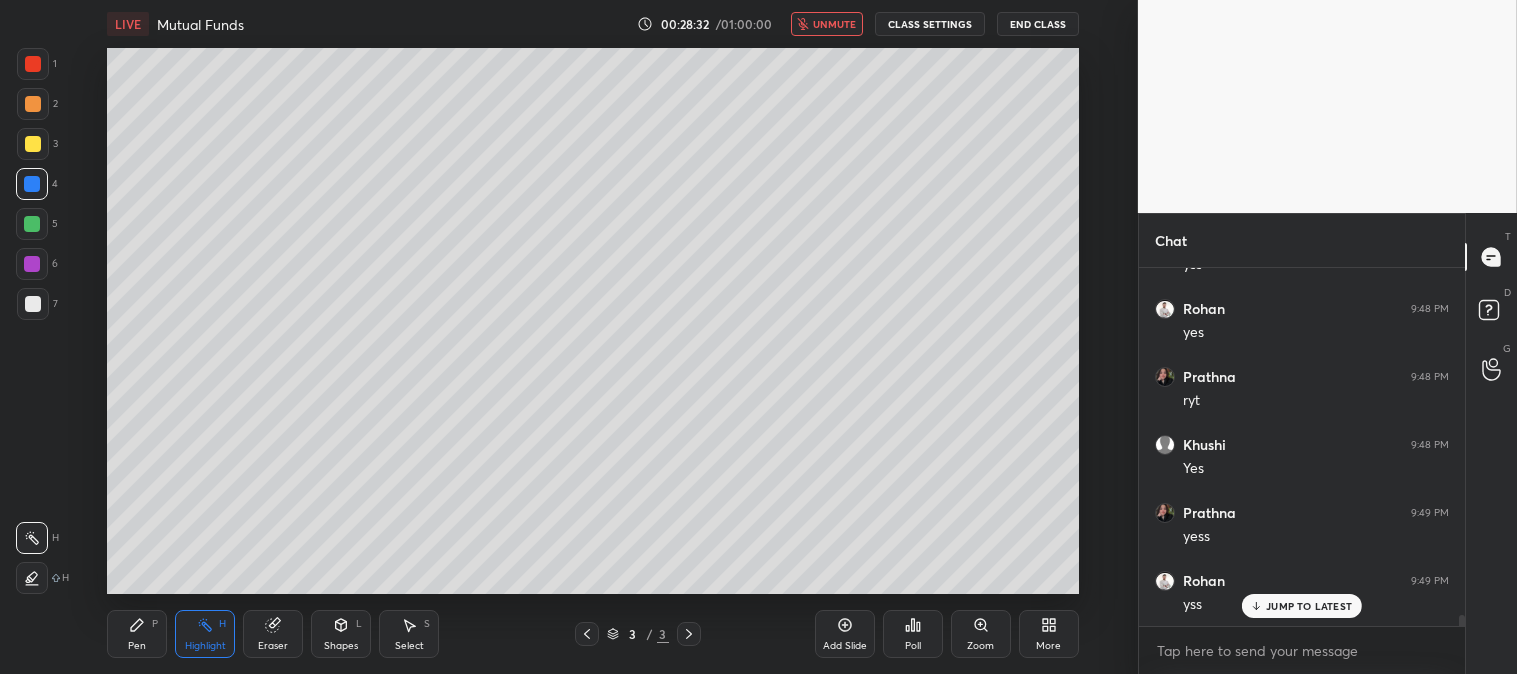 click on "unmute" at bounding box center (834, 24) 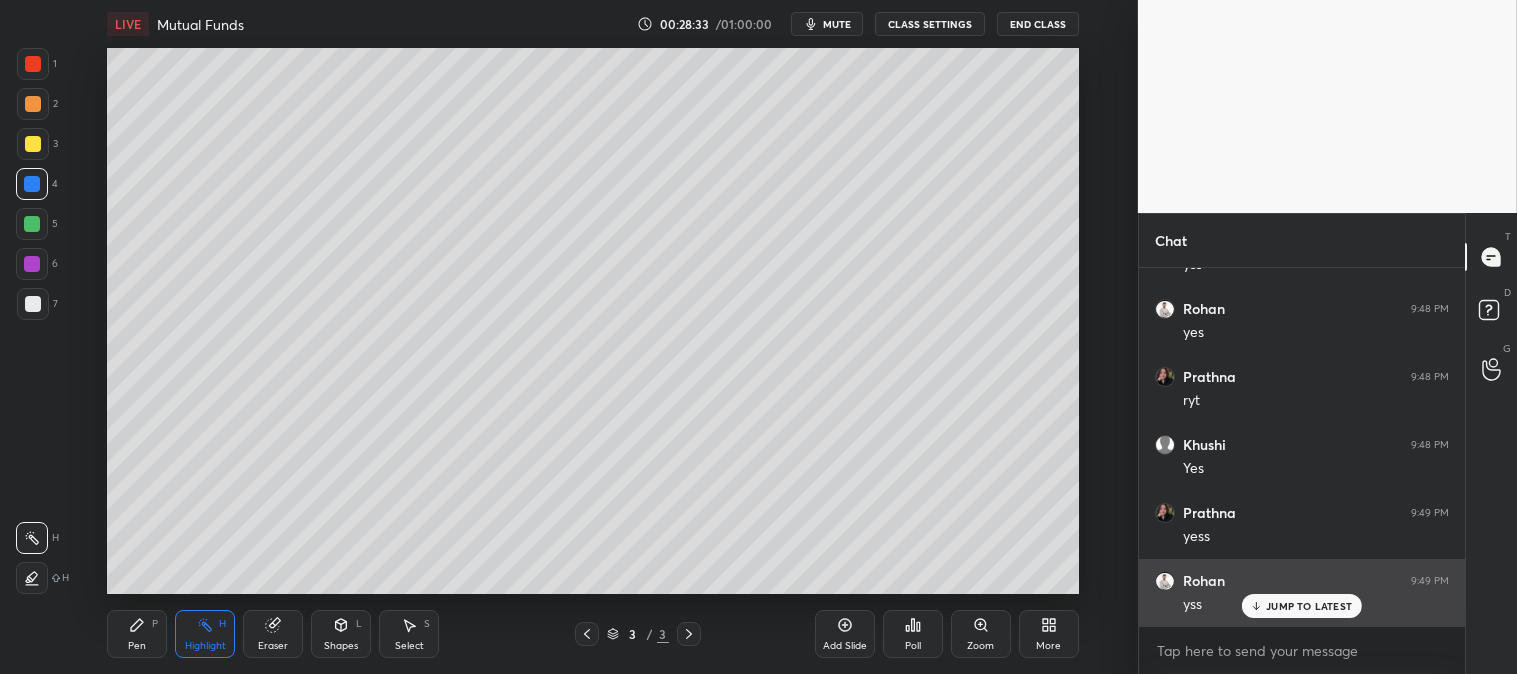click on "JUMP TO LATEST" at bounding box center [1309, 606] 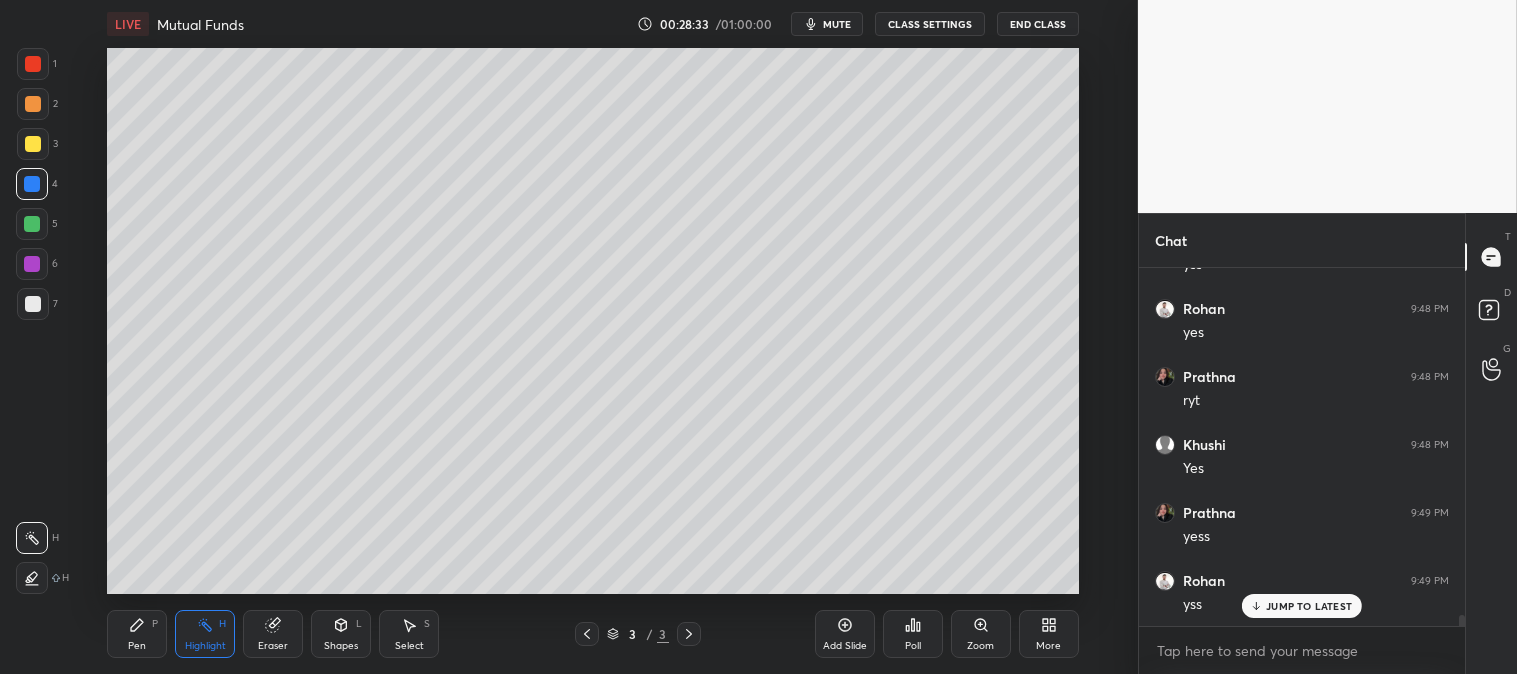 scroll, scrollTop: 10865, scrollLeft: 0, axis: vertical 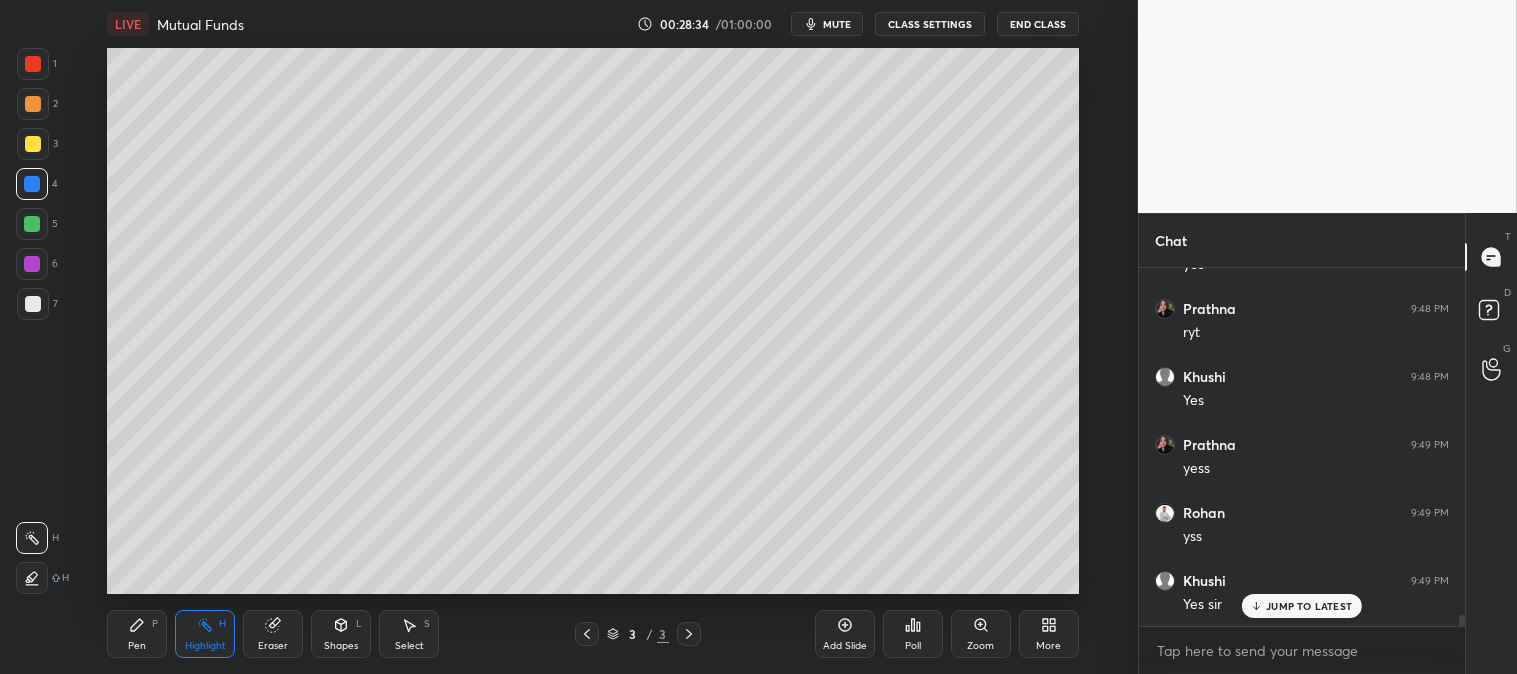 click on "Pen P" at bounding box center [137, 634] 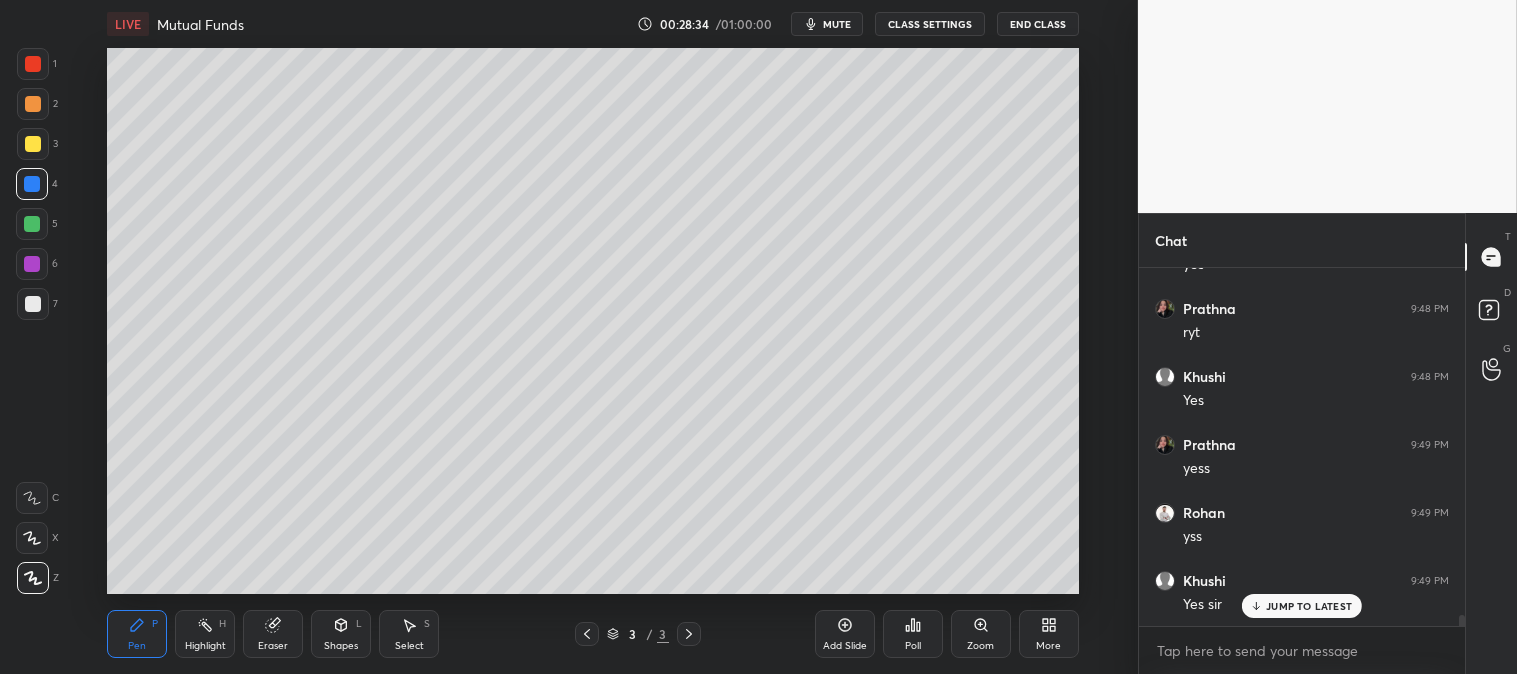 click on "Highlight H" at bounding box center [205, 634] 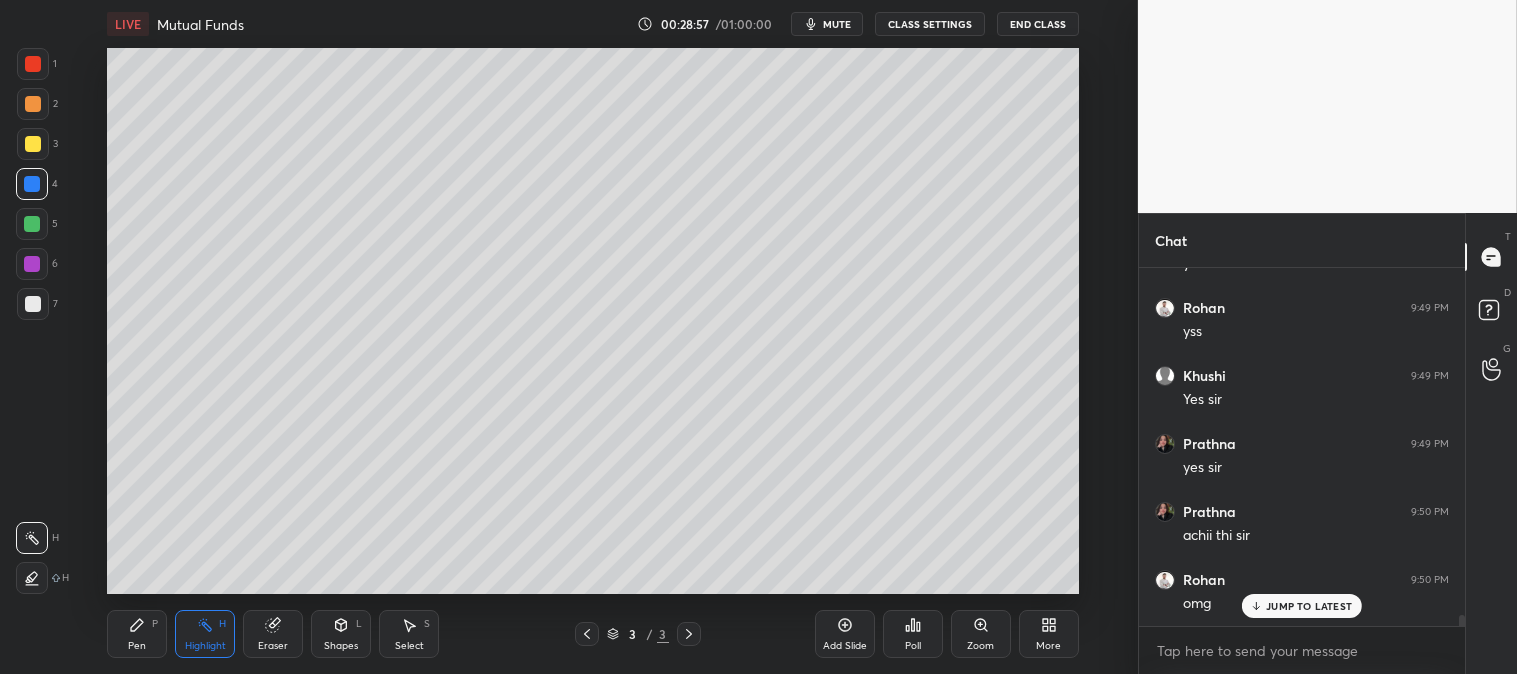 scroll, scrollTop: 11137, scrollLeft: 0, axis: vertical 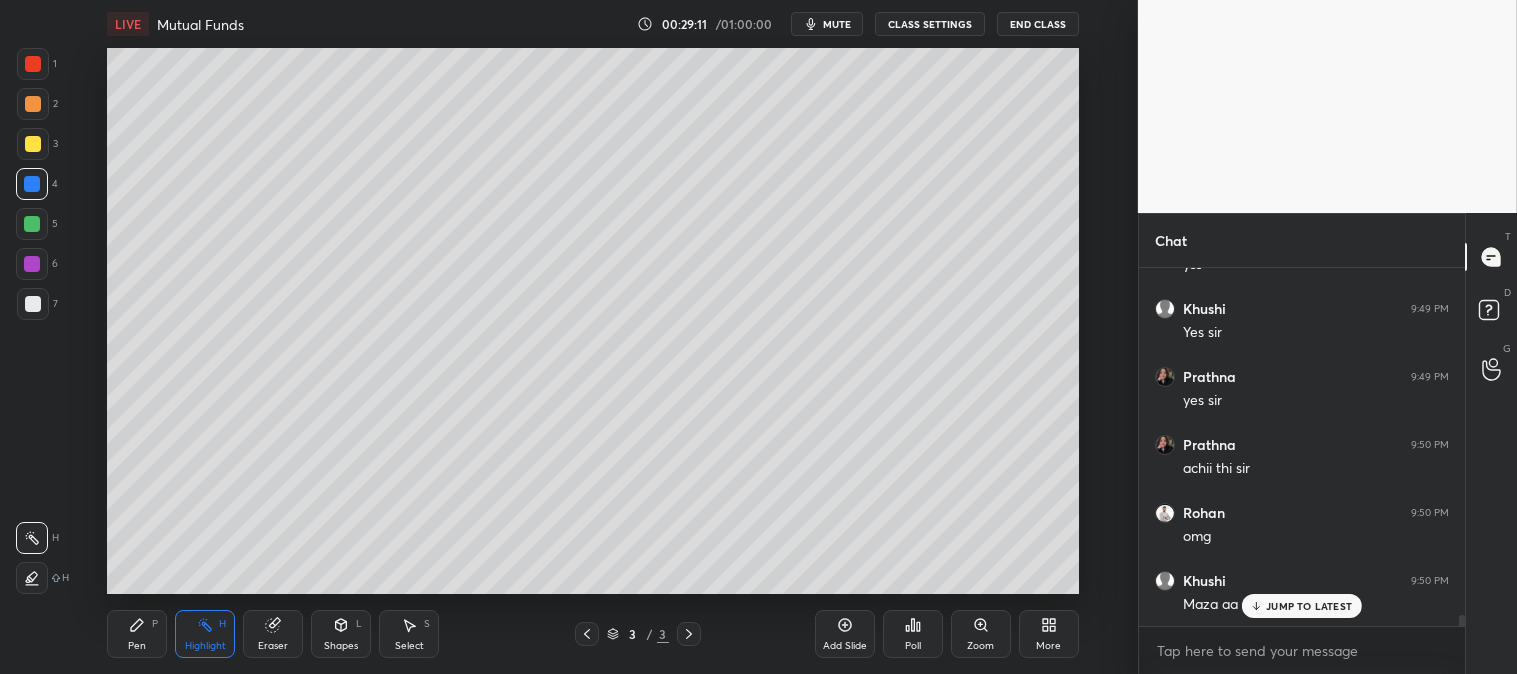 click on "JUMP TO LATEST" at bounding box center (1302, 606) 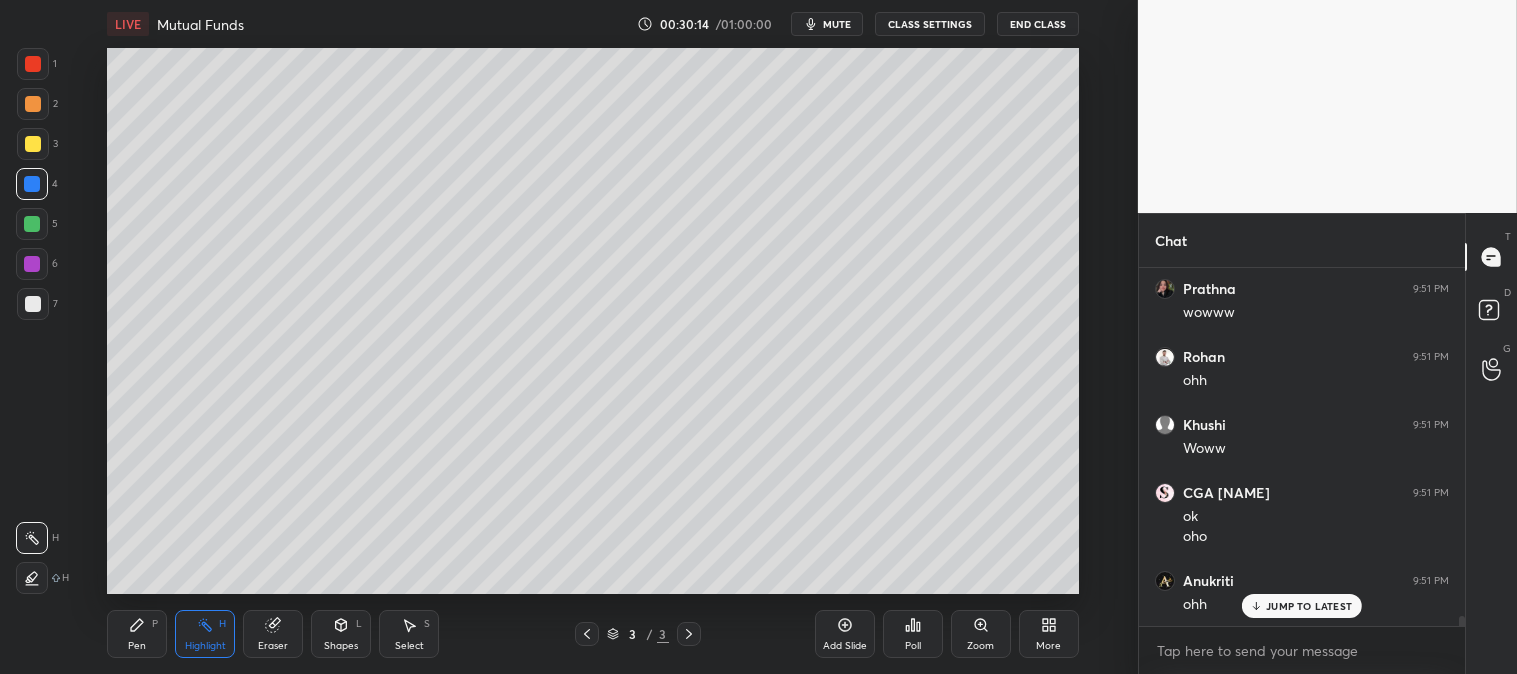 scroll, scrollTop: 11993, scrollLeft: 0, axis: vertical 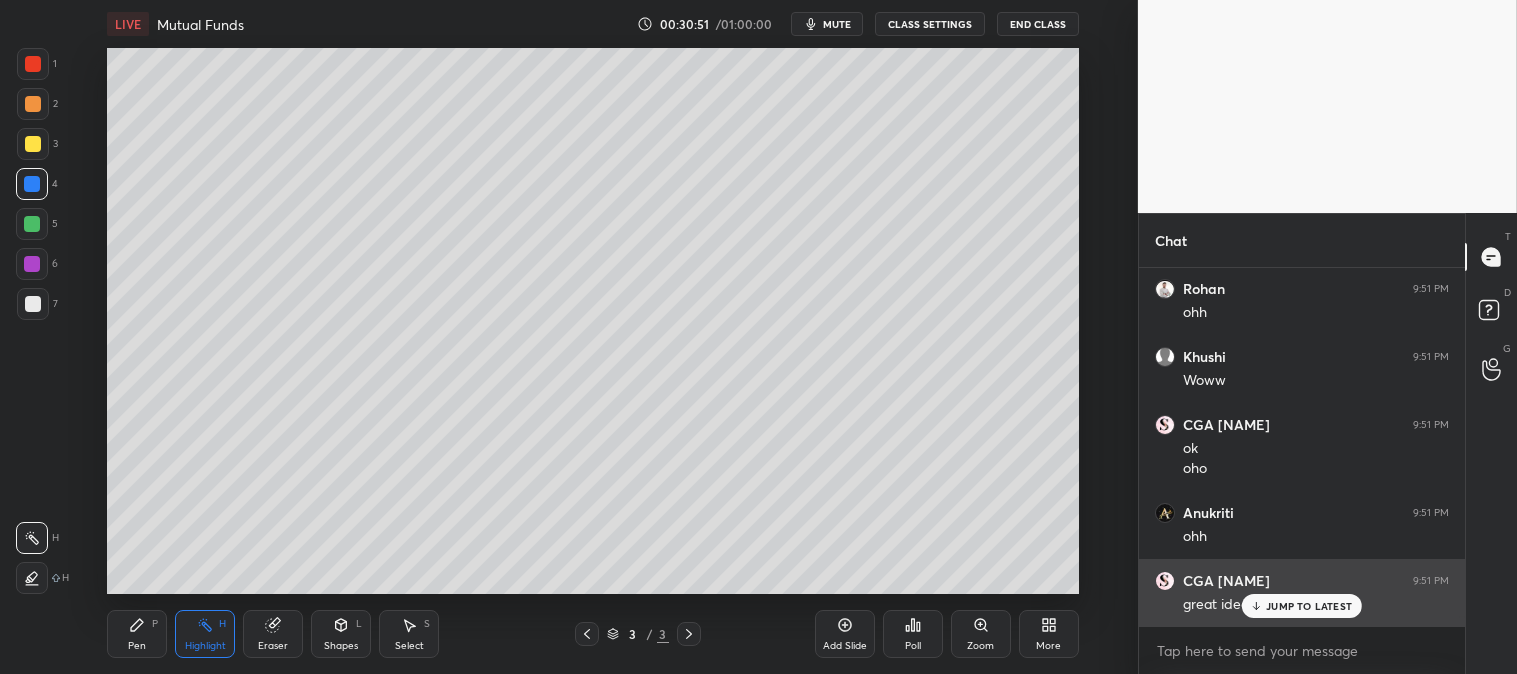 click on "JUMP TO LATEST" at bounding box center (1309, 606) 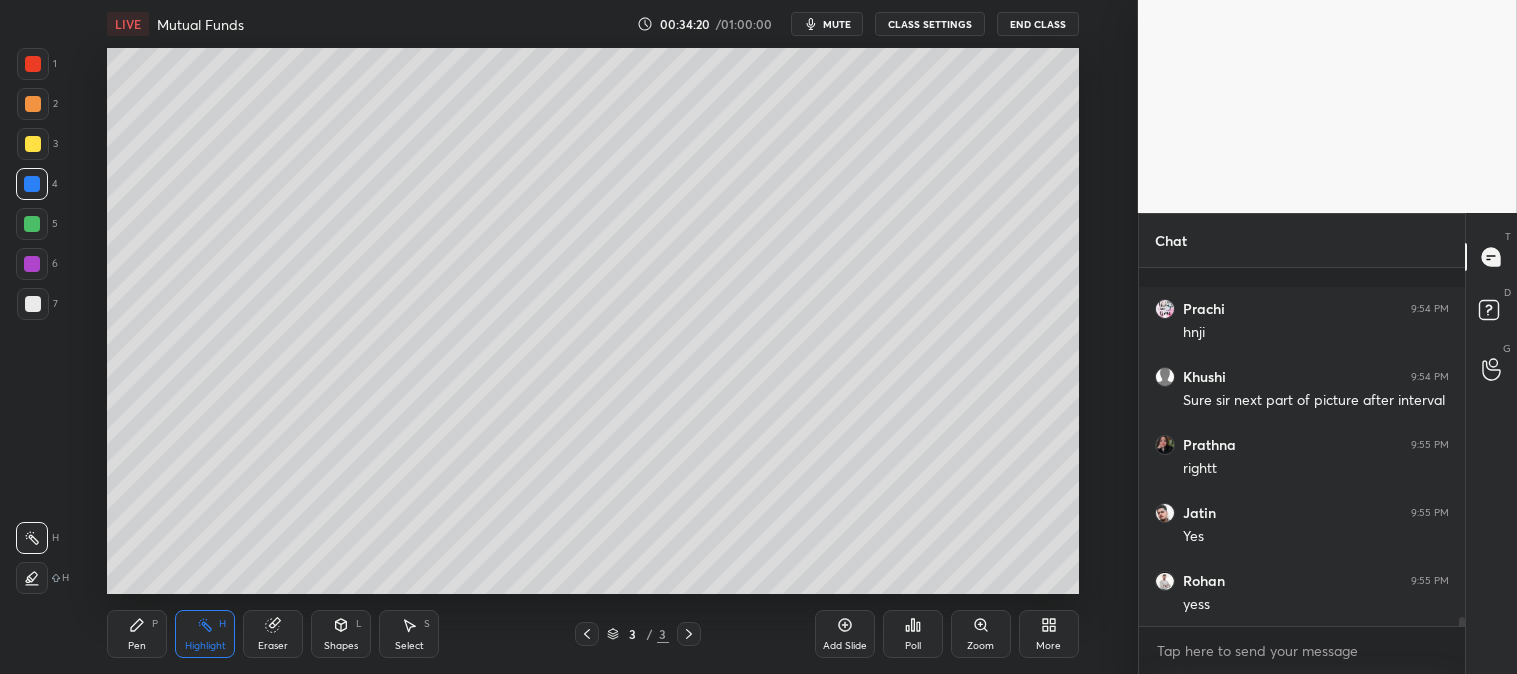 scroll, scrollTop: 13460, scrollLeft: 0, axis: vertical 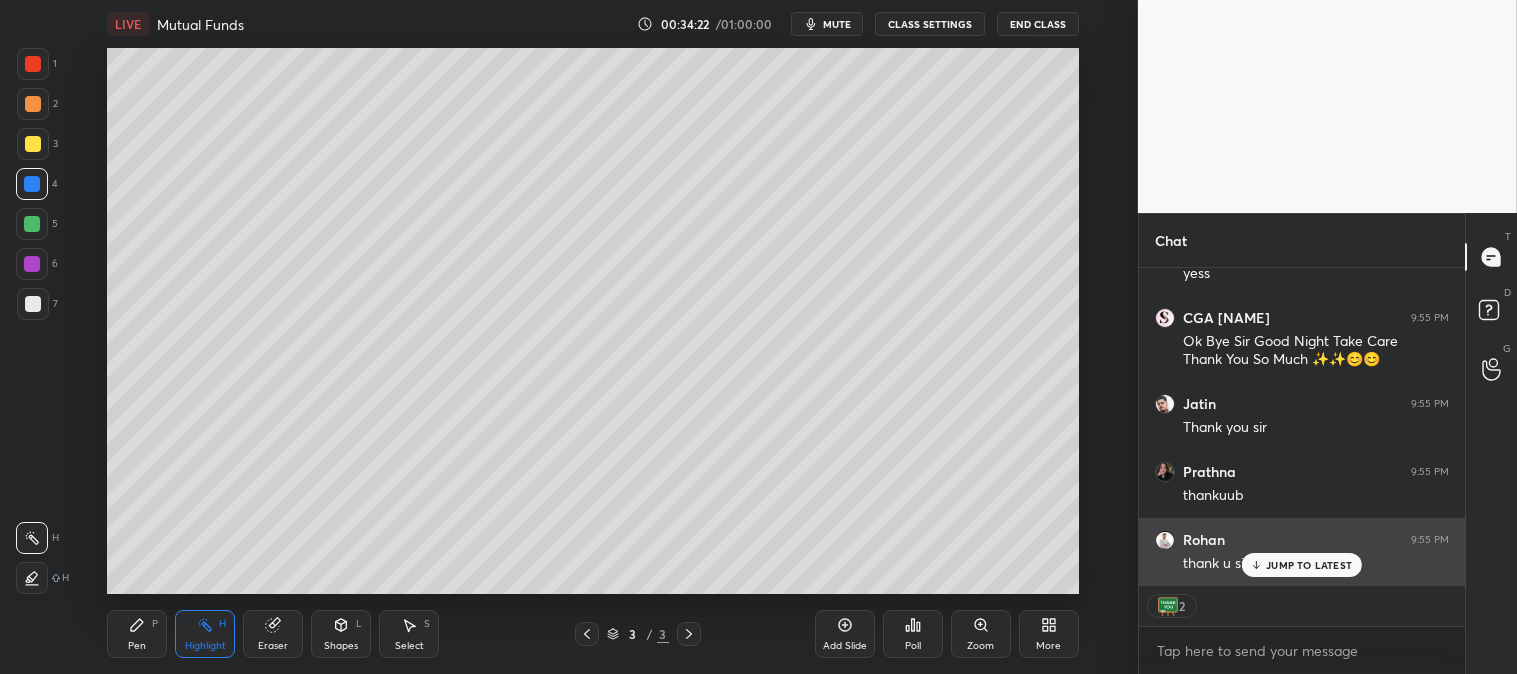 click on "JUMP TO LATEST" at bounding box center (1309, 565) 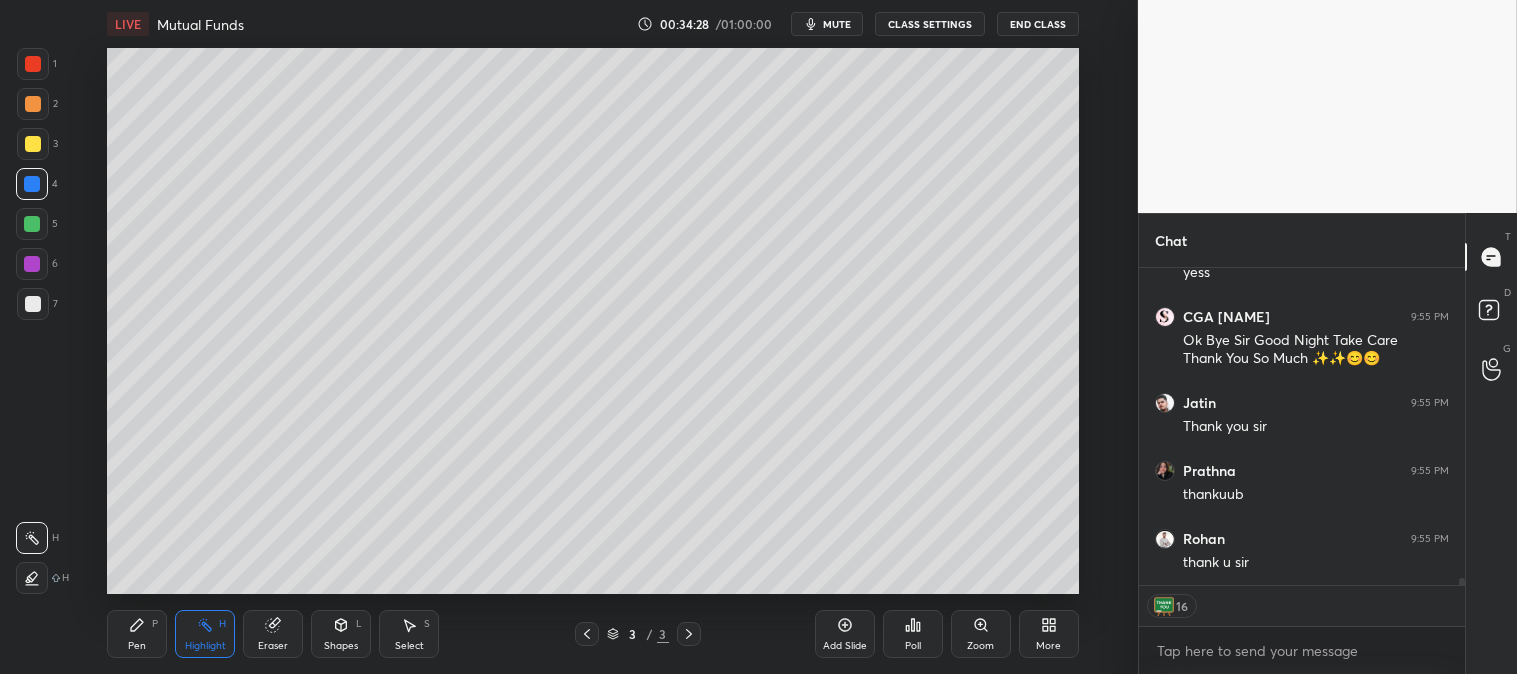 scroll, scrollTop: 13772, scrollLeft: 0, axis: vertical 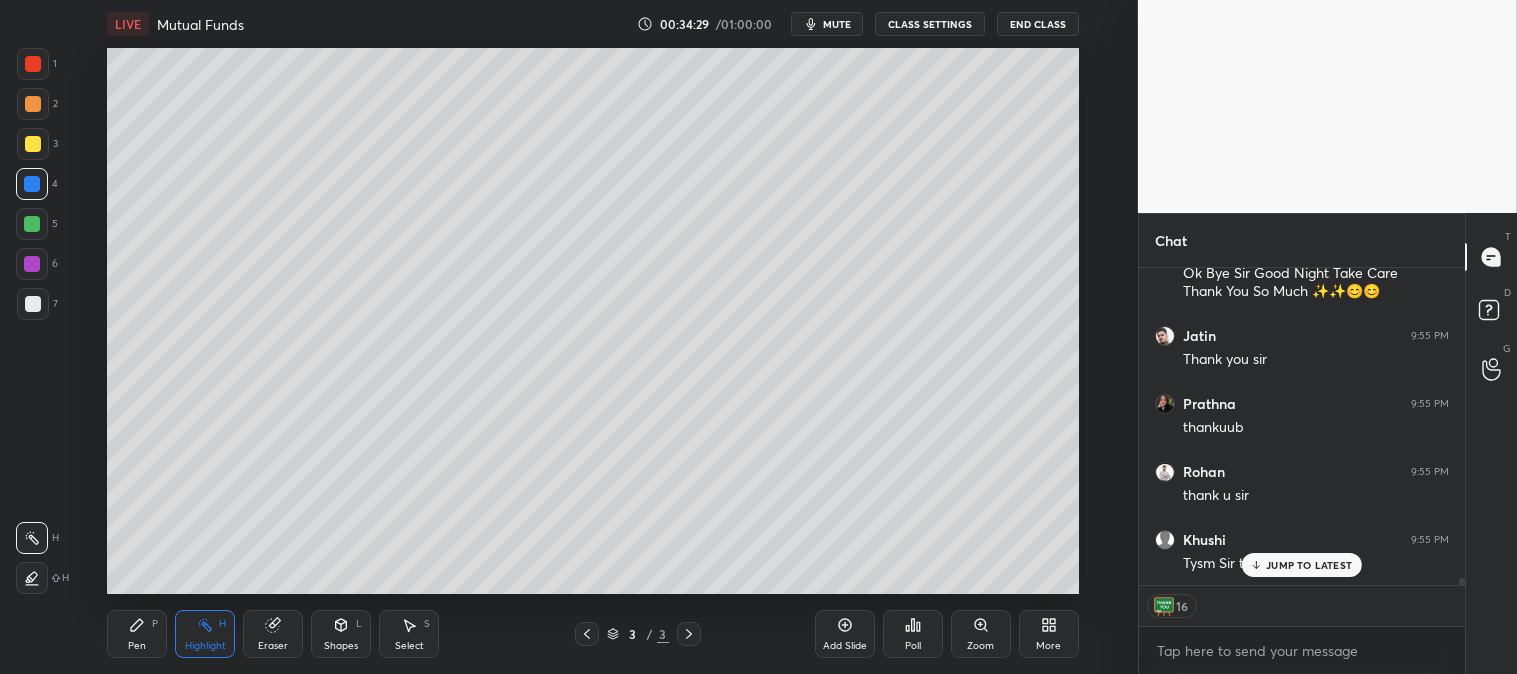 click on "End Class" at bounding box center [1038, 24] 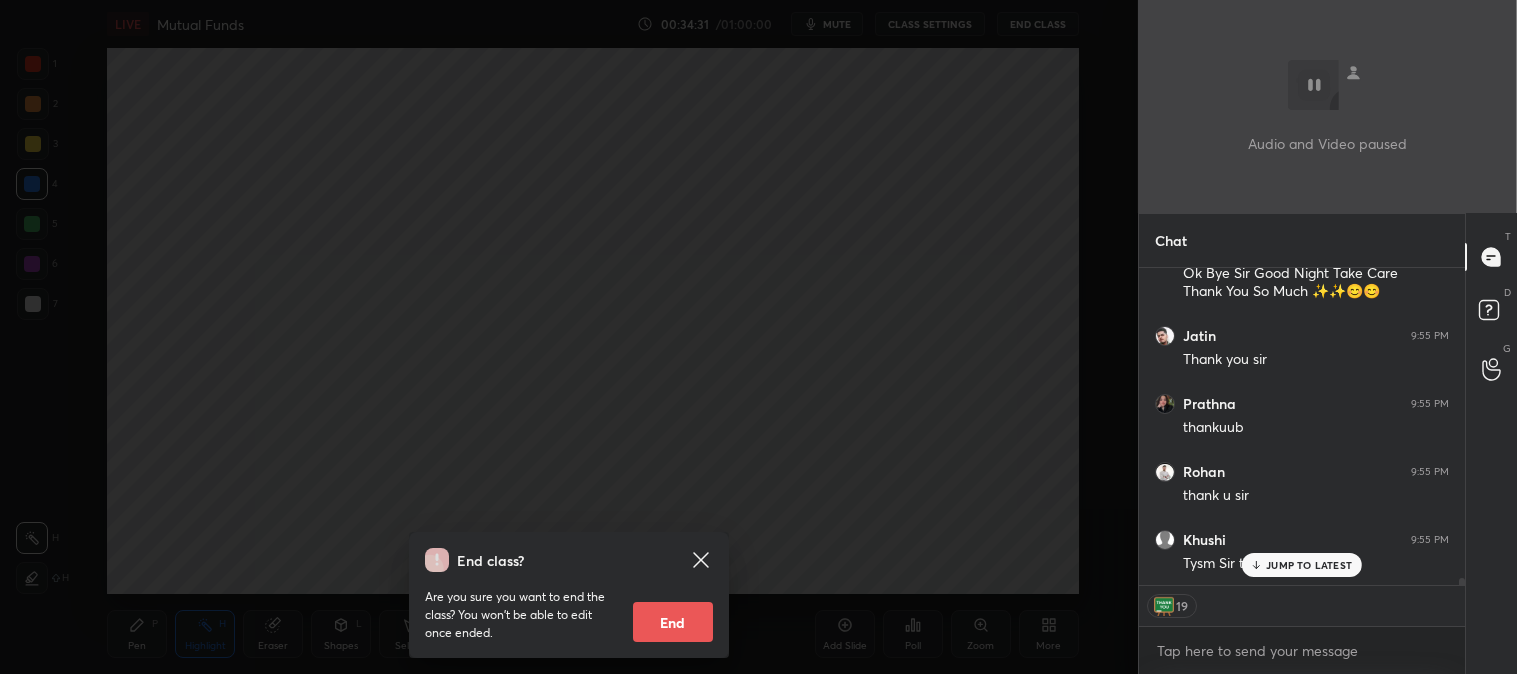 click on "End" at bounding box center (673, 622) 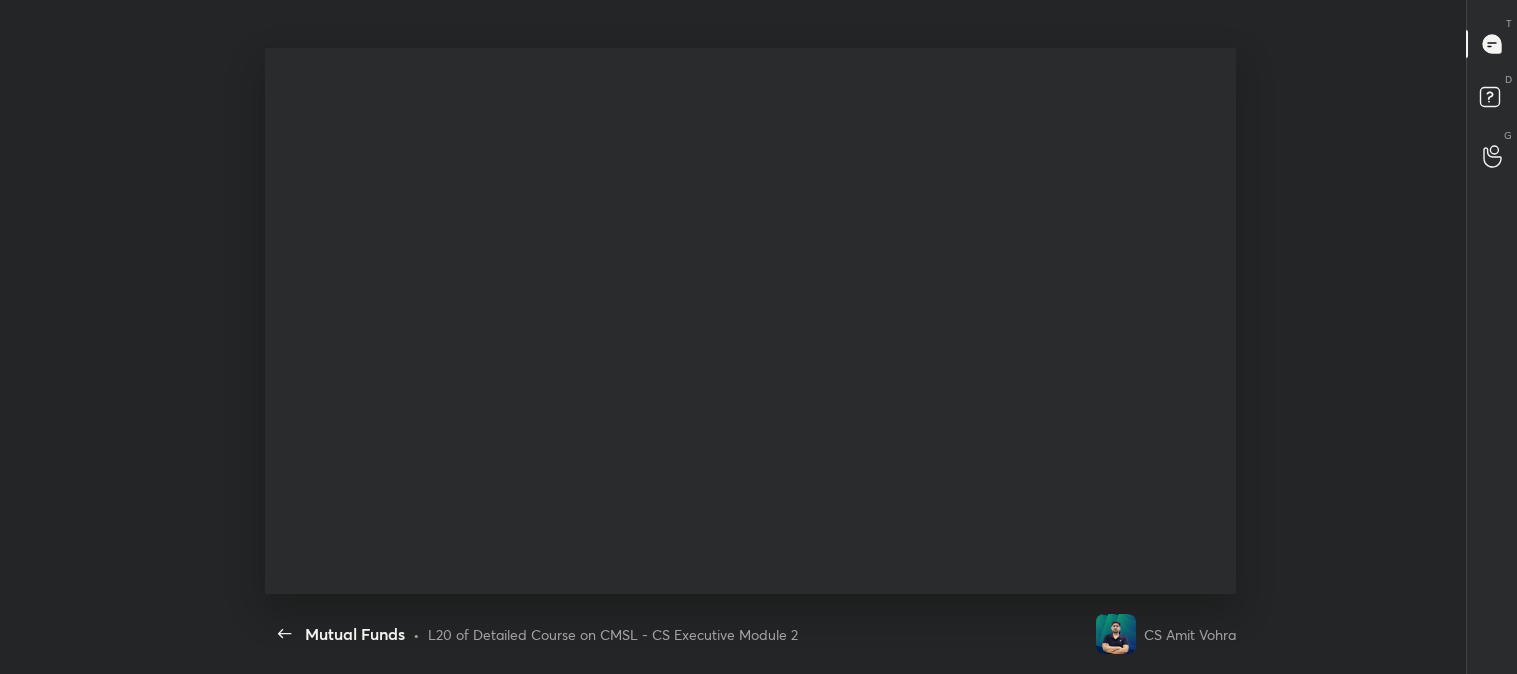 scroll, scrollTop: 99453, scrollLeft: 98710, axis: both 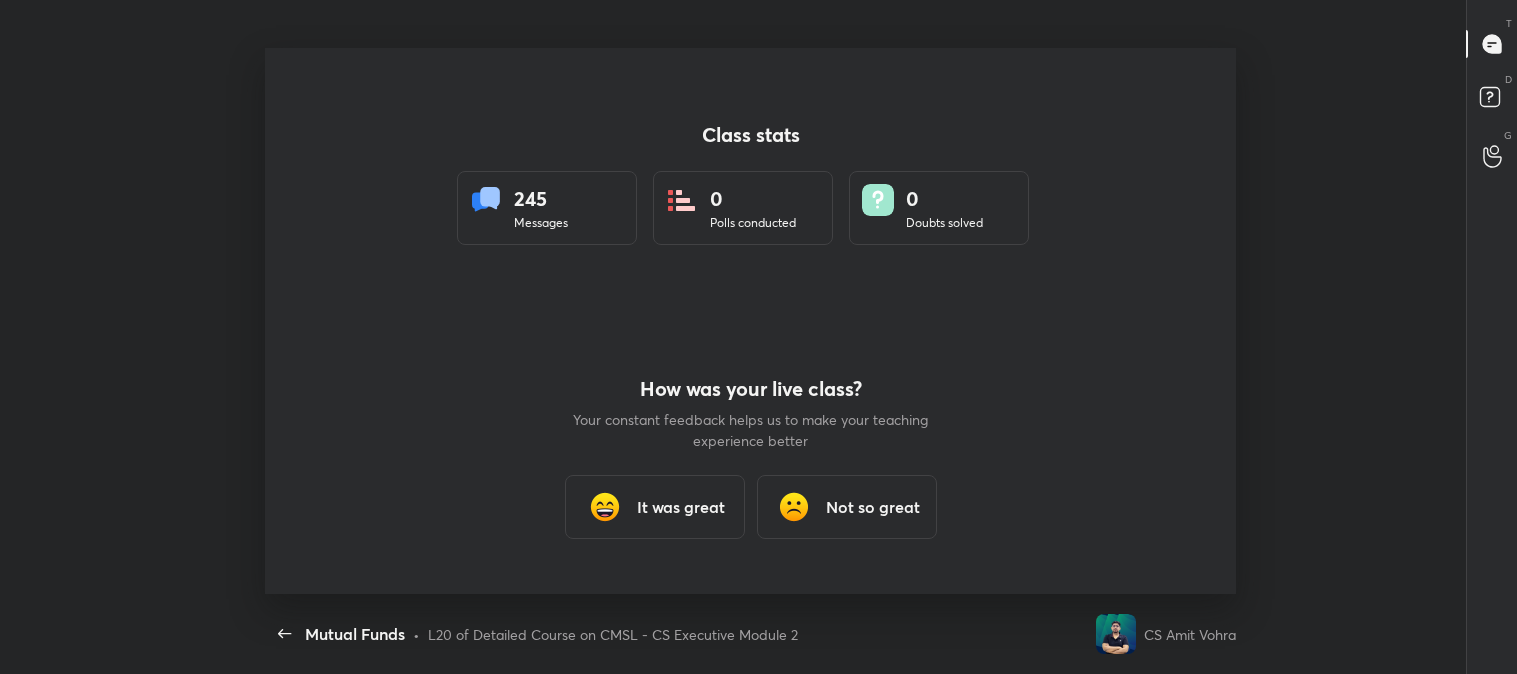 type on "x" 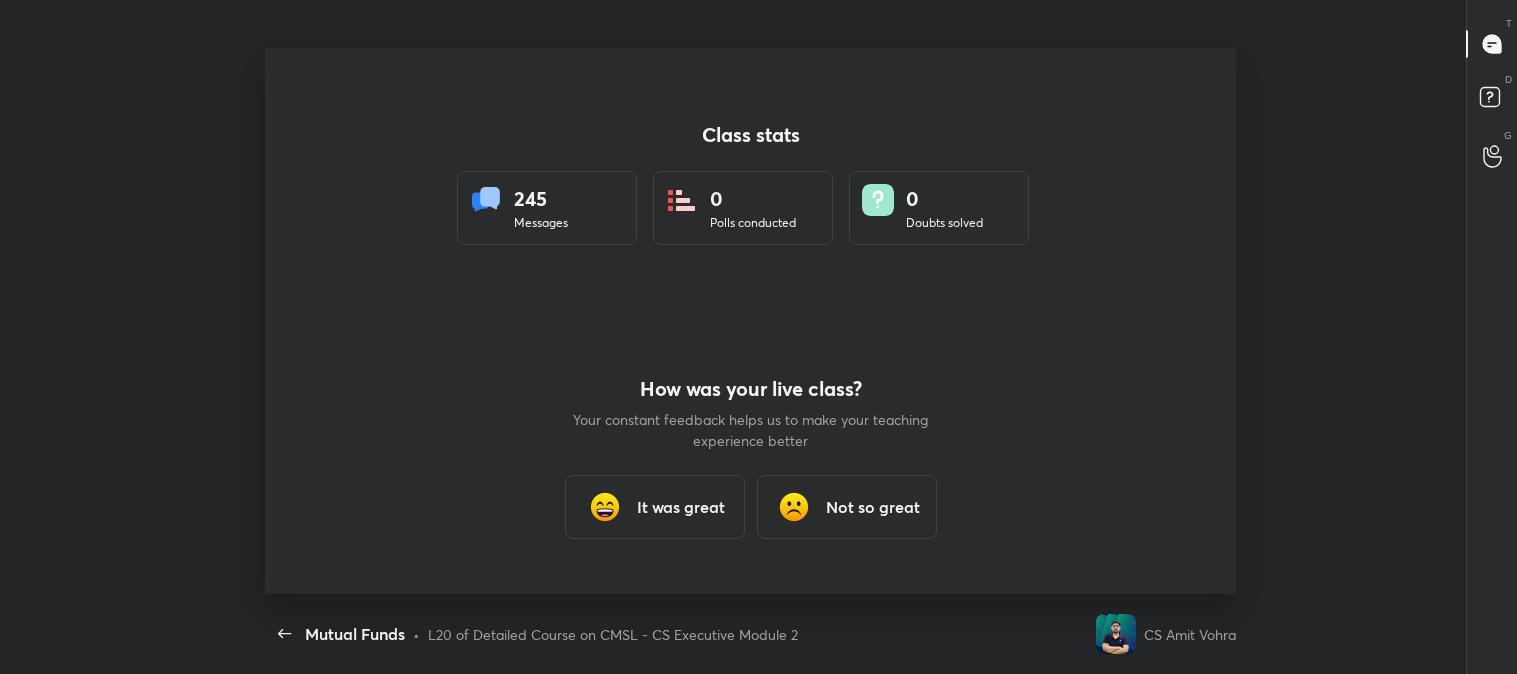 scroll, scrollTop: 6, scrollLeft: 0, axis: vertical 